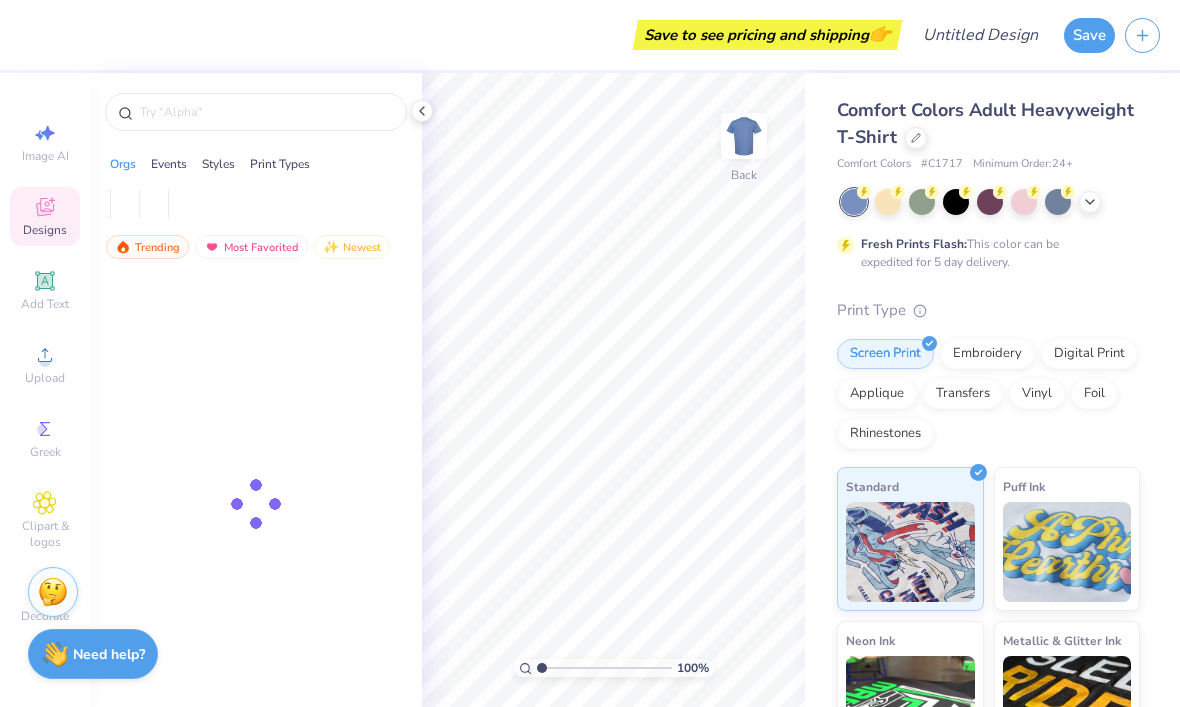 scroll, scrollTop: 0, scrollLeft: 0, axis: both 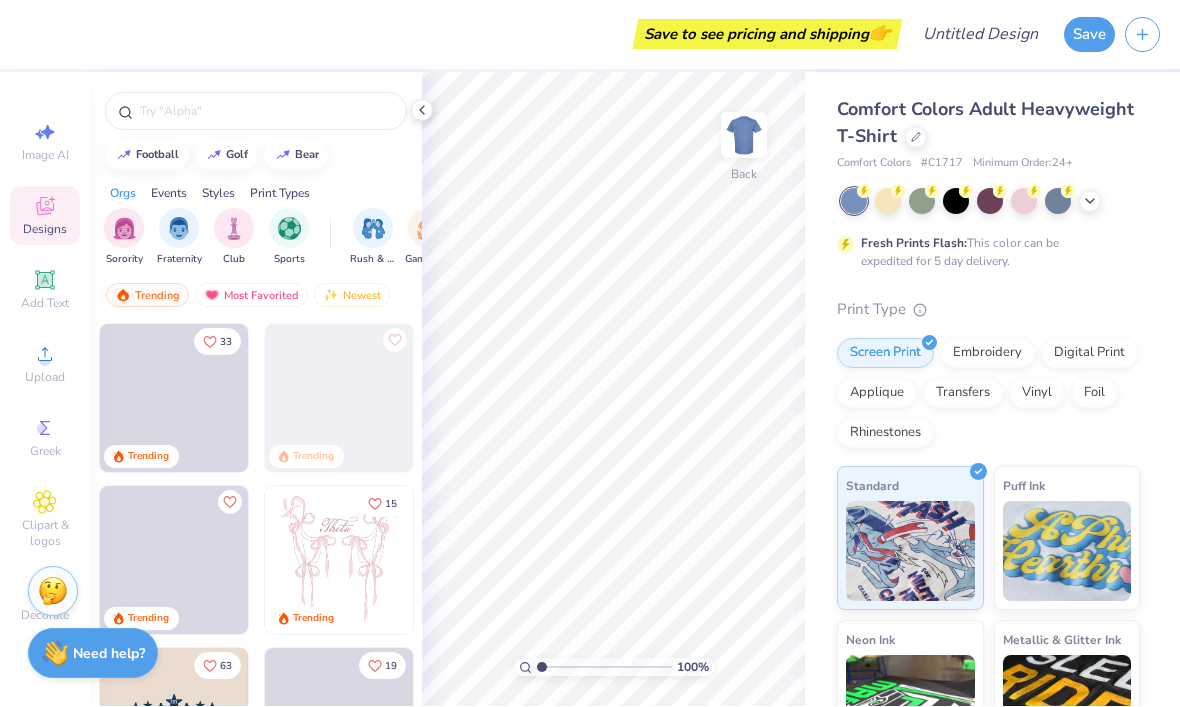 click at bounding box center [1142, 35] 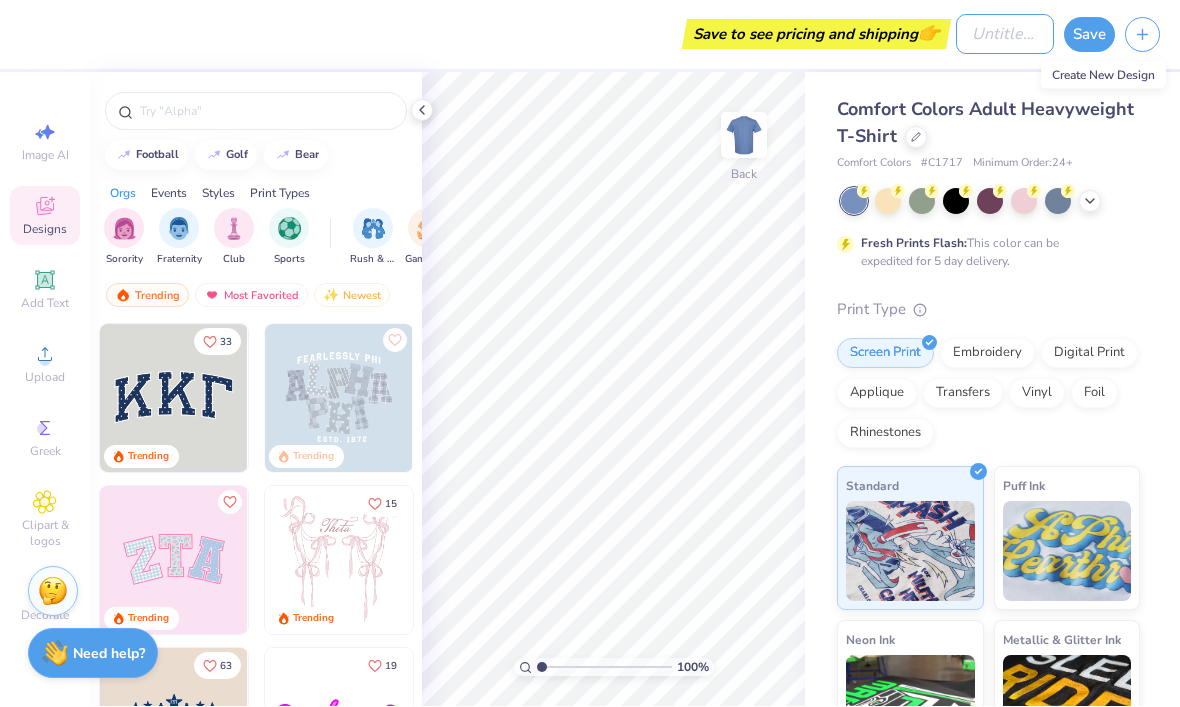 click on "Design Title" at bounding box center [1005, 35] 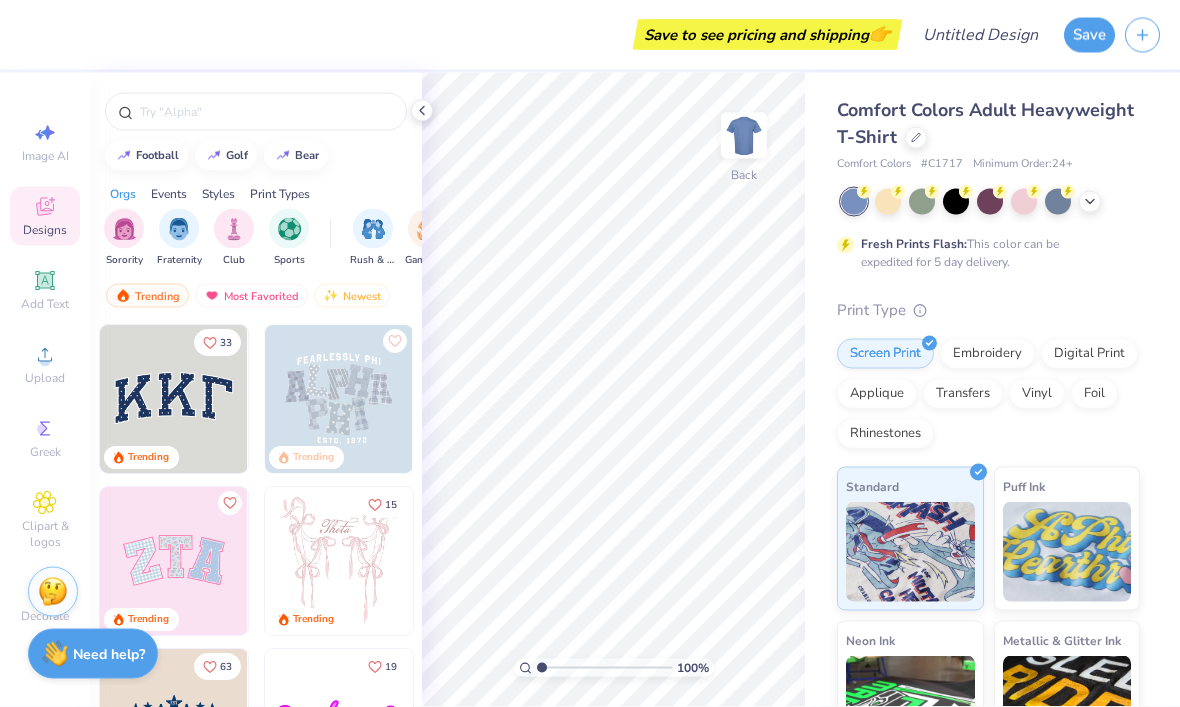 click on "Comfort Colors Adult Heavyweight T-Shirt" at bounding box center [988, 124] 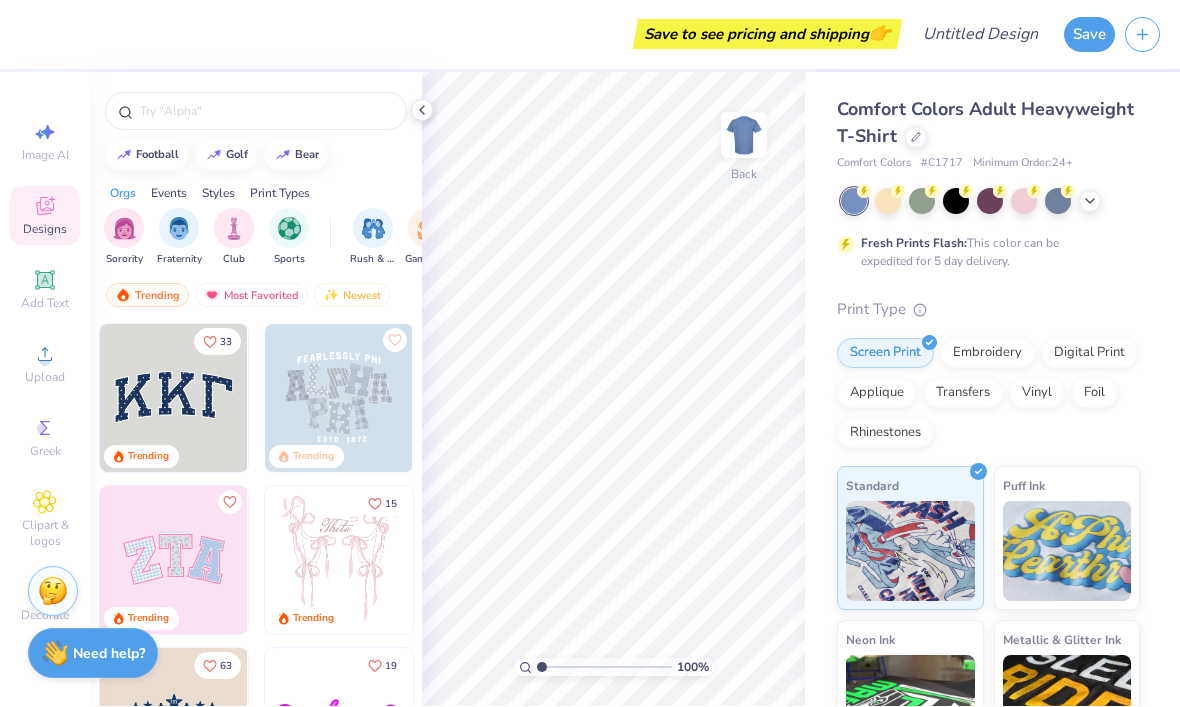 click on "Comfort Colors Adult Heavyweight T-Shirt" at bounding box center (985, 123) 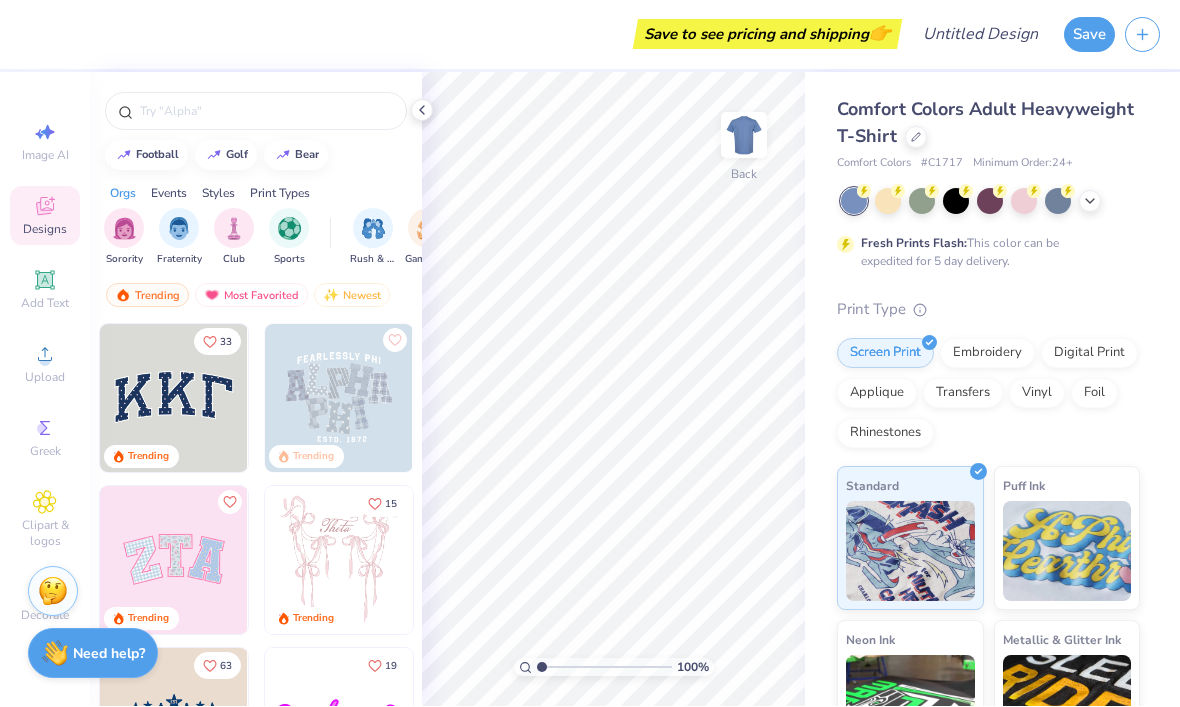 click on "Comfort Colors Adult Heavyweight T-Shirt" at bounding box center (985, 123) 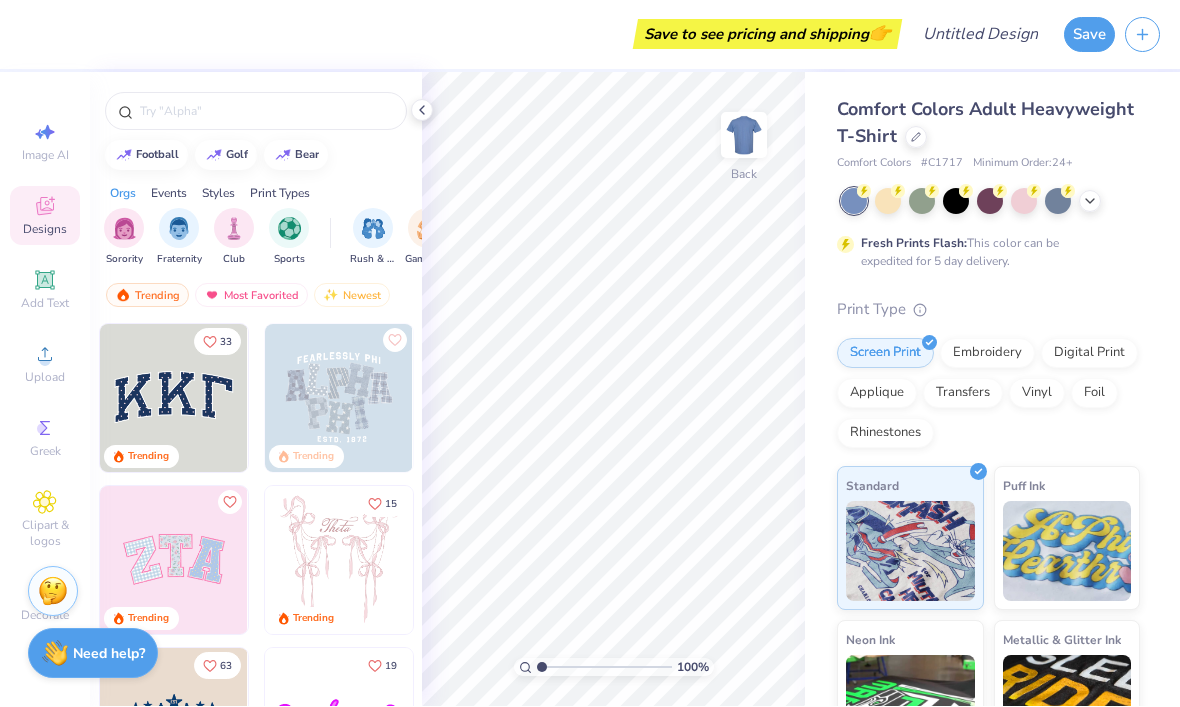 click 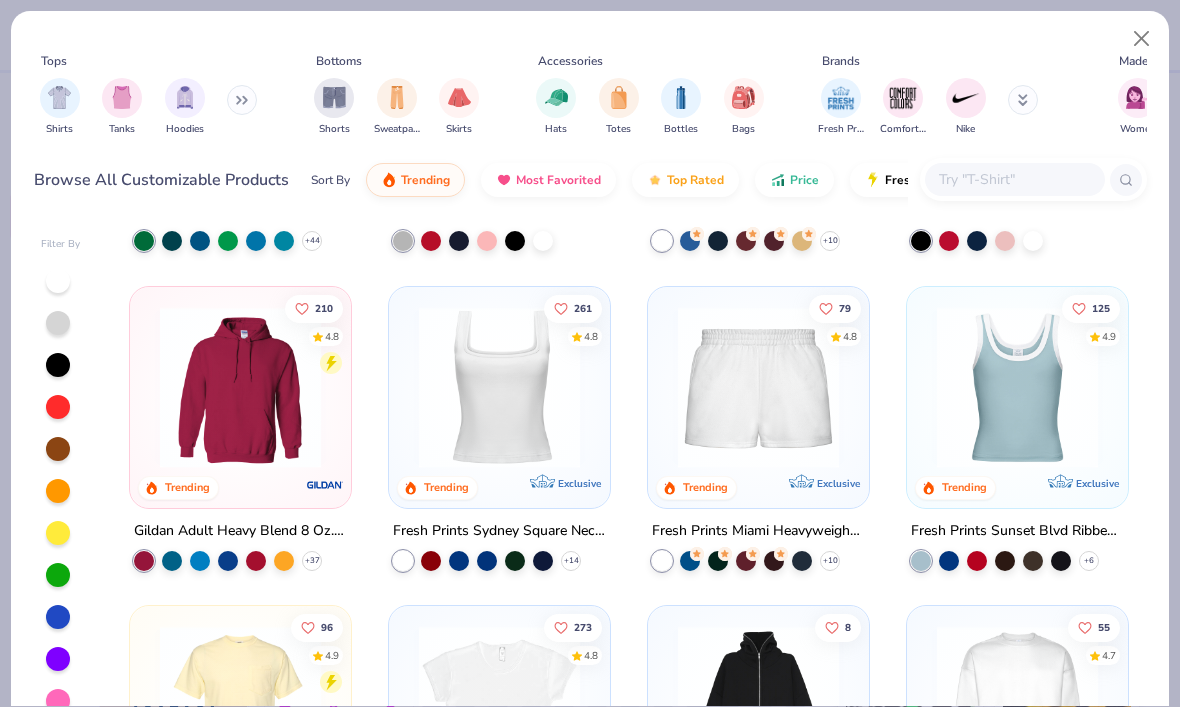 scroll, scrollTop: 586, scrollLeft: 0, axis: vertical 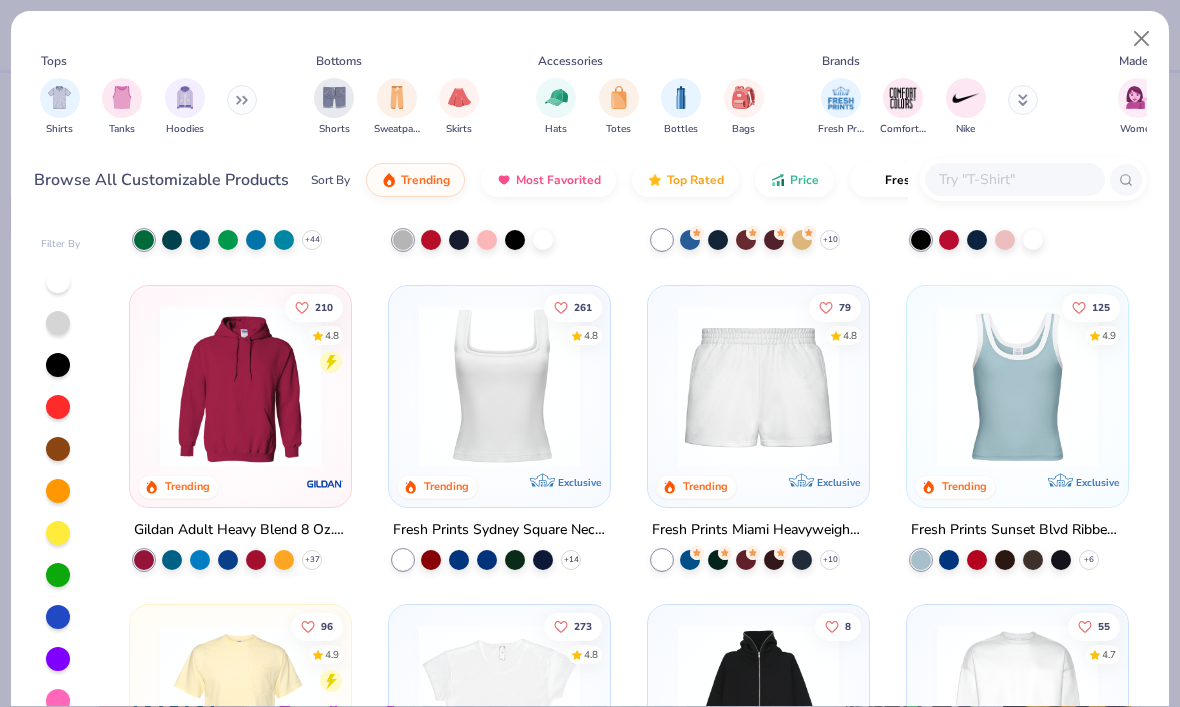 click at bounding box center [122, 97] 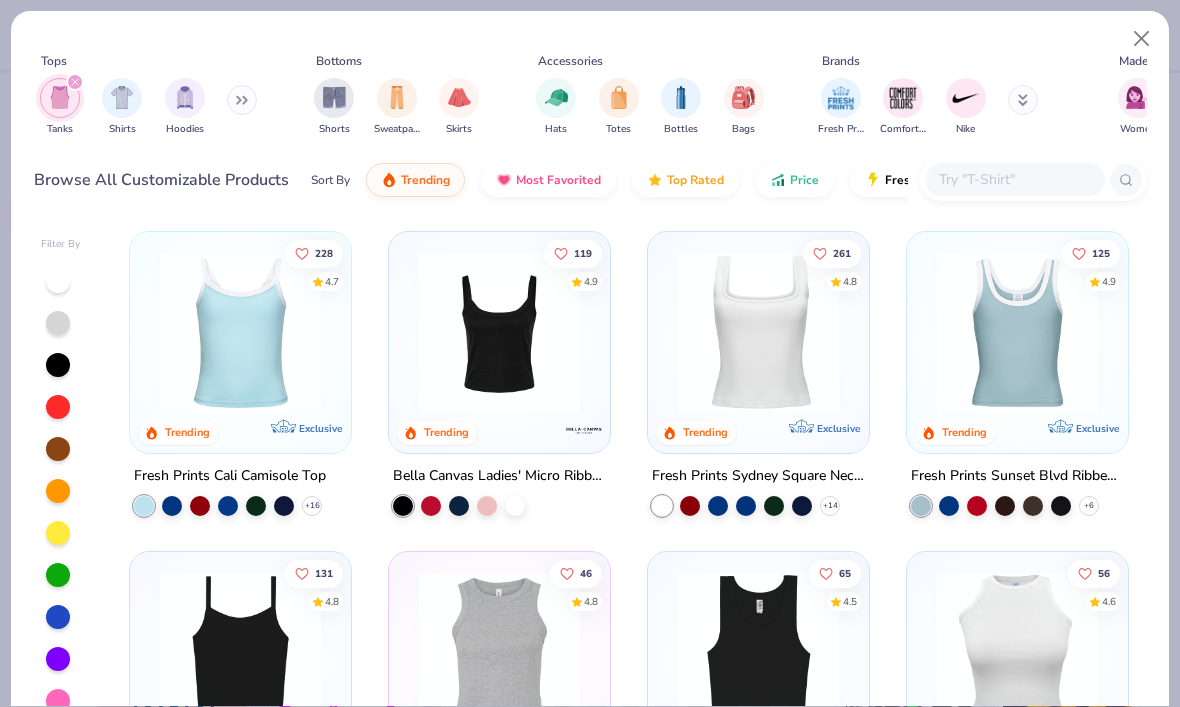 scroll, scrollTop: 0, scrollLeft: 0, axis: both 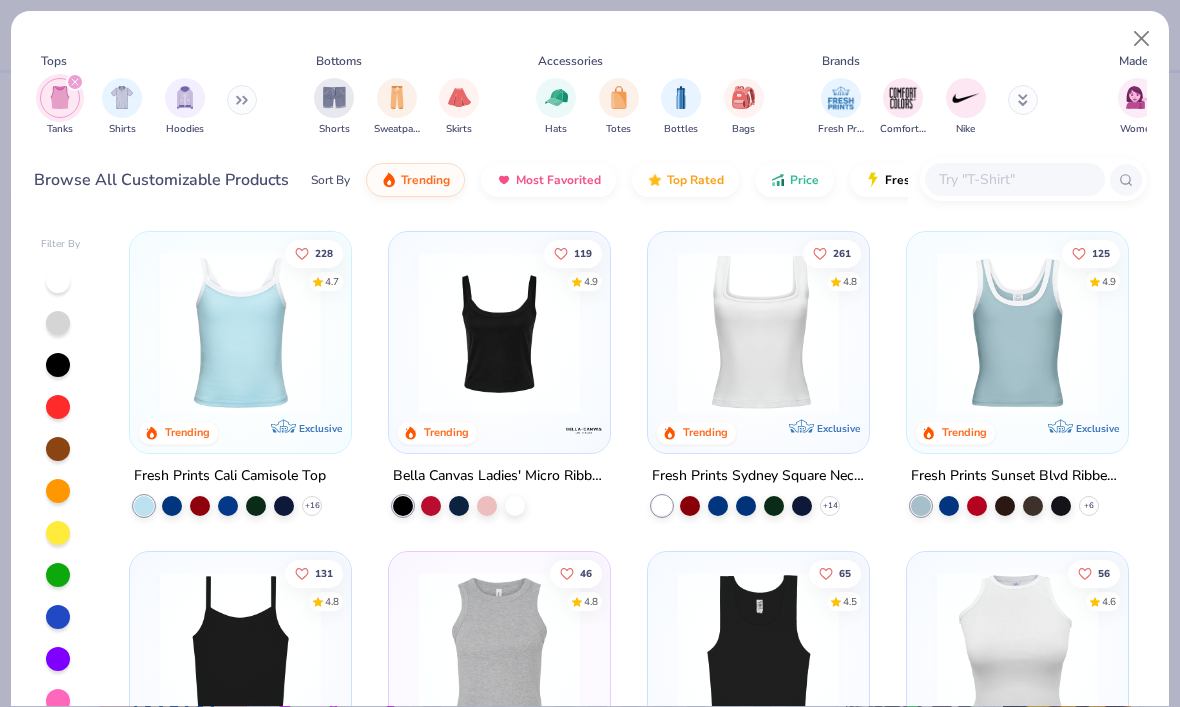 click at bounding box center [240, 332] 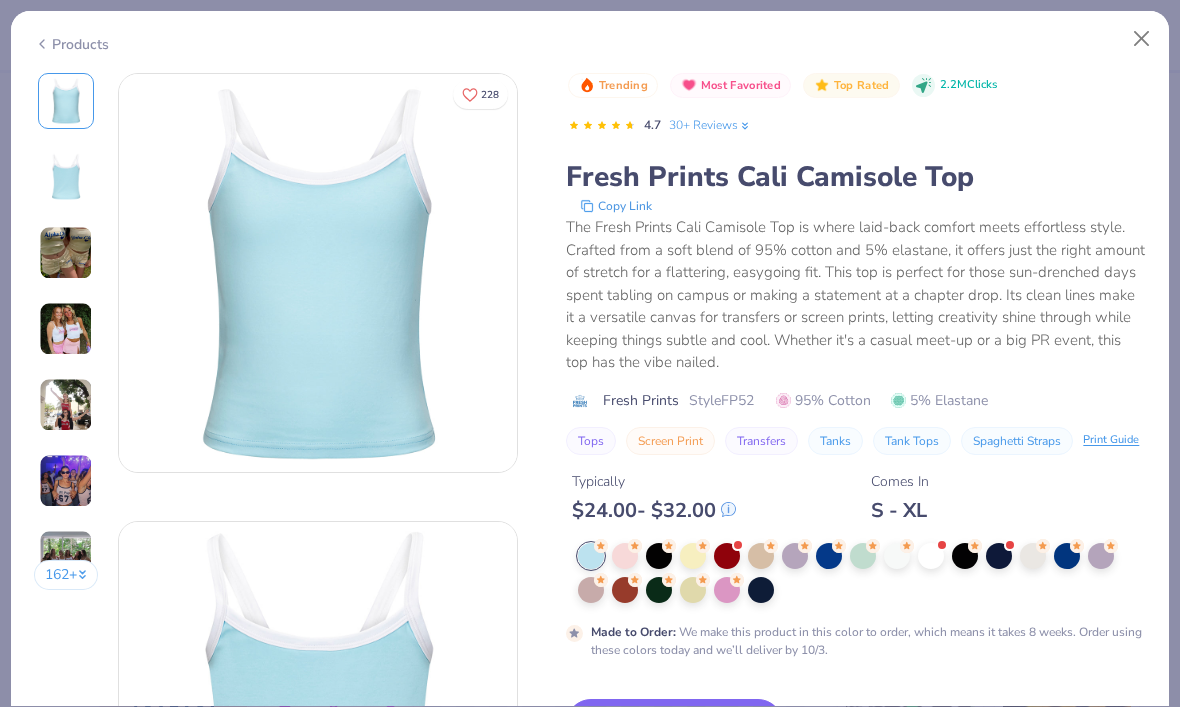 click at bounding box center [897, 556] 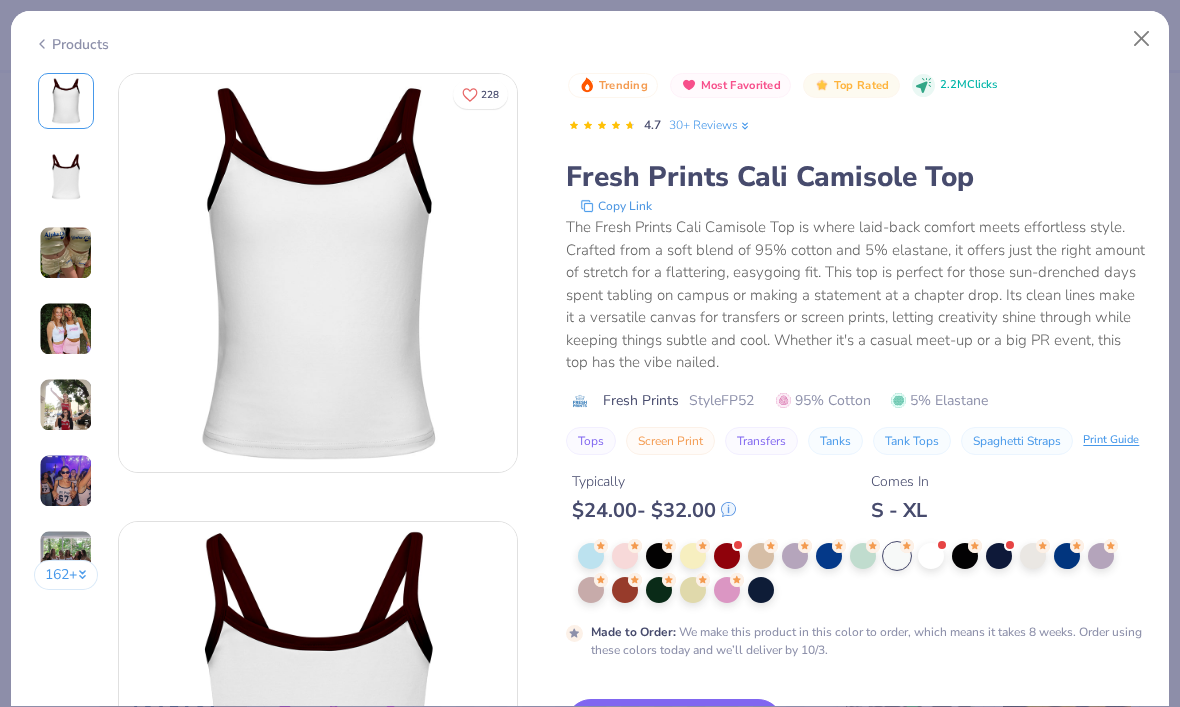 click at bounding box center [931, 556] 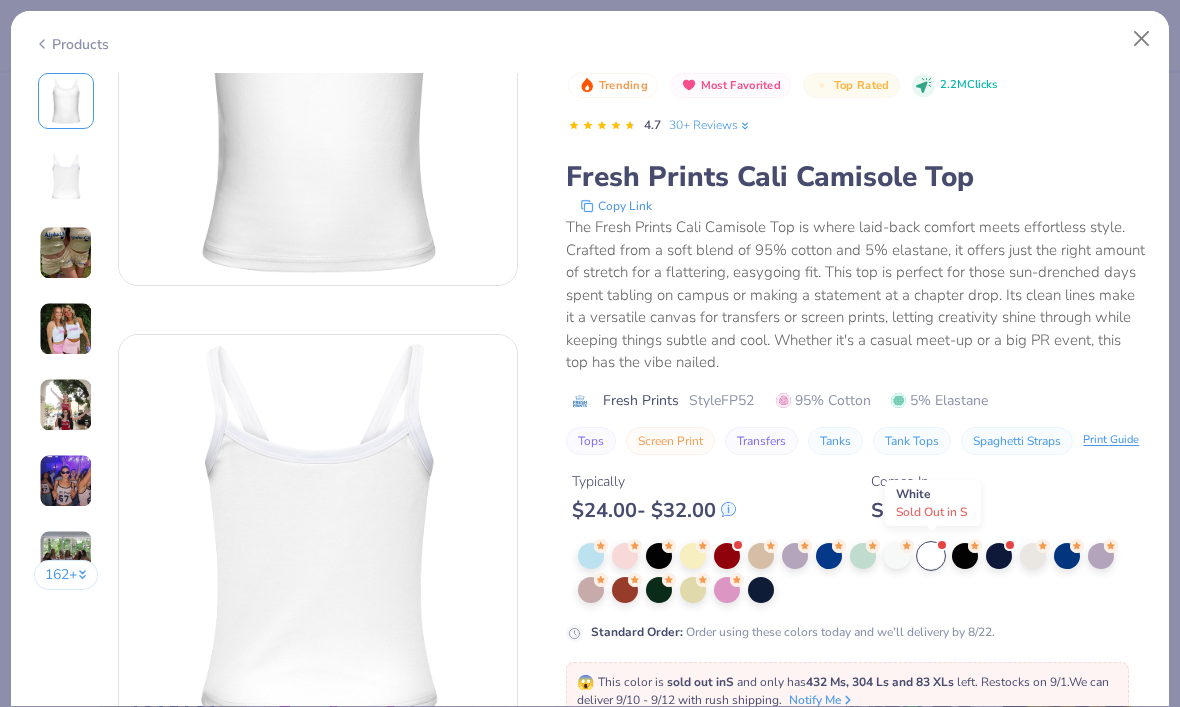 scroll, scrollTop: 241, scrollLeft: 0, axis: vertical 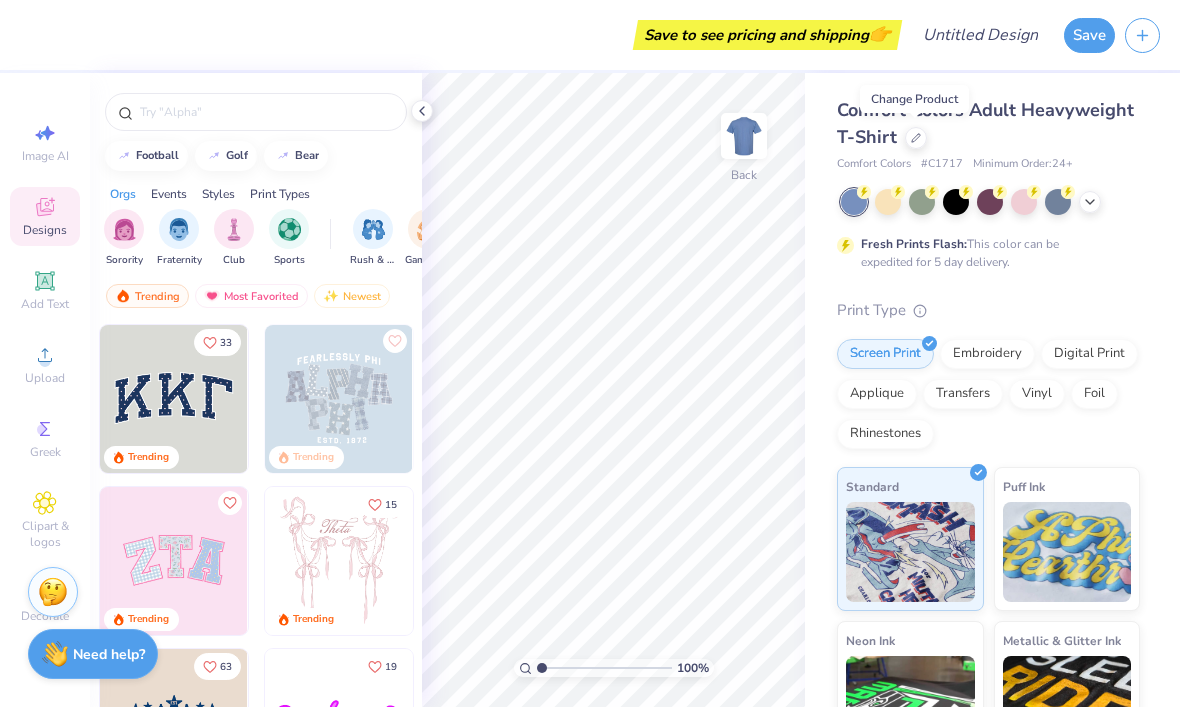 click 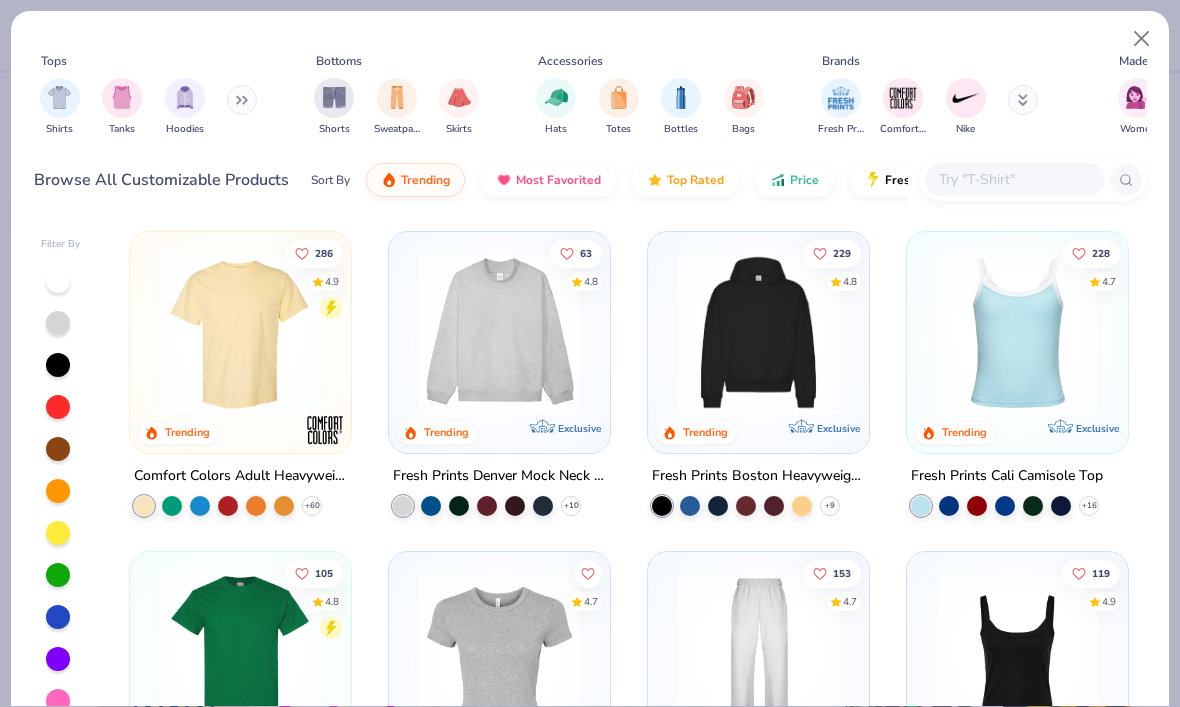 click at bounding box center [122, 97] 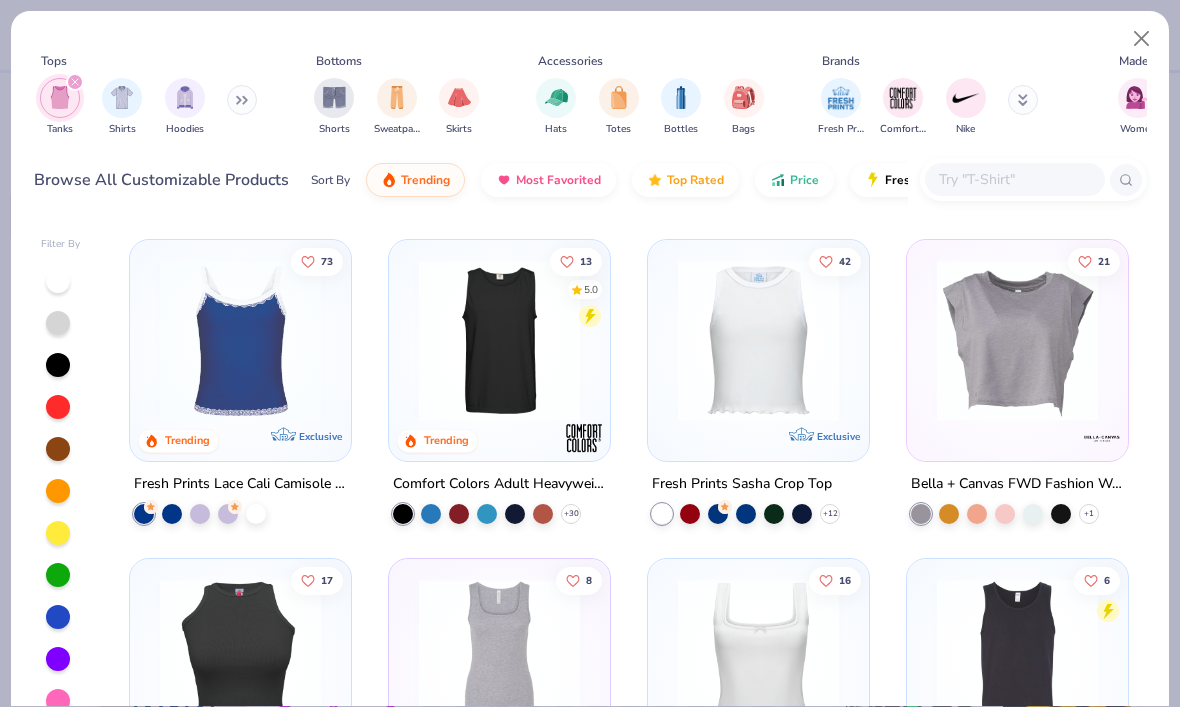 scroll, scrollTop: 590, scrollLeft: 0, axis: vertical 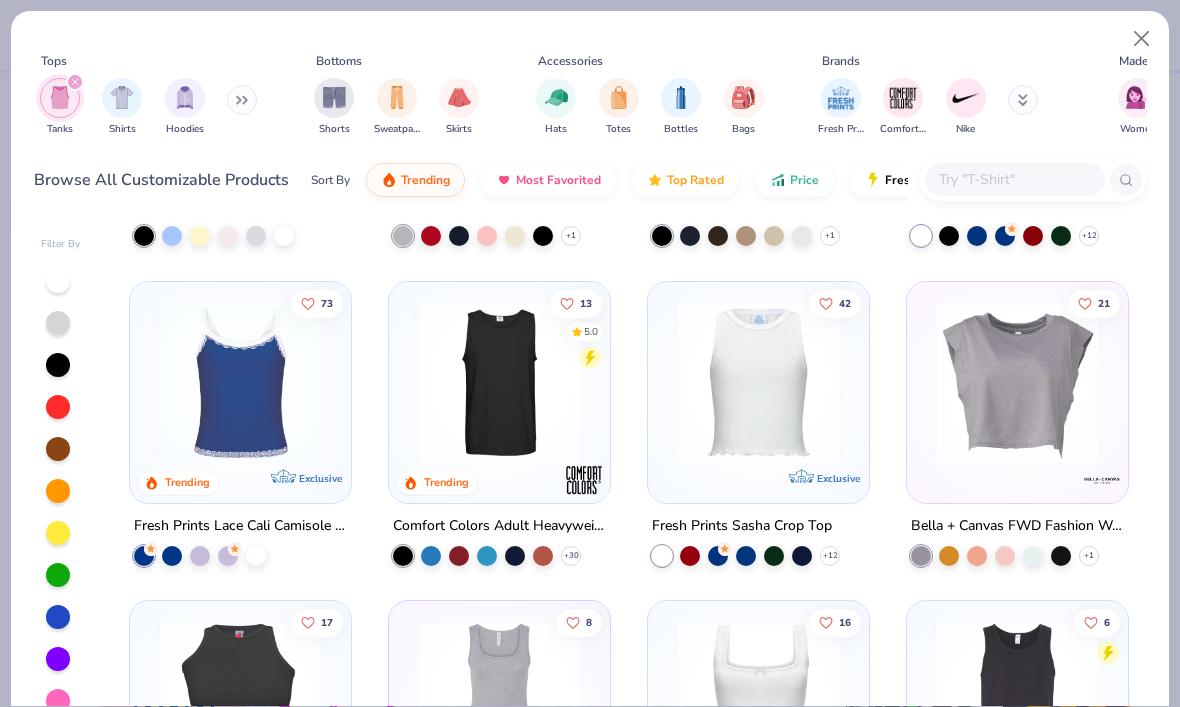 click at bounding box center (758, 381) 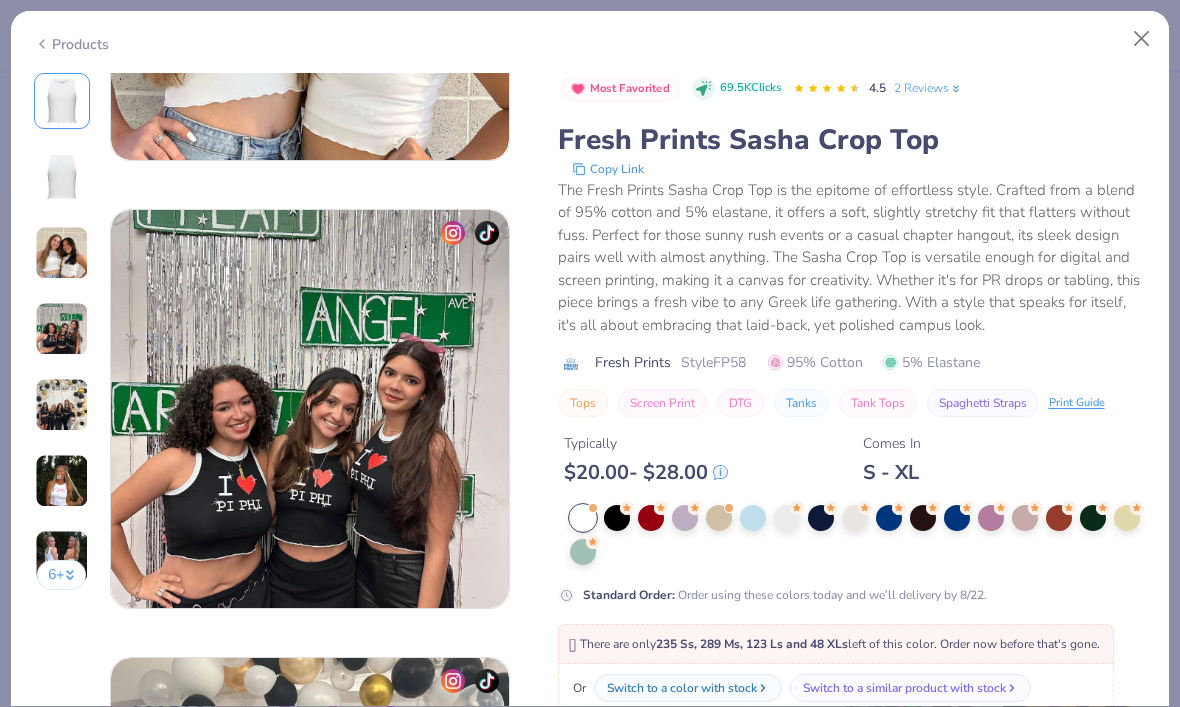 scroll, scrollTop: 1214, scrollLeft: 0, axis: vertical 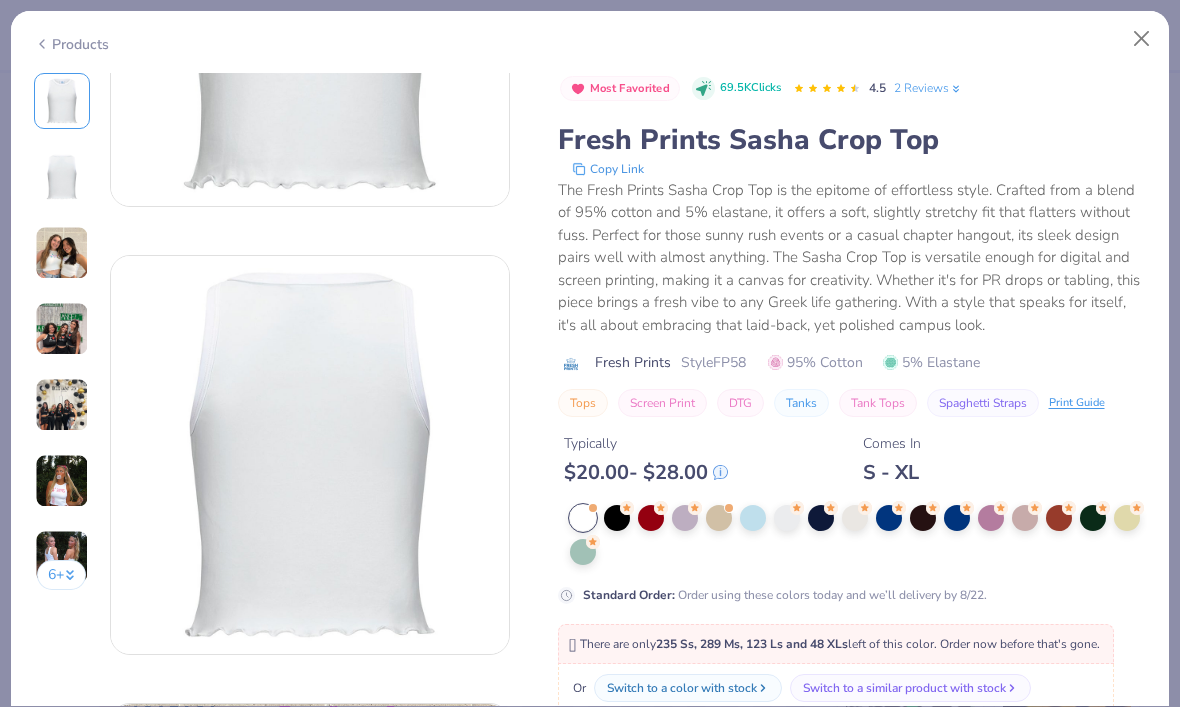 click at bounding box center (1142, 39) 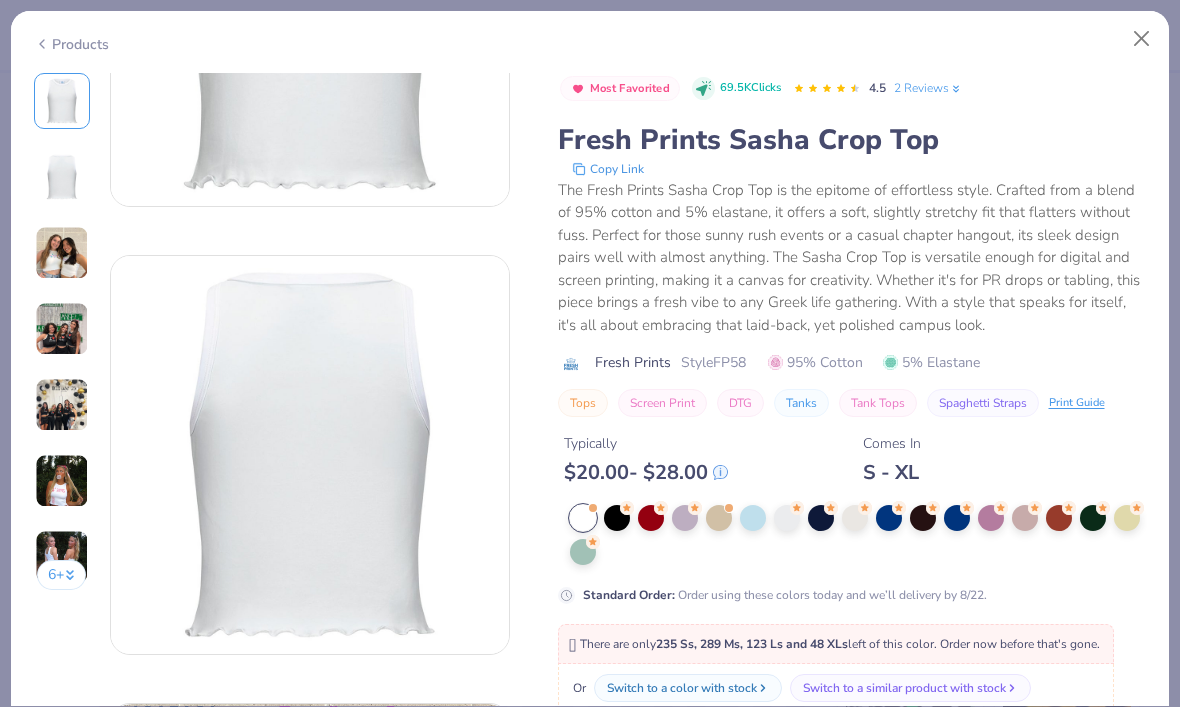 scroll, scrollTop: 140, scrollLeft: 0, axis: vertical 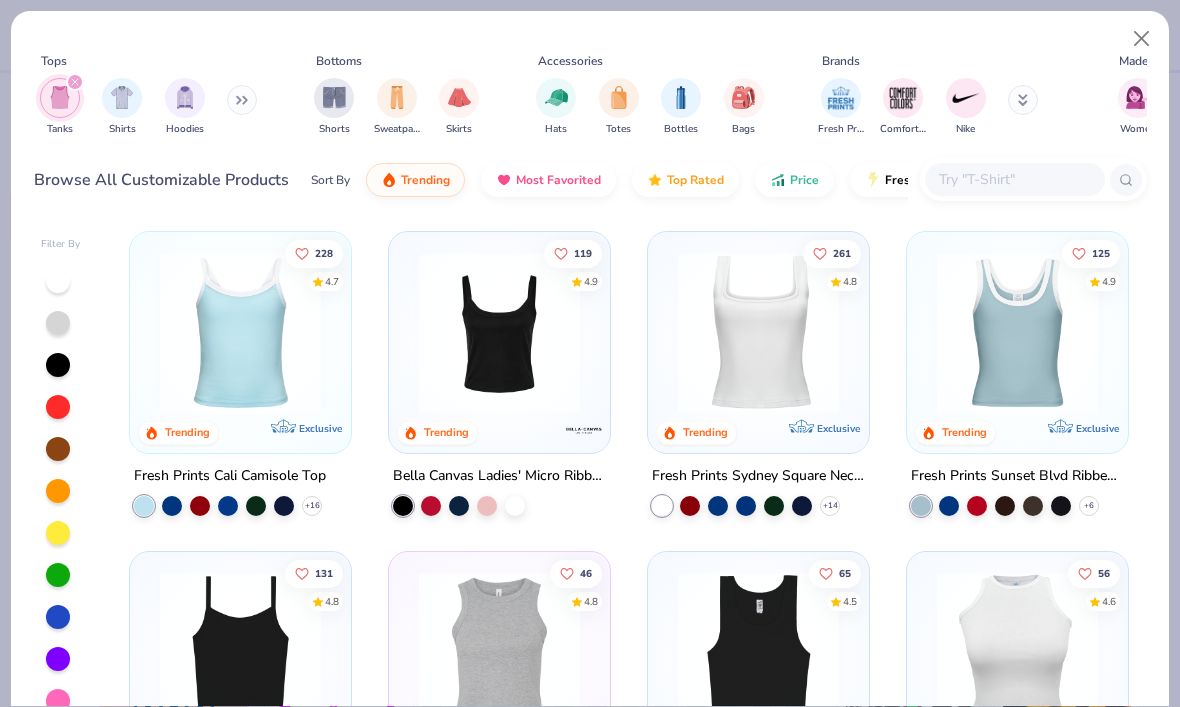 click at bounding box center [758, 332] 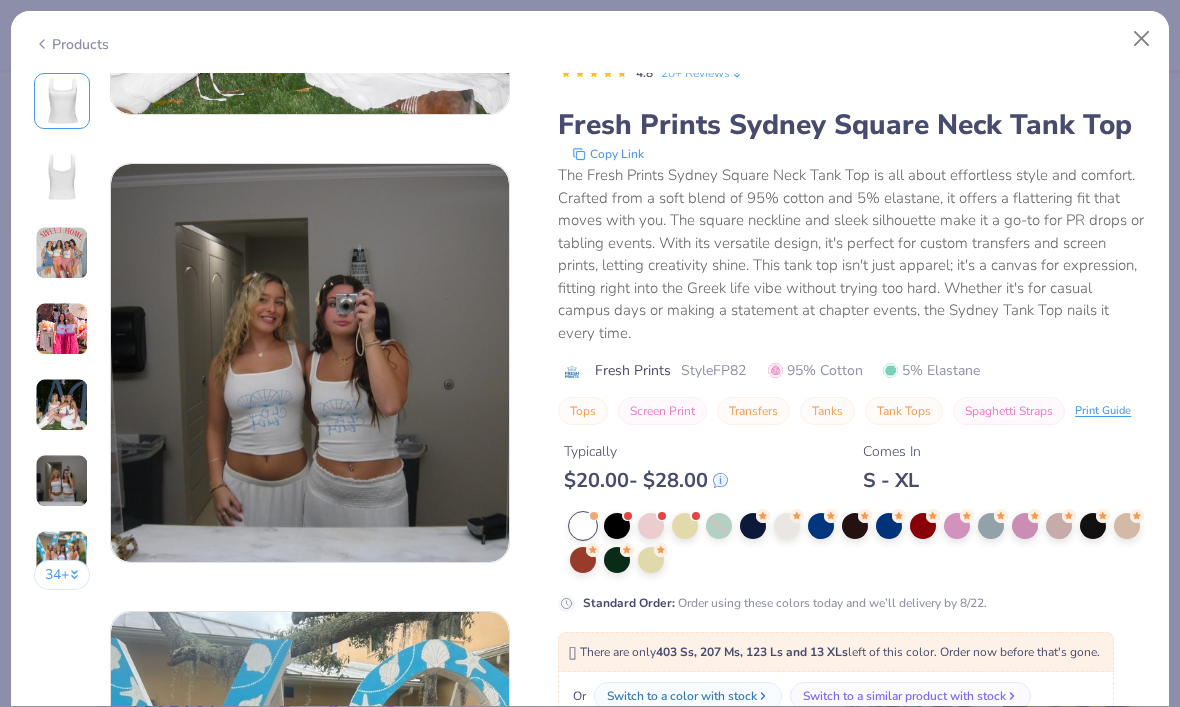 scroll, scrollTop: 2164, scrollLeft: 0, axis: vertical 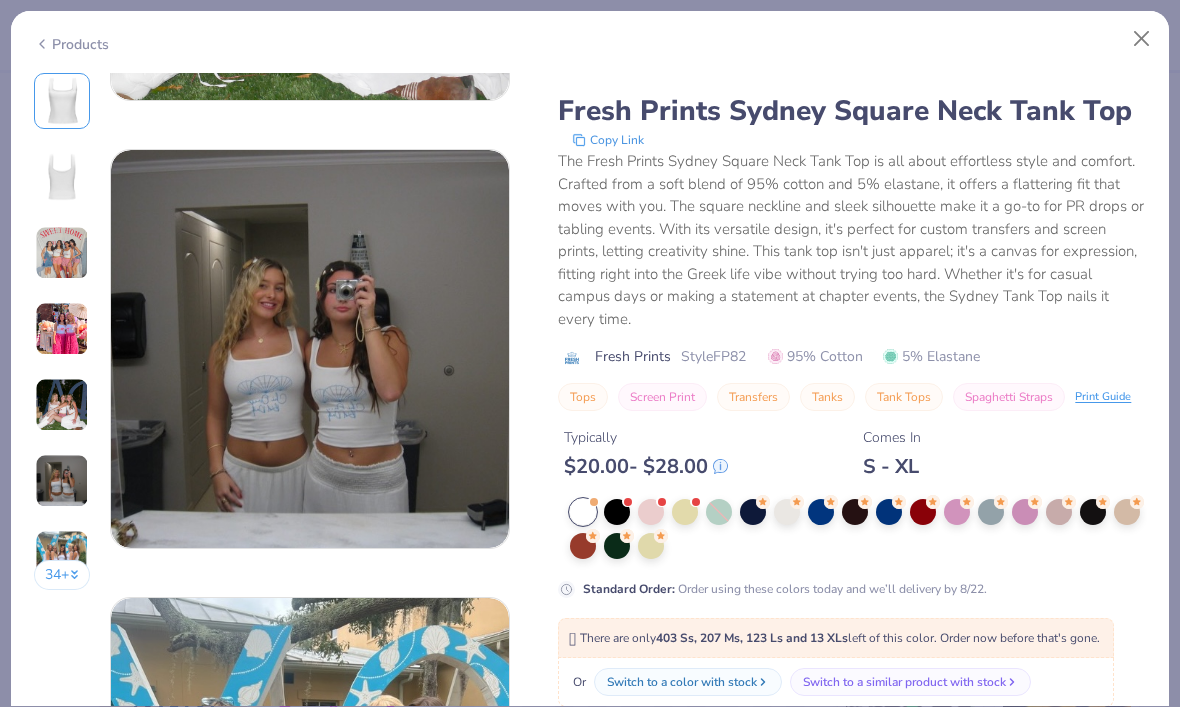 click at bounding box center [1142, 39] 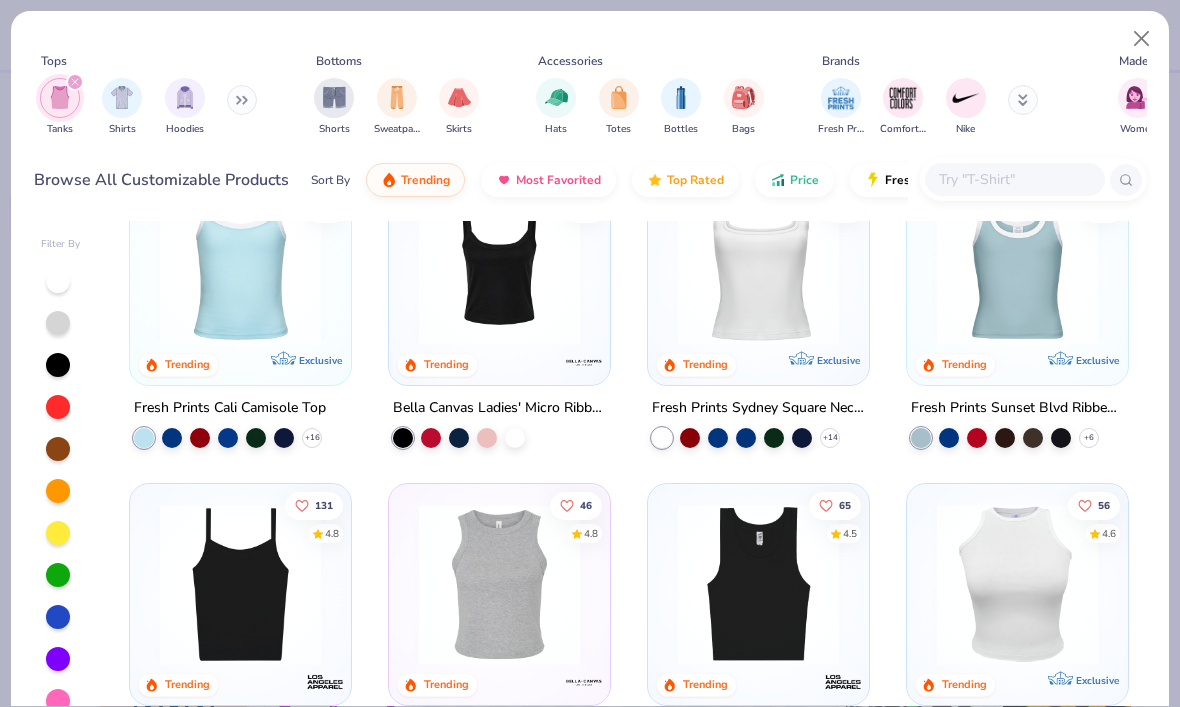 scroll, scrollTop: 76, scrollLeft: 0, axis: vertical 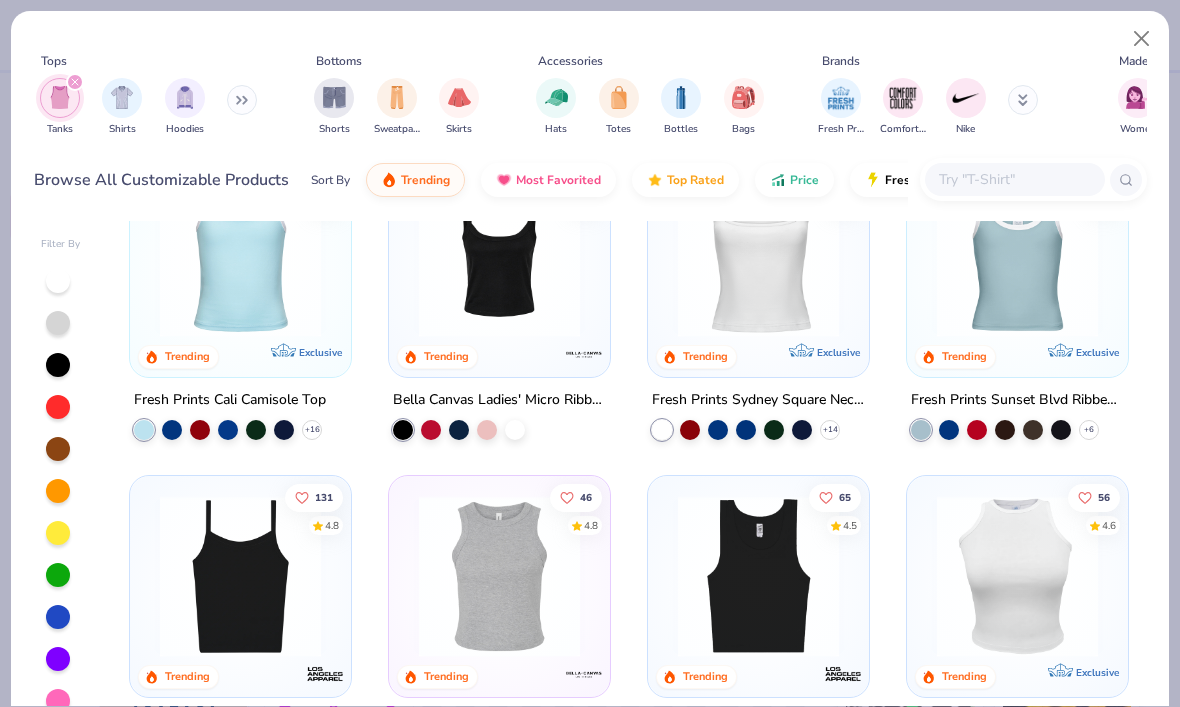 click at bounding box center [499, 256] 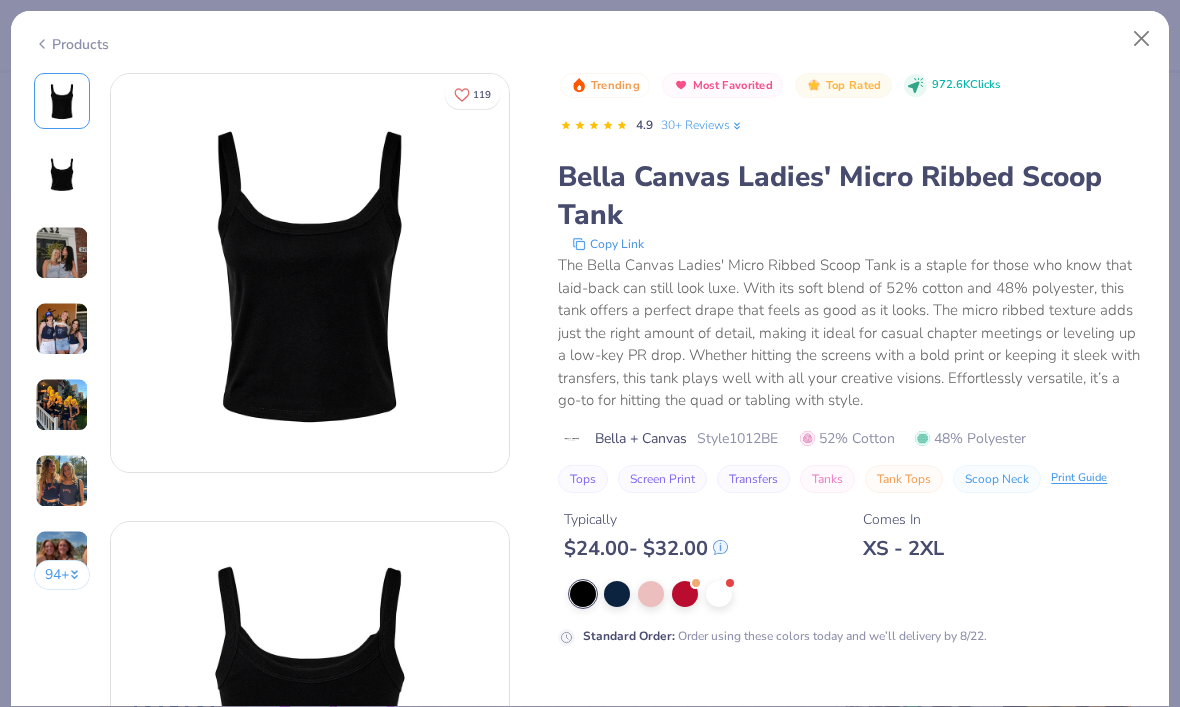 click at bounding box center [719, 594] 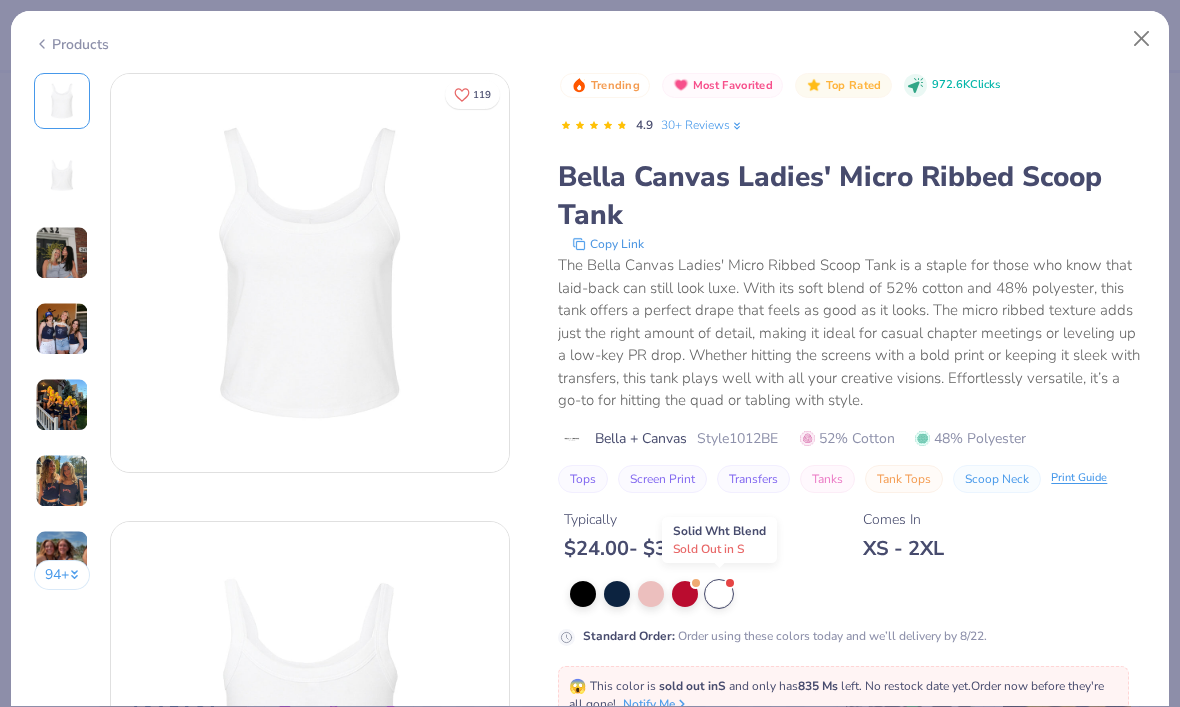 click at bounding box center [62, 329] 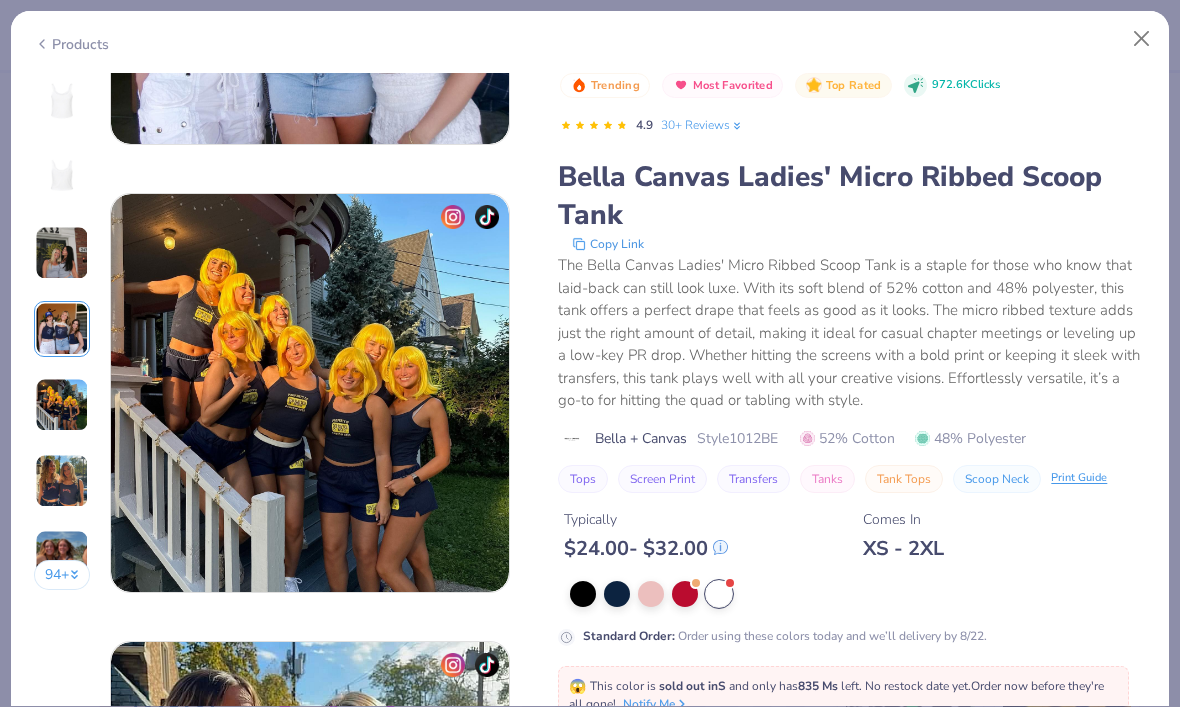 scroll, scrollTop: 1684, scrollLeft: 0, axis: vertical 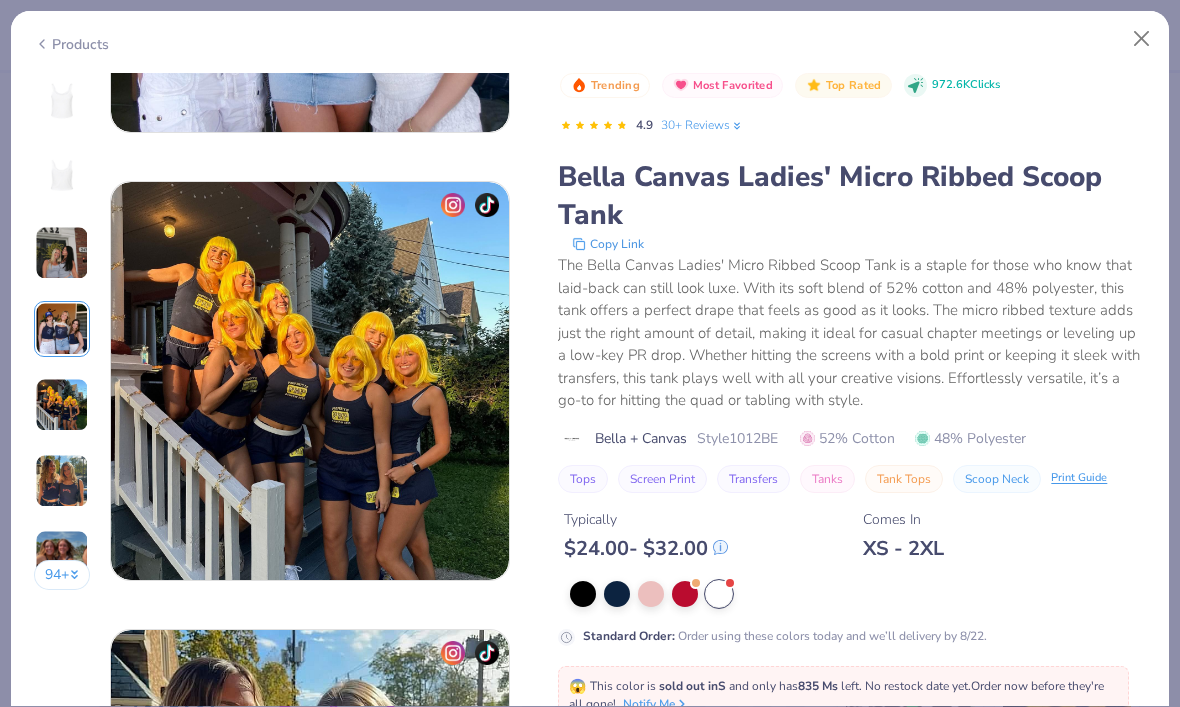 click at bounding box center [1142, 39] 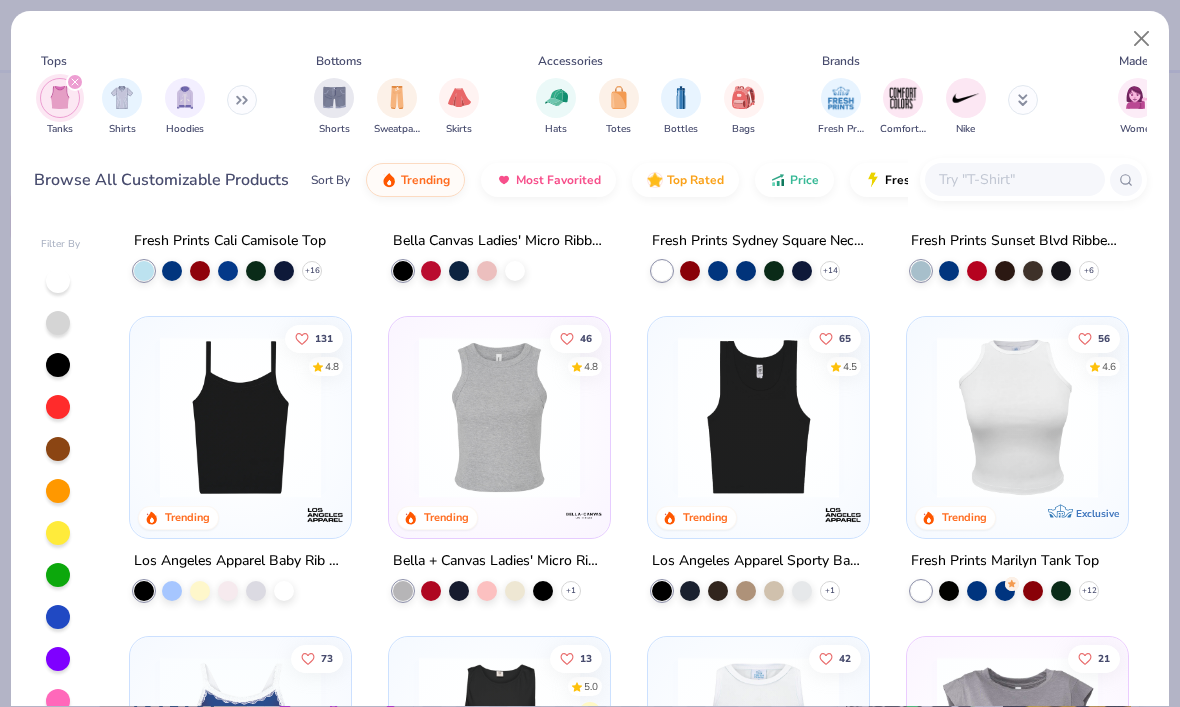 scroll, scrollTop: 236, scrollLeft: 0, axis: vertical 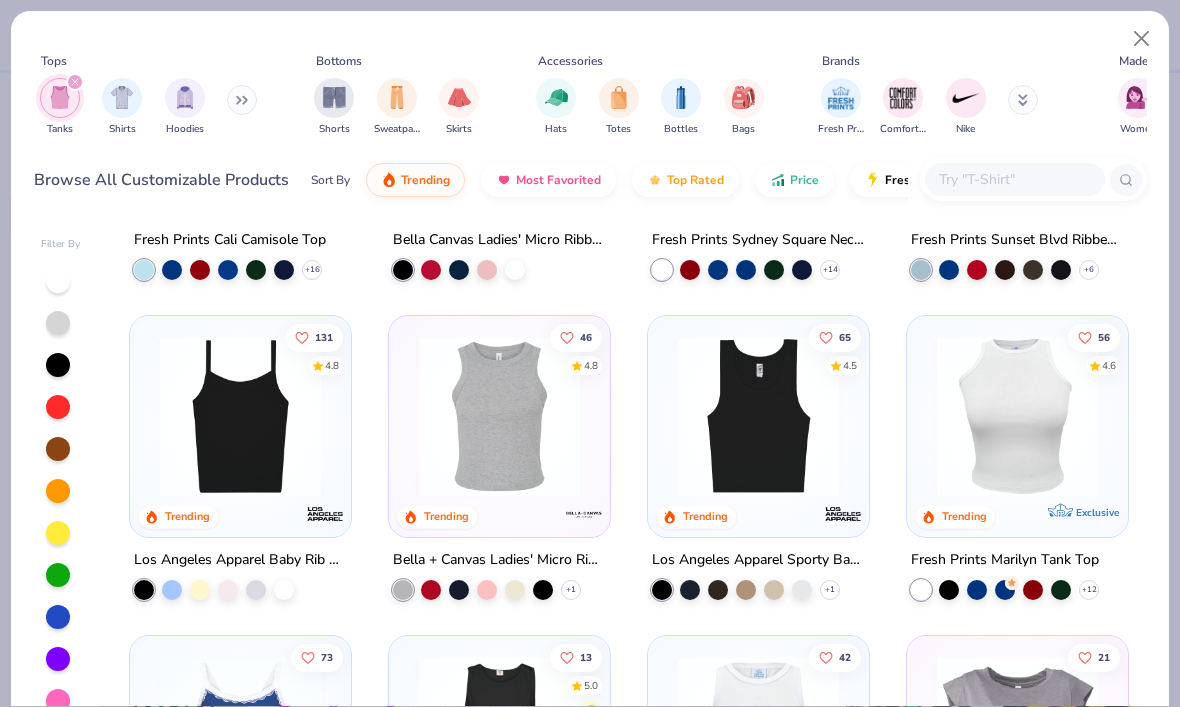 click at bounding box center (284, 589) 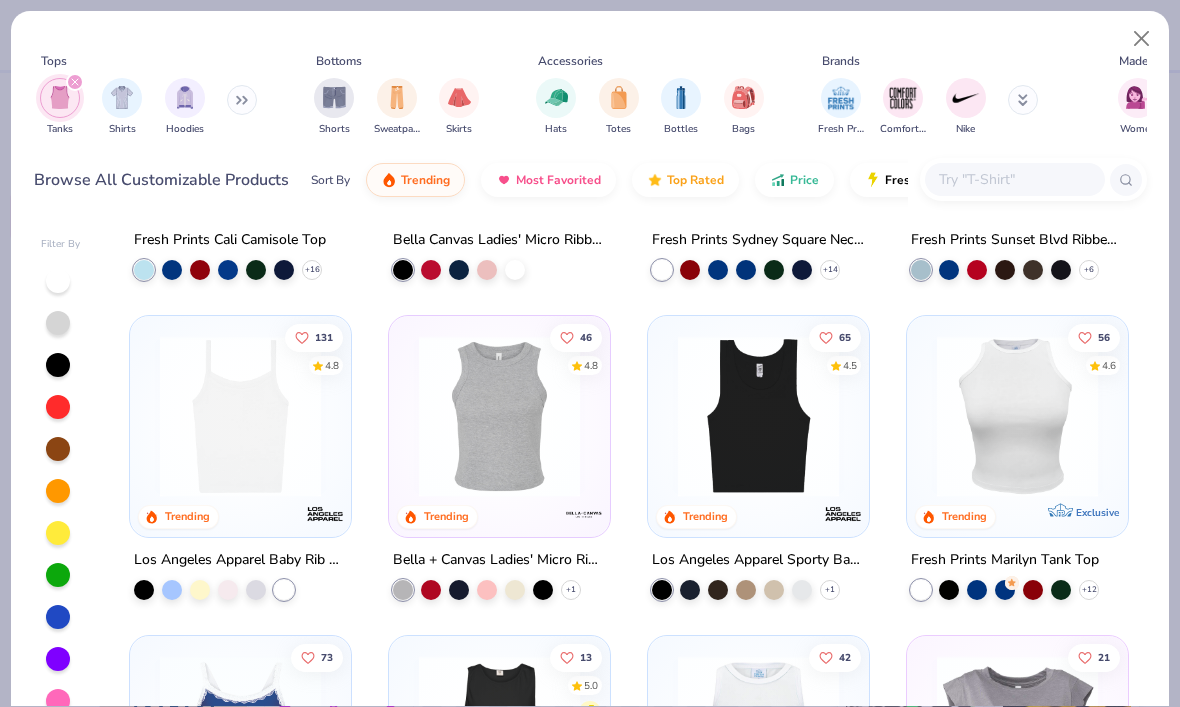click at bounding box center (240, 416) 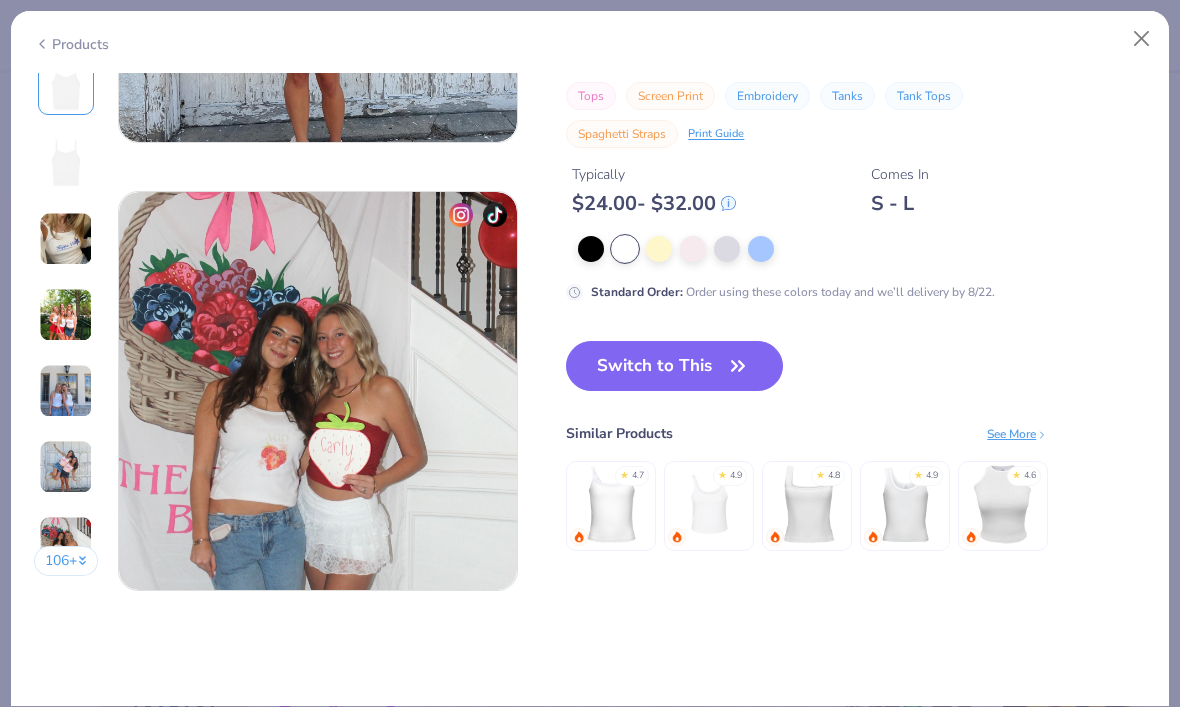 scroll, scrollTop: 2557, scrollLeft: 0, axis: vertical 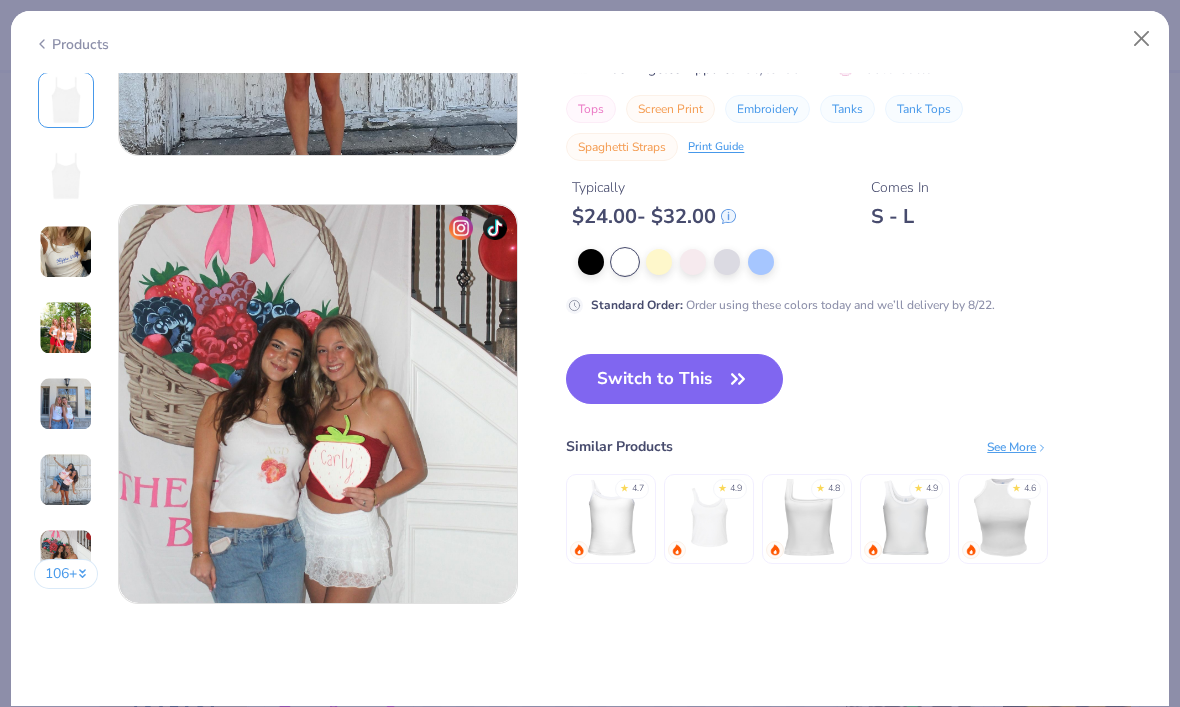 click on "Switch to This" at bounding box center (674, 379) 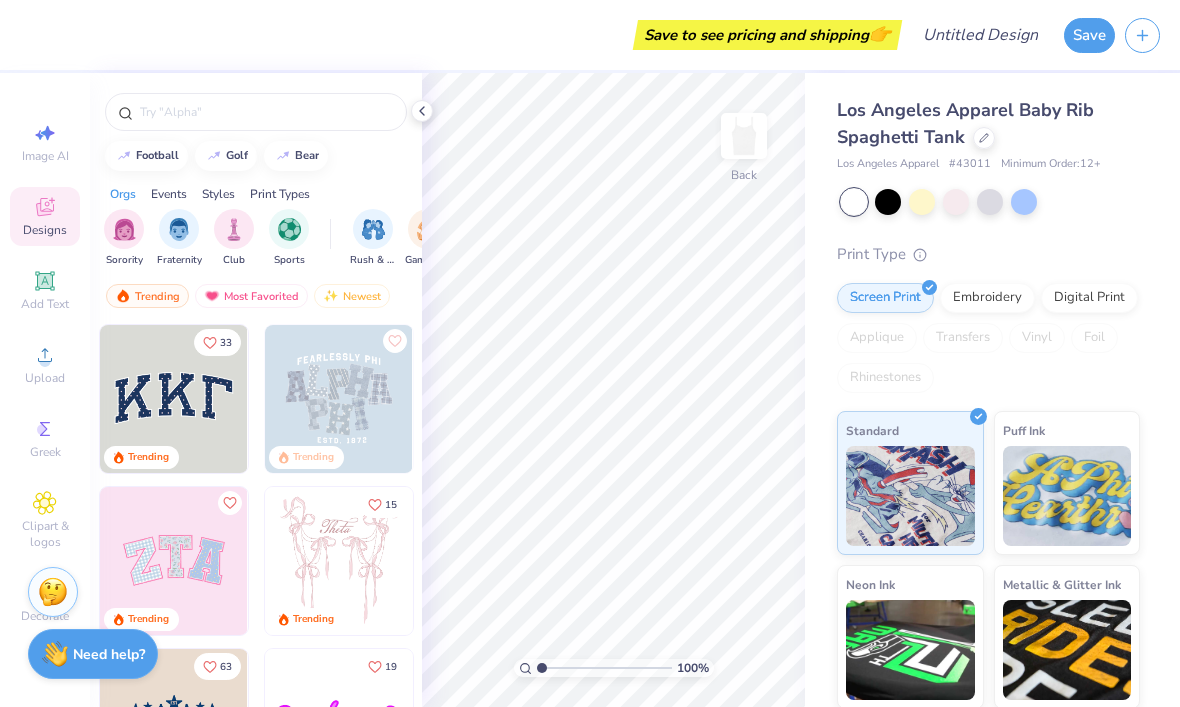click 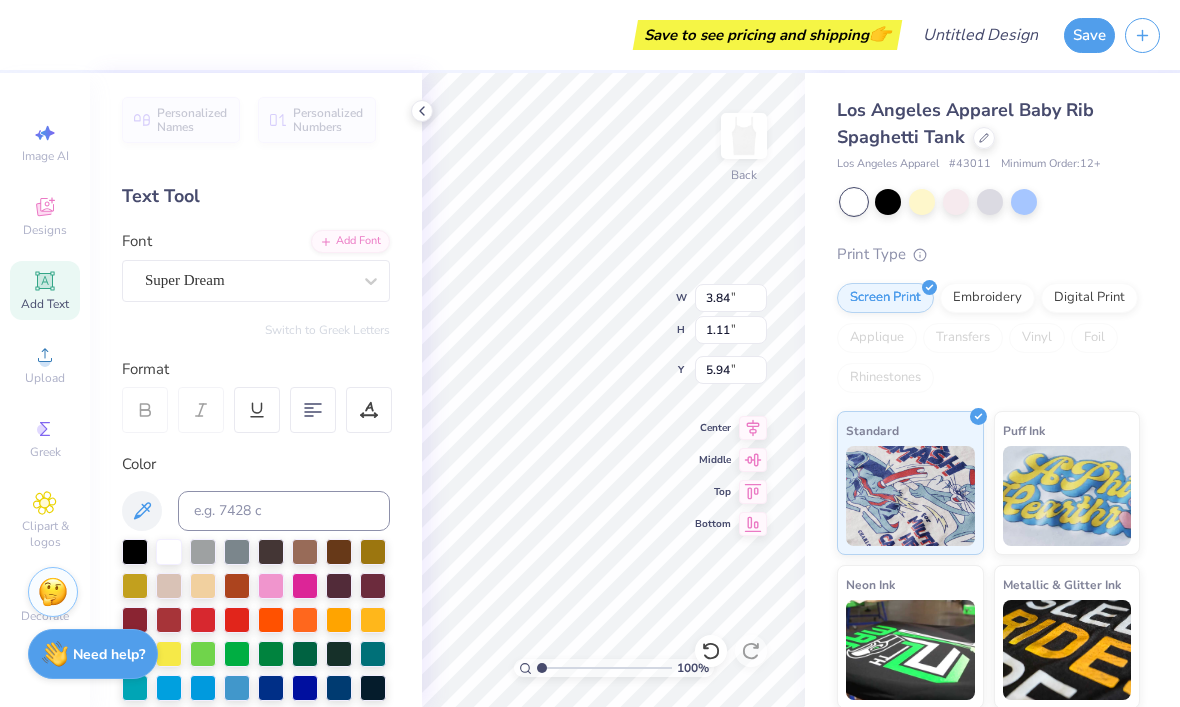 click at bounding box center (203, 620) 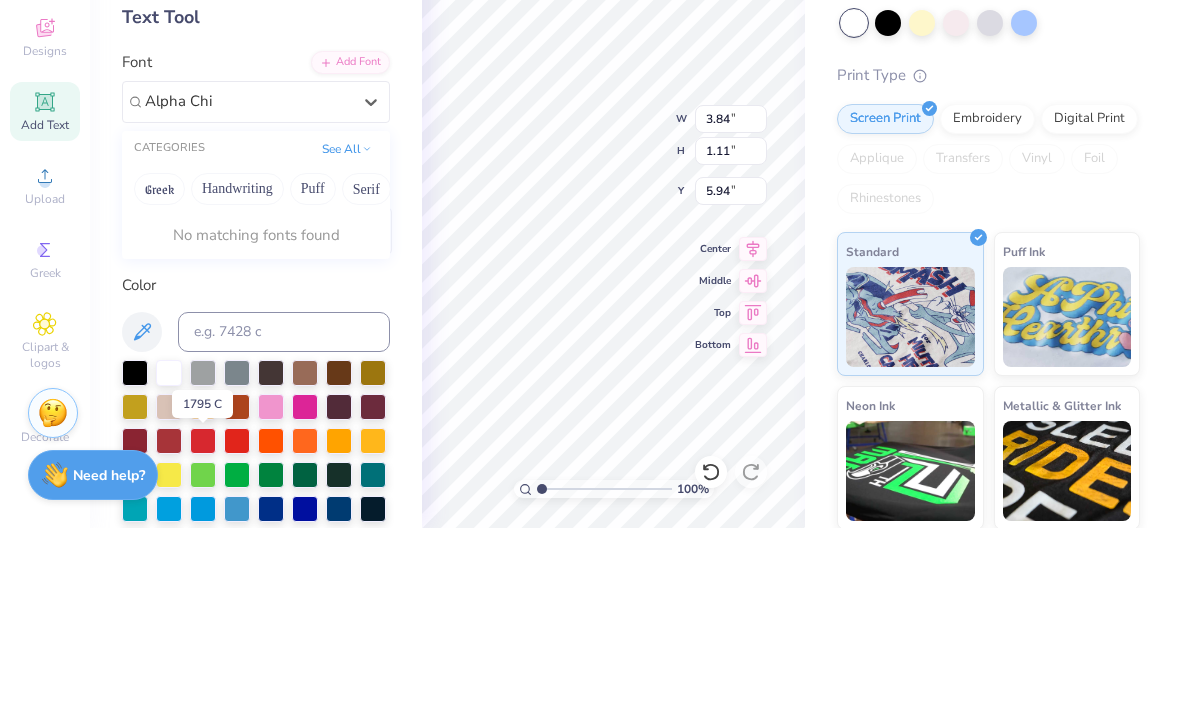 scroll, scrollTop: 0, scrollLeft: 0, axis: both 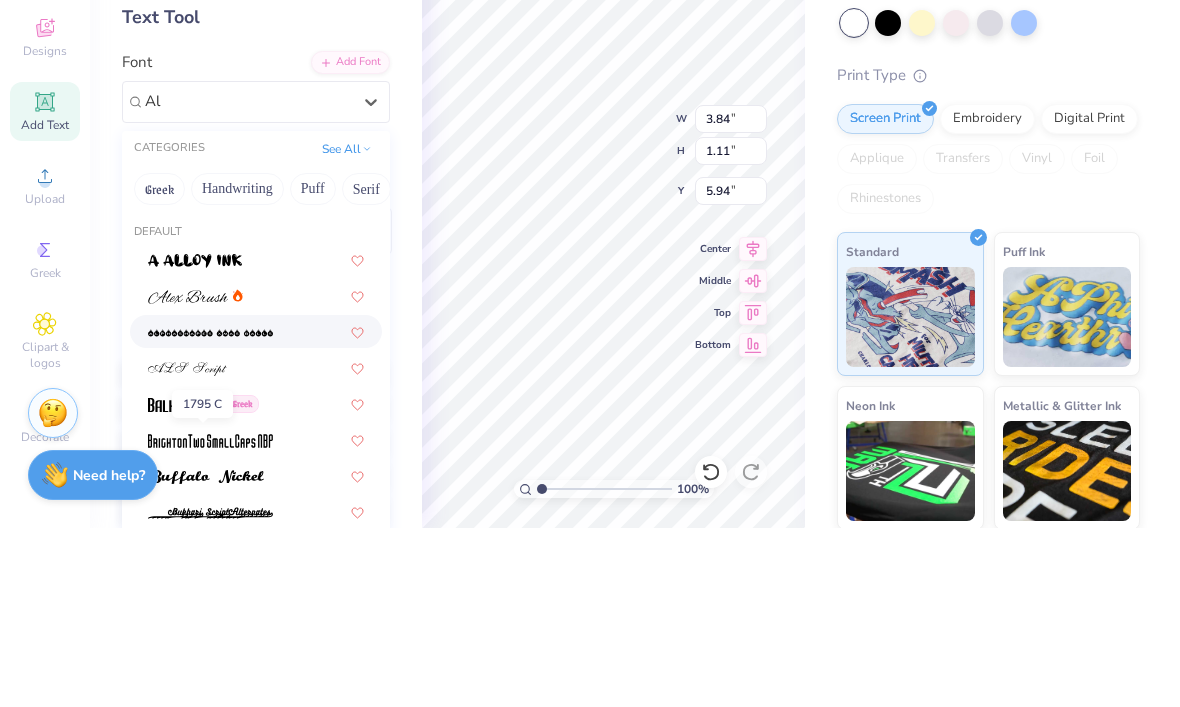 type on "A" 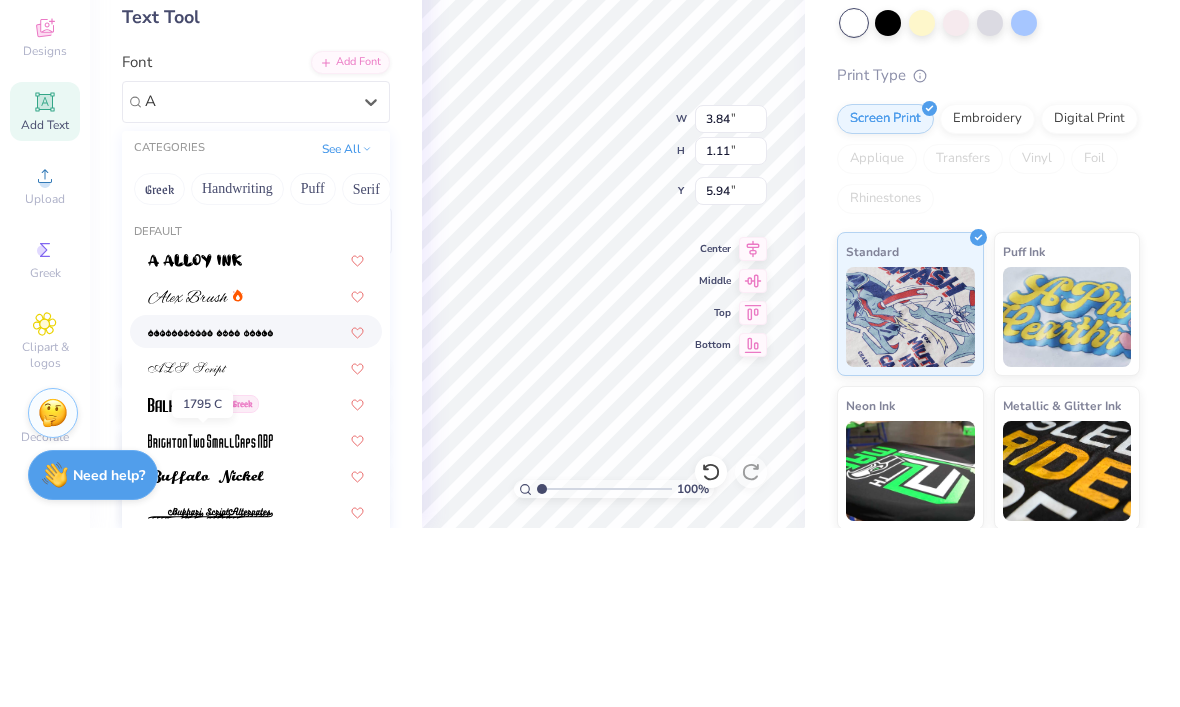 type 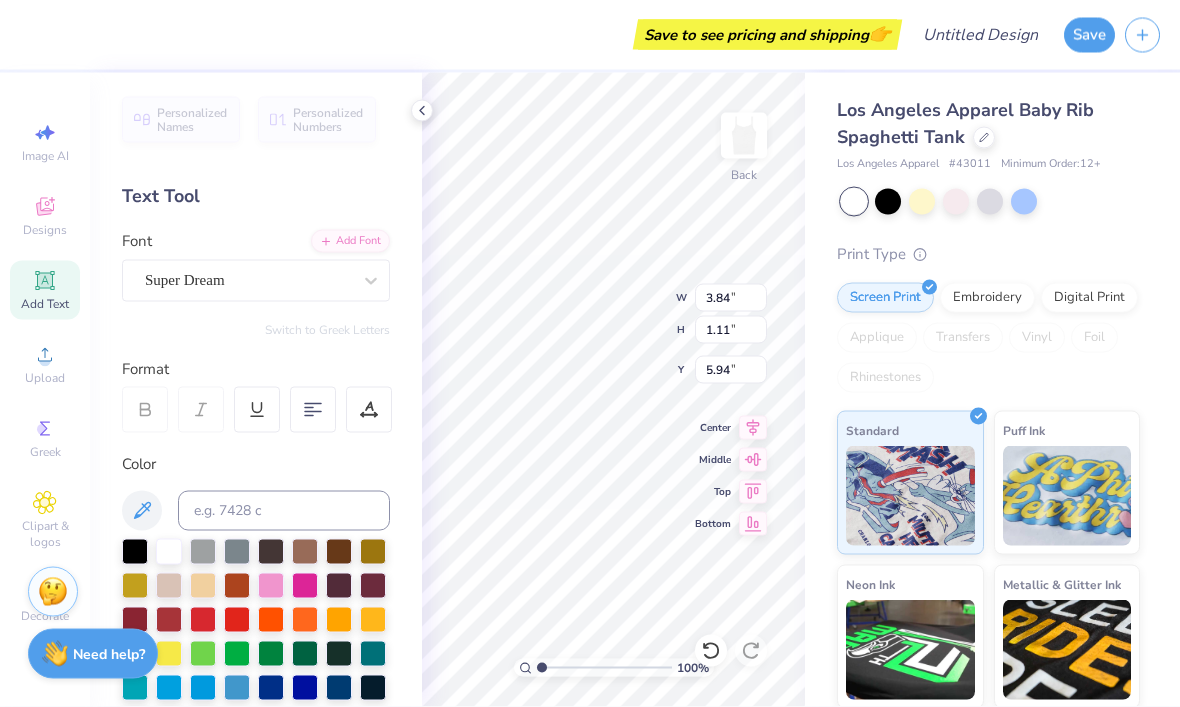 scroll, scrollTop: 0, scrollLeft: 2, axis: horizontal 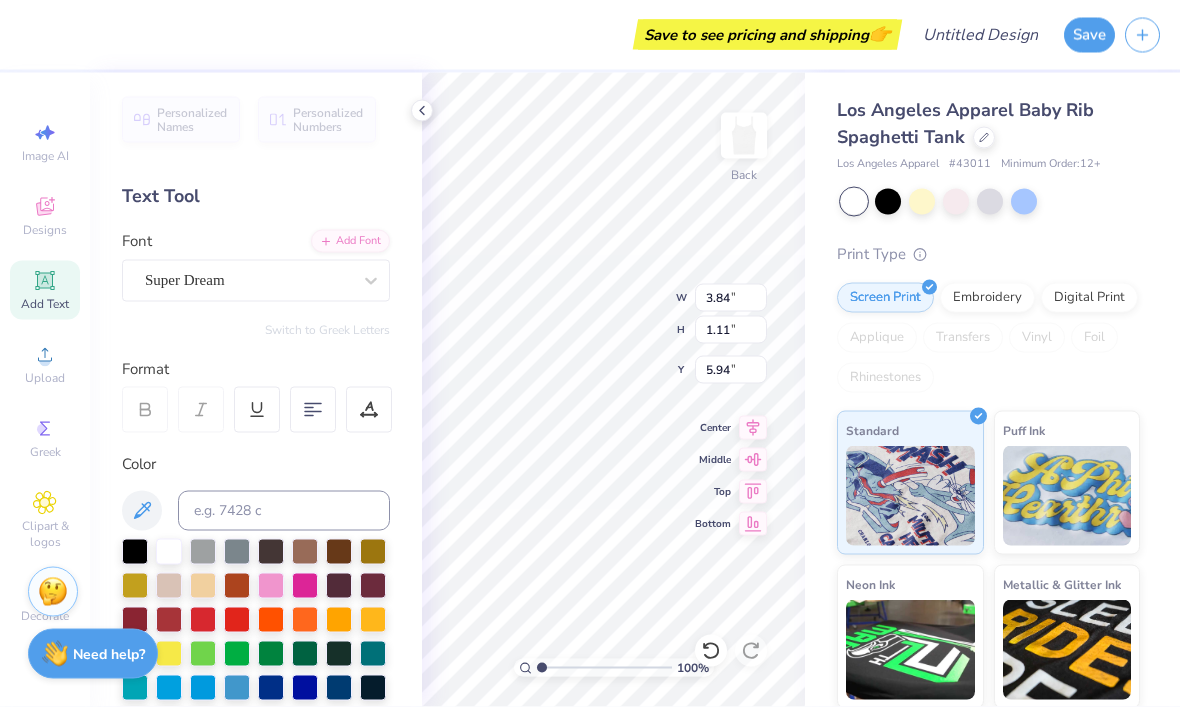 type on "Alpha Chi" 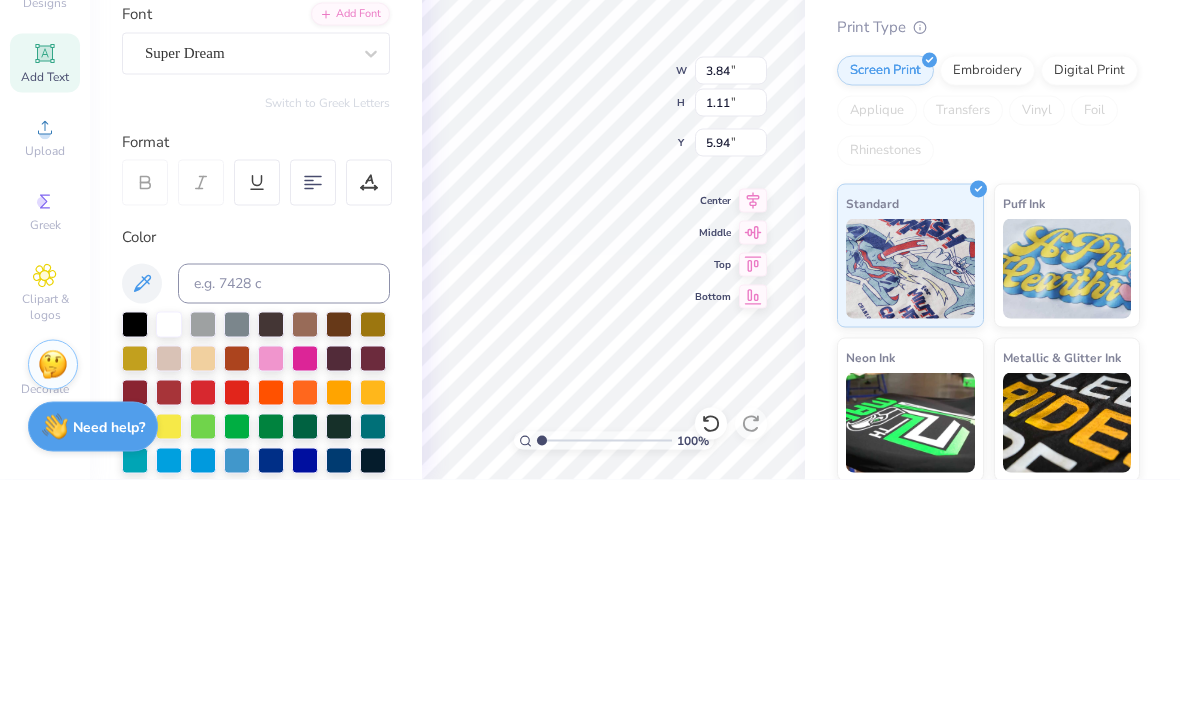 click on "Digital Print" at bounding box center [1089, 298] 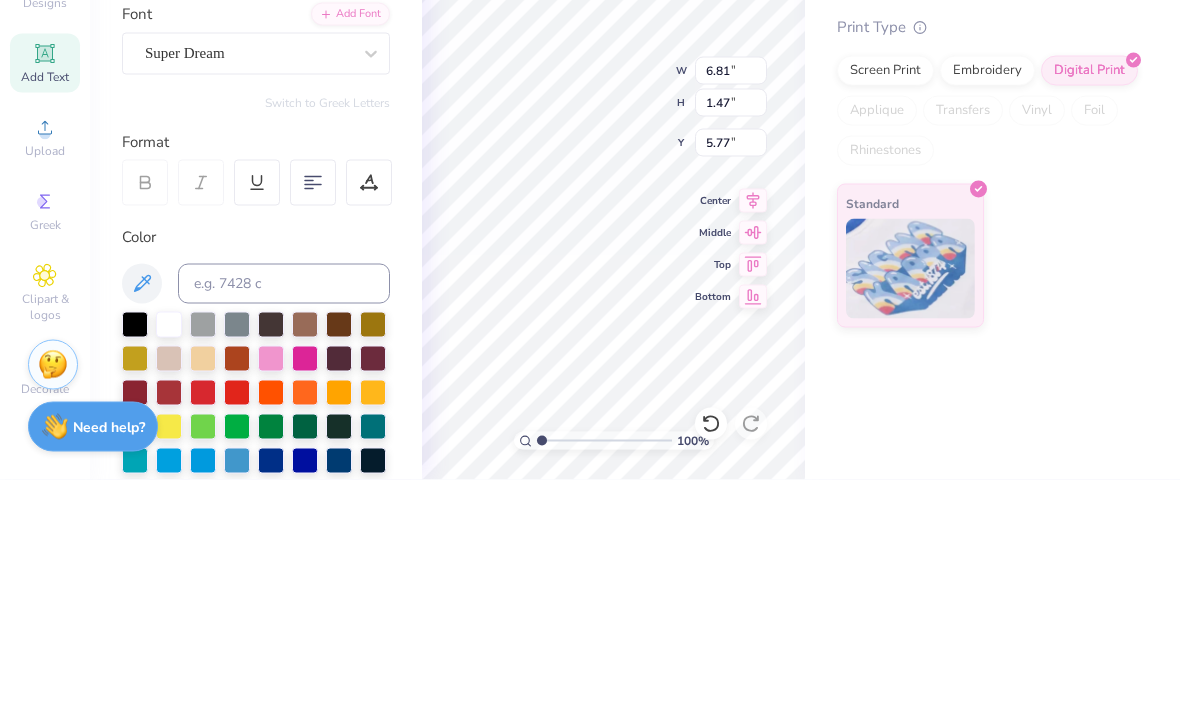 type on "6.81" 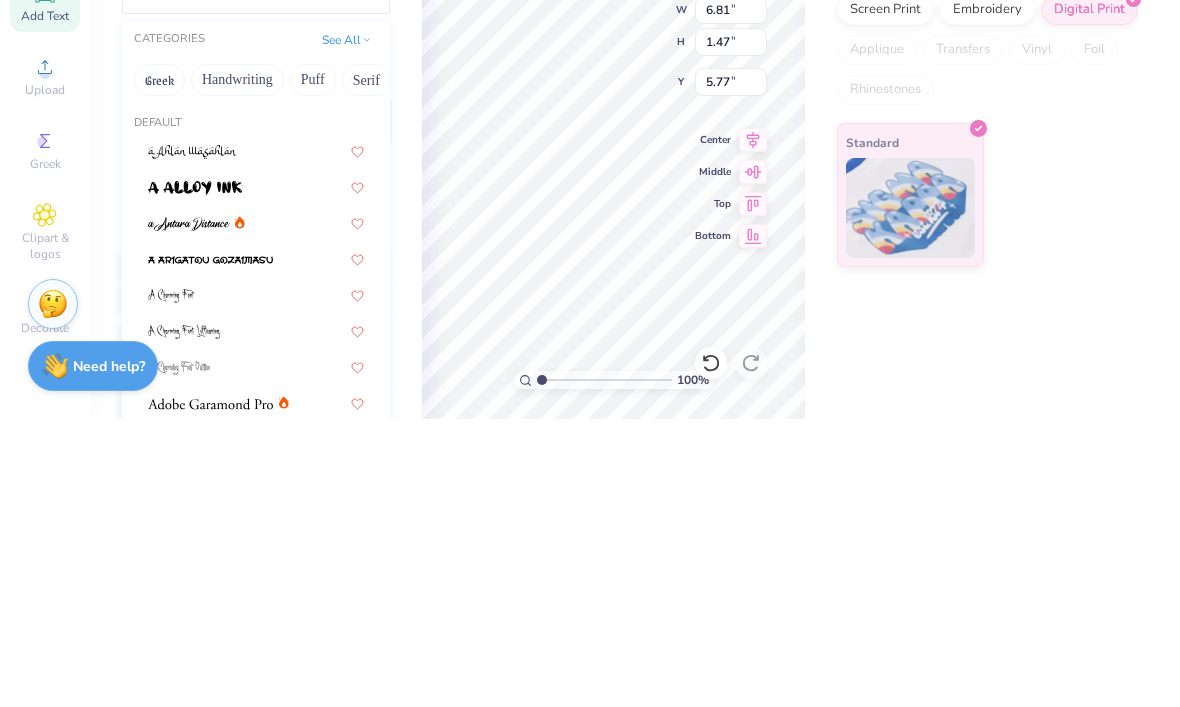 click at bounding box center (189, 512) 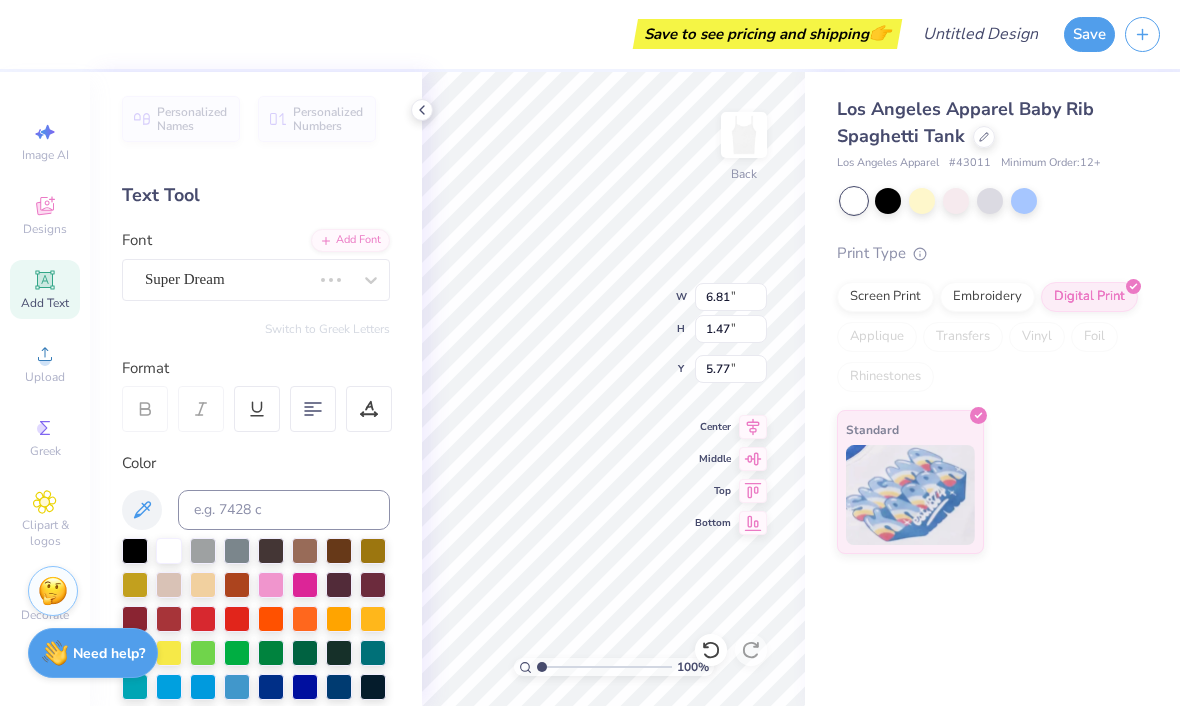 type on "5.25" 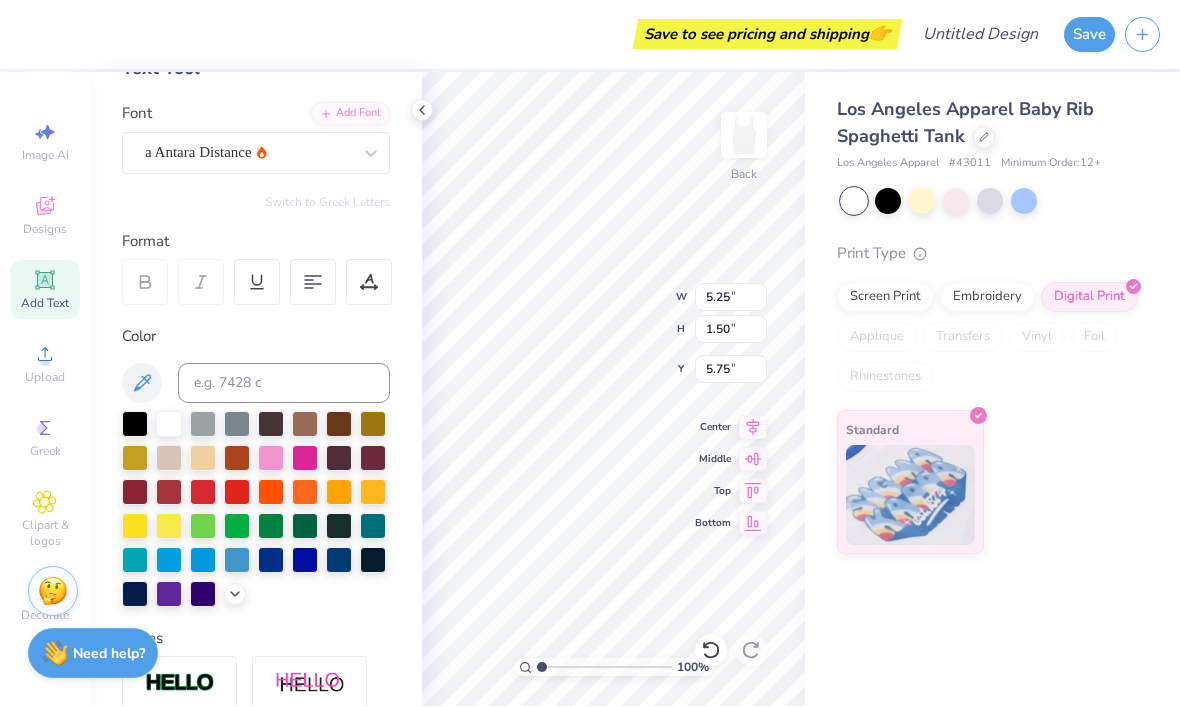 scroll, scrollTop: 135, scrollLeft: 0, axis: vertical 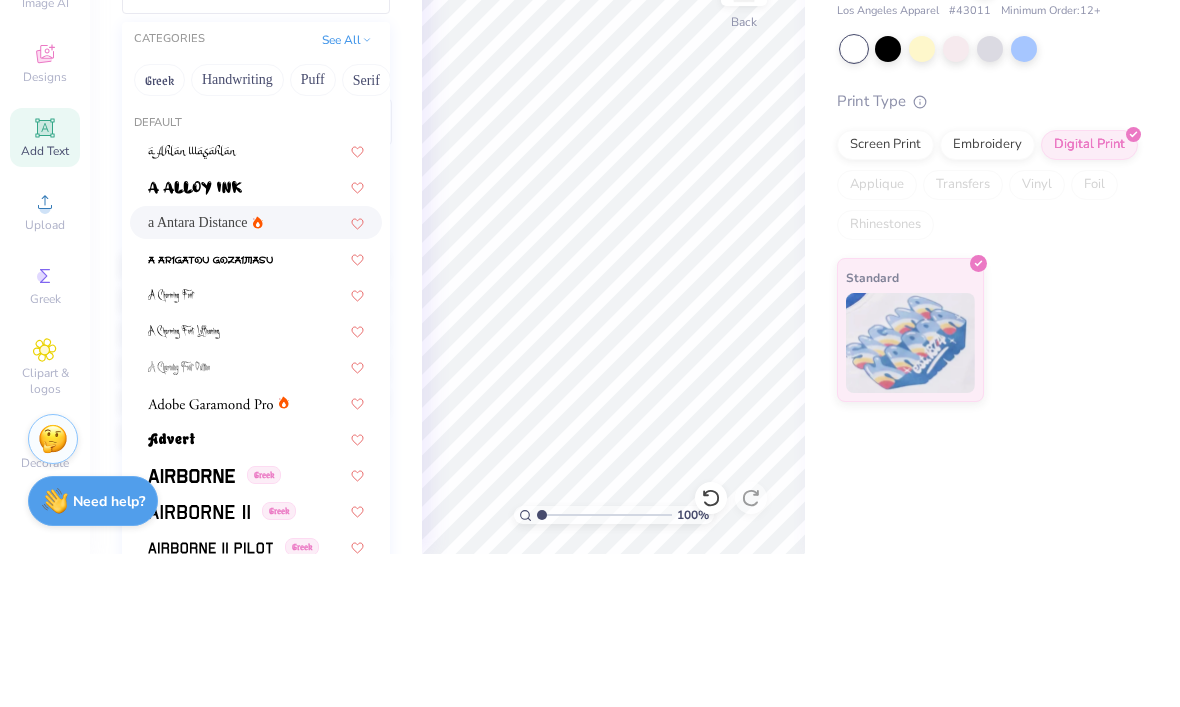 click on "Screen Print" at bounding box center [885, 298] 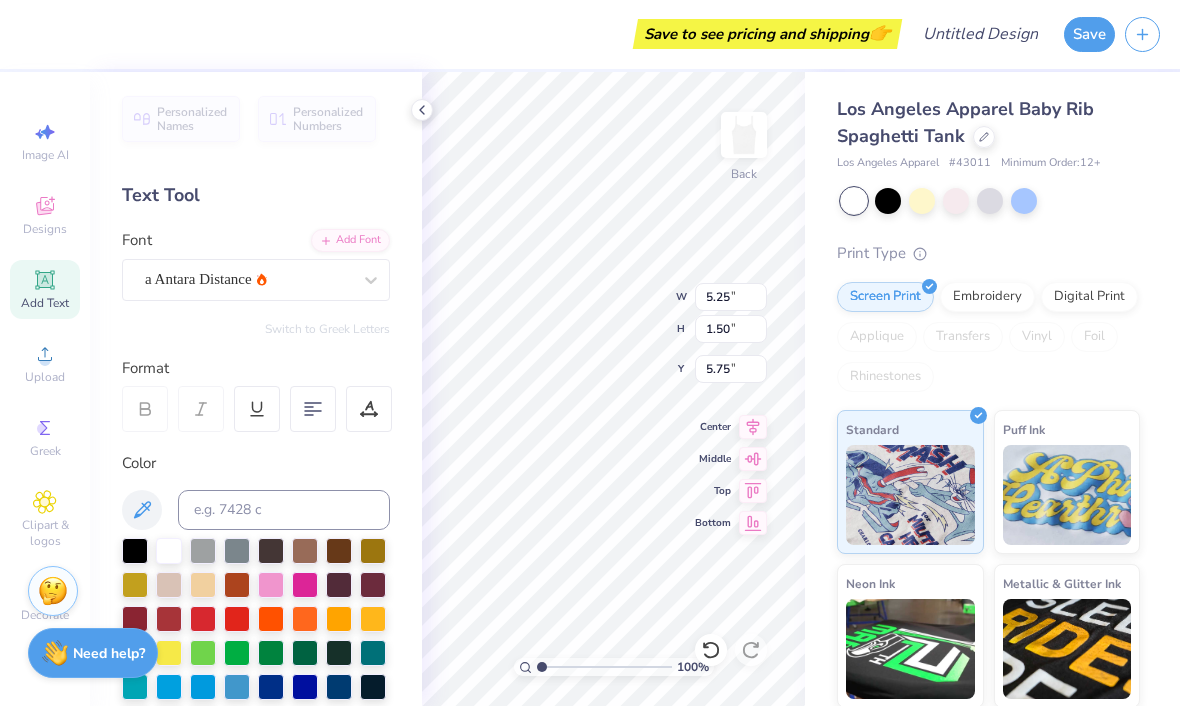 type on "3.25" 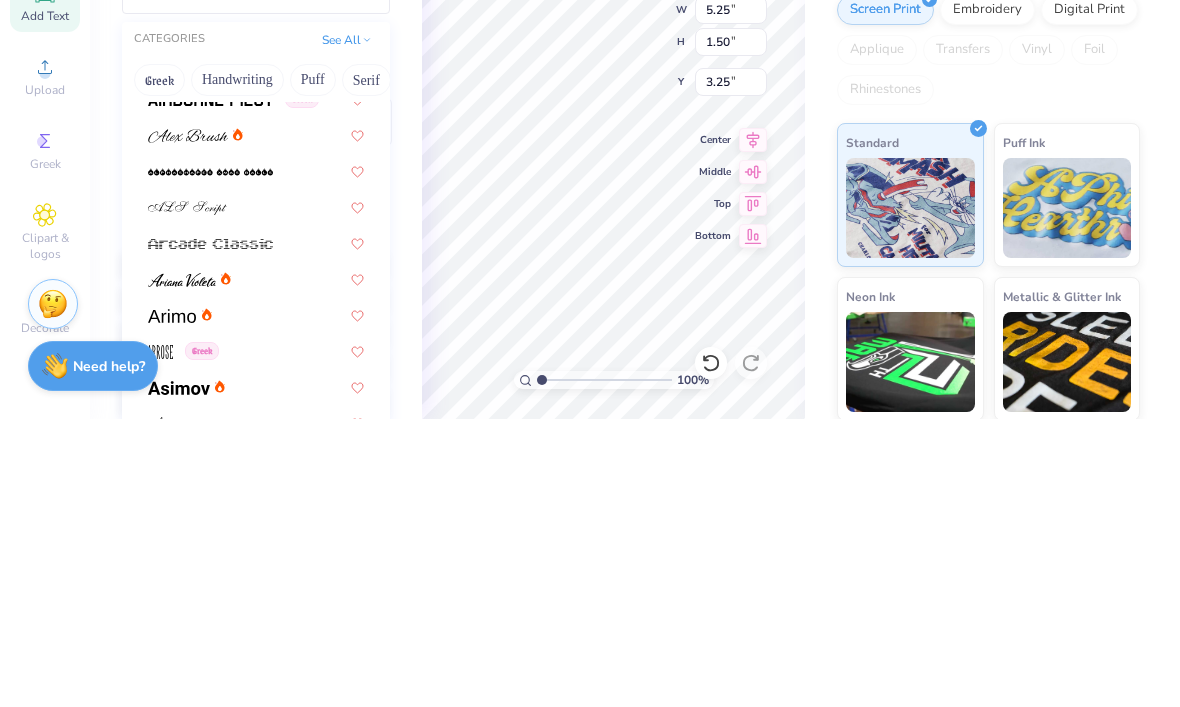 scroll, scrollTop: 483, scrollLeft: 0, axis: vertical 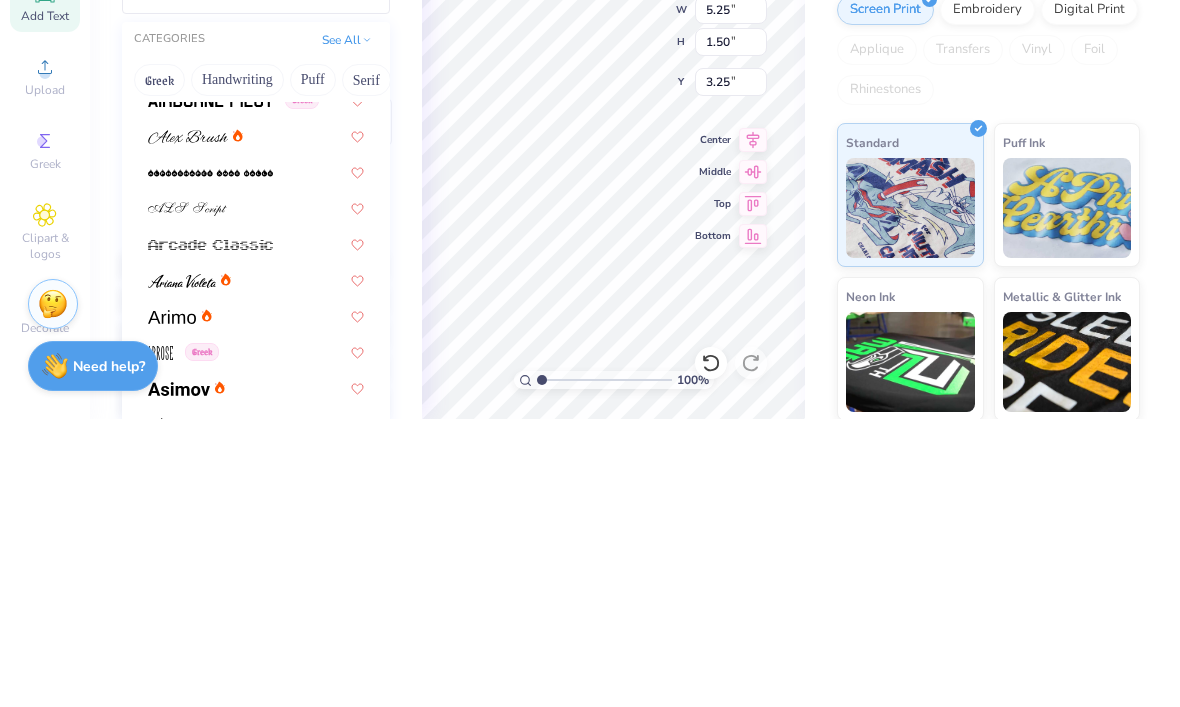 click at bounding box center [256, 423] 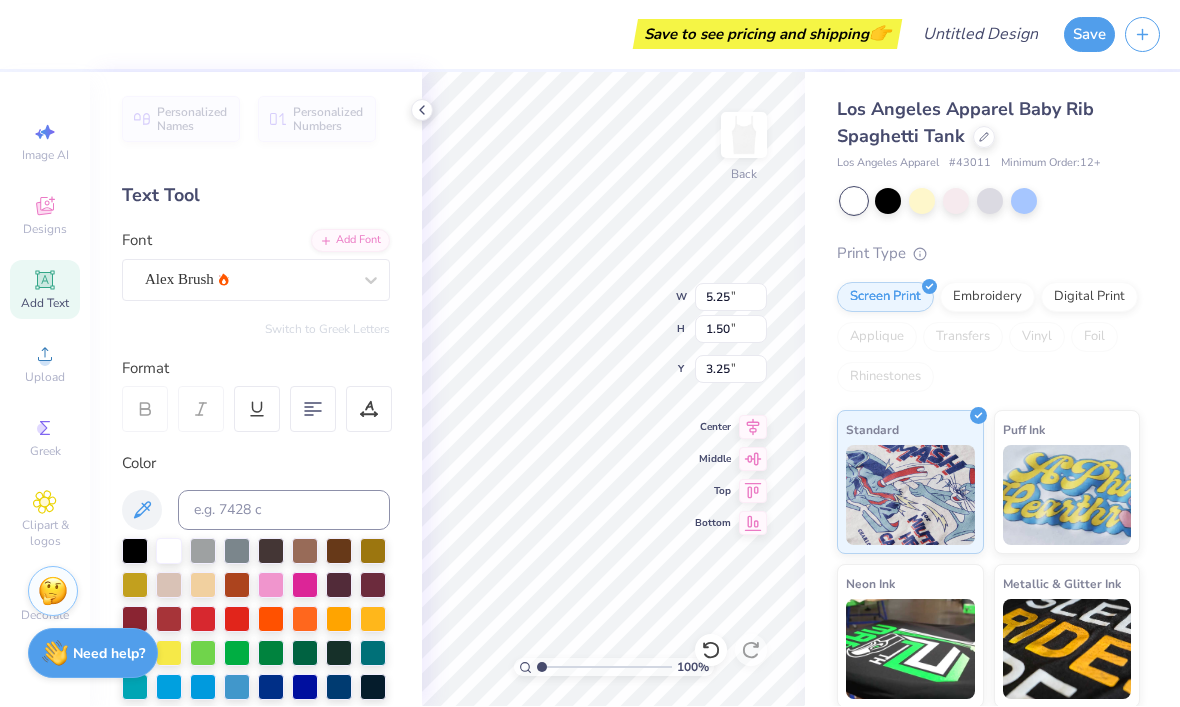type on "6.34" 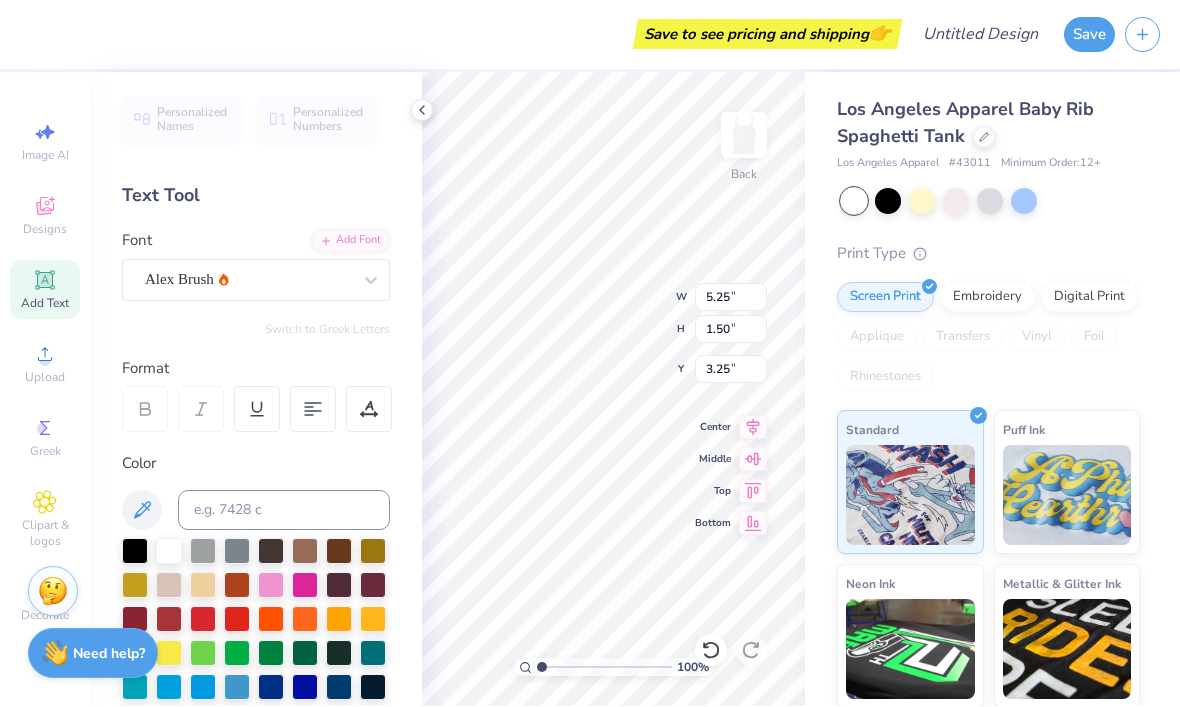 type on "1.36" 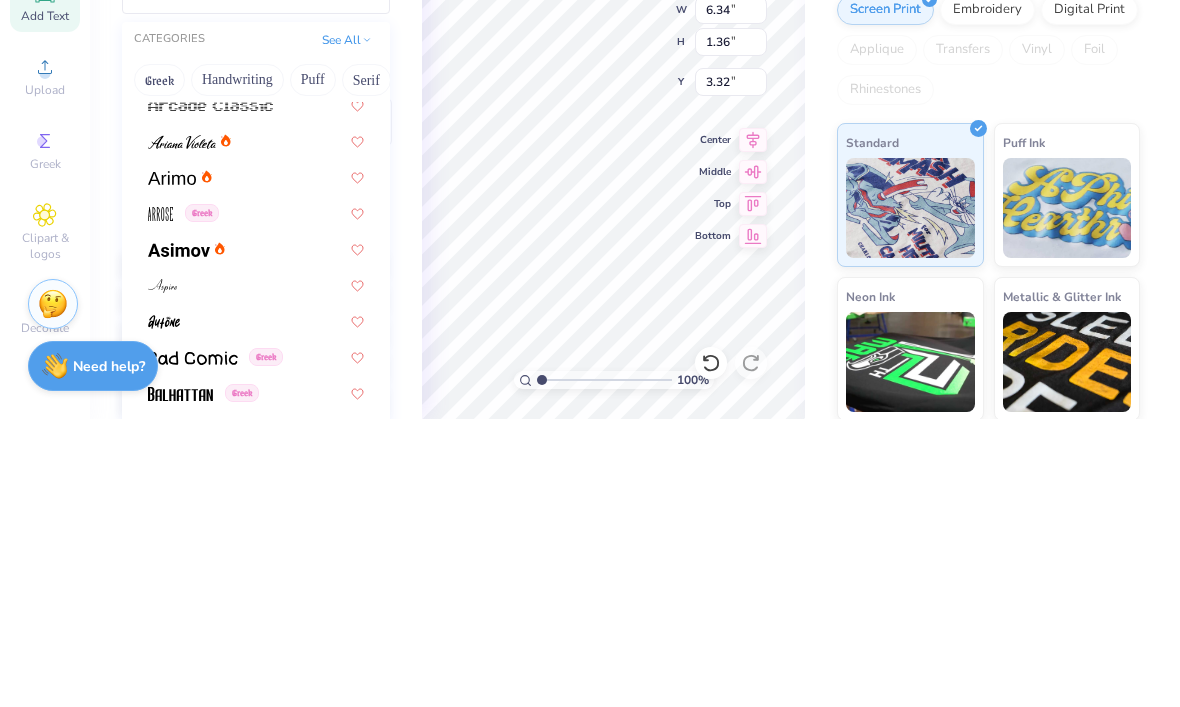 scroll, scrollTop: 625, scrollLeft: 0, axis: vertical 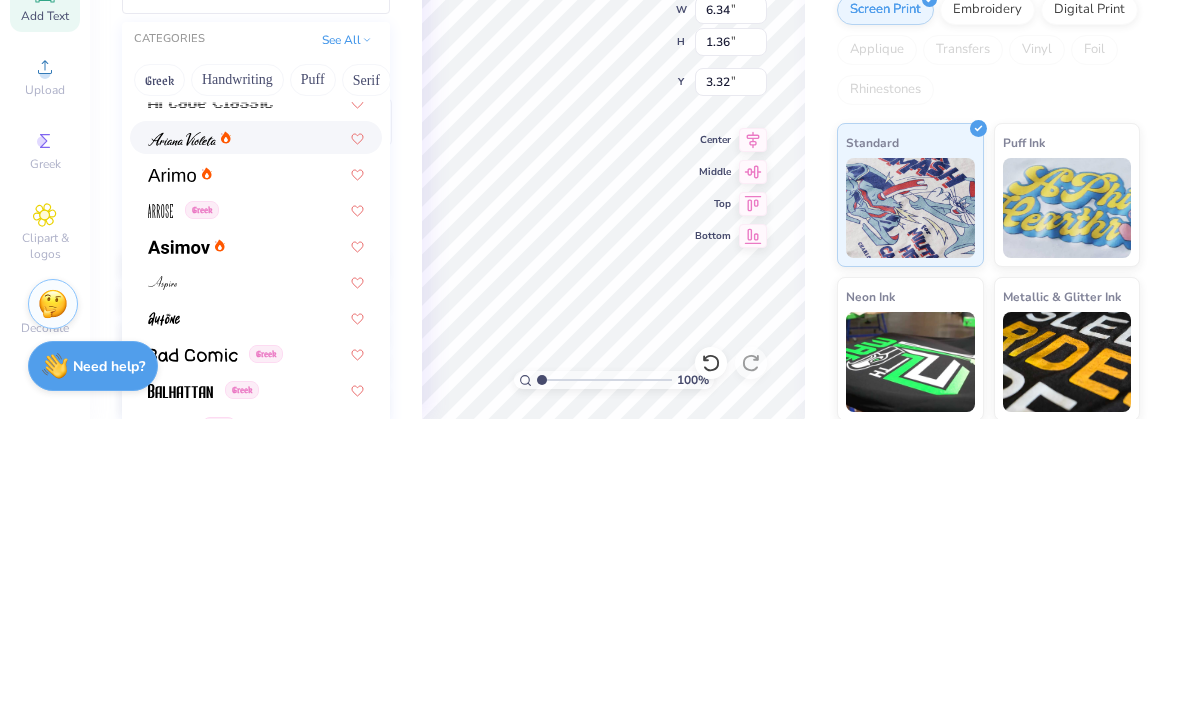 click at bounding box center [256, 425] 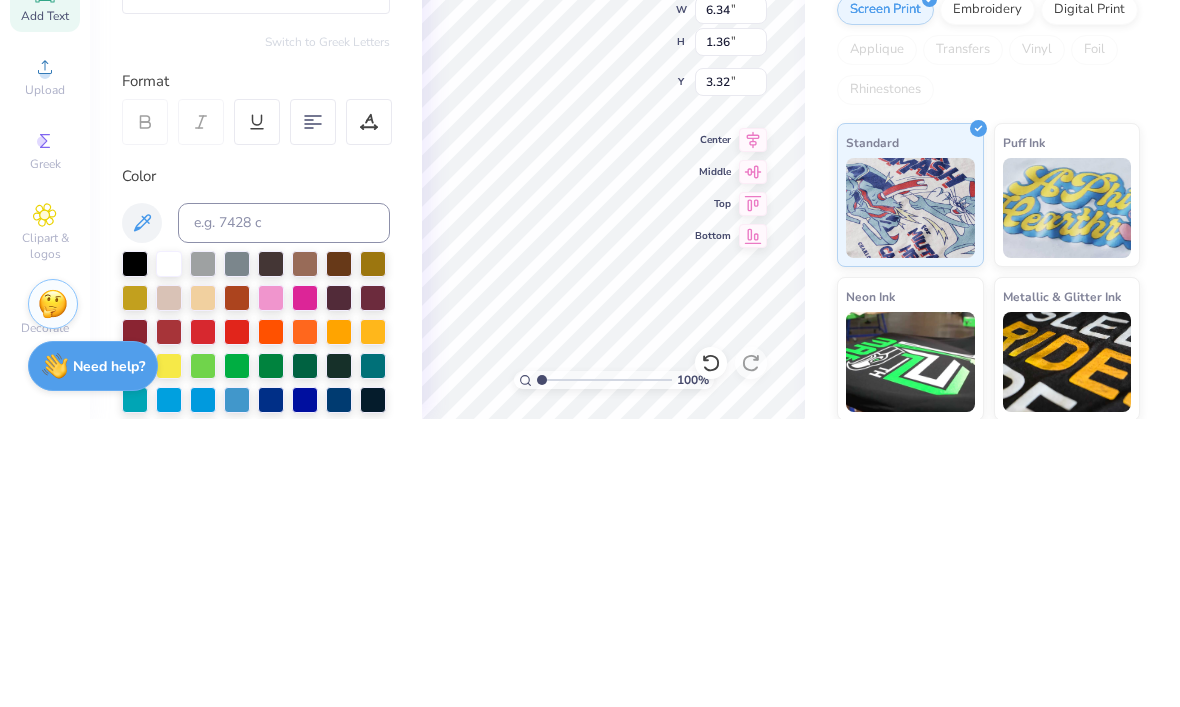 type on "4.53" 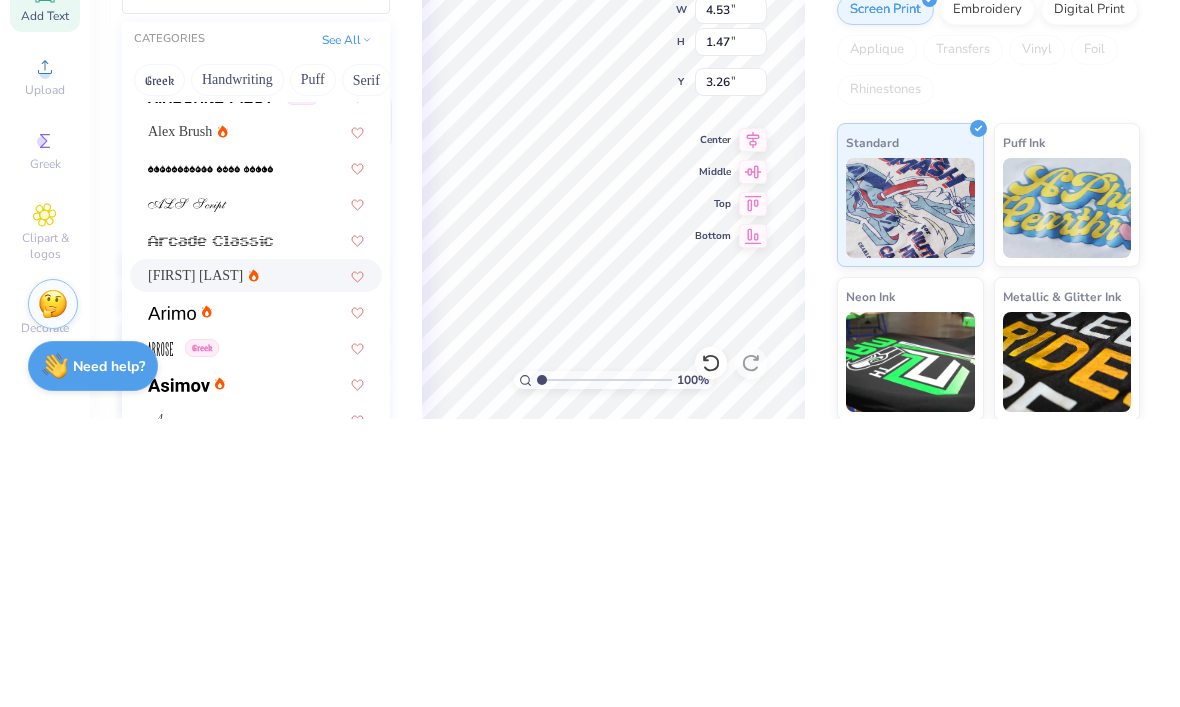 scroll, scrollTop: 492, scrollLeft: 0, axis: vertical 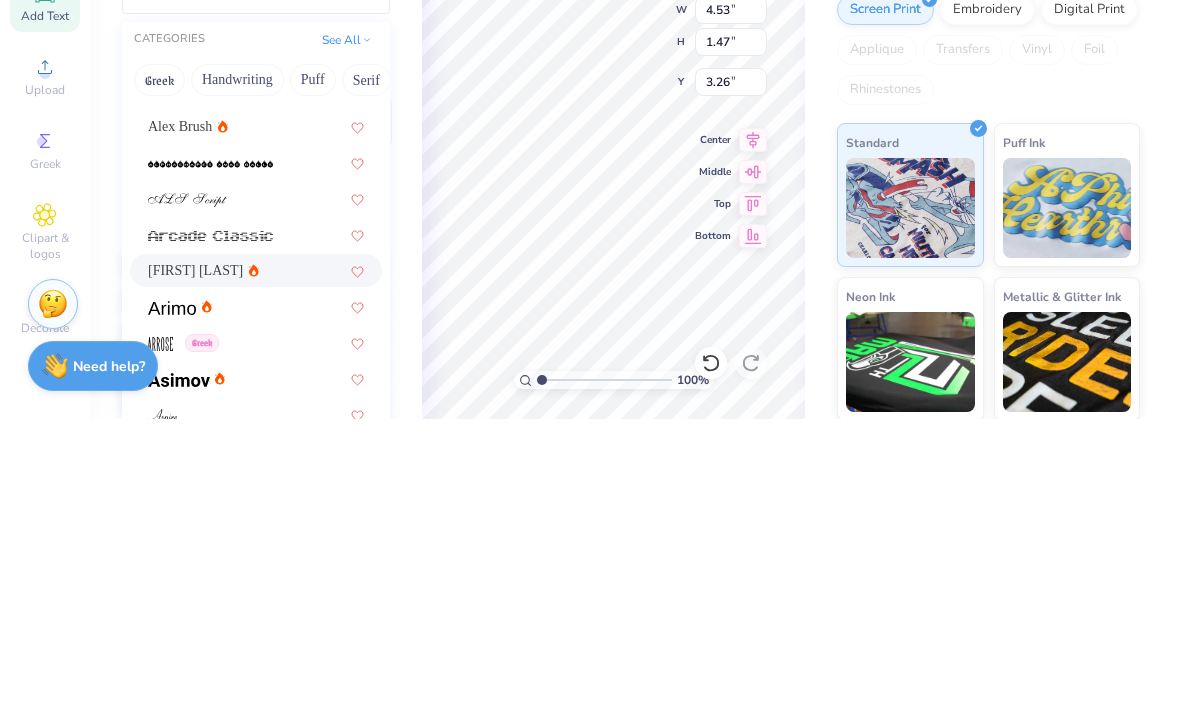 click at bounding box center [357, 414] 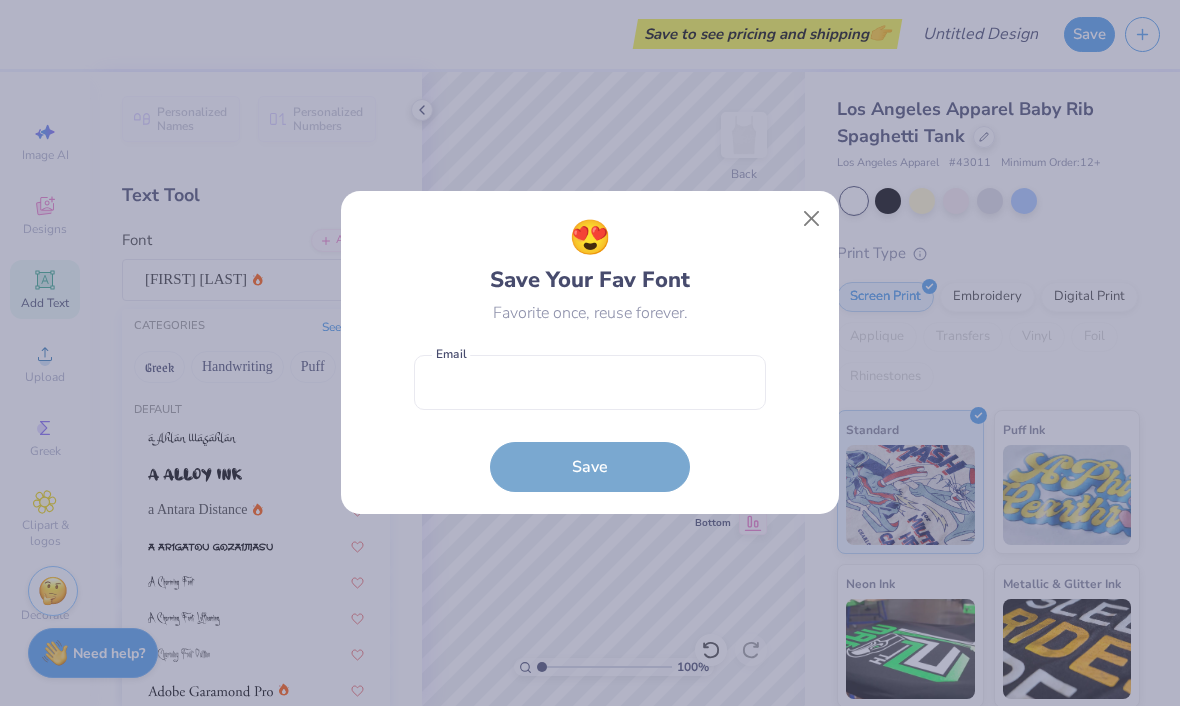 click at bounding box center [812, 220] 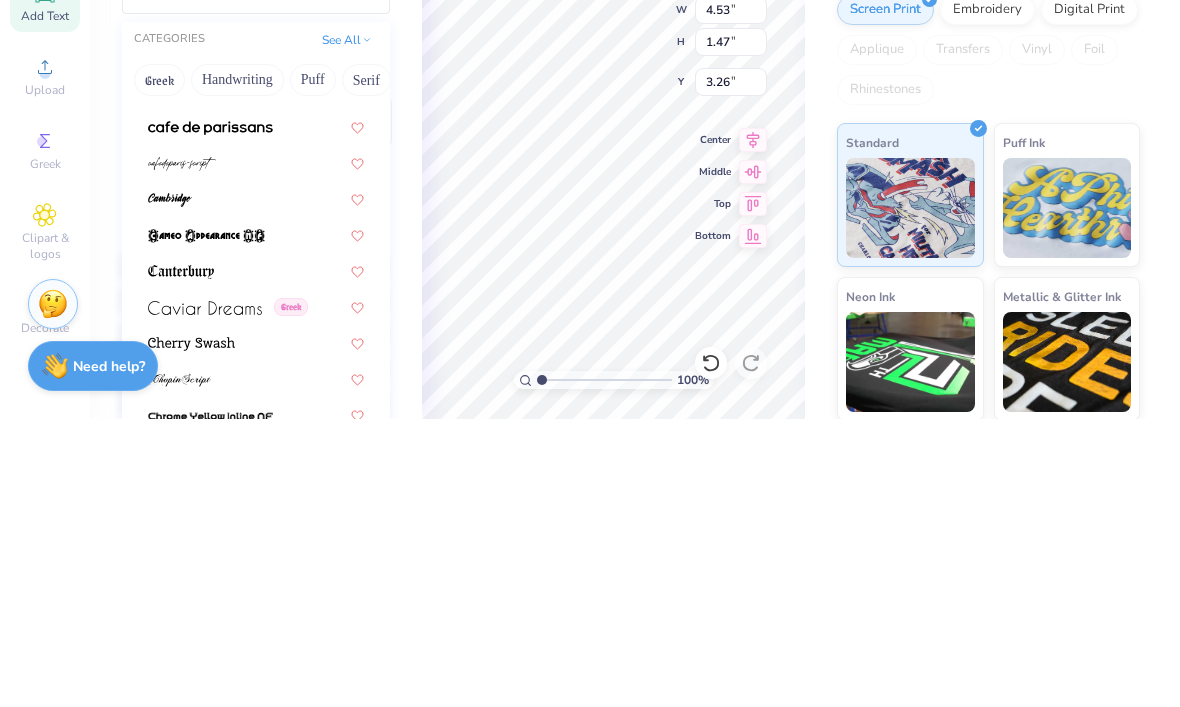 scroll, scrollTop: 2005, scrollLeft: 0, axis: vertical 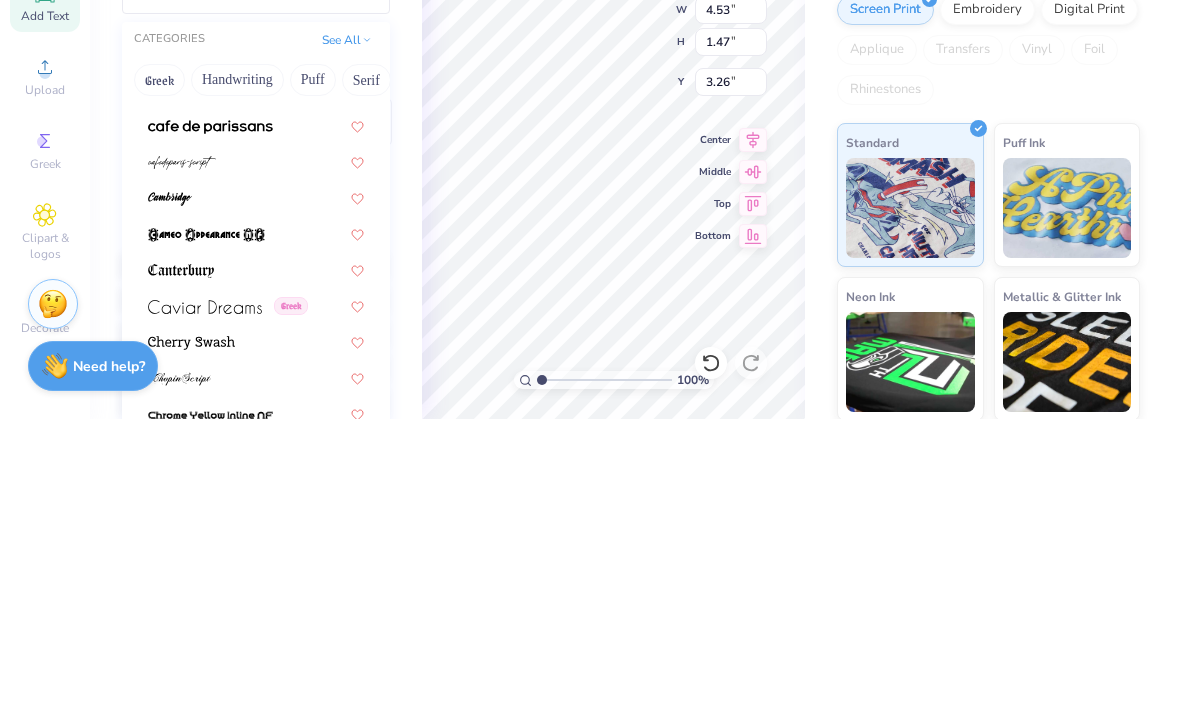 click at bounding box center (256, 449) 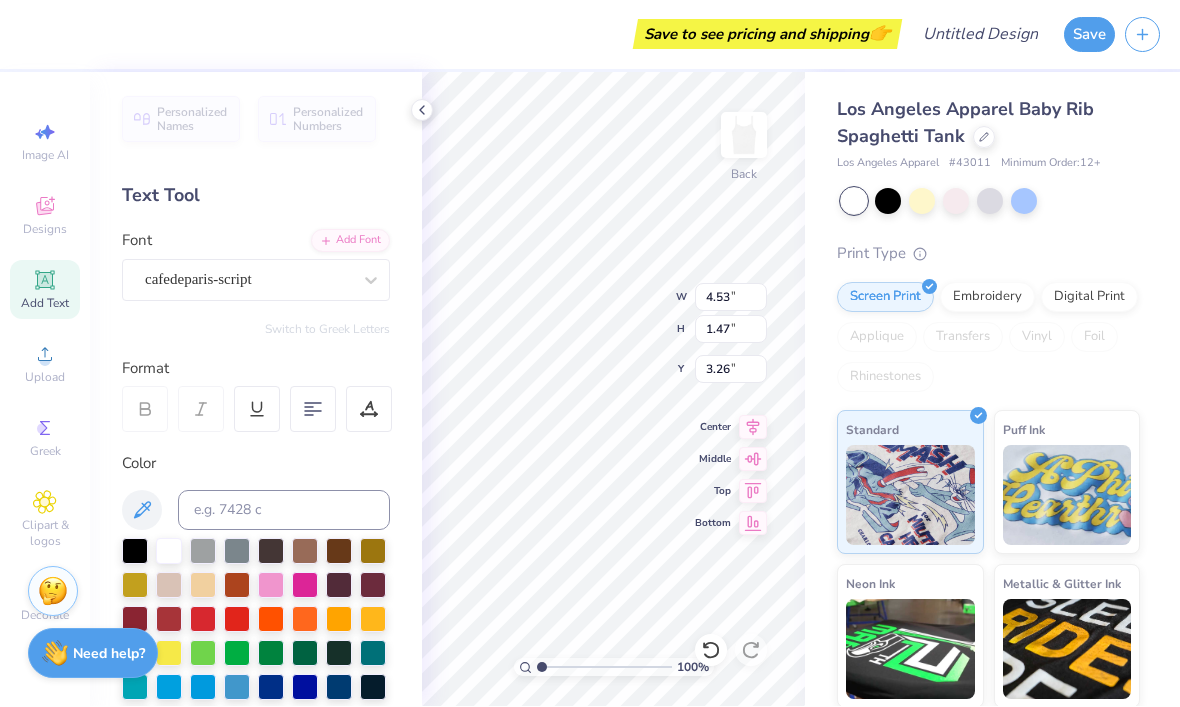 type on "4.38" 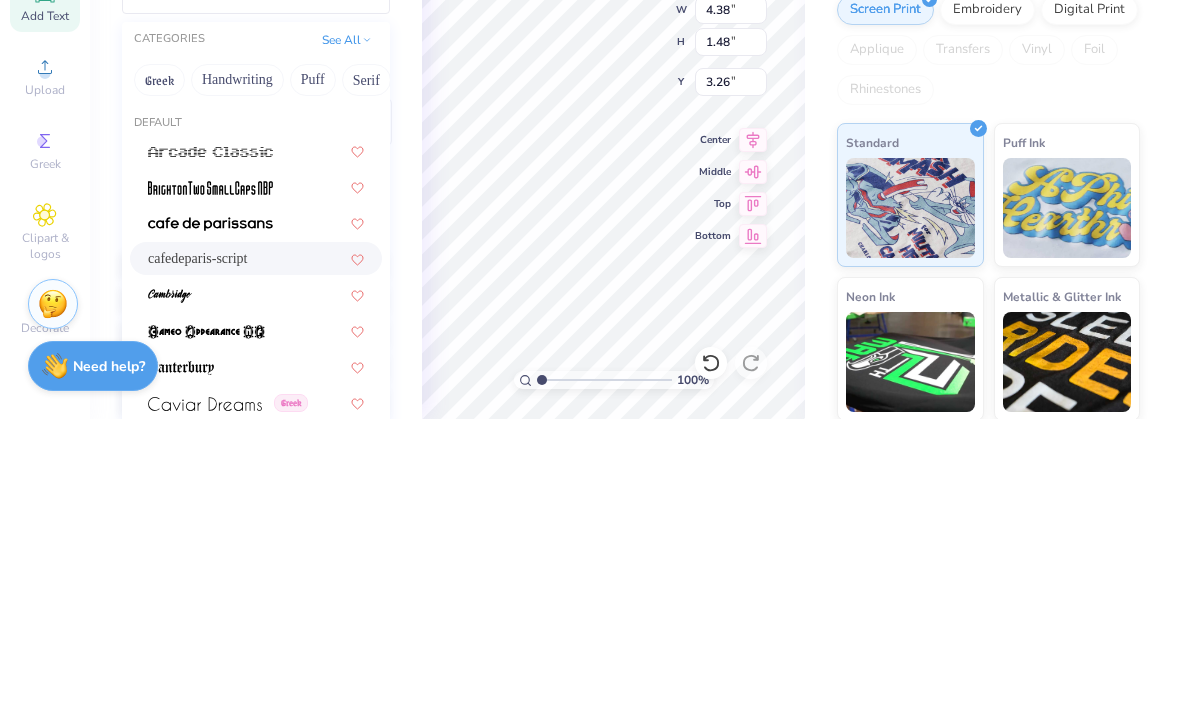 type on "c" 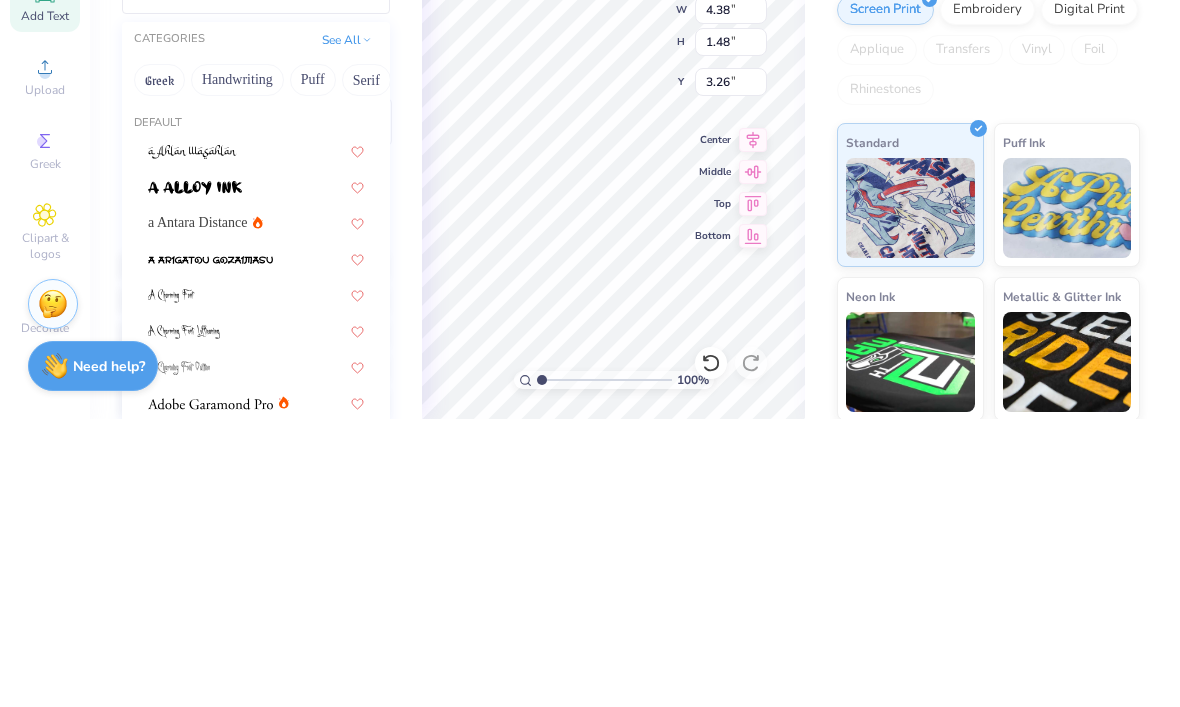 click on "See All" at bounding box center [347, 328] 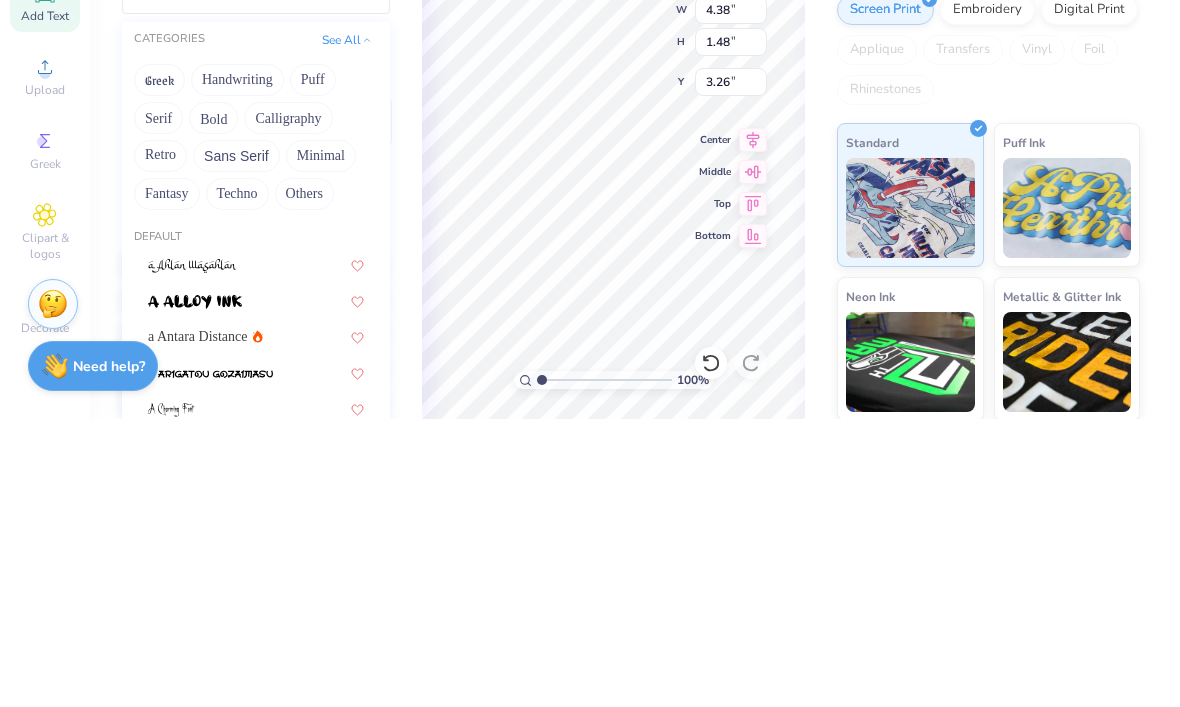 click on "Calligraphy" at bounding box center (288, 406) 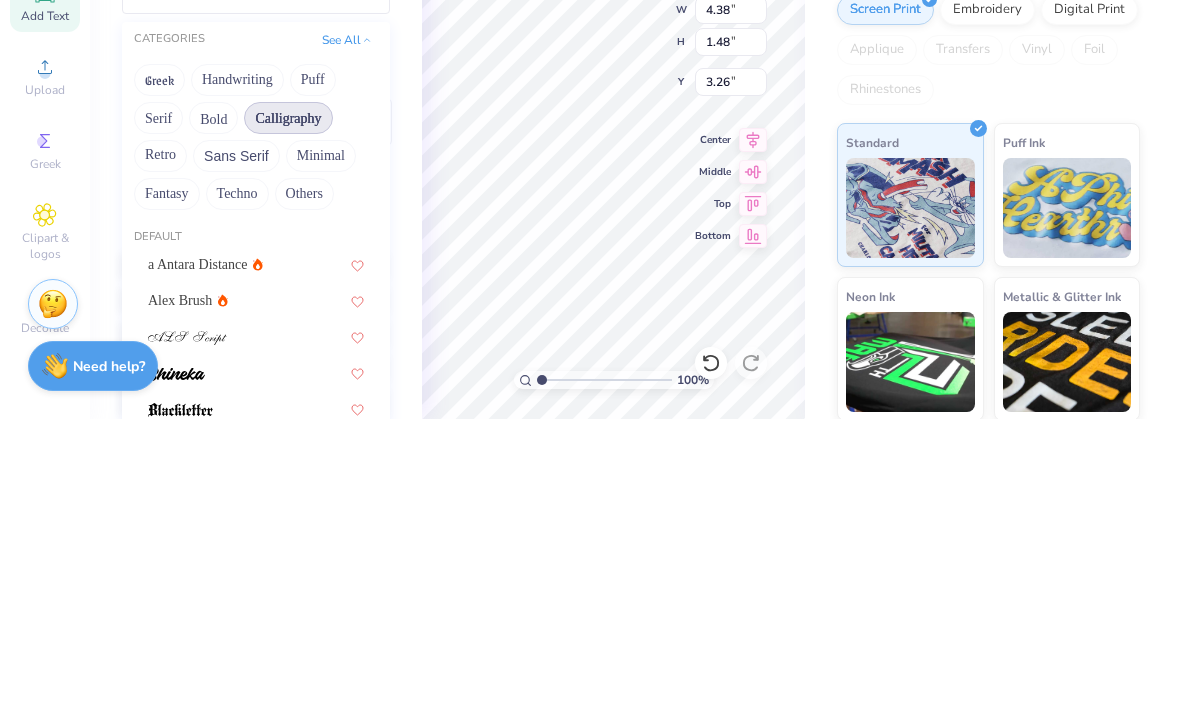 scroll, scrollTop: 0, scrollLeft: 0, axis: both 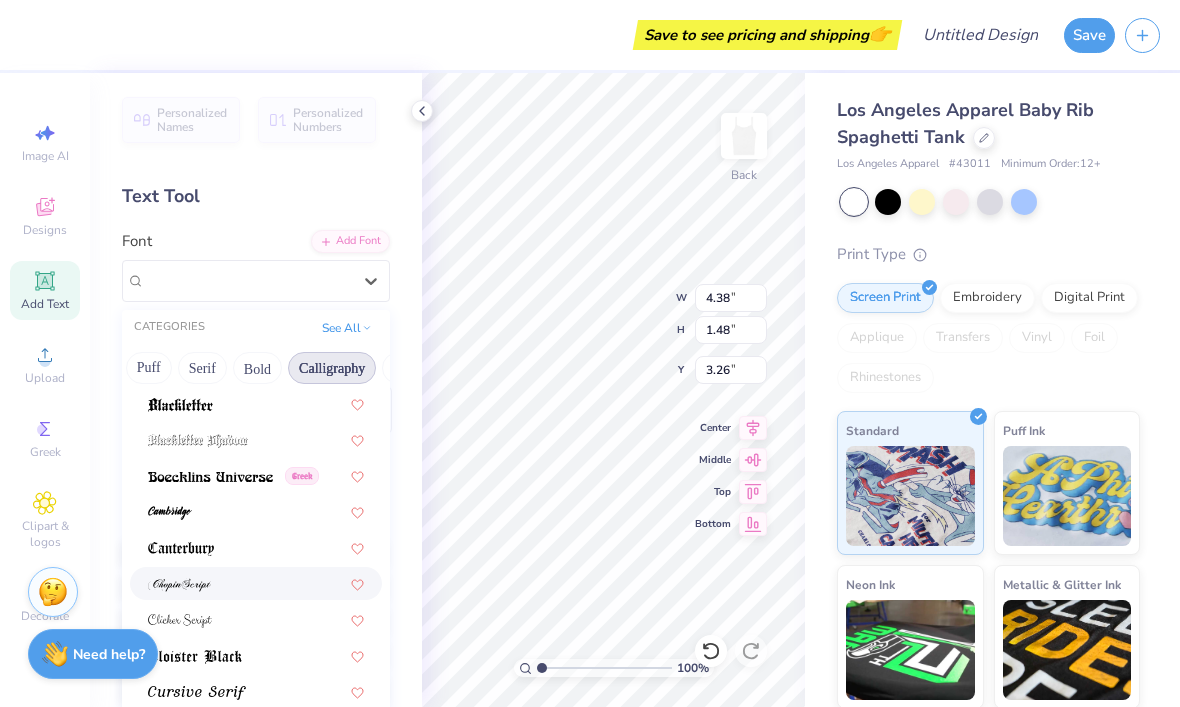 click on "Greek Handwriting Puff Serif Bold Calligraphy Retro Sans Serif Minimal Fantasy Techno Others" at bounding box center (256, 368) 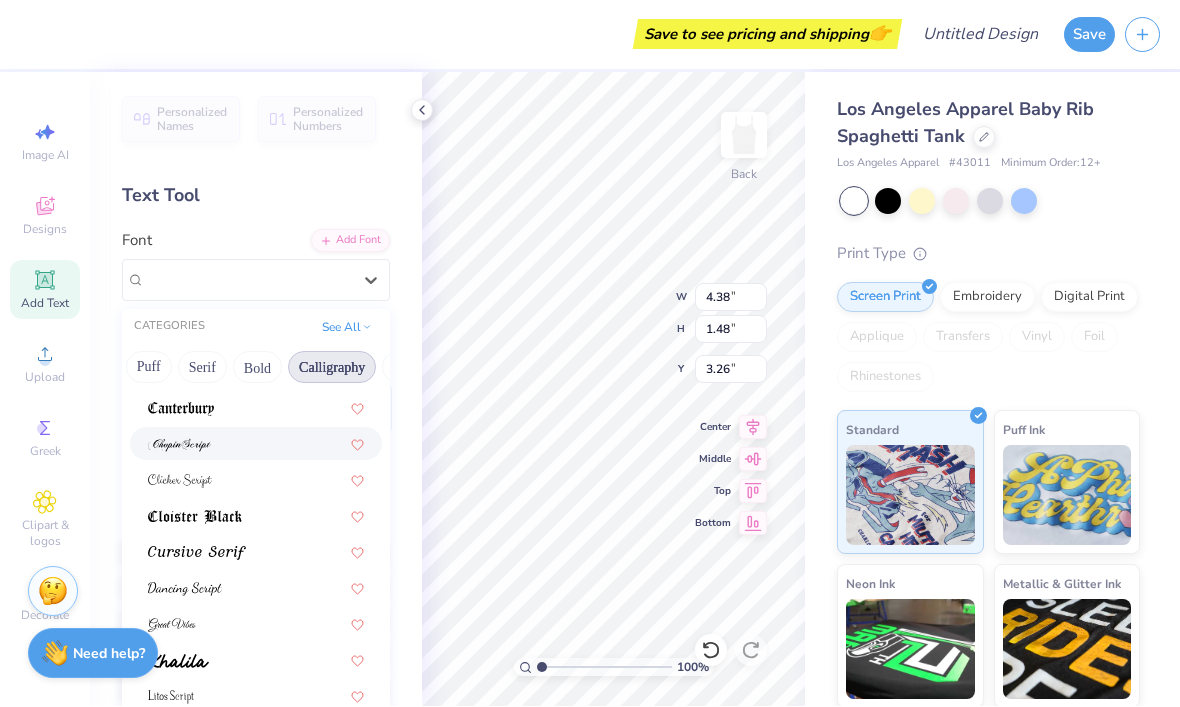 scroll, scrollTop: 317, scrollLeft: 0, axis: vertical 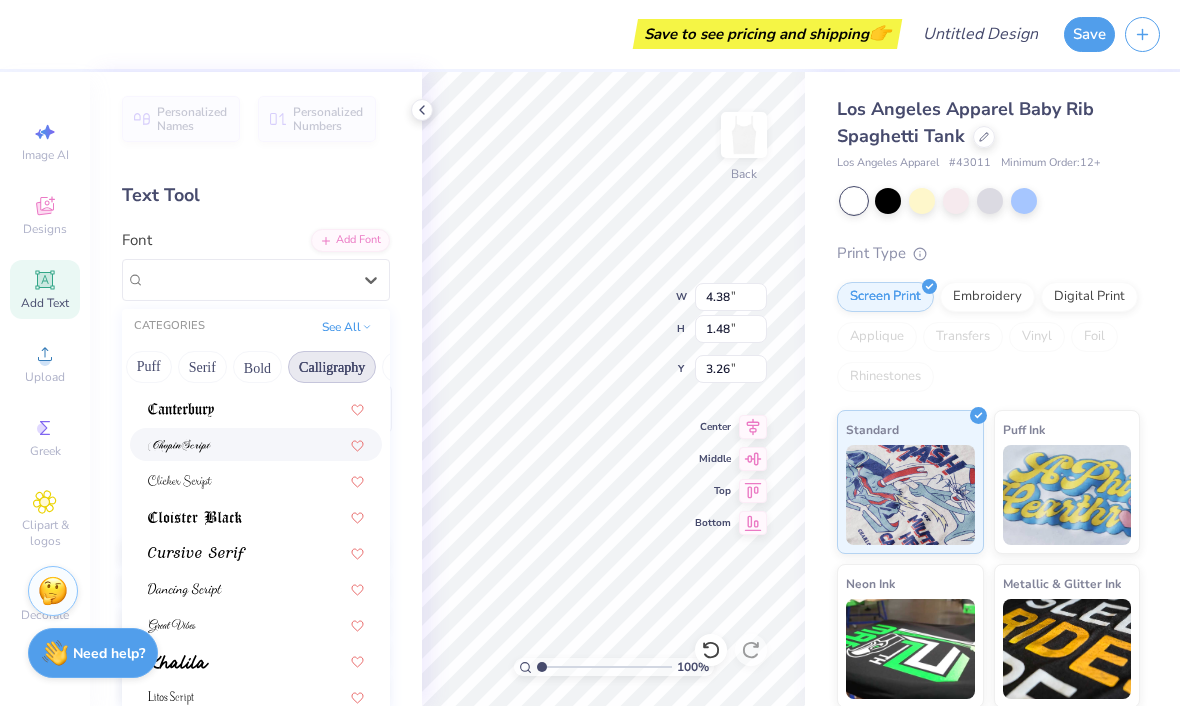 click at bounding box center [256, 481] 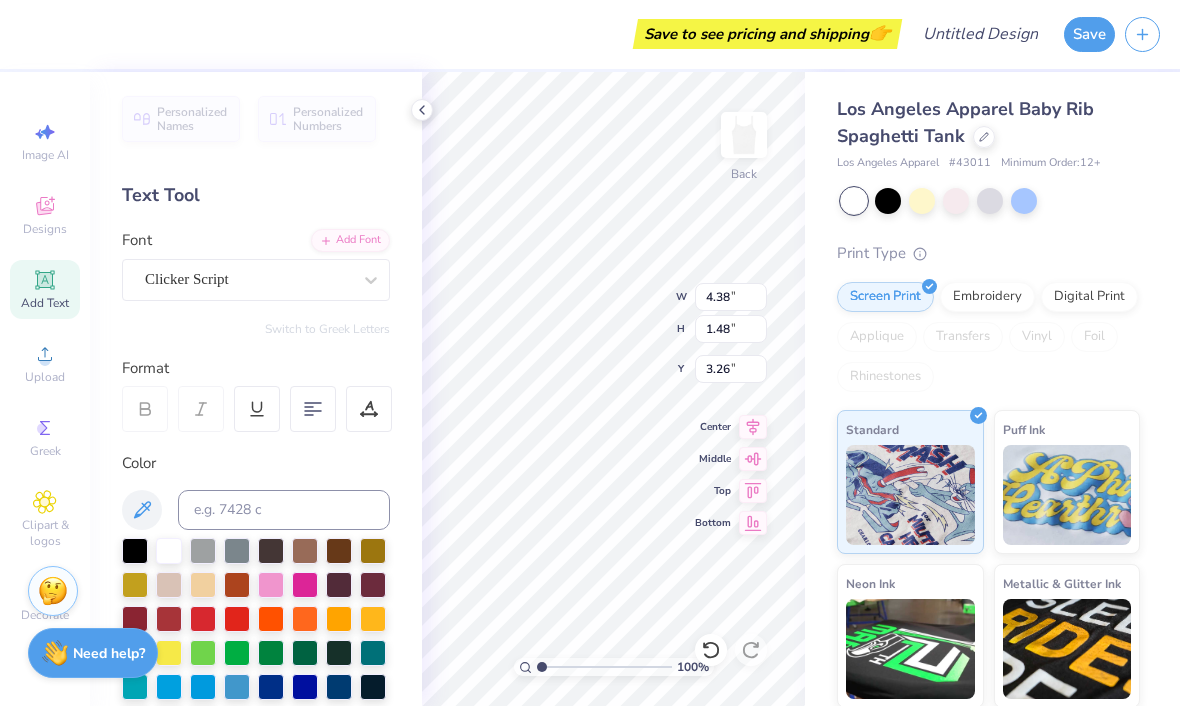 type on "5.47" 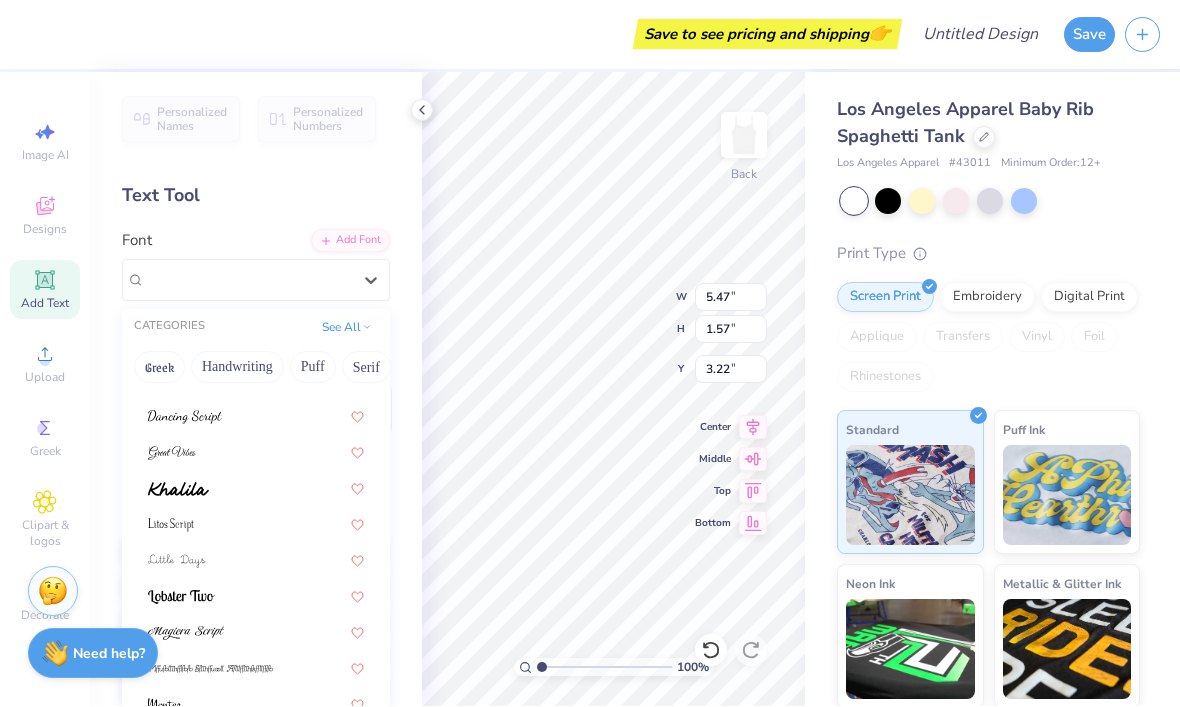 scroll, scrollTop: 489, scrollLeft: 0, axis: vertical 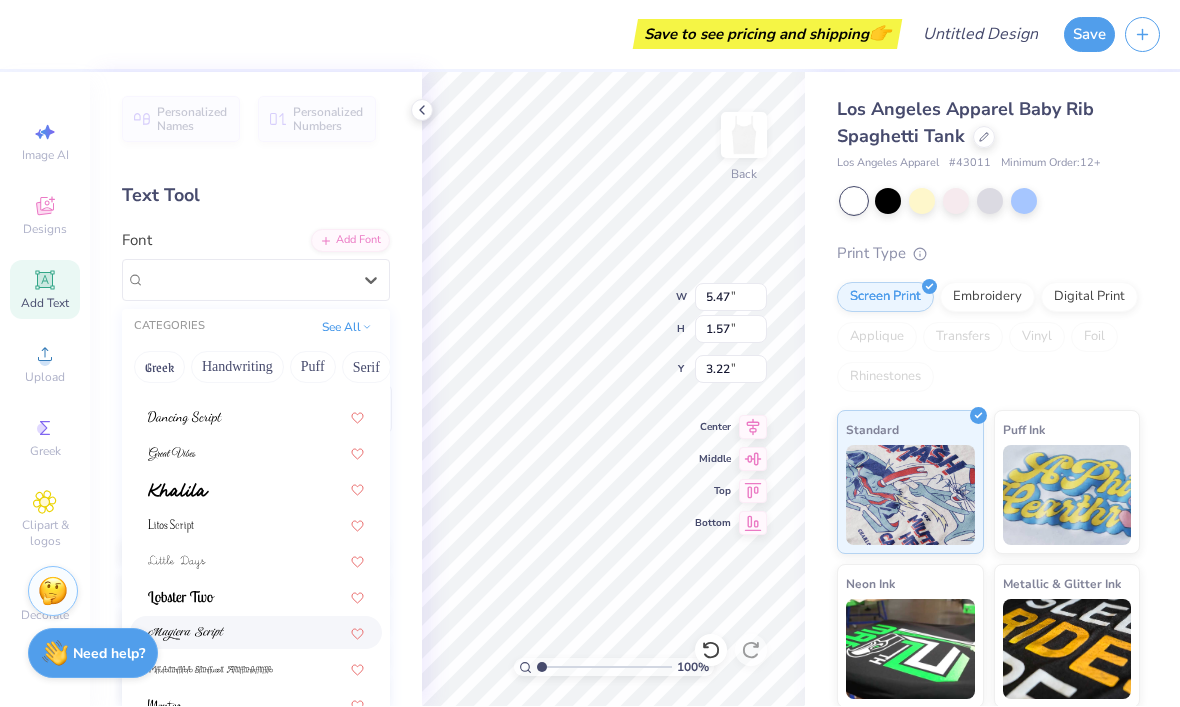 click at bounding box center [256, 633] 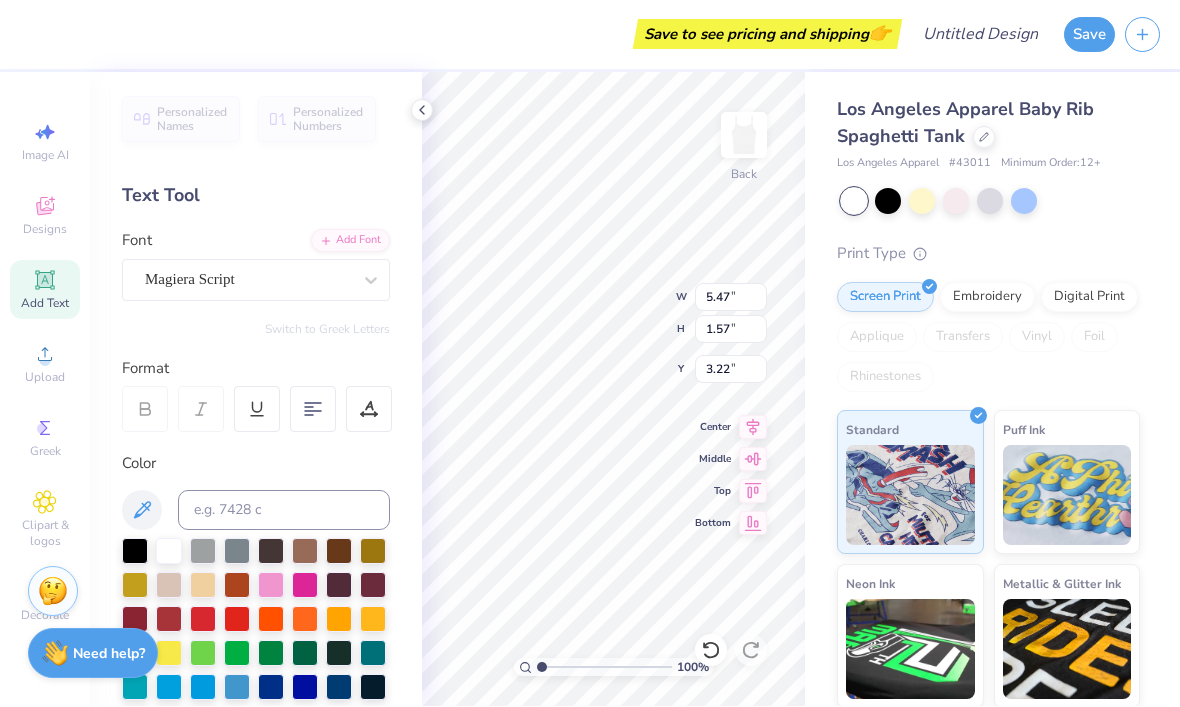 type on "8.25" 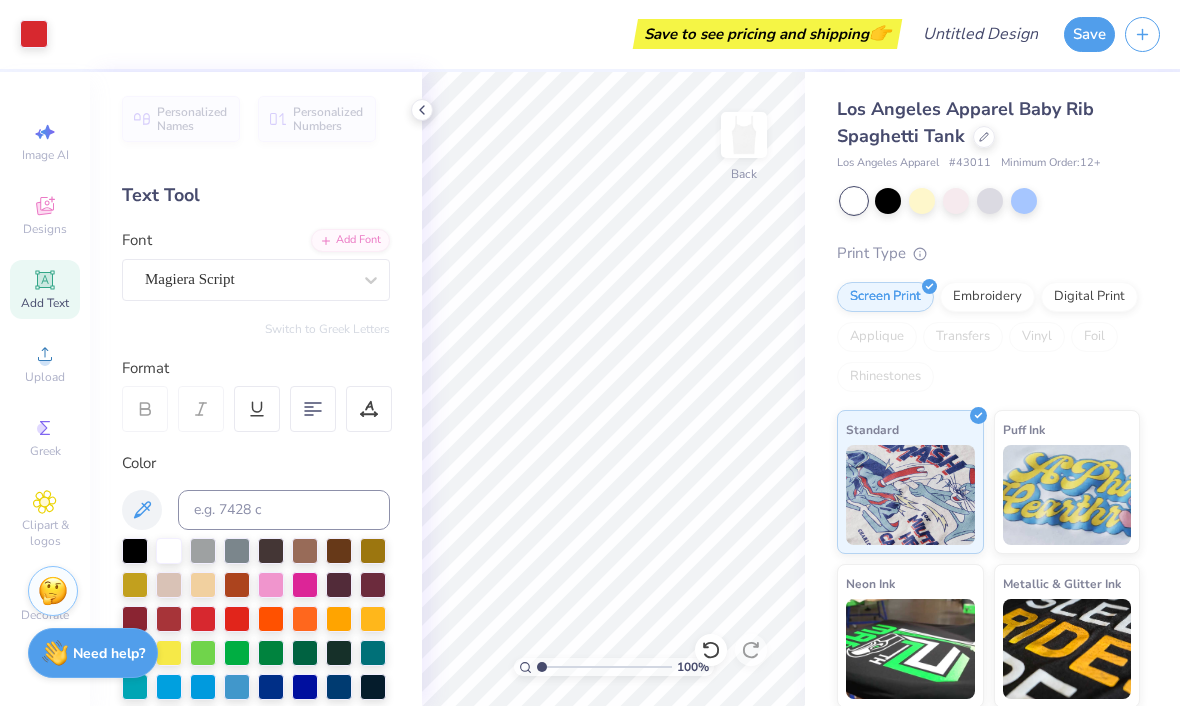 click 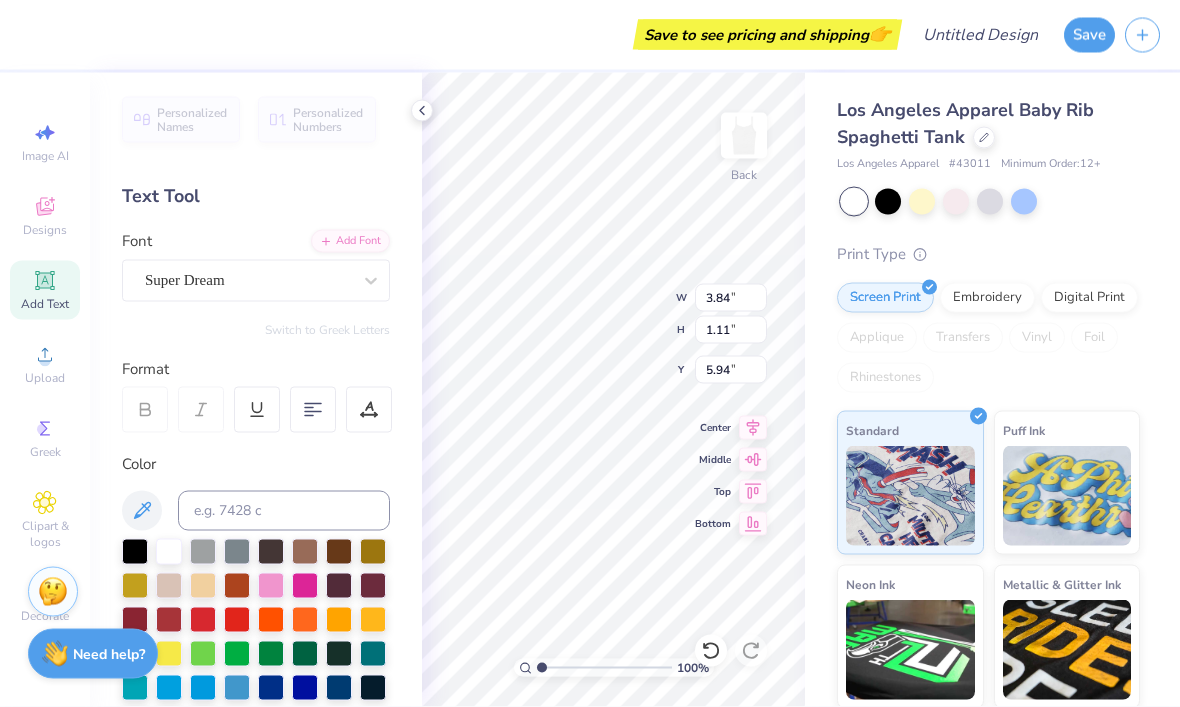 scroll, scrollTop: 0, scrollLeft: 12, axis: horizontal 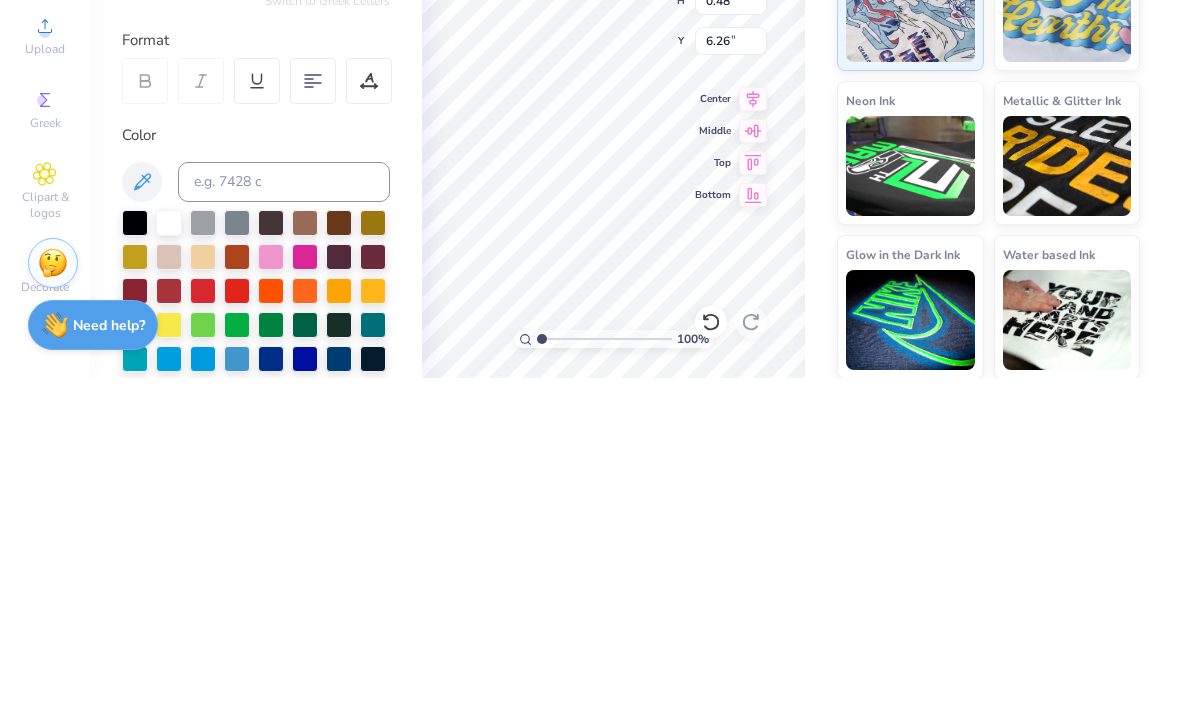 type on "[CITY], [STATE]" 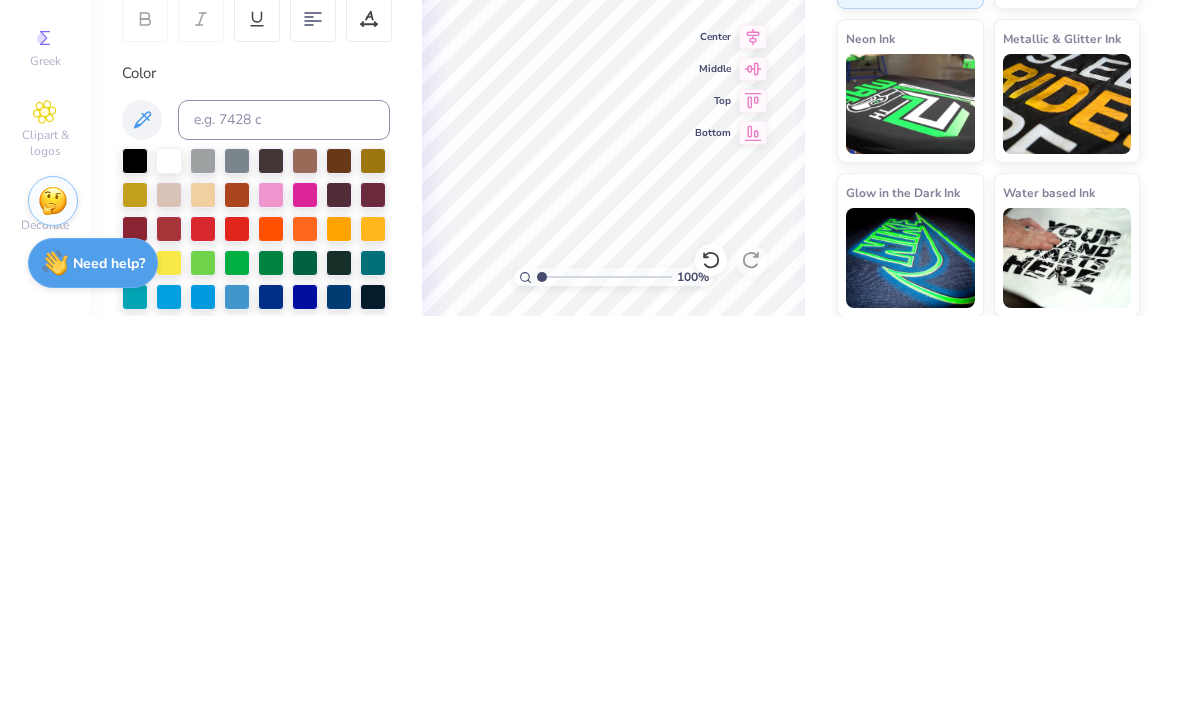scroll, scrollTop: 0, scrollLeft: 1, axis: horizontal 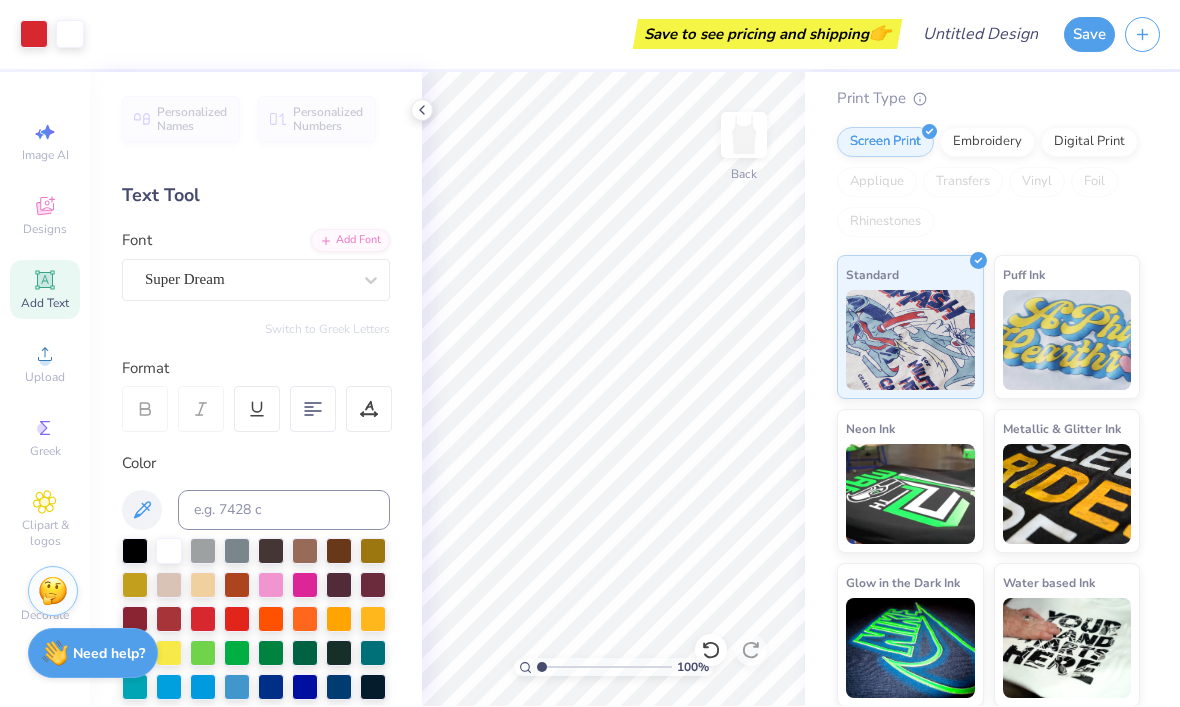 click on "Foil" at bounding box center [1094, 183] 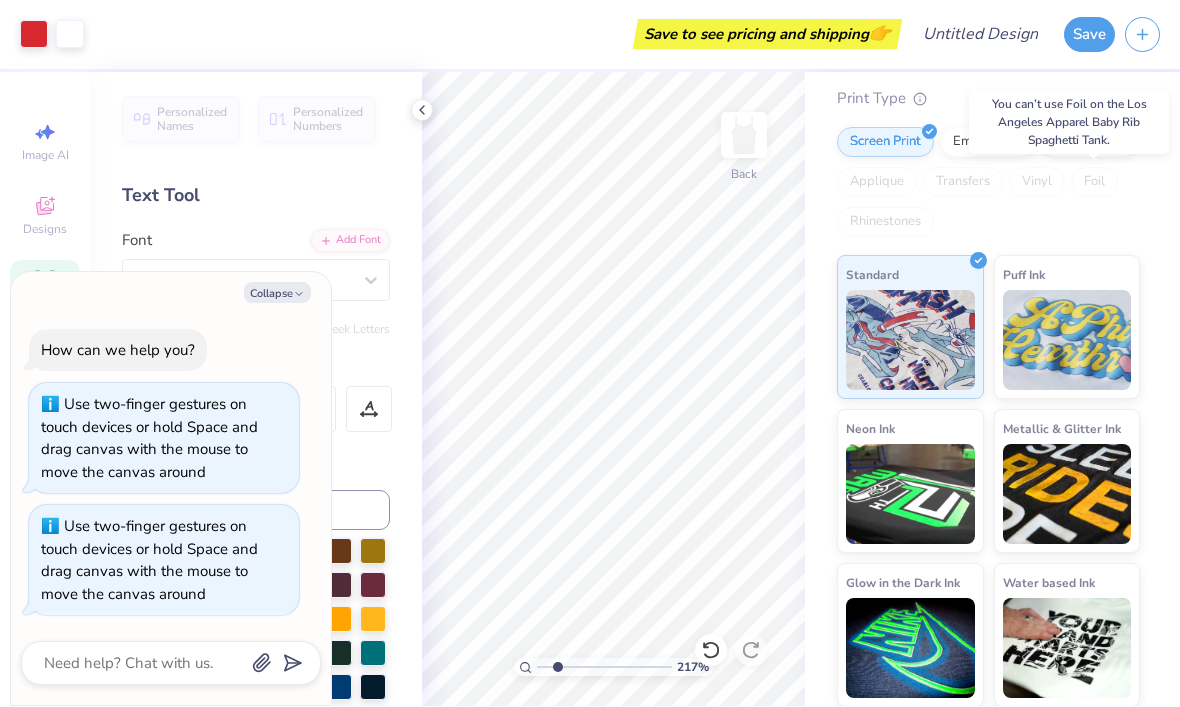 type on "2.17395720606572" 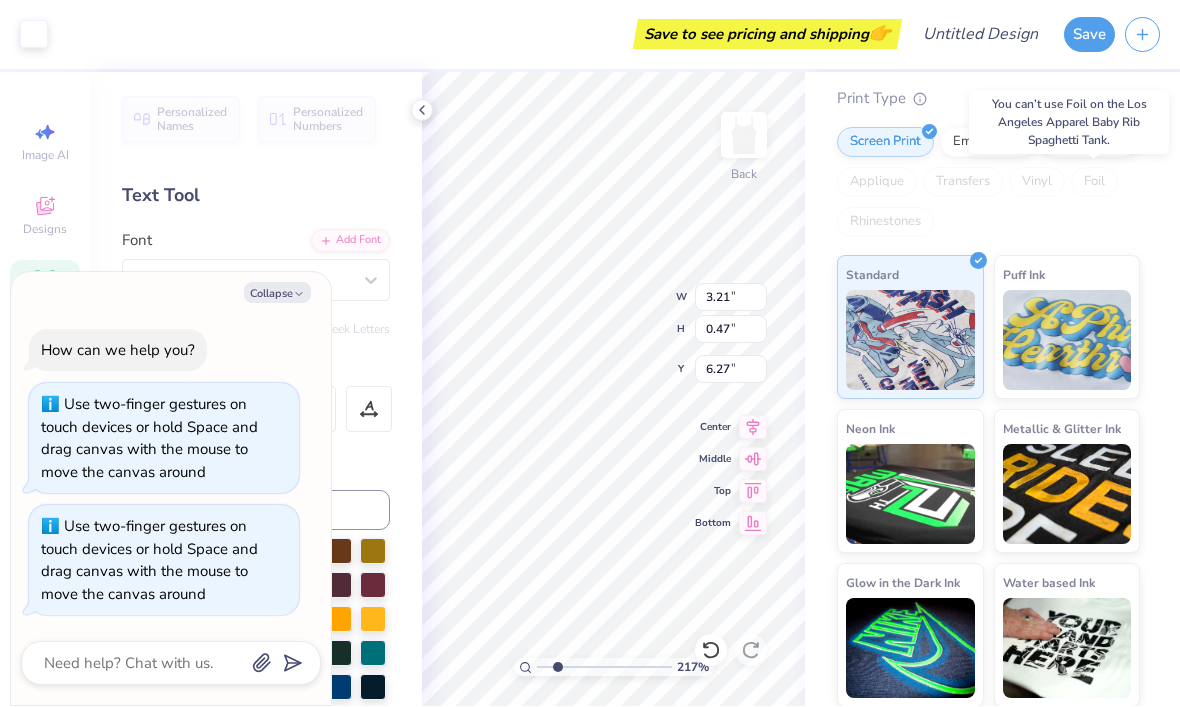 type on "2.17395720606572" 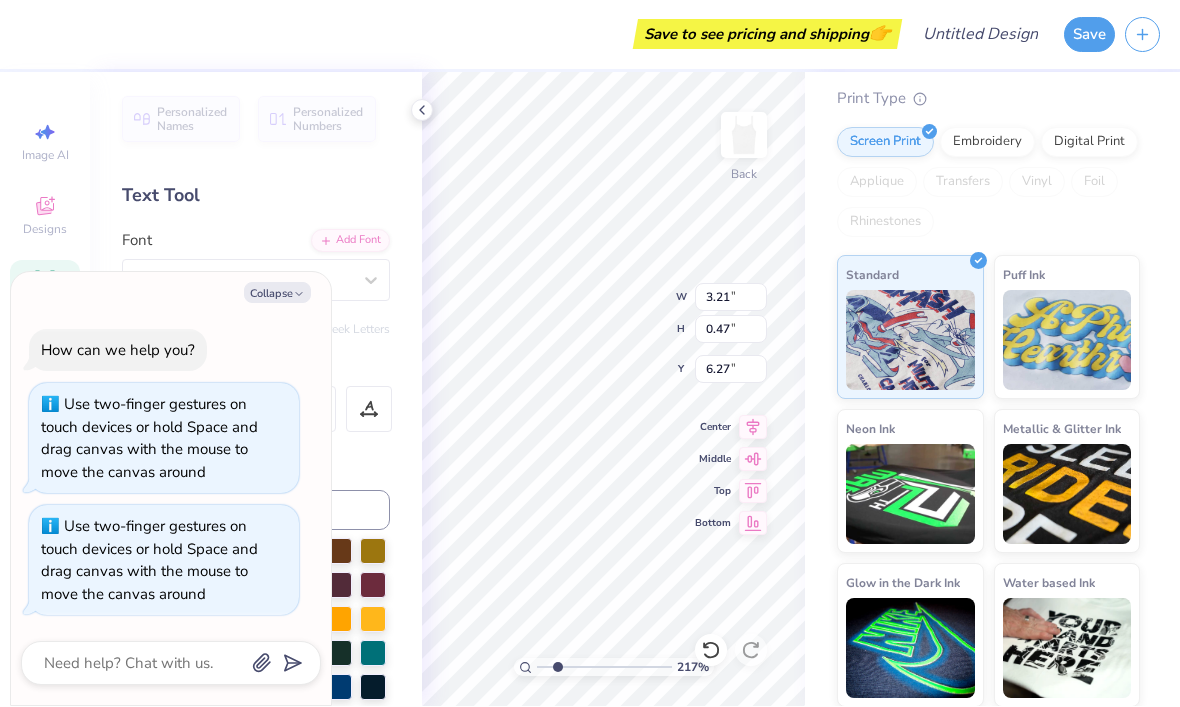 type on "2.17395720606572" 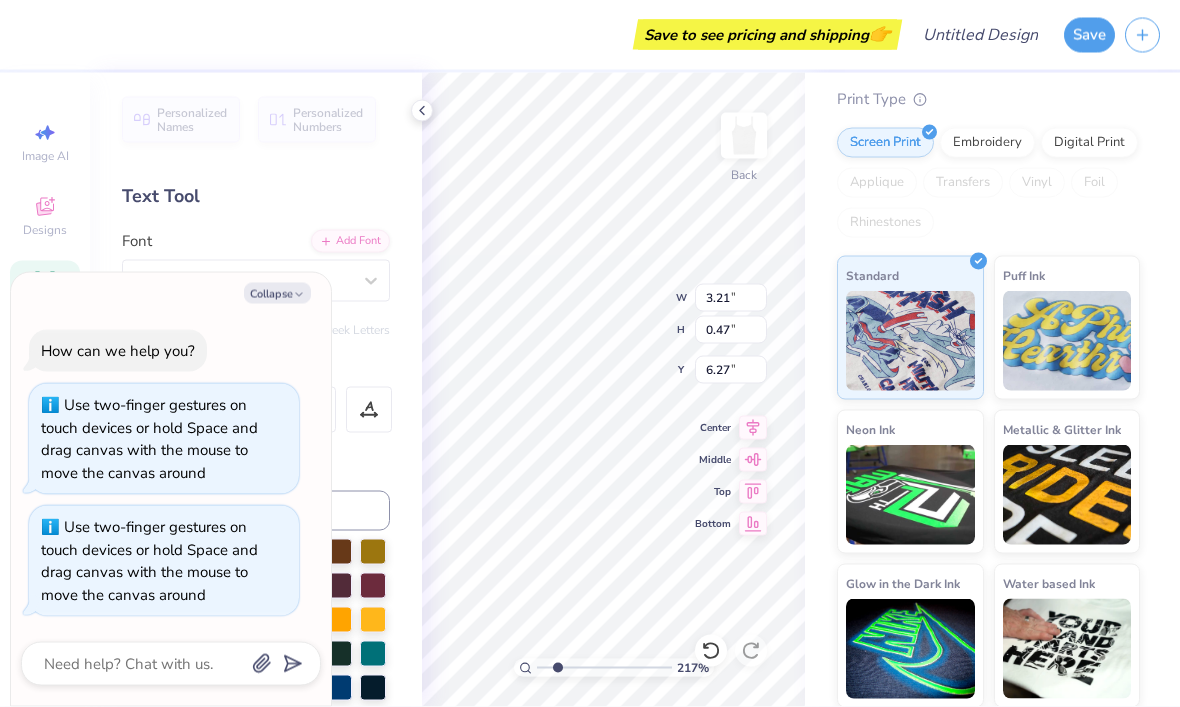 scroll, scrollTop: 0, scrollLeft: 3, axis: horizontal 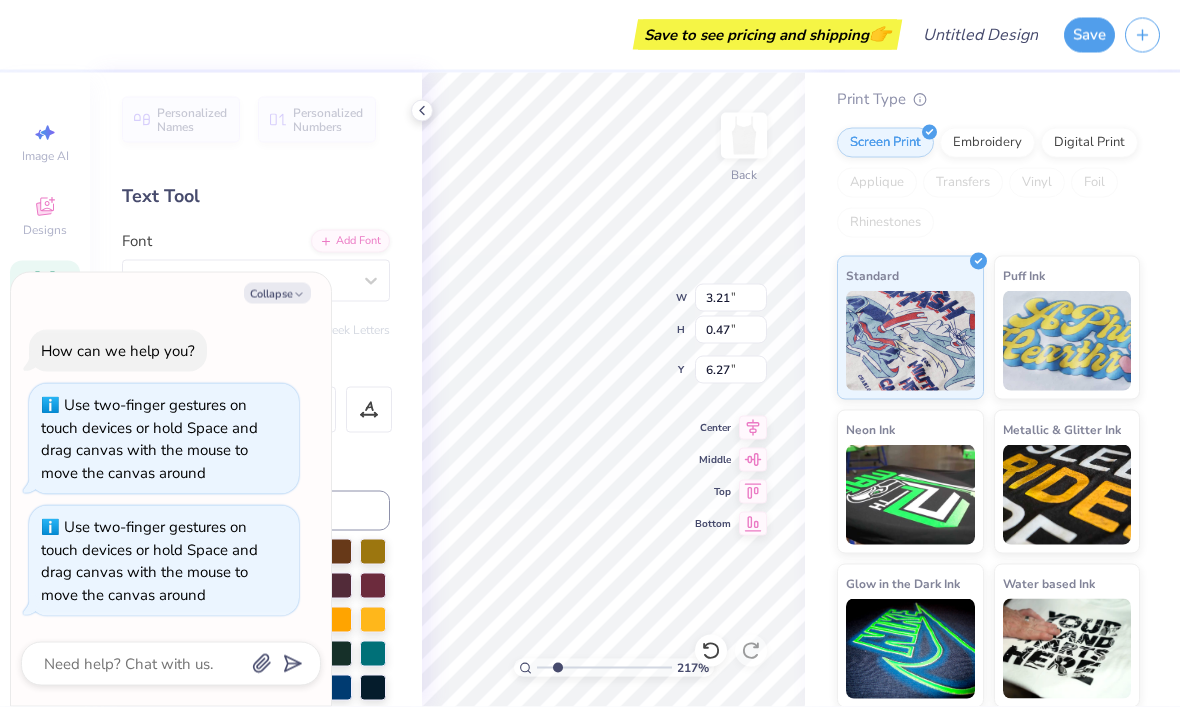 type on "2.17395720606572" 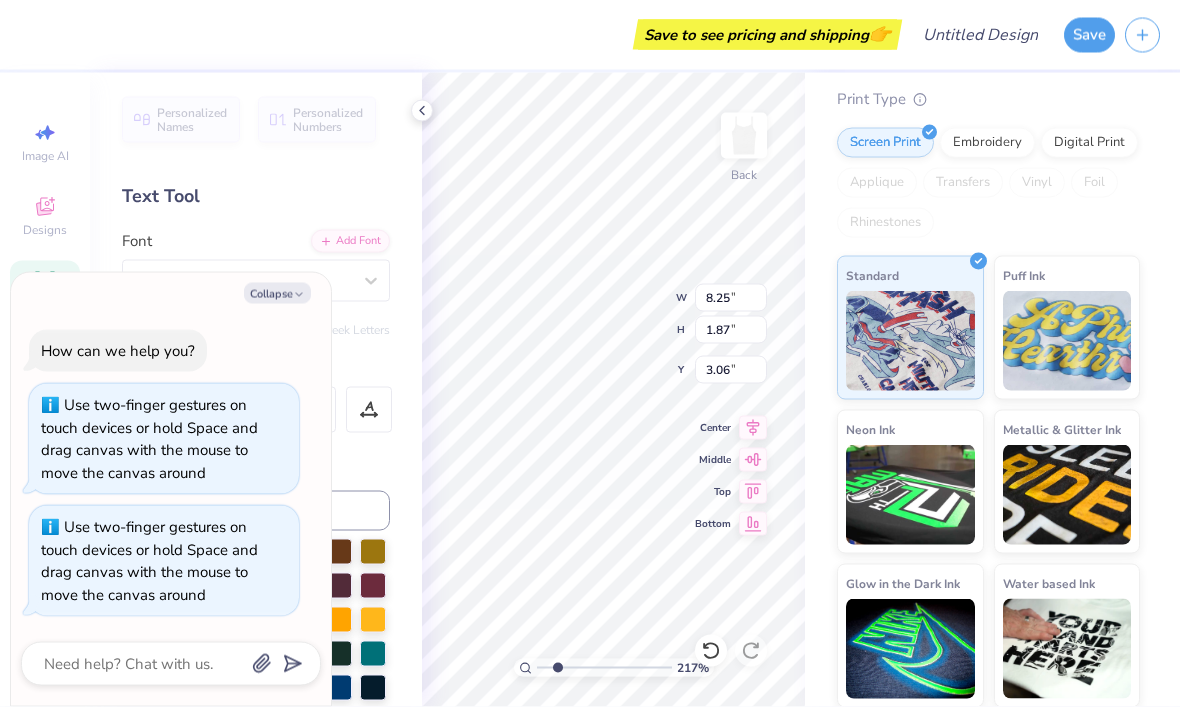 type on "x" 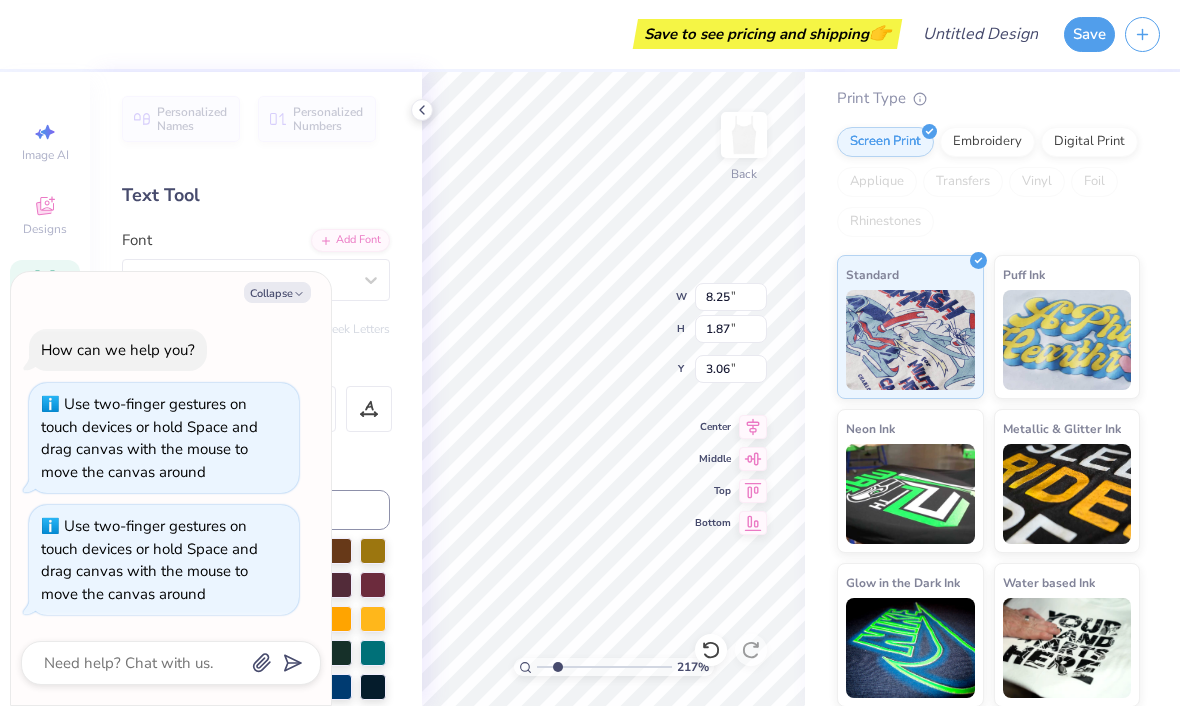 type on "2.17395720606572" 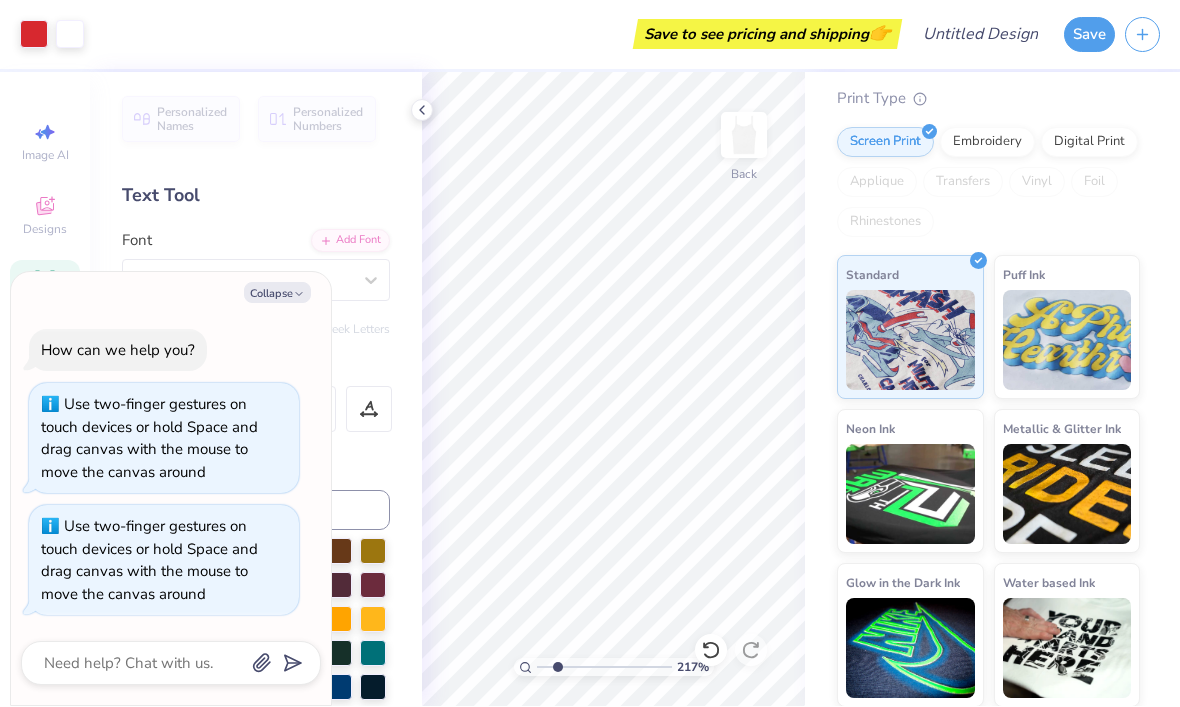 type on "2.17395720606572" 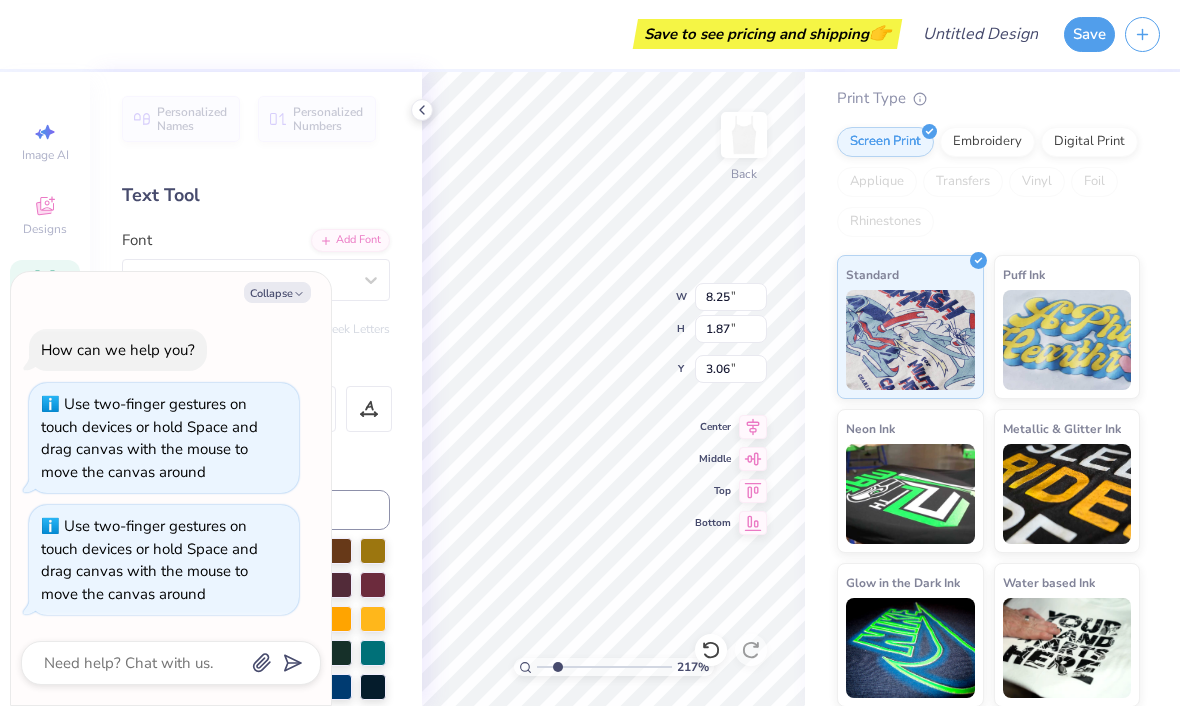 type on "2.17395720606572" 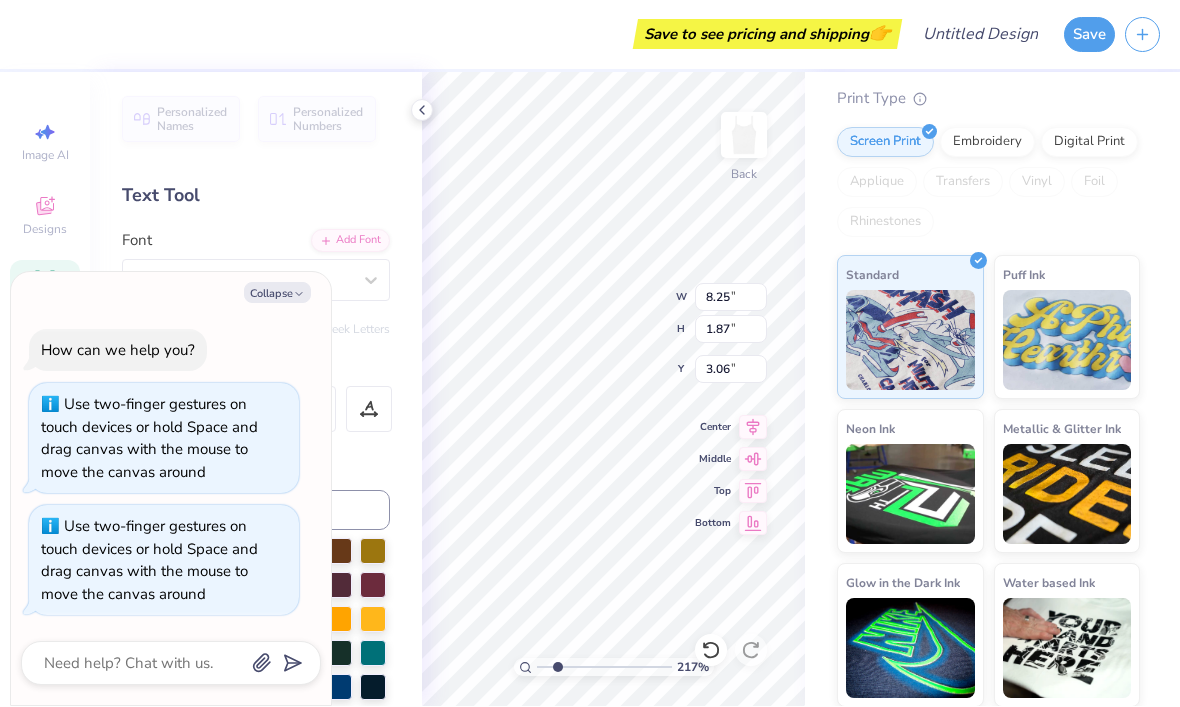 type on "3.21" 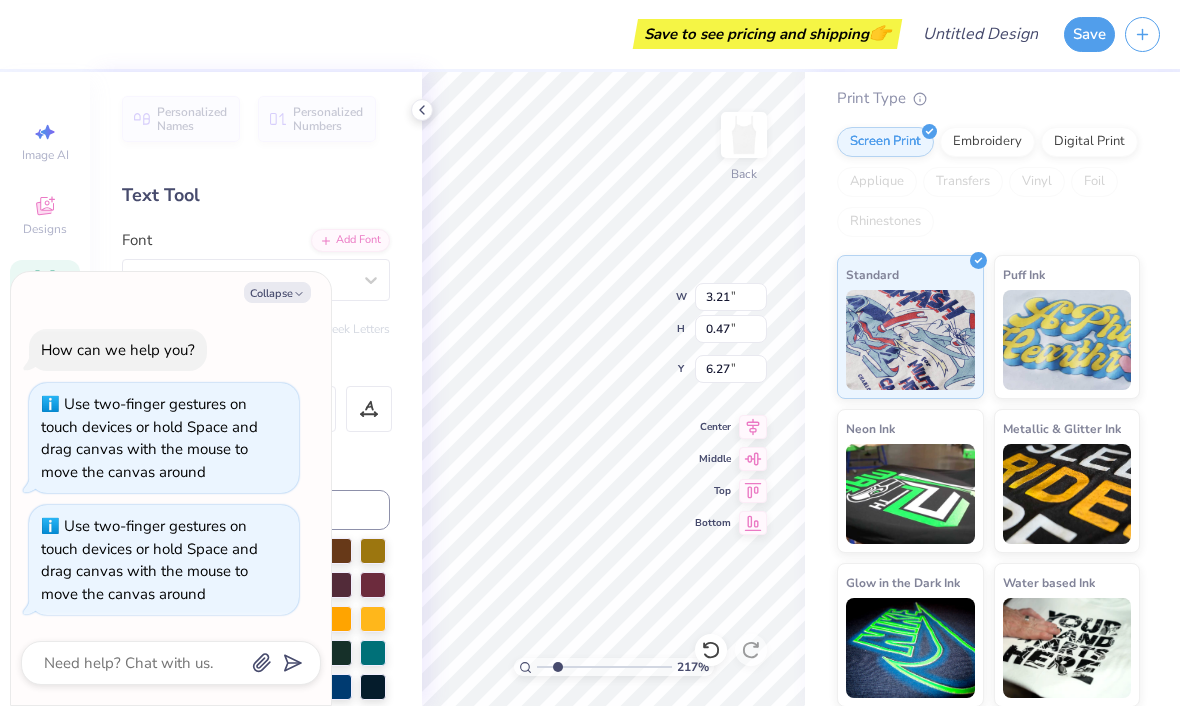 type on "2.17395720606572" 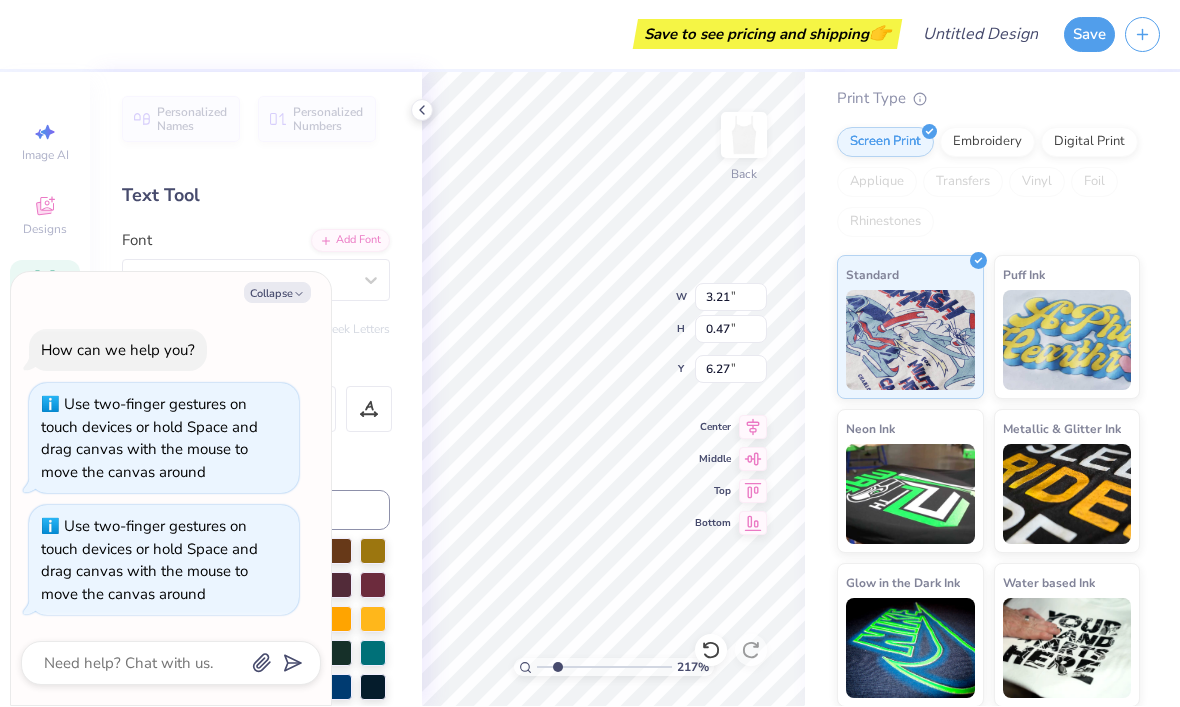 type on "2.17395720606572" 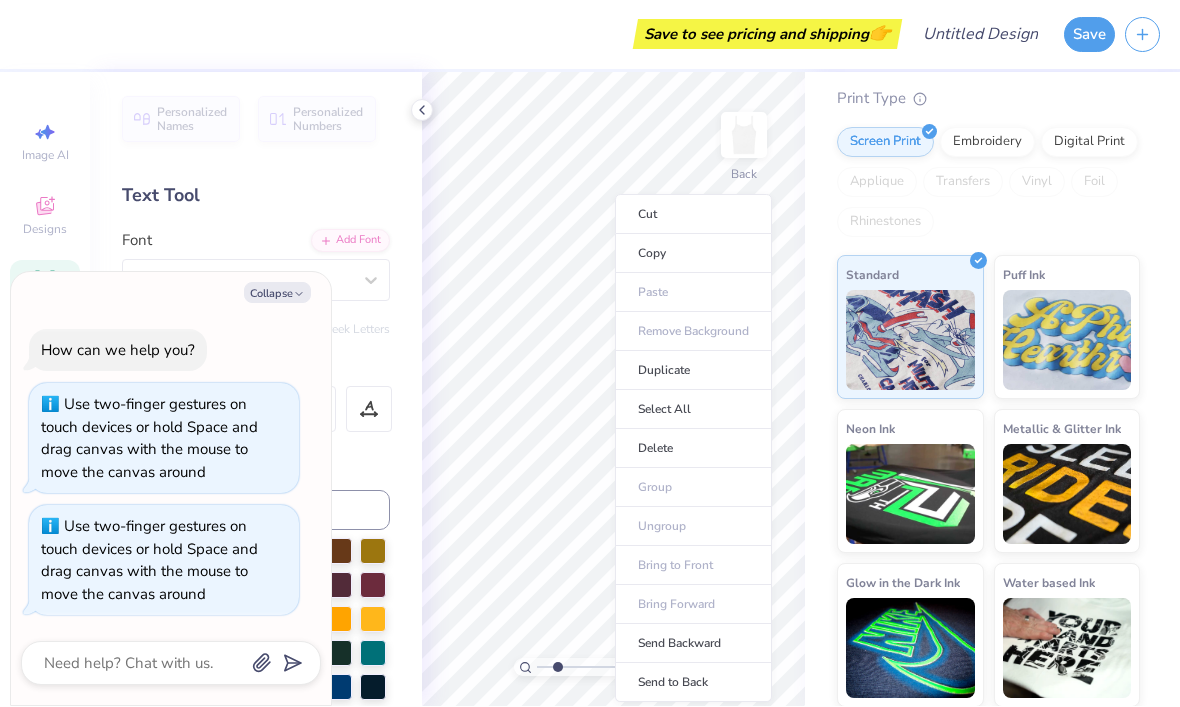 type on "2.17395720606572" 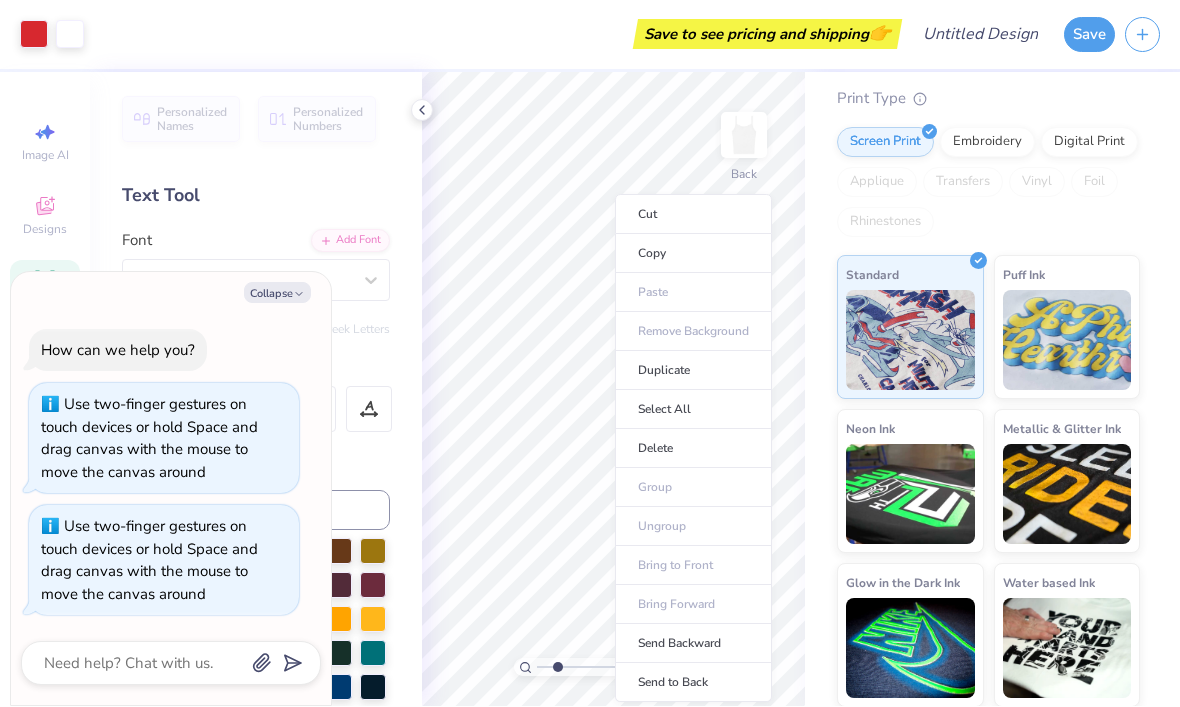 click on "Digital Print" at bounding box center [1089, 143] 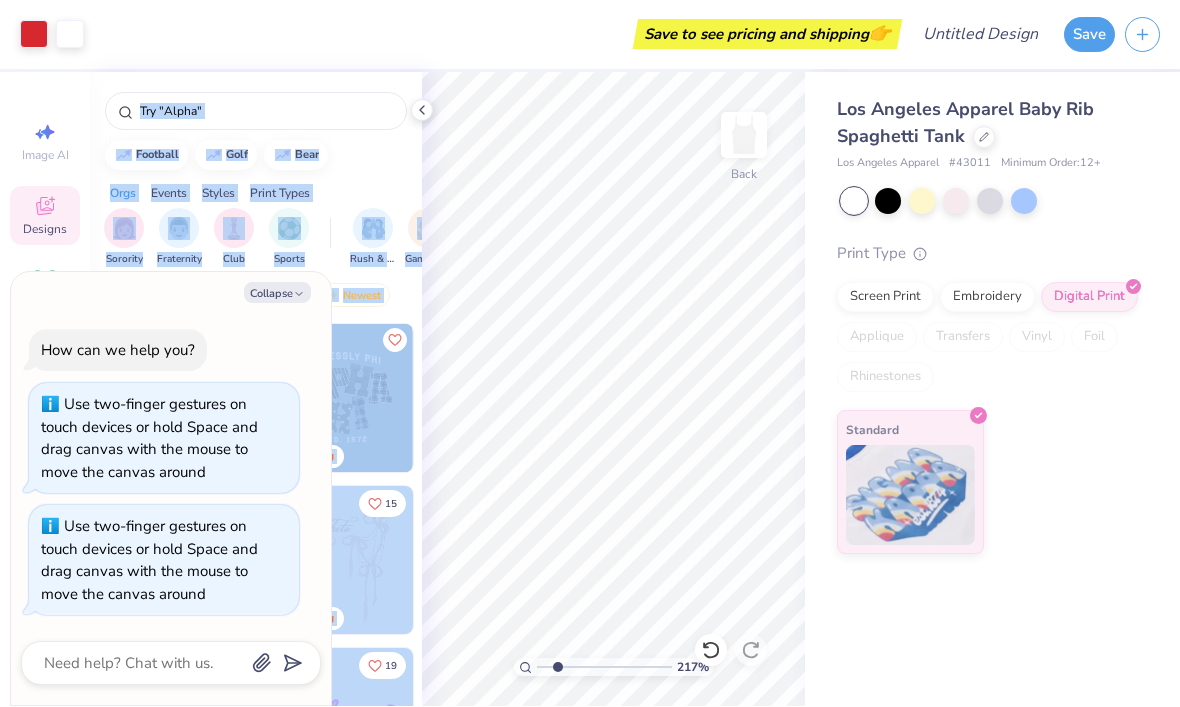 type on "2.17395720606572" 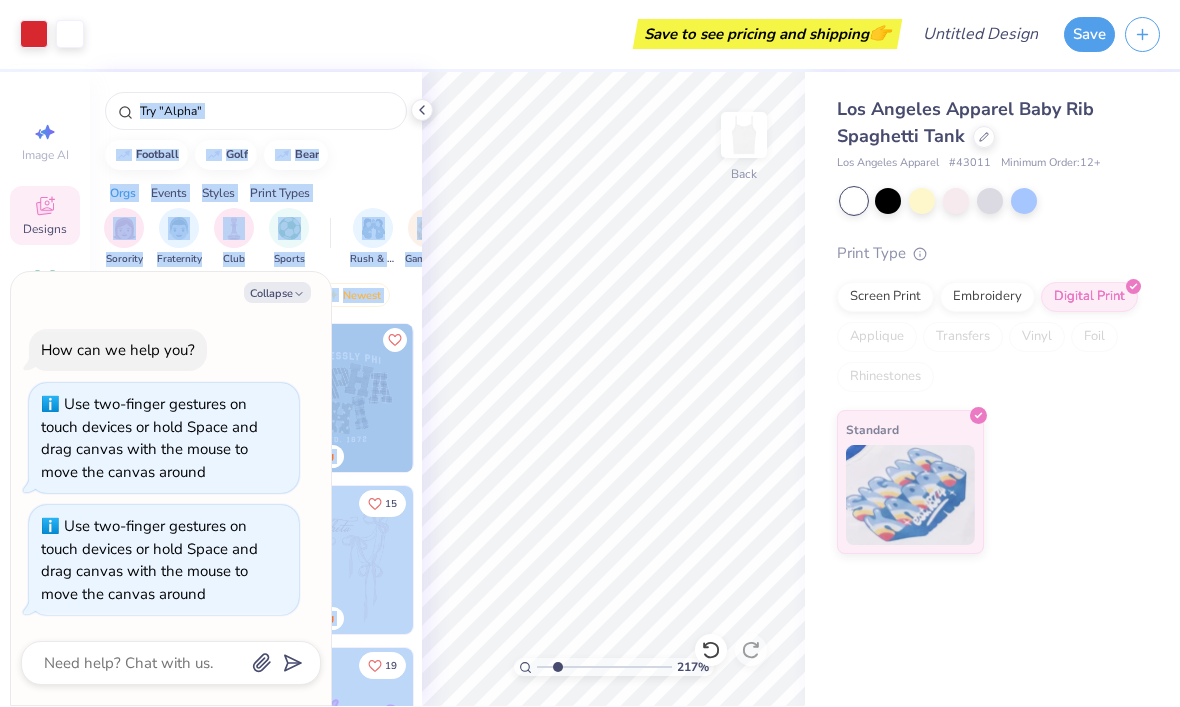 type on "x" 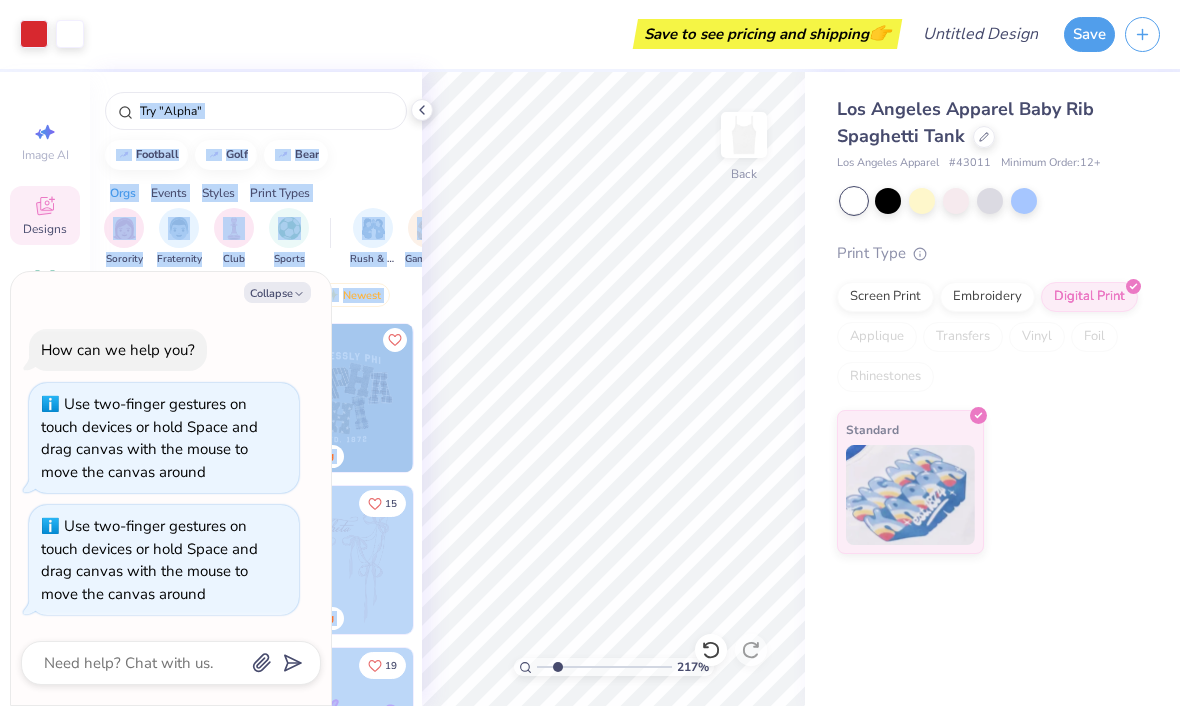 type on "2.17395720606572" 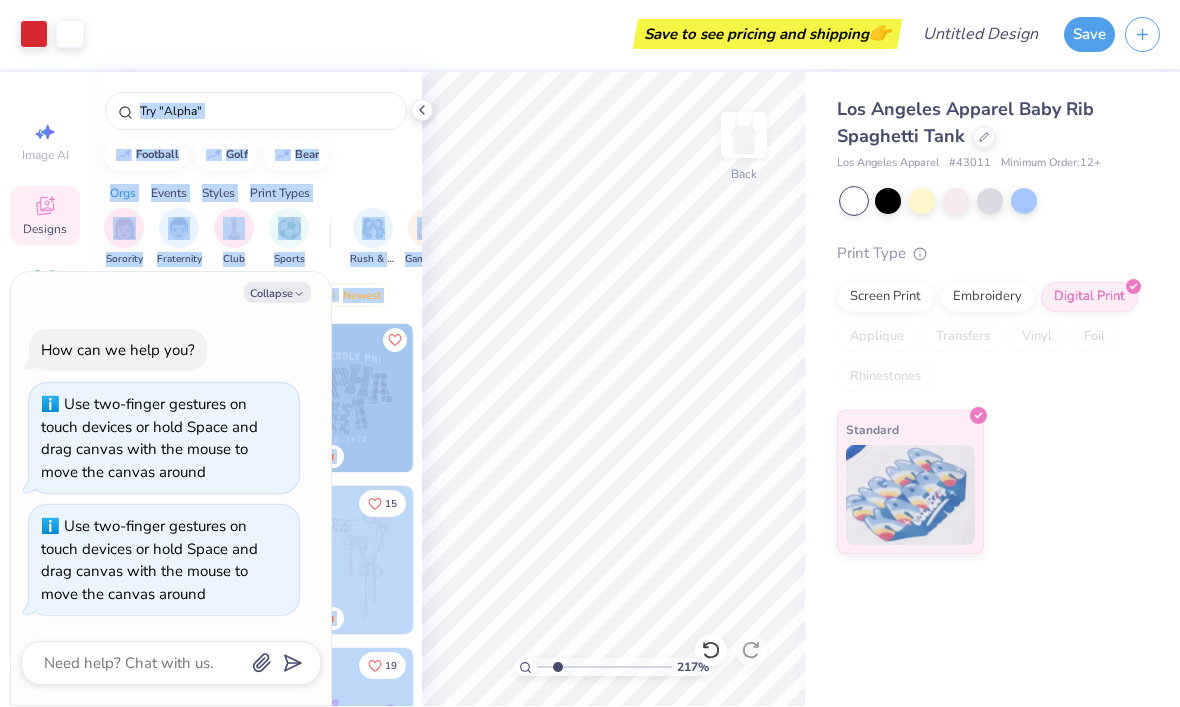 type on "x" 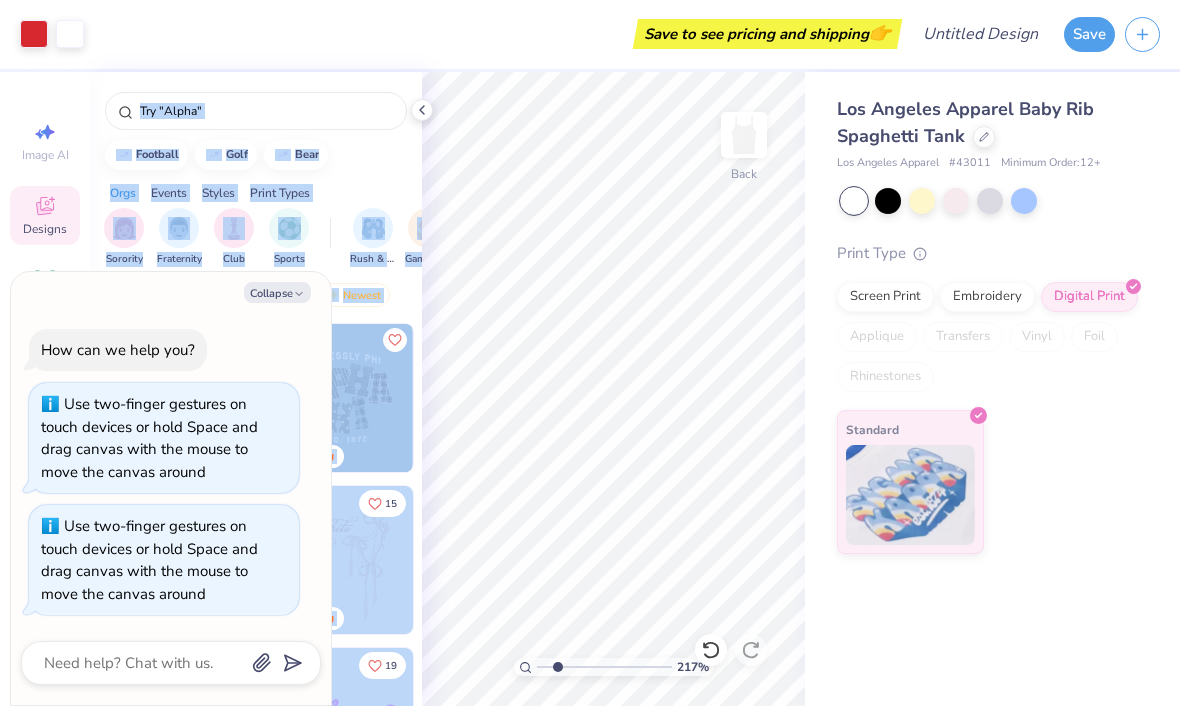 scroll, scrollTop: 0, scrollLeft: 0, axis: both 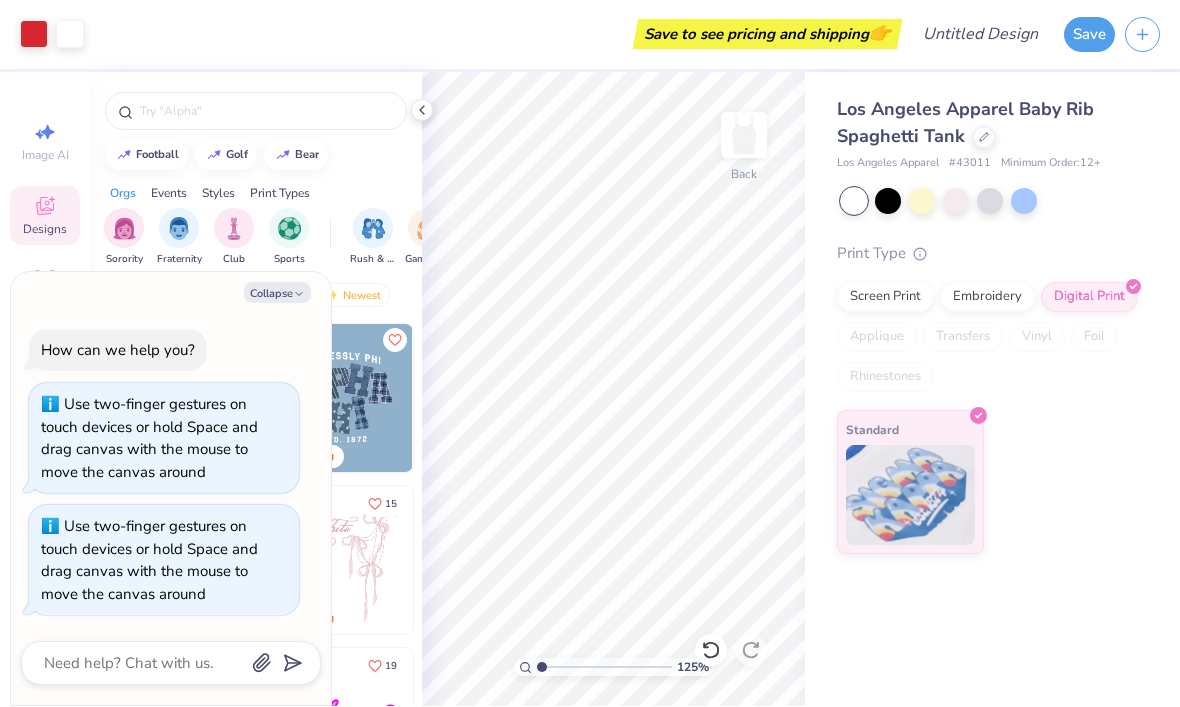 type on "1" 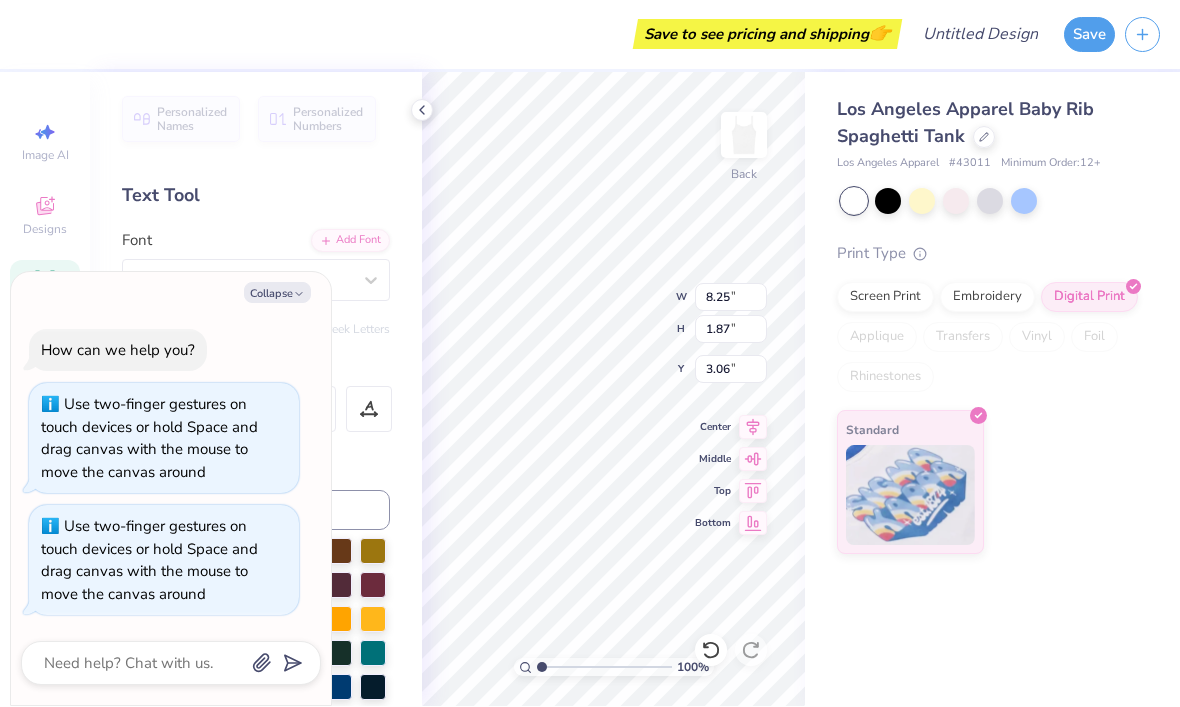 click 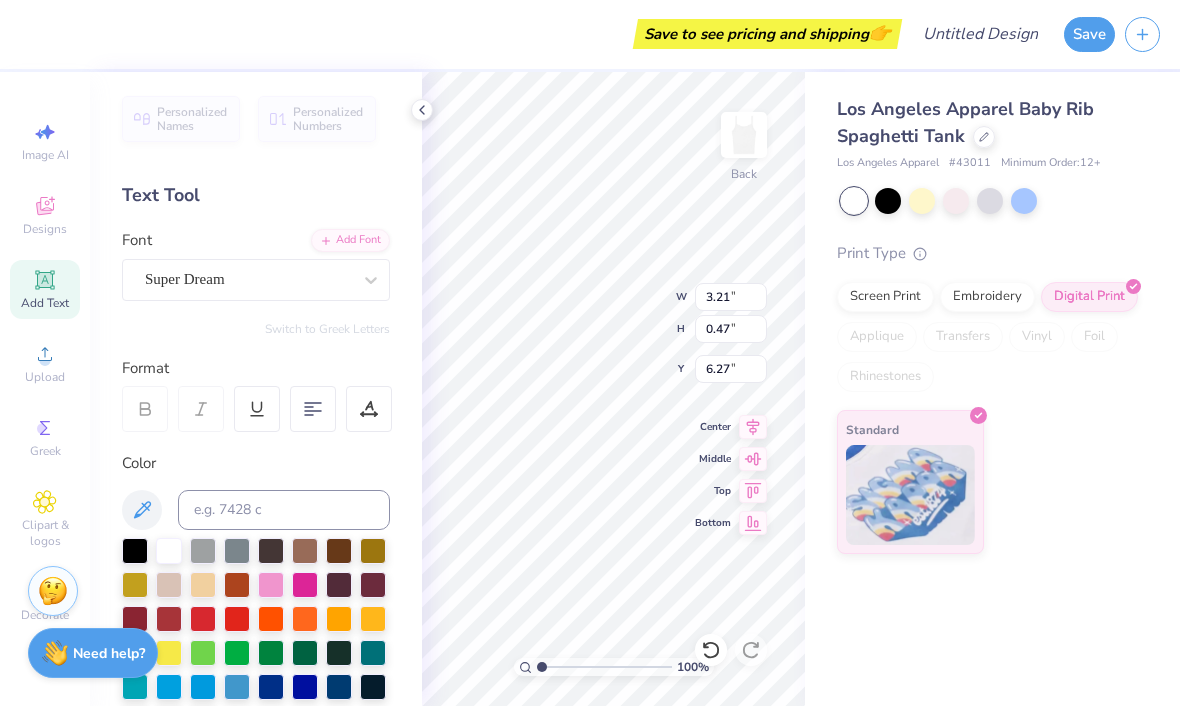 type on "7.19" 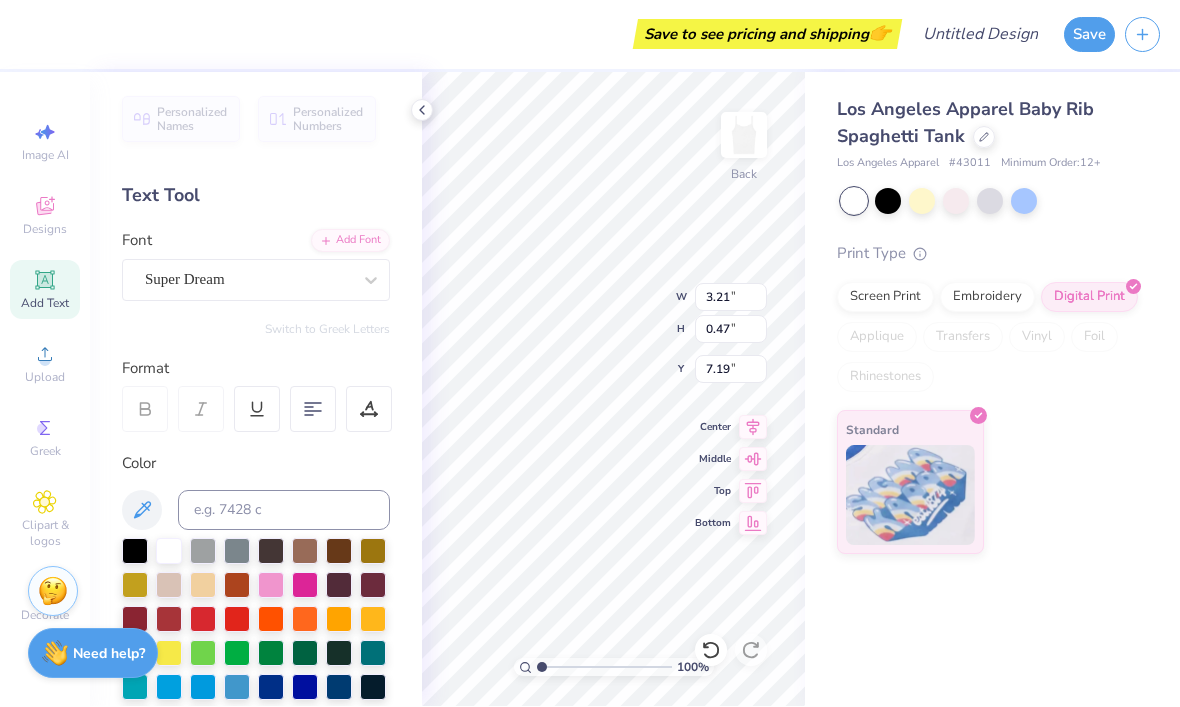 type on "2.81" 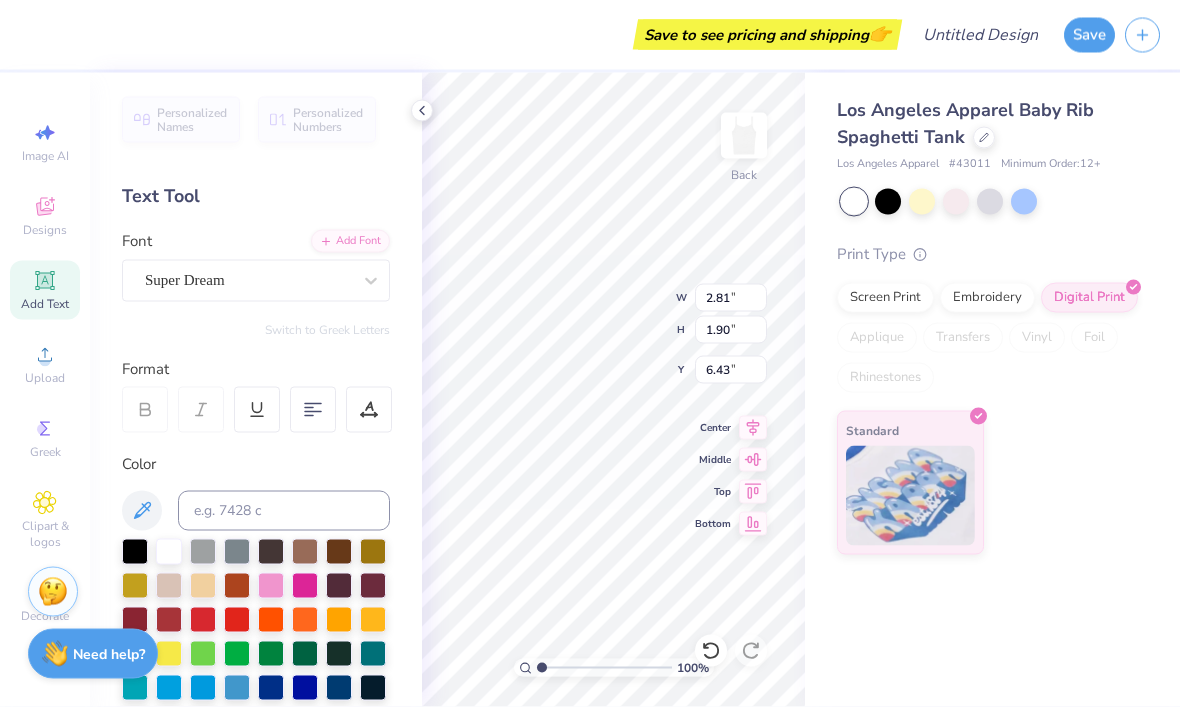 scroll, scrollTop: 0, scrollLeft: 3, axis: horizontal 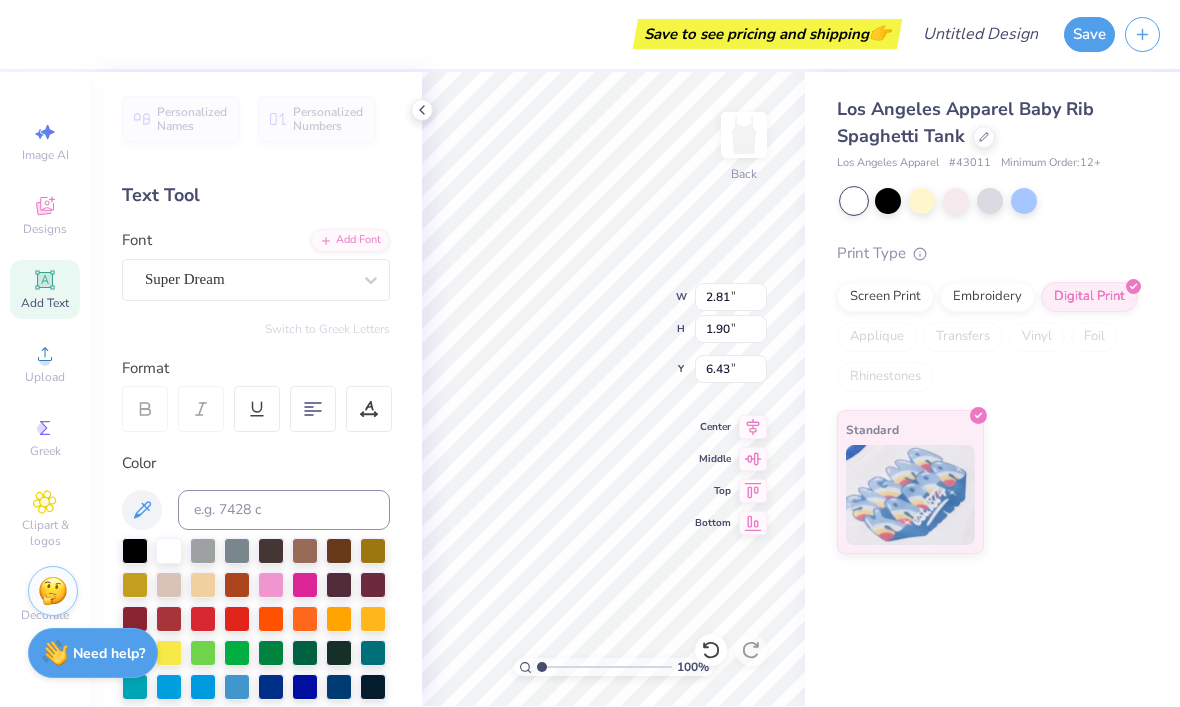 type on "[CITY], [STATE]" 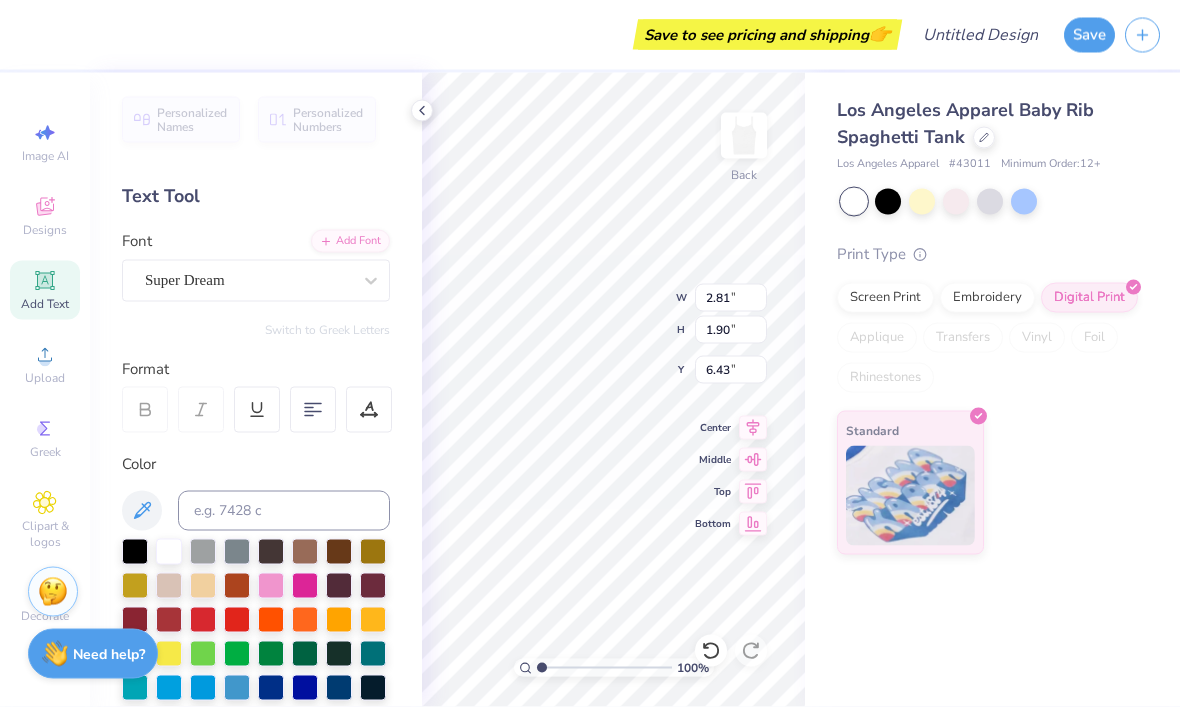 scroll, scrollTop: 1, scrollLeft: 3, axis: both 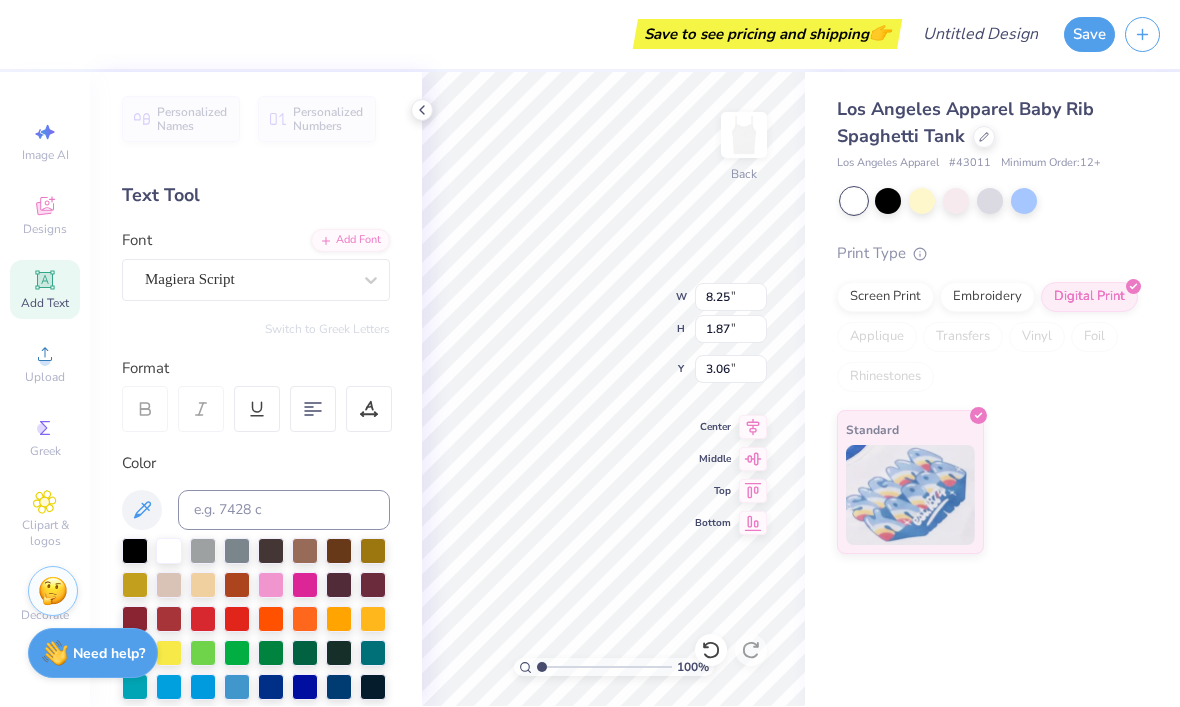 type on "3.08" 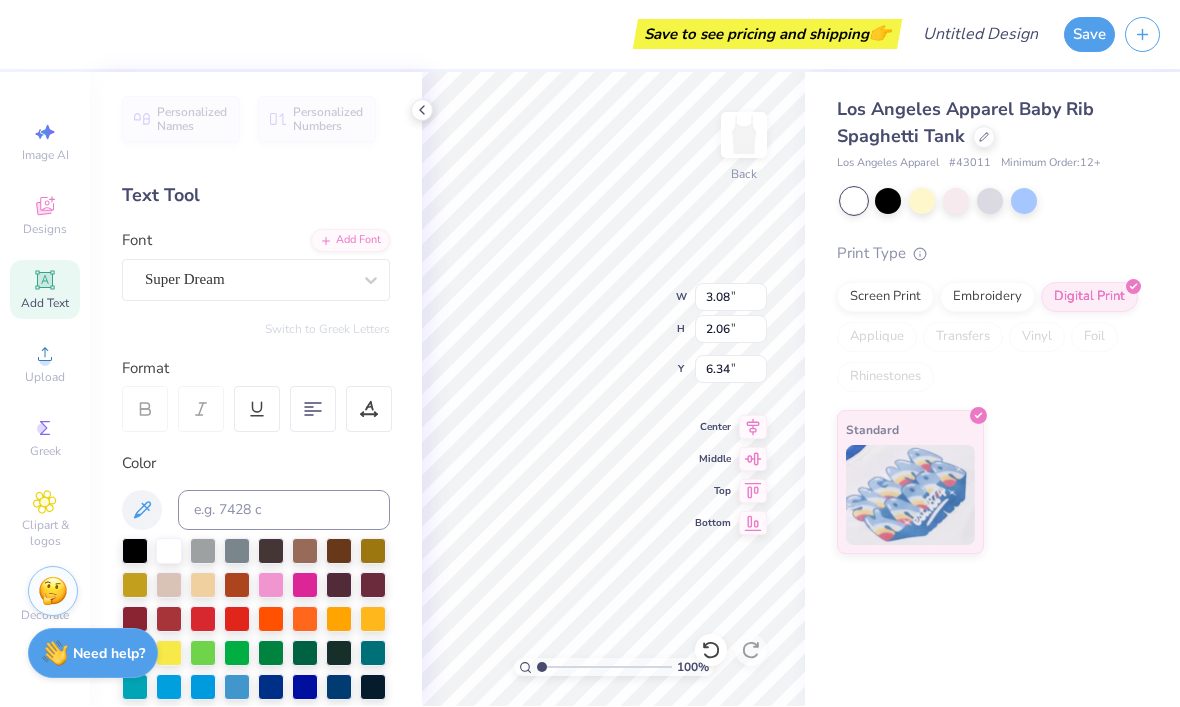 click 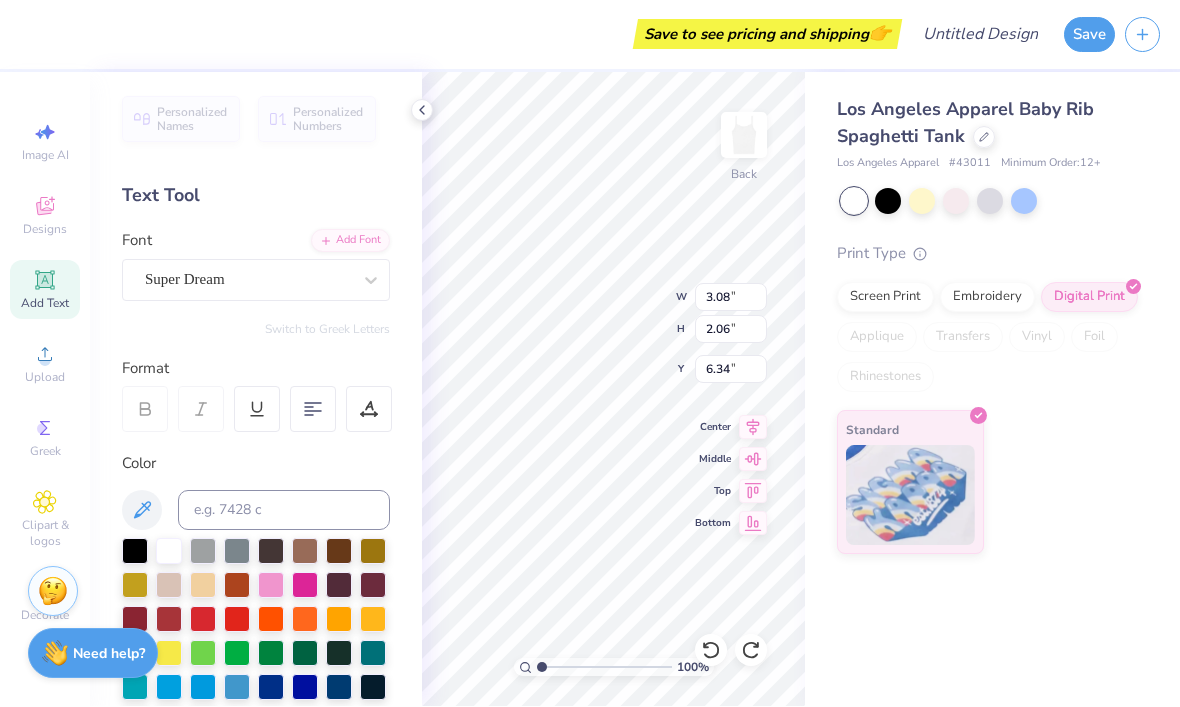 type on "2.81" 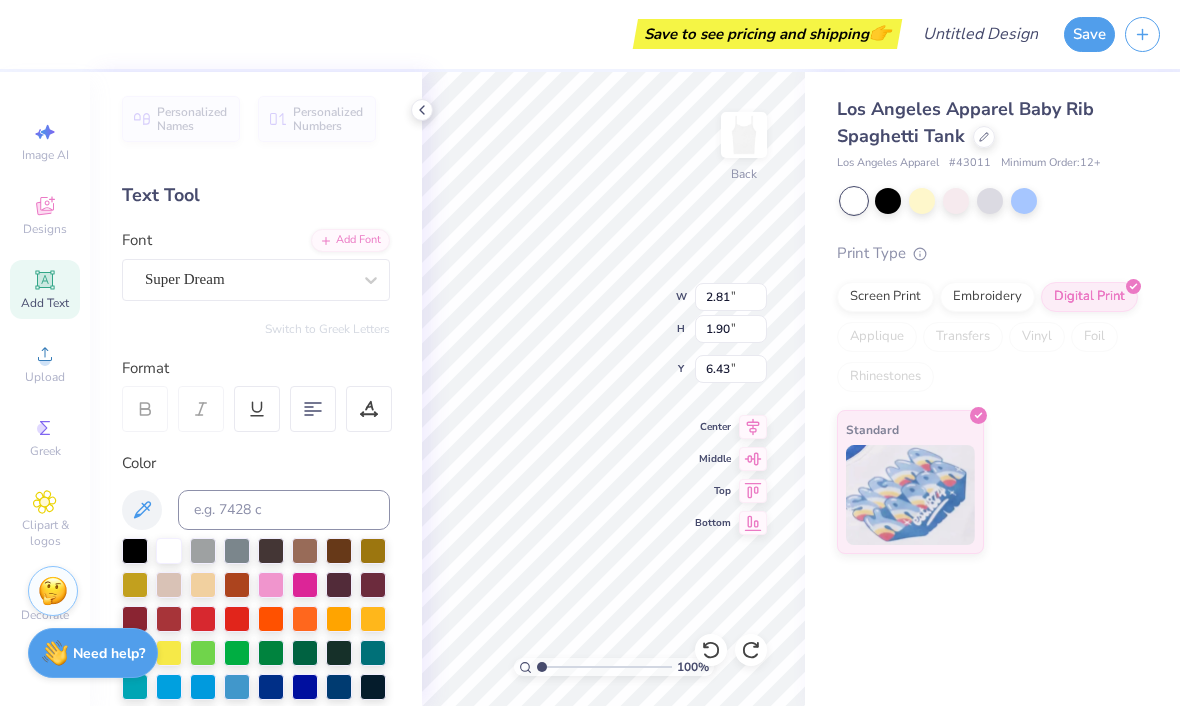 click 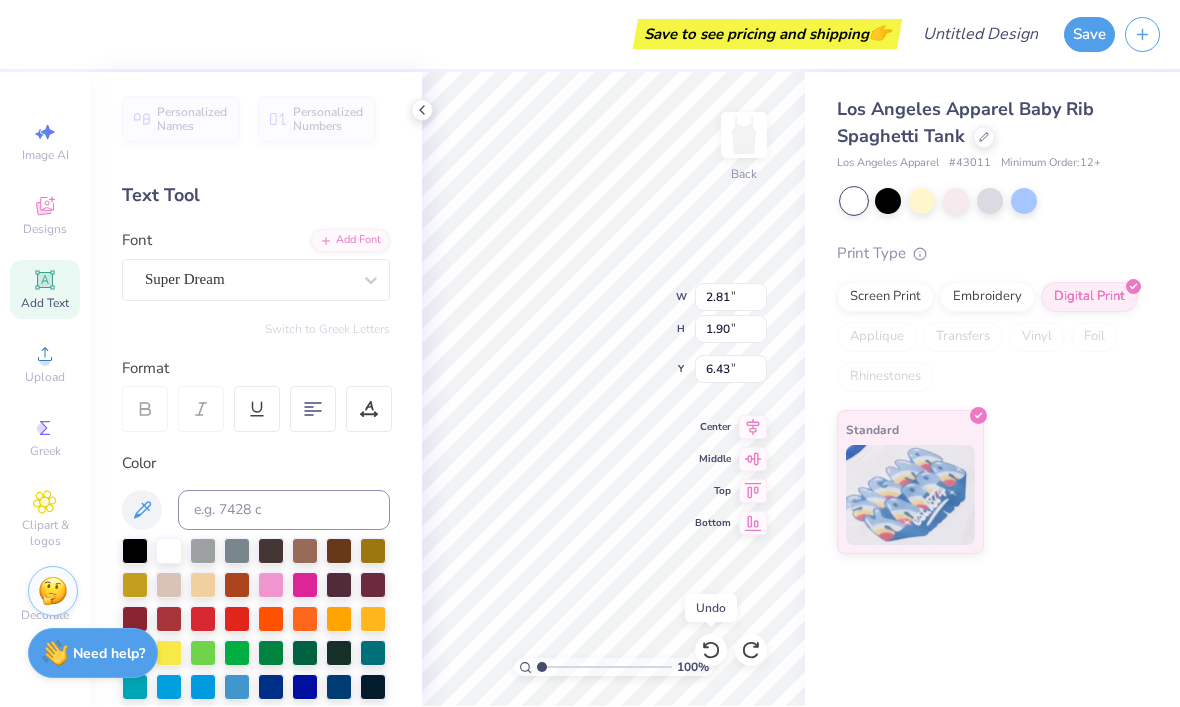 type on "3.21" 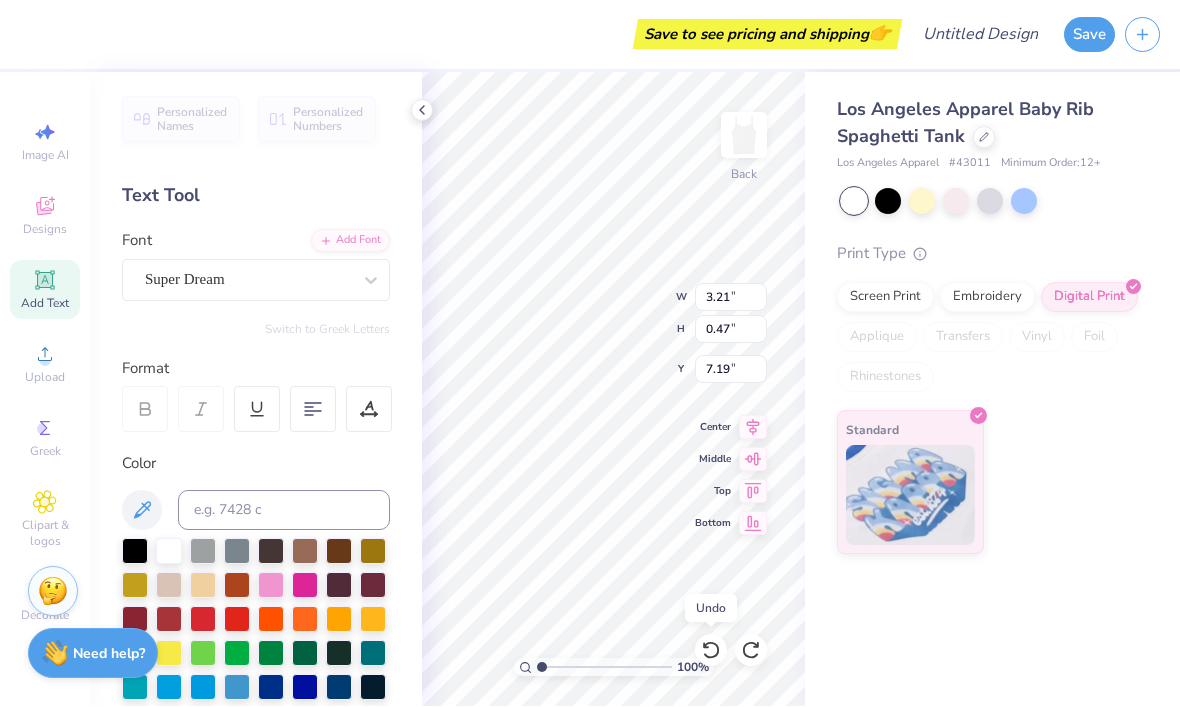 click 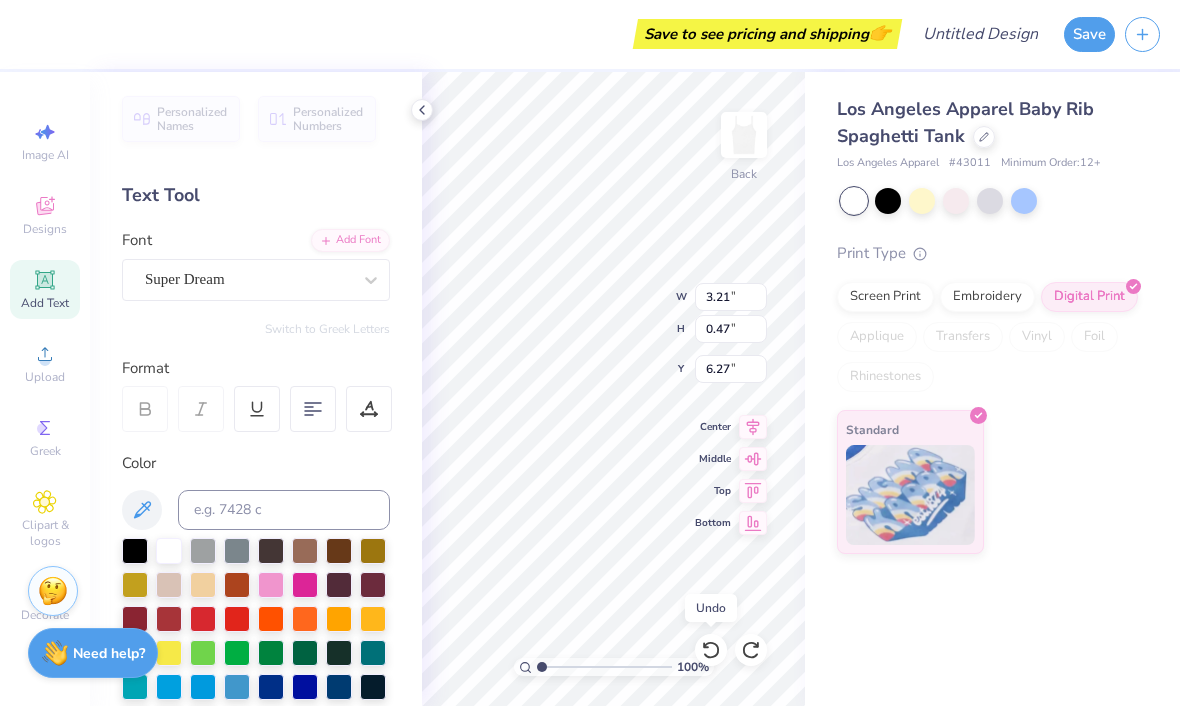click 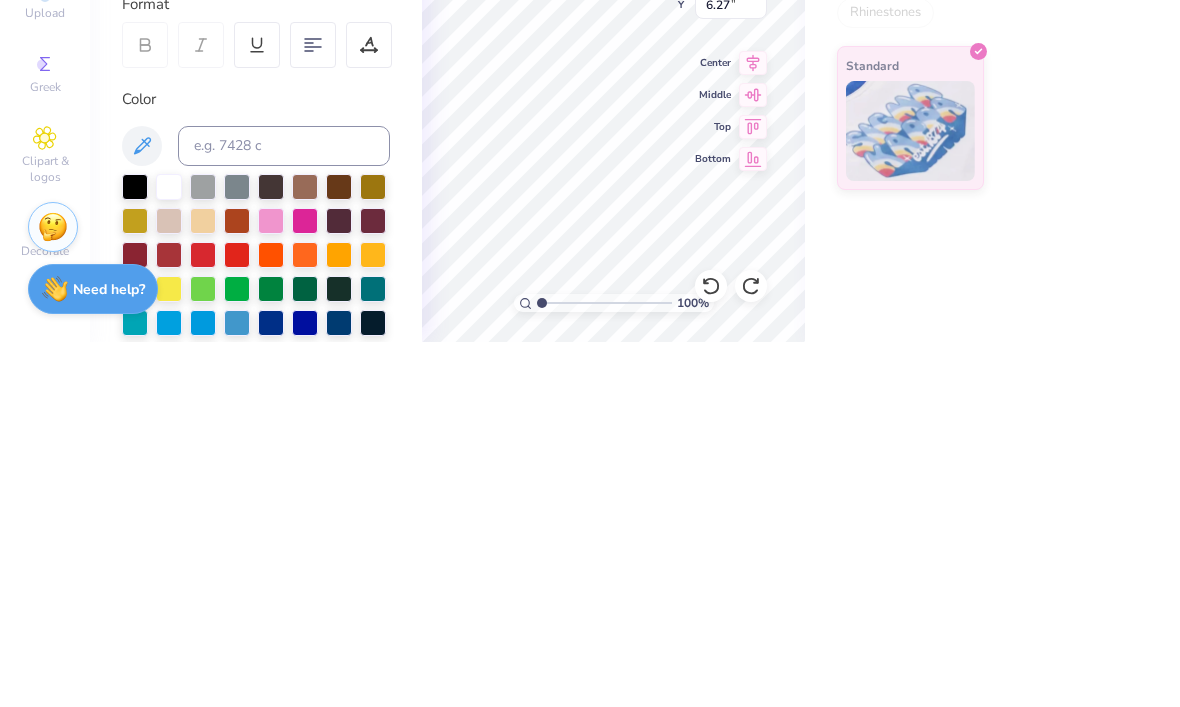 scroll, scrollTop: 0, scrollLeft: 1, axis: horizontal 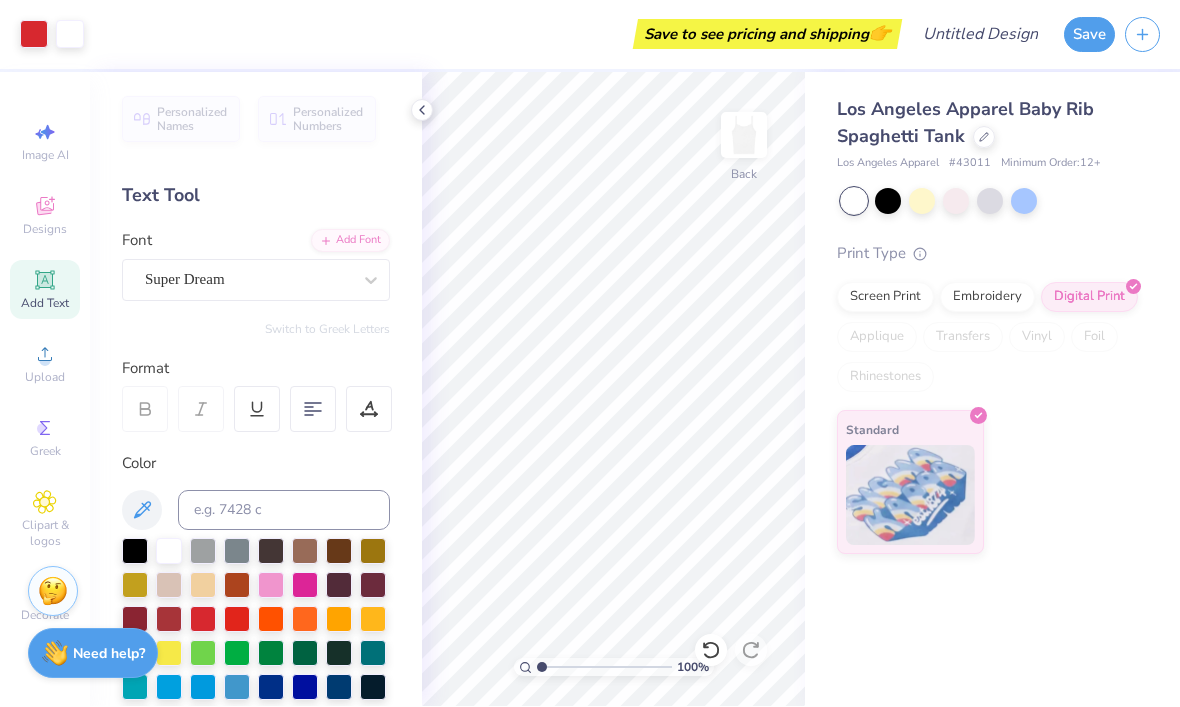click at bounding box center [237, 620] 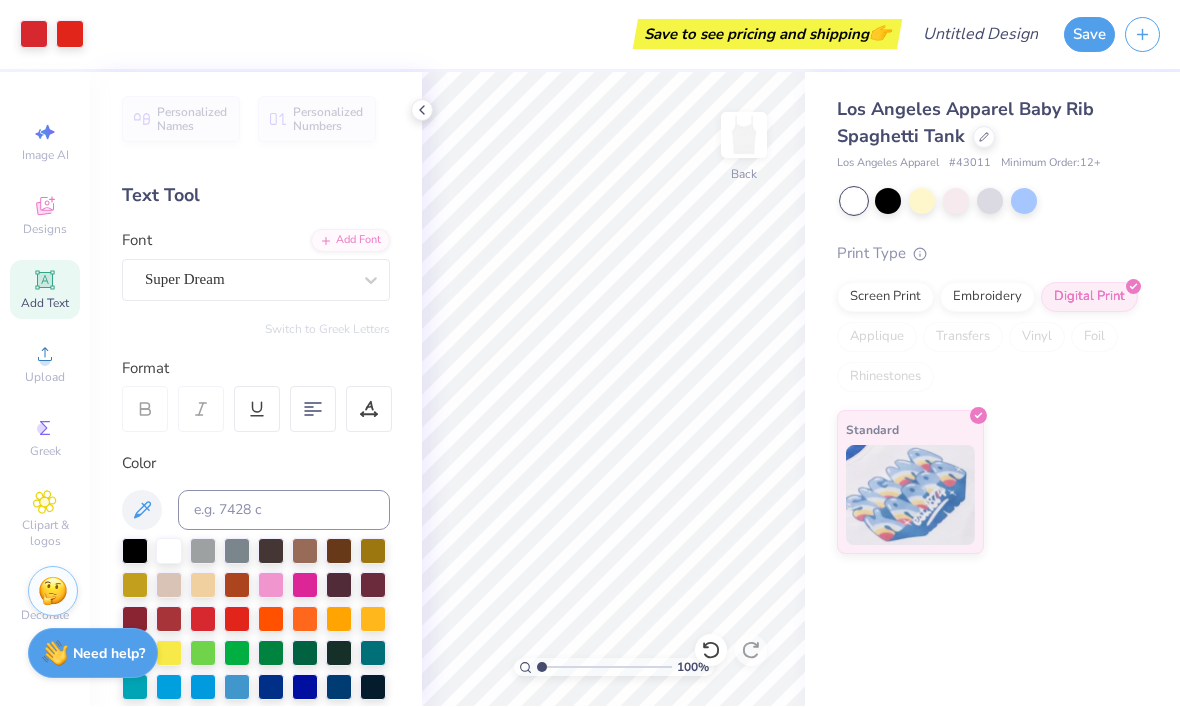 click at bounding box center [203, 620] 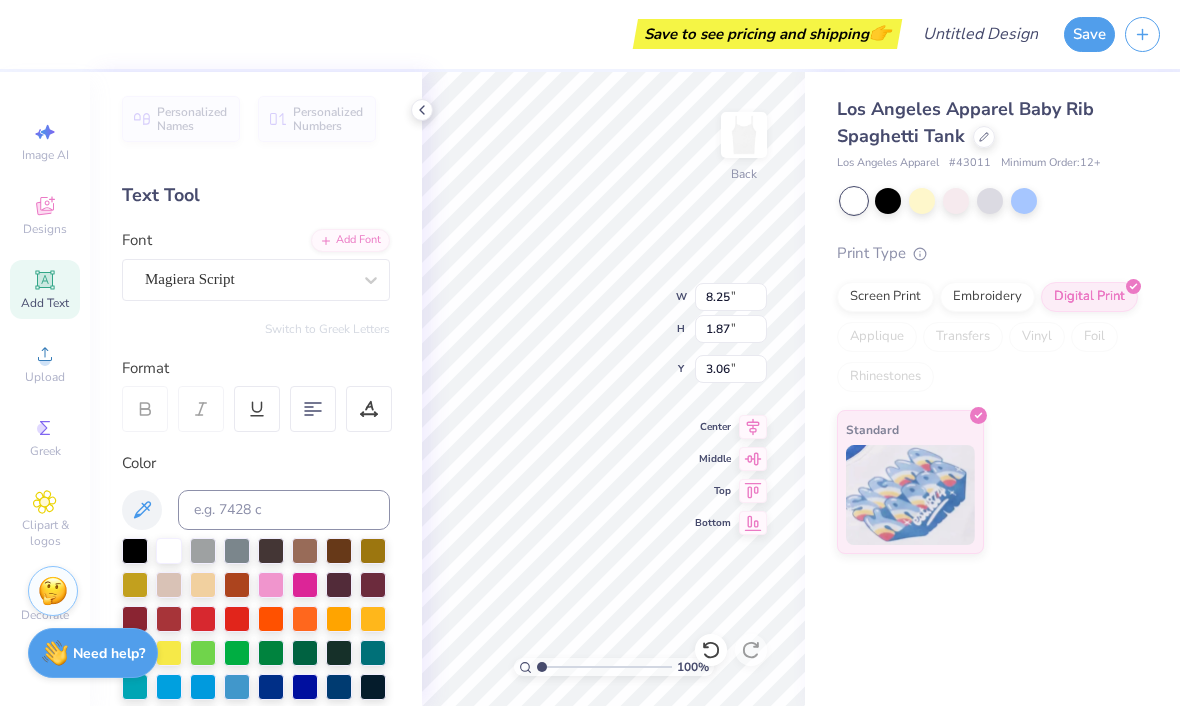 type on "7.33" 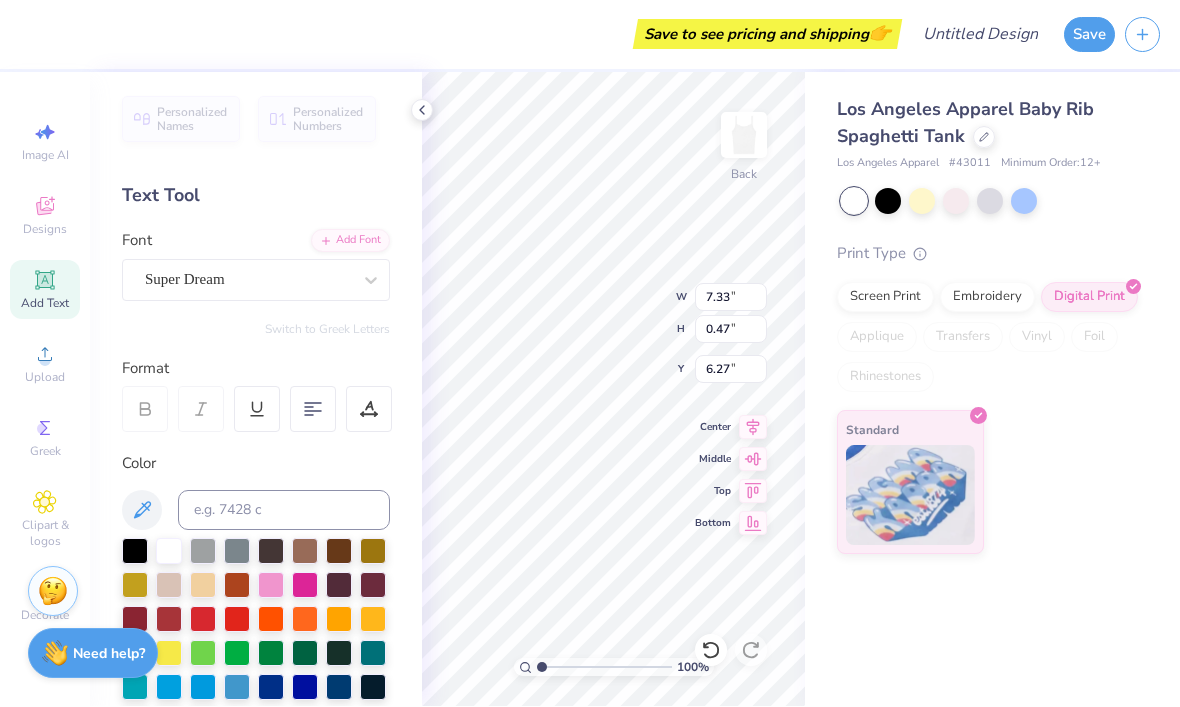 type on "8.25" 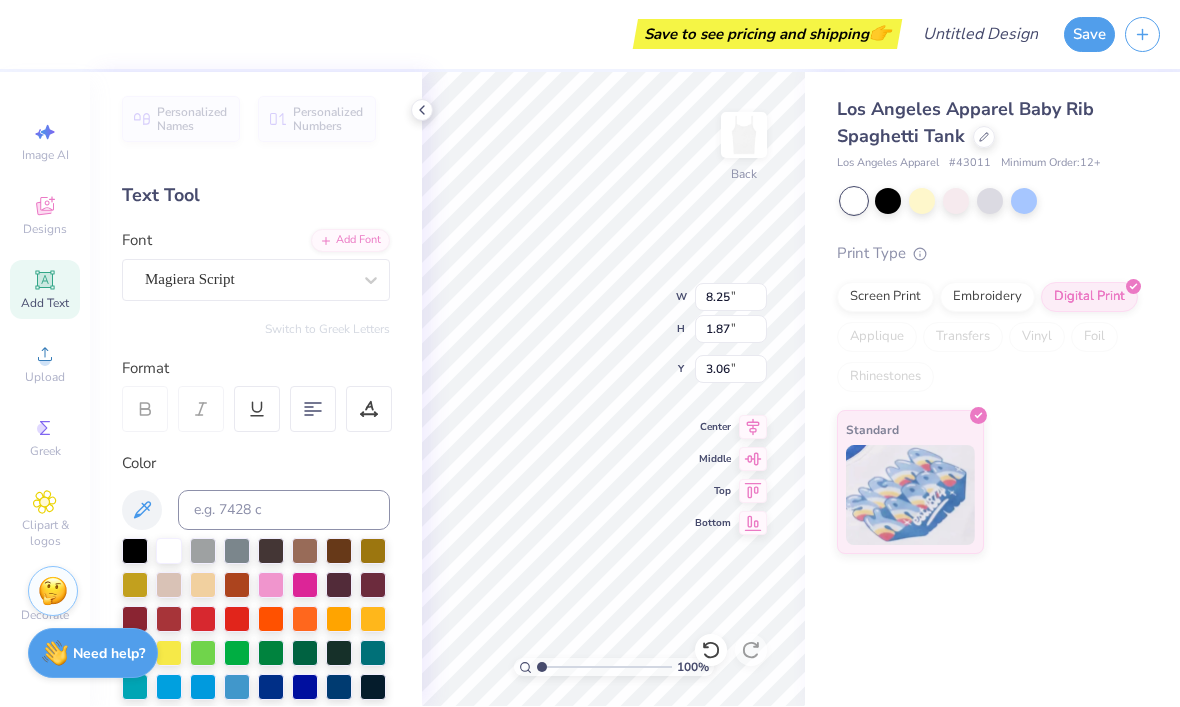 type on "7.33" 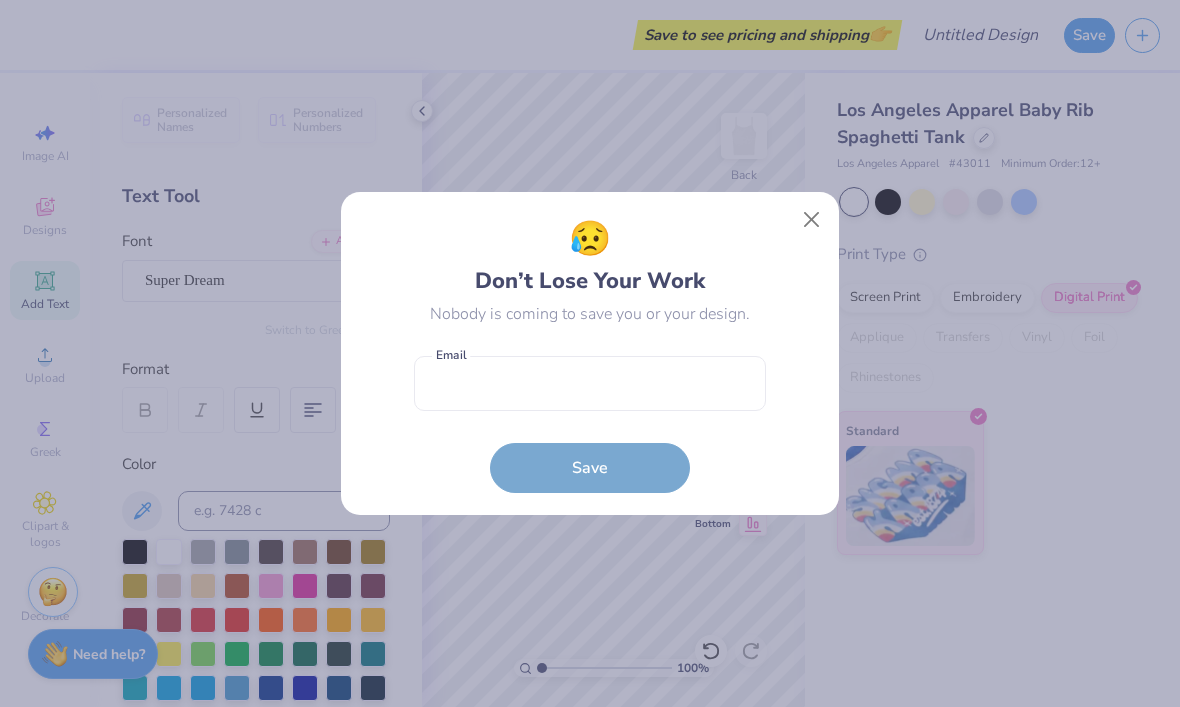 click at bounding box center [812, 220] 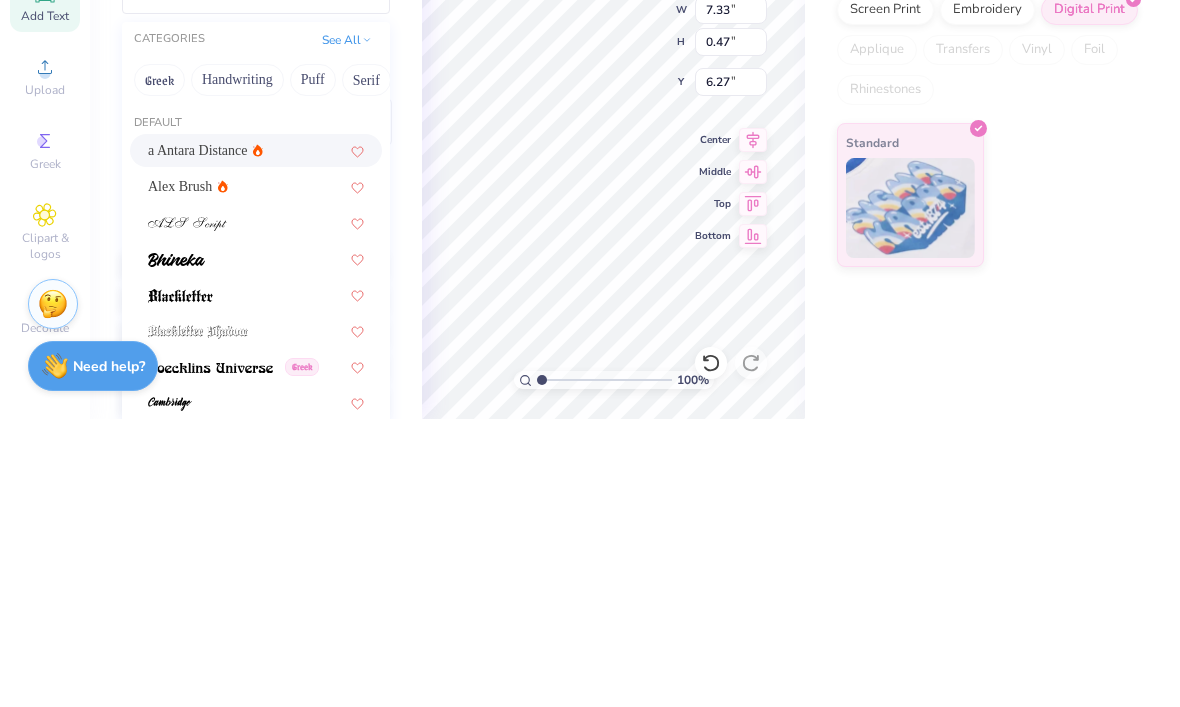 click on "Handwriting" at bounding box center [237, 368] 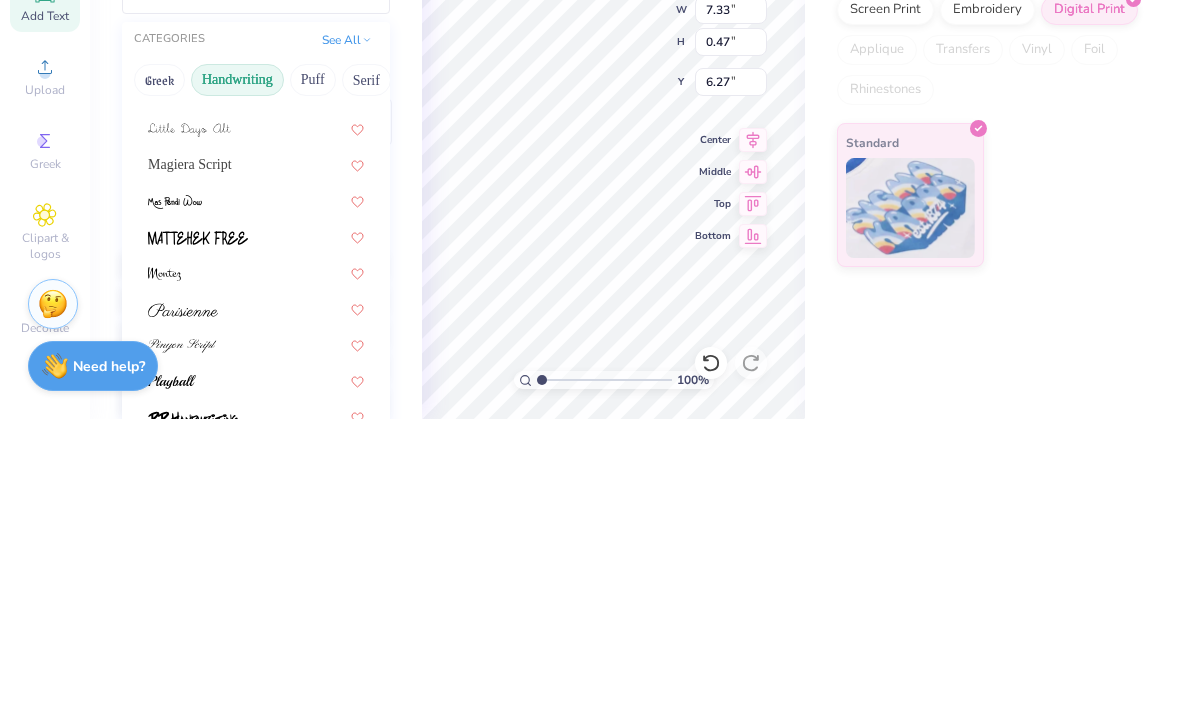 scroll, scrollTop: 453, scrollLeft: 0, axis: vertical 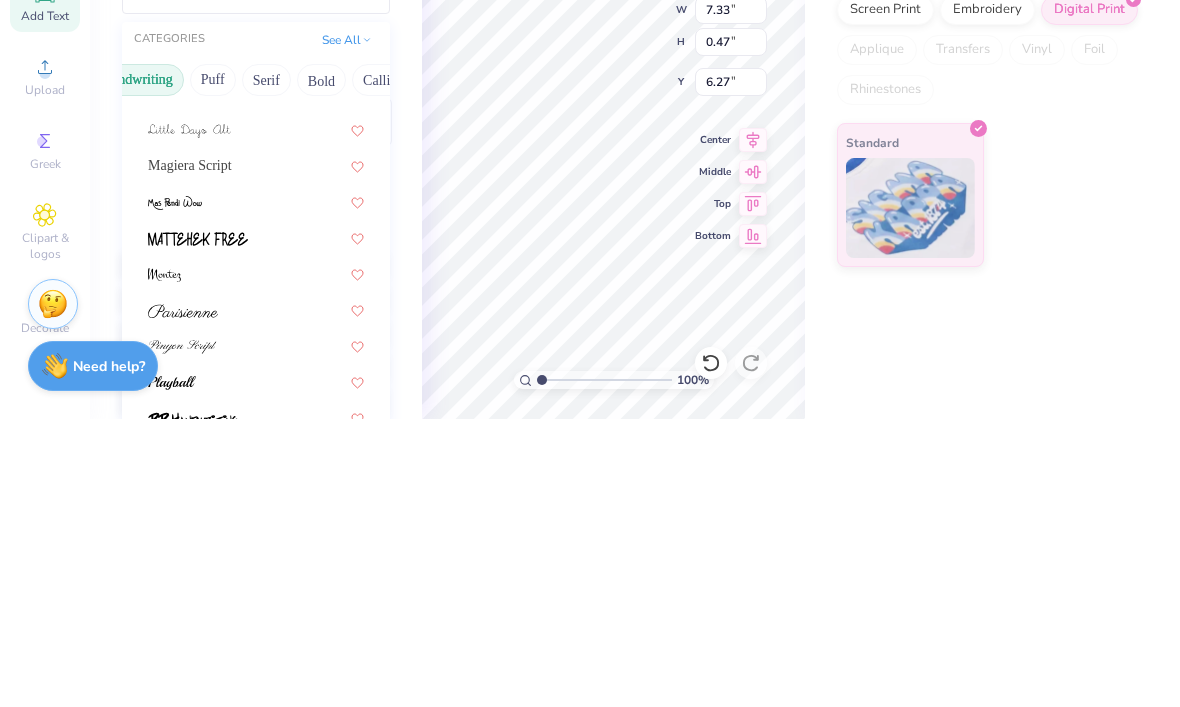 click on "Puff" at bounding box center [213, 368] 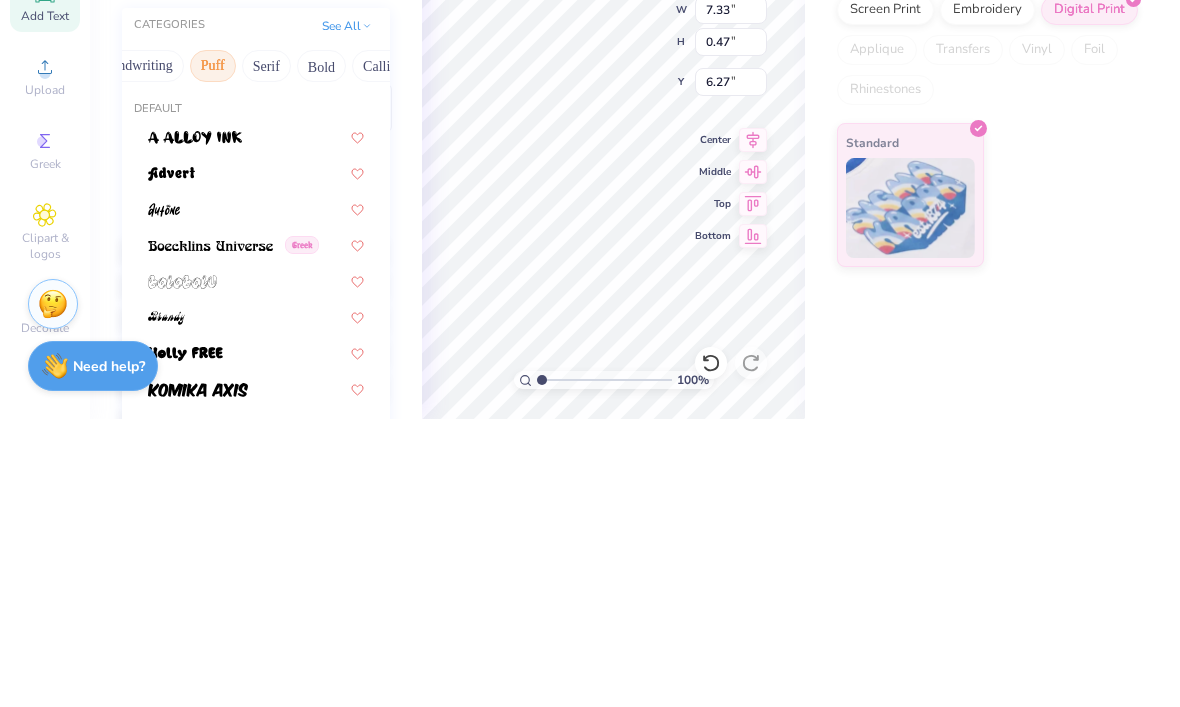 scroll, scrollTop: 10, scrollLeft: 0, axis: vertical 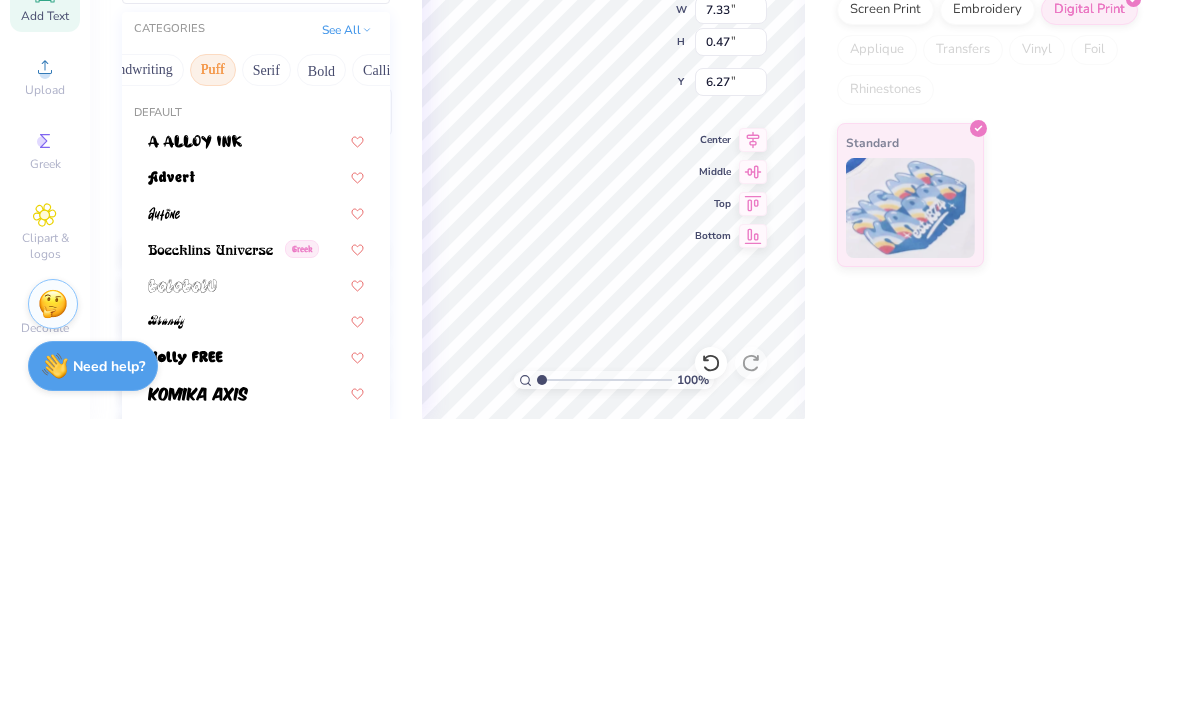 click on "Serif" at bounding box center (266, 358) 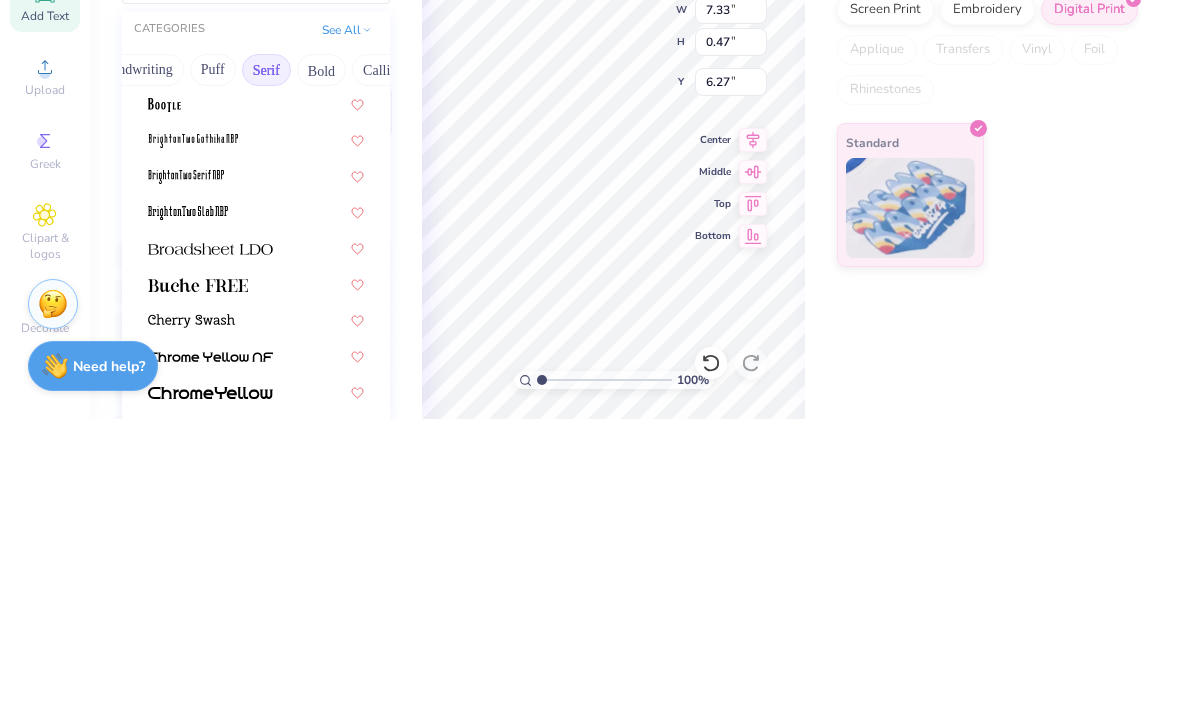 scroll, scrollTop: 15, scrollLeft: 0, axis: vertical 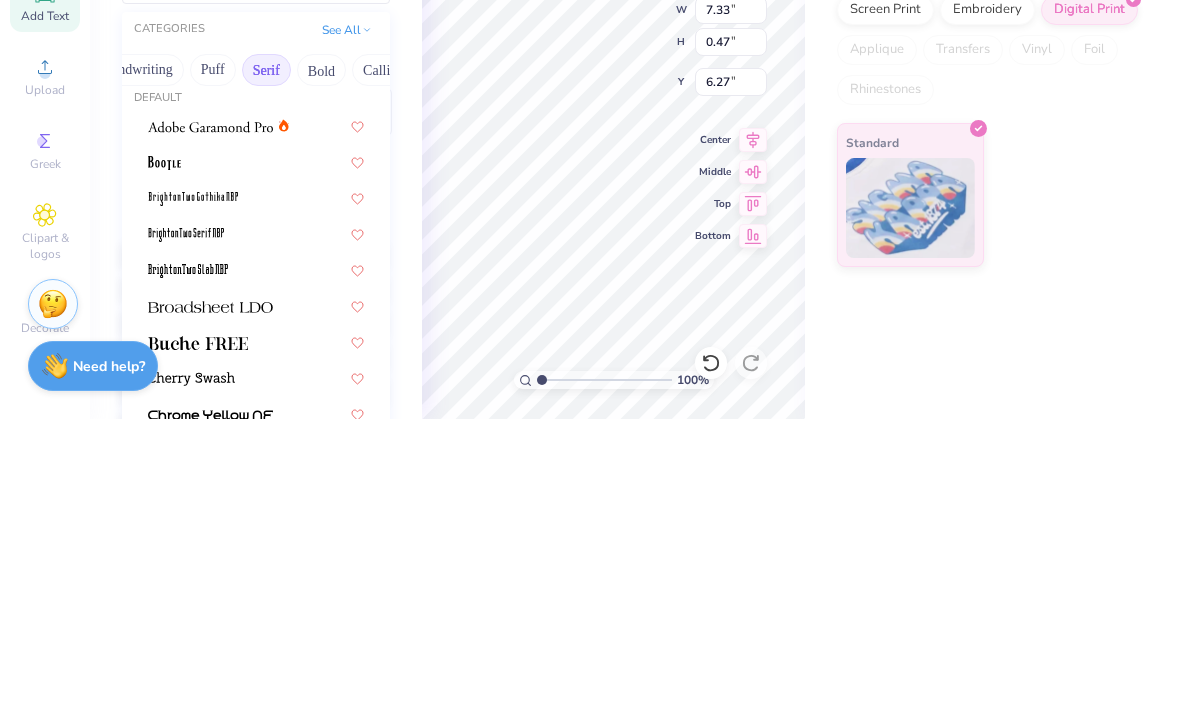 click on "Bold" at bounding box center [321, 358] 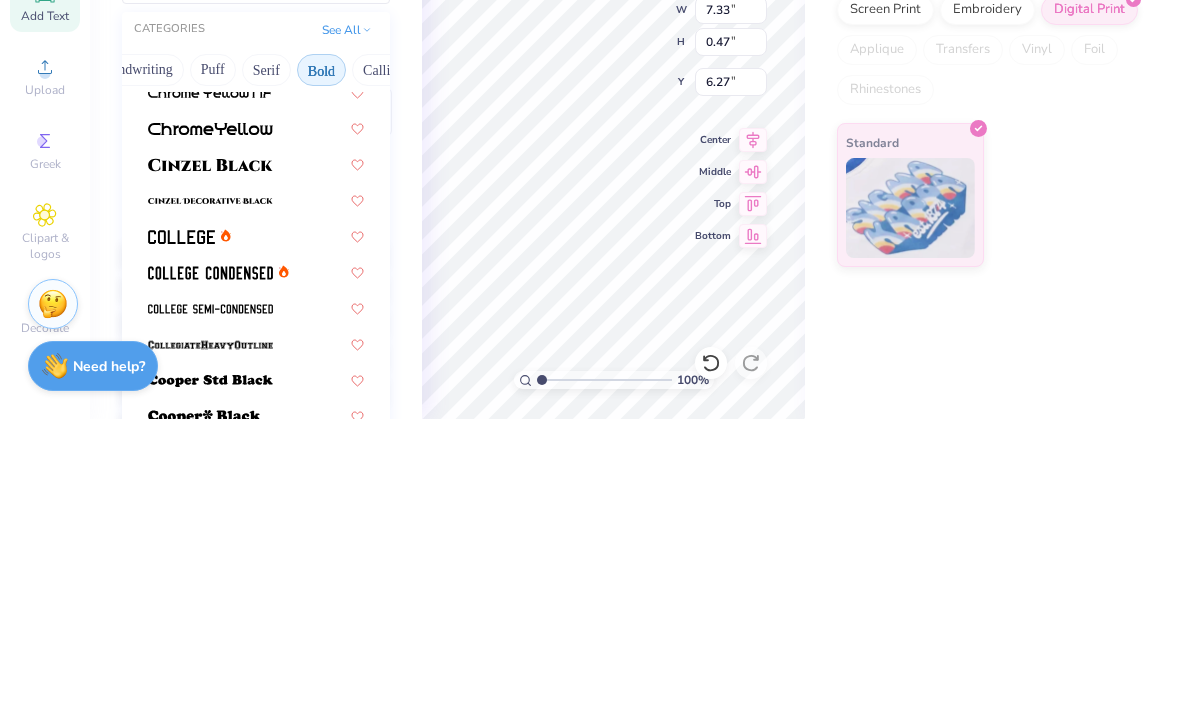 scroll, scrollTop: 86, scrollLeft: 0, axis: vertical 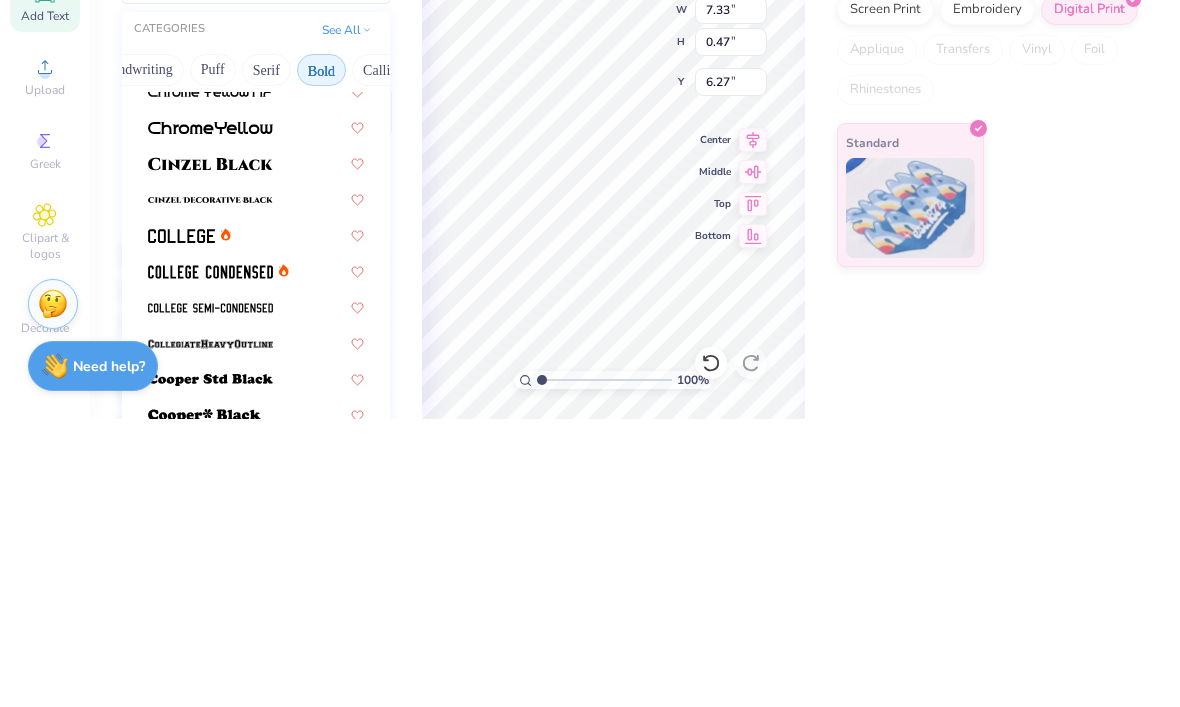 click at bounding box center [256, 486] 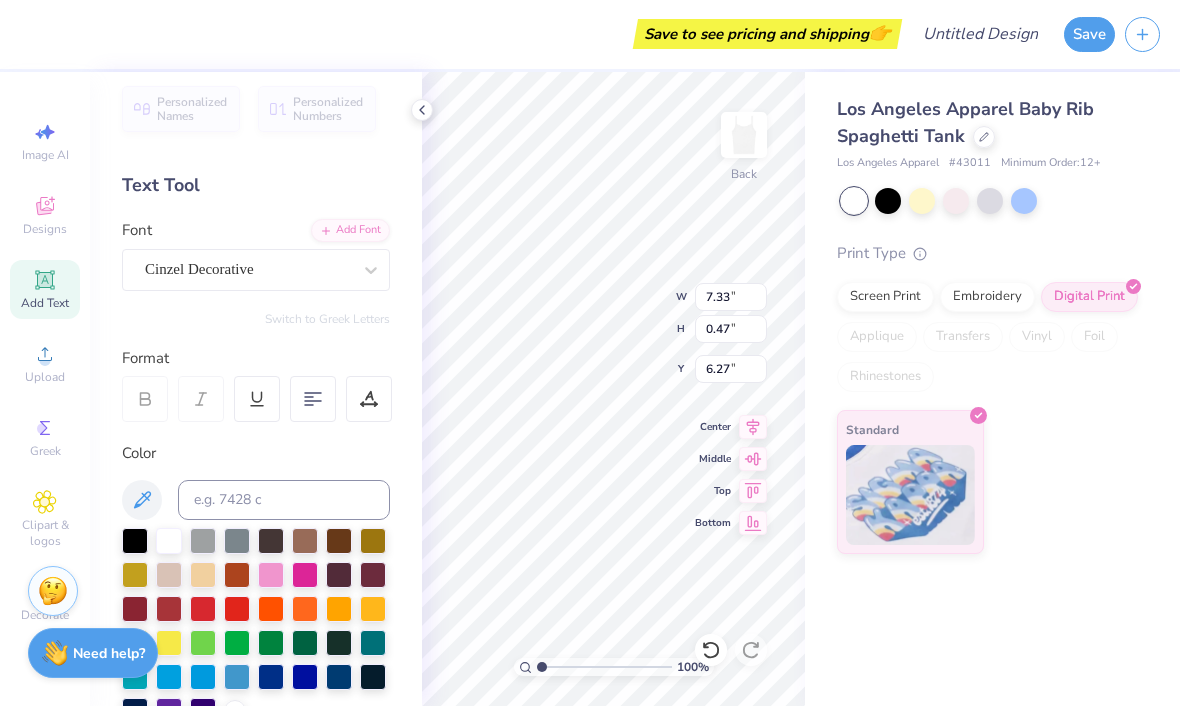 type on "8.93" 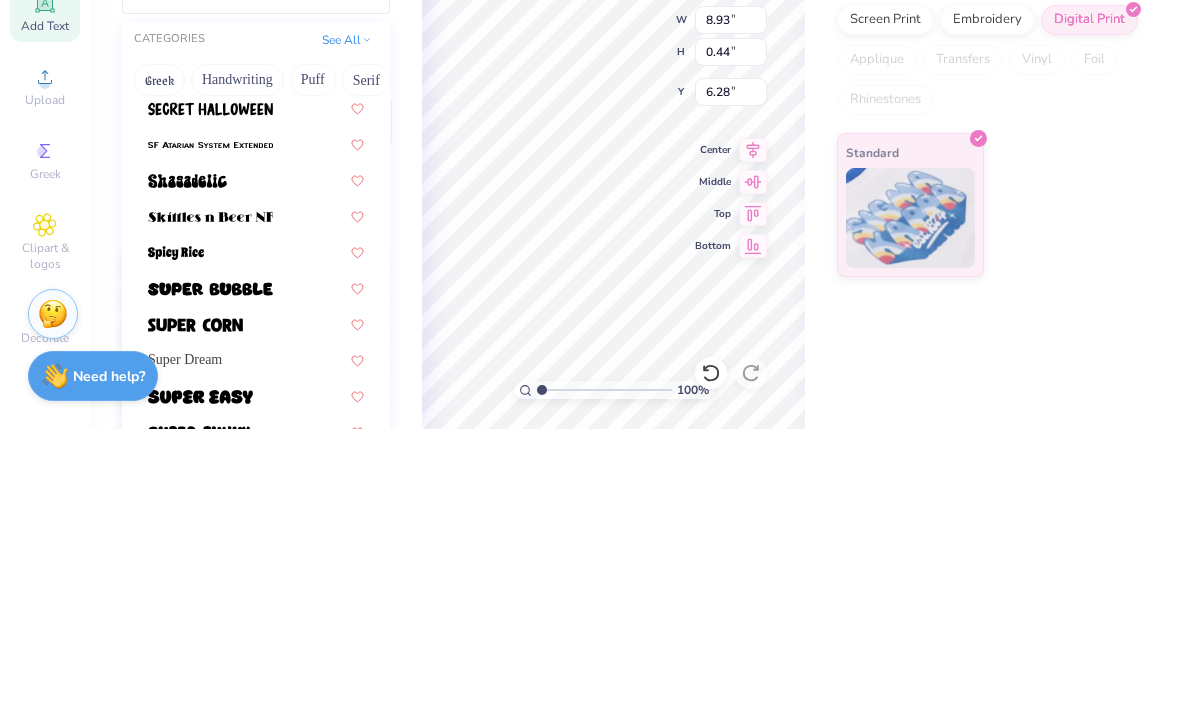 scroll, scrollTop: 2006, scrollLeft: 0, axis: vertical 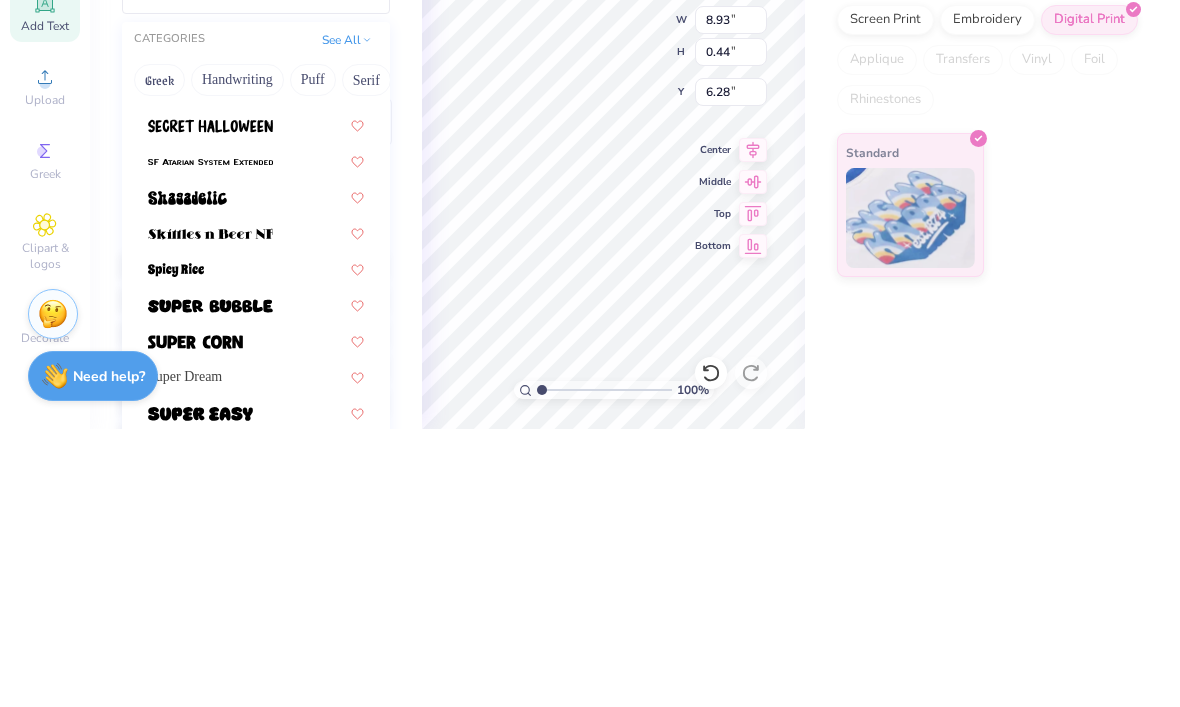 click at bounding box center [256, 438] 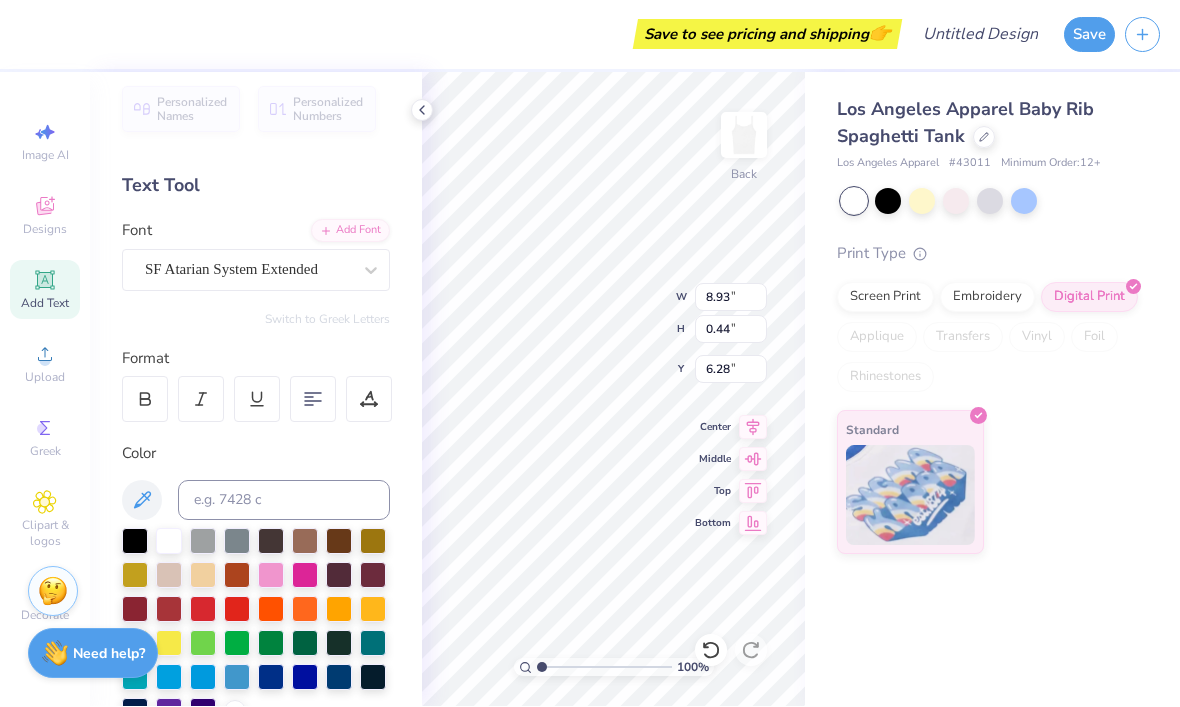 type on "7.19" 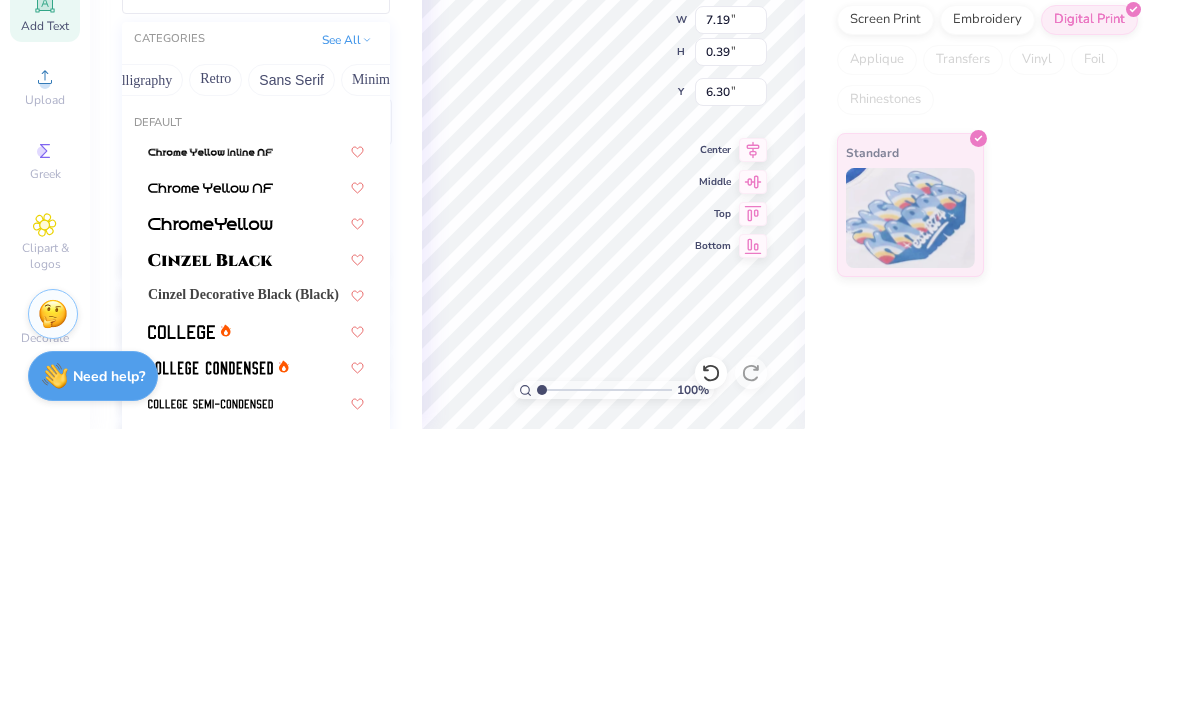 scroll, scrollTop: 0, scrollLeft: 368, axis: horizontal 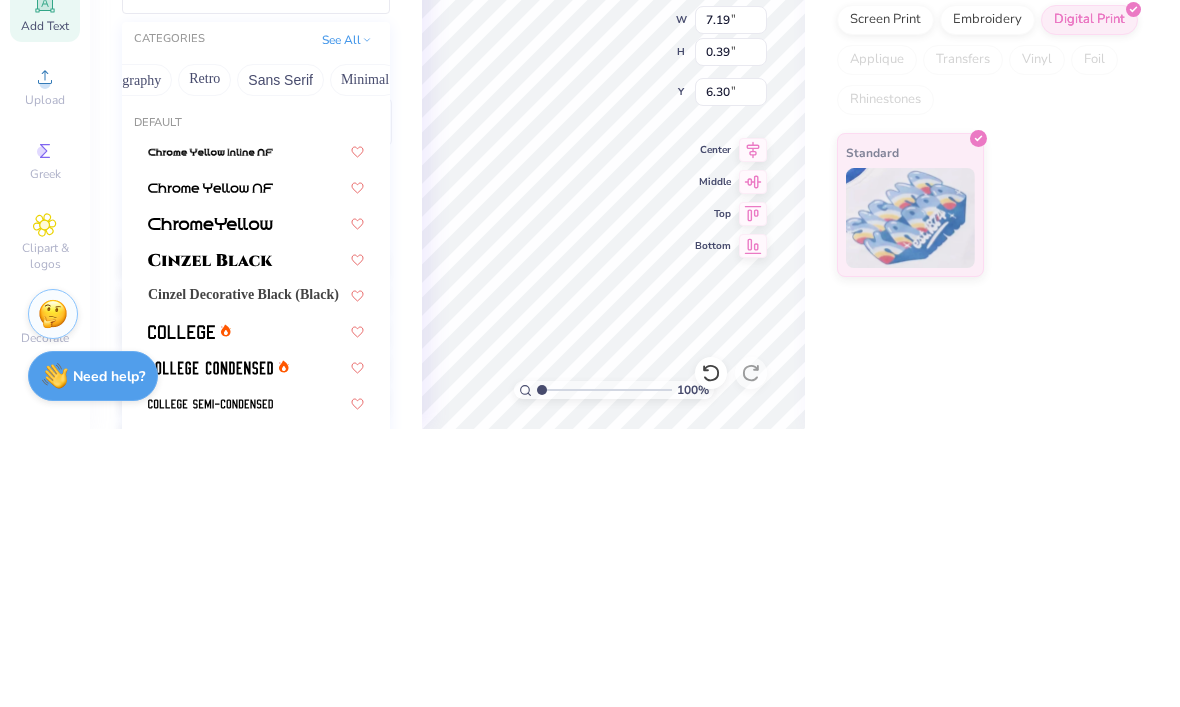 click on "Sans Serif" at bounding box center (280, 358) 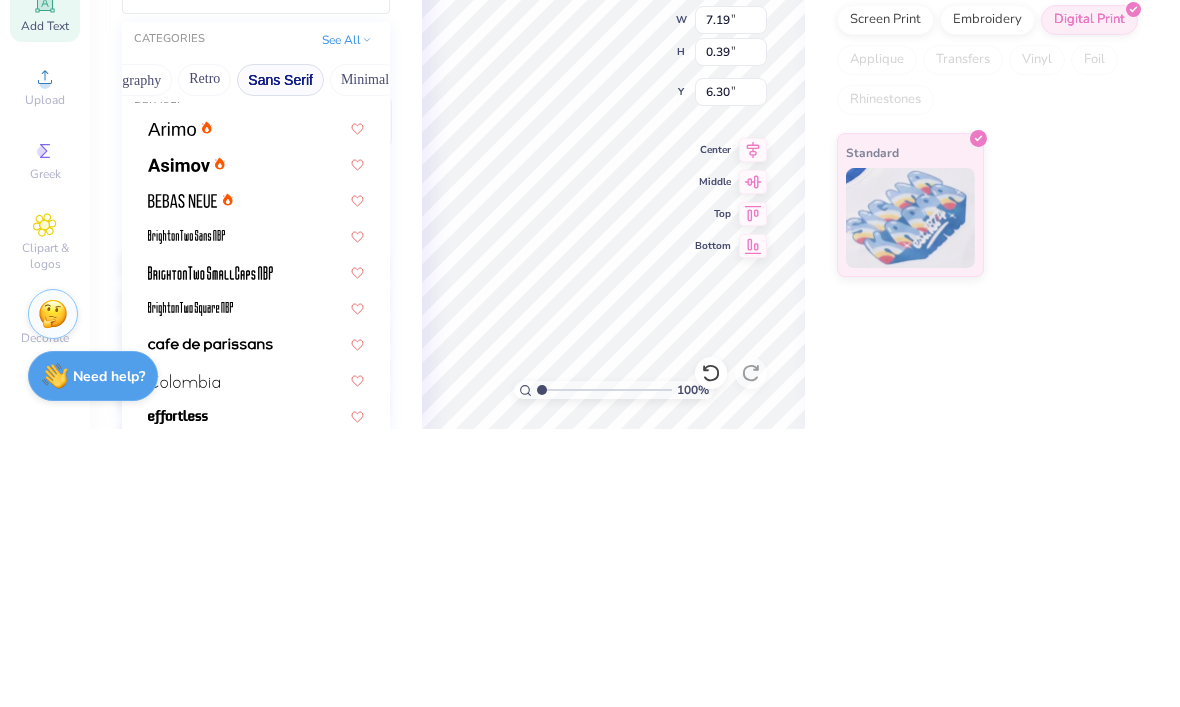 scroll, scrollTop: 5, scrollLeft: 0, axis: vertical 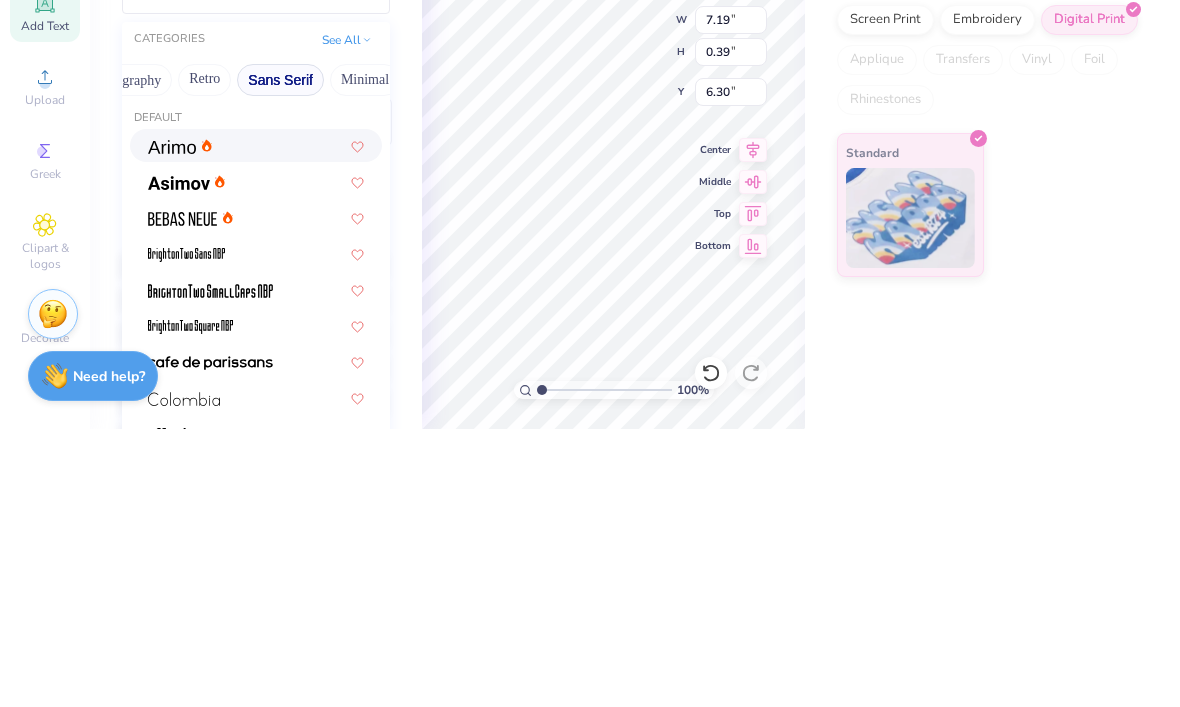 click at bounding box center (256, 423) 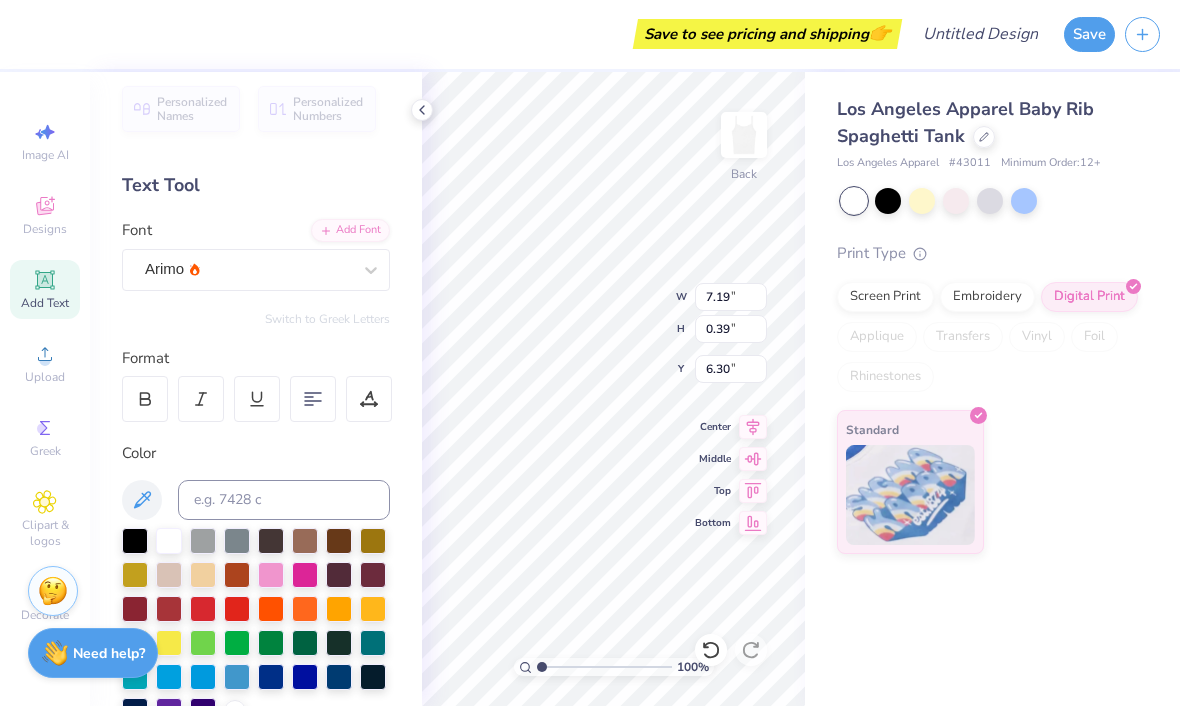 type on "6.69" 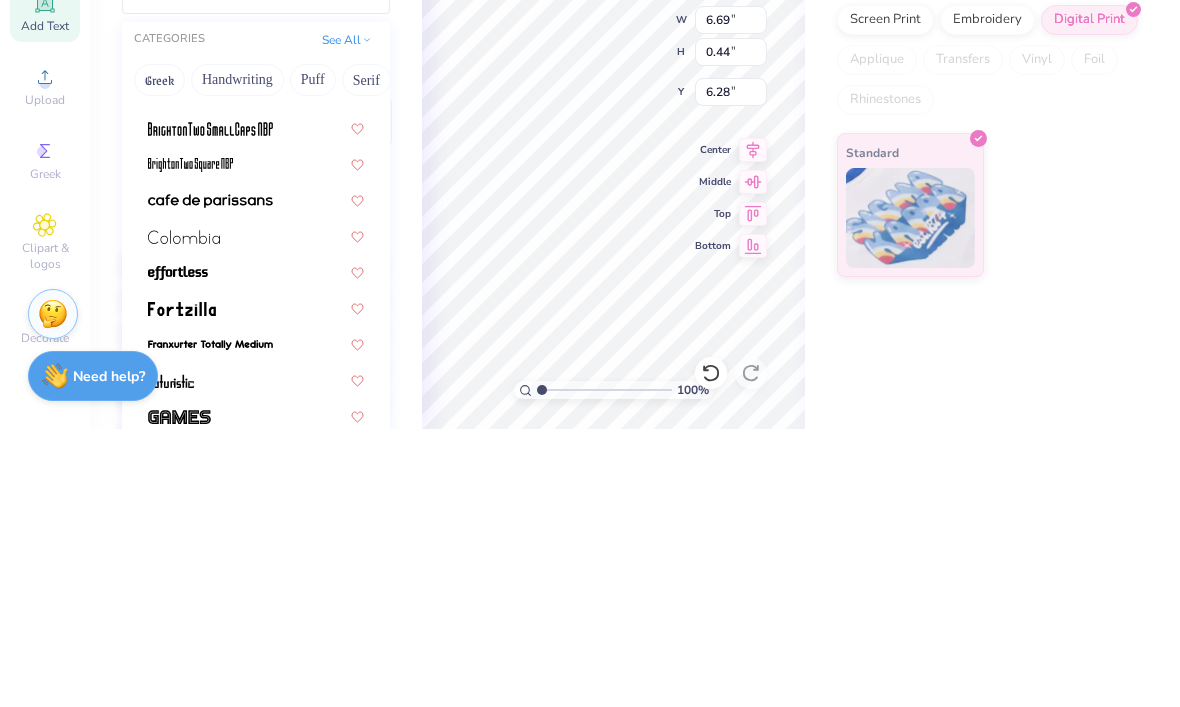 scroll, scrollTop: 212, scrollLeft: 0, axis: vertical 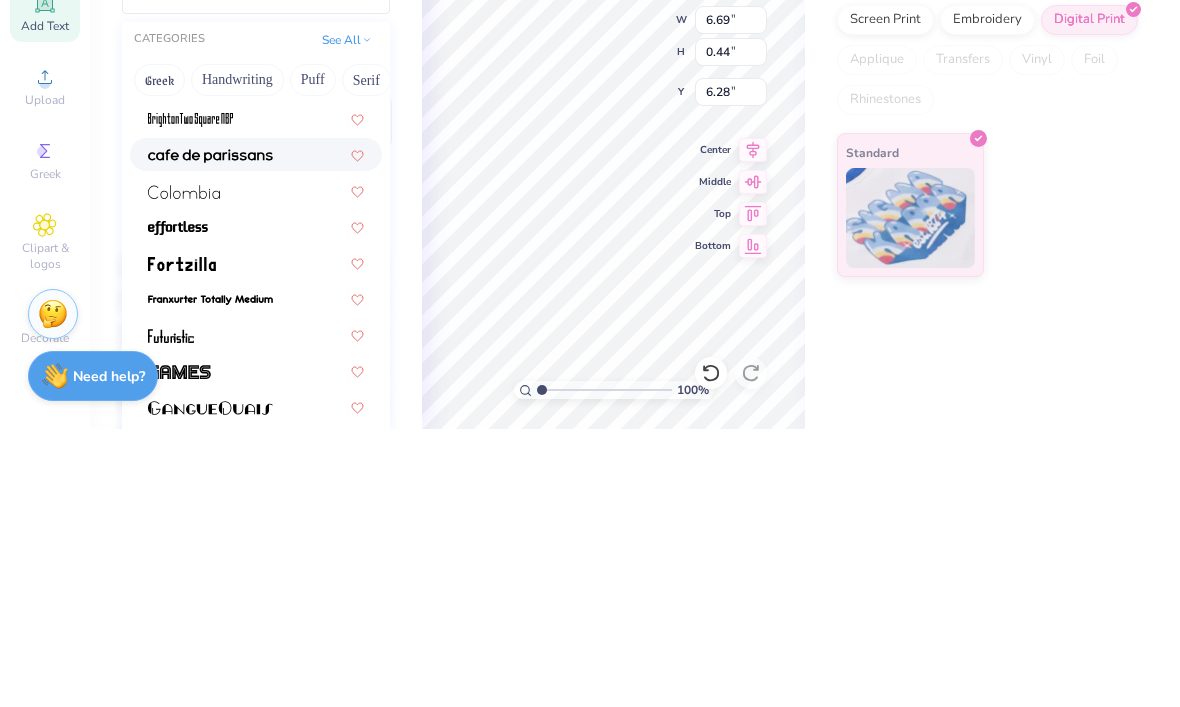click at bounding box center (256, 432) 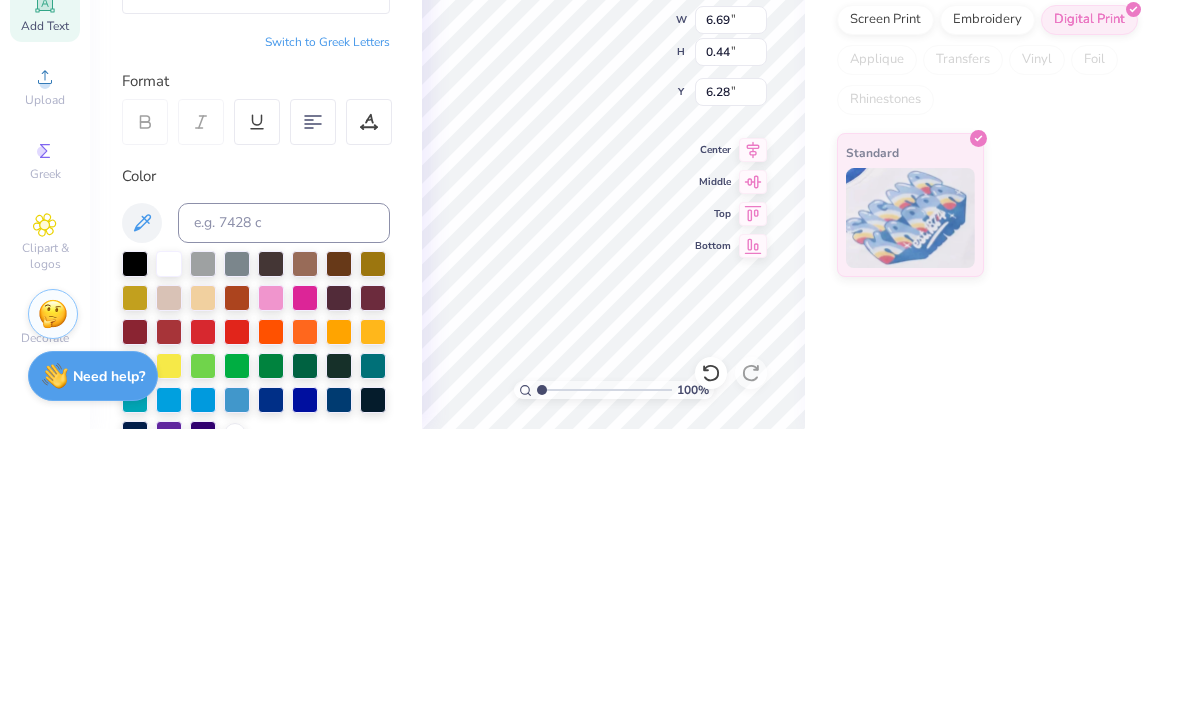 type on "4.81" 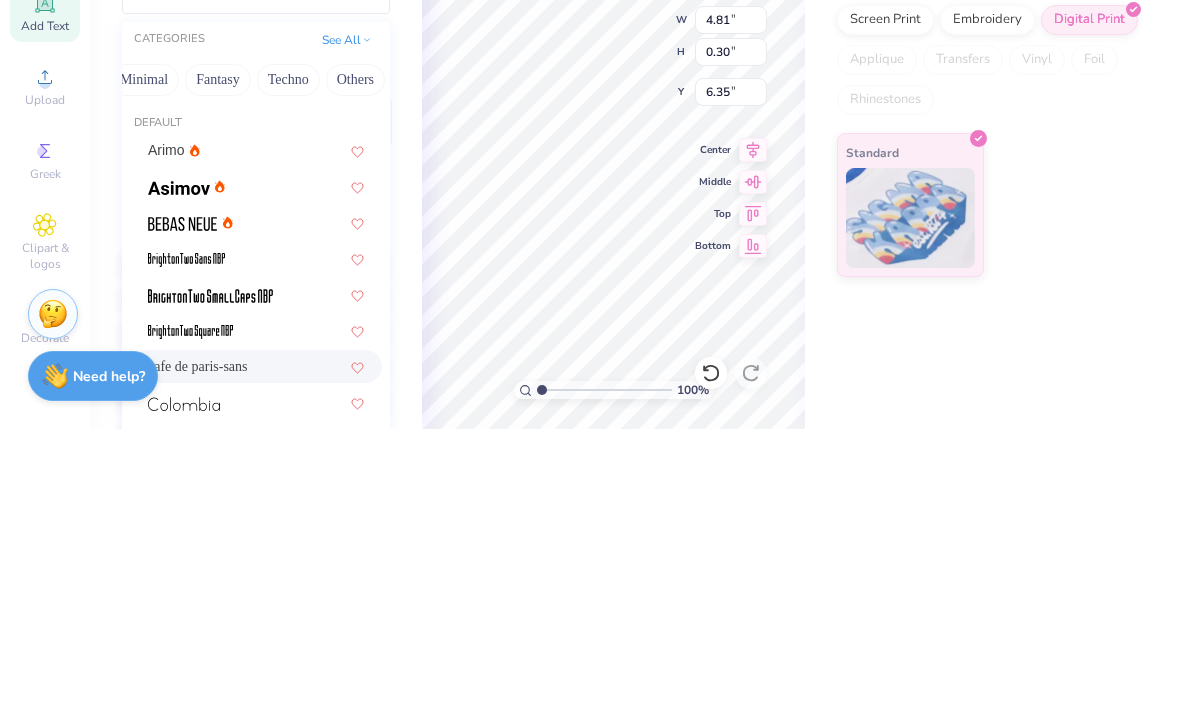 scroll, scrollTop: 0, scrollLeft: 588, axis: horizontal 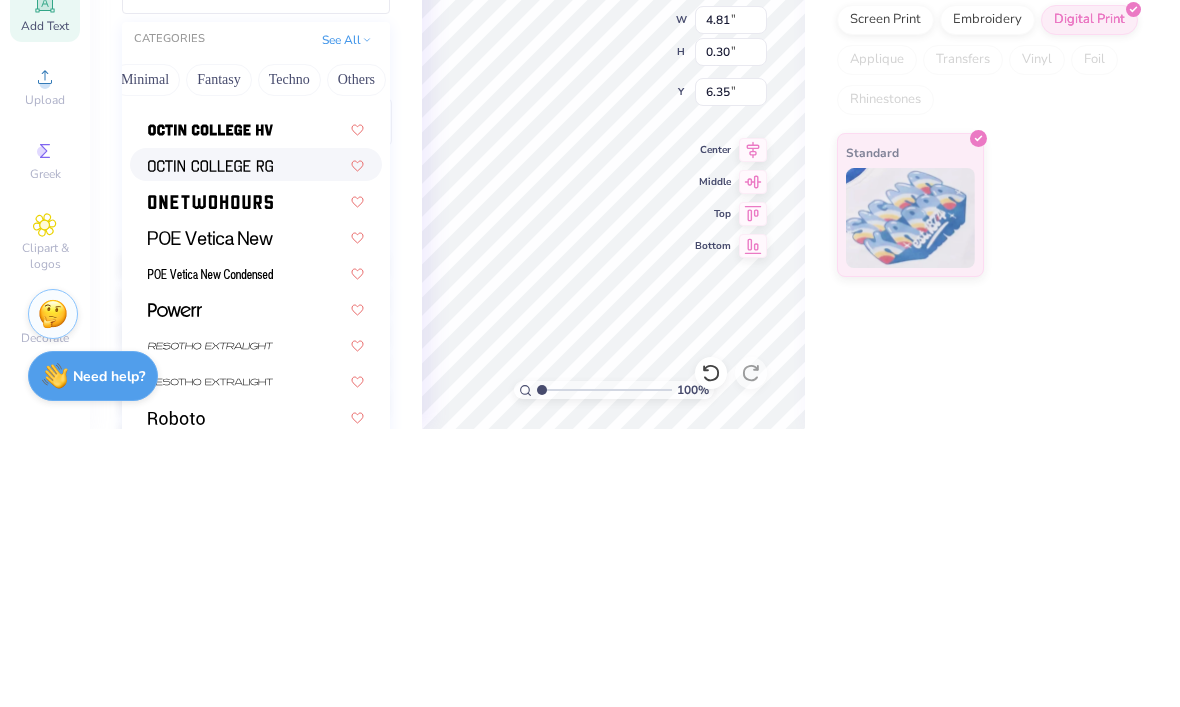 click at bounding box center (256, 442) 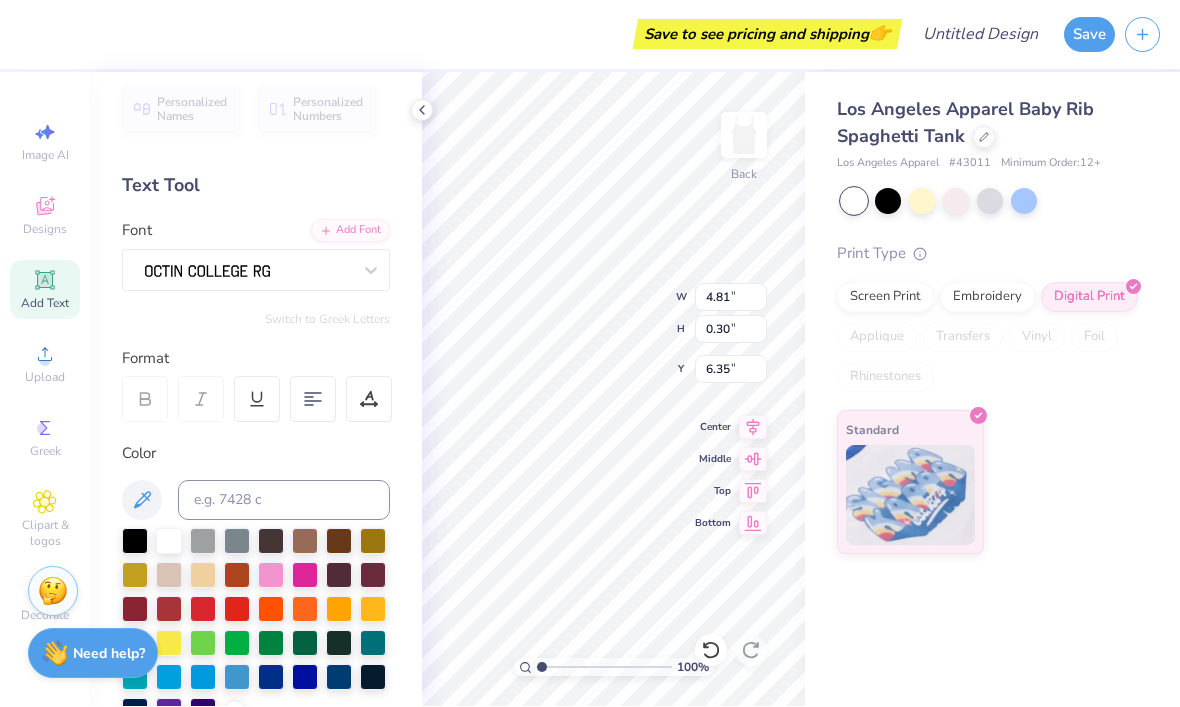 type on "6.63" 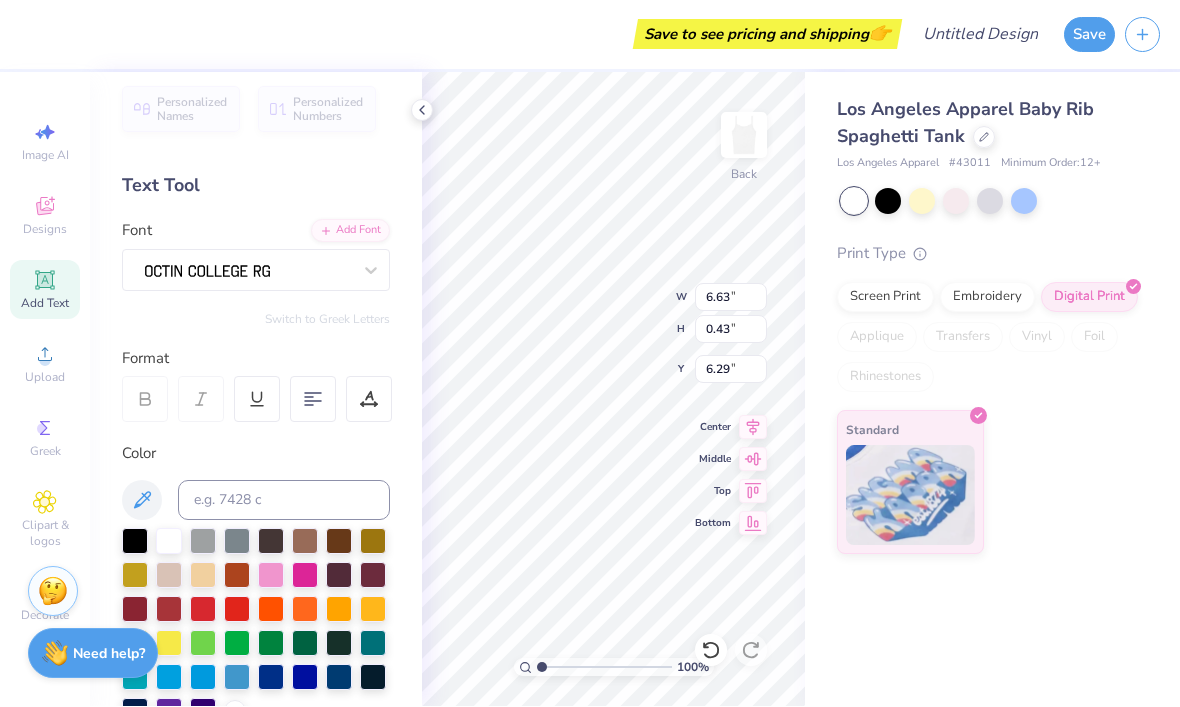 click at bounding box center [369, 400] 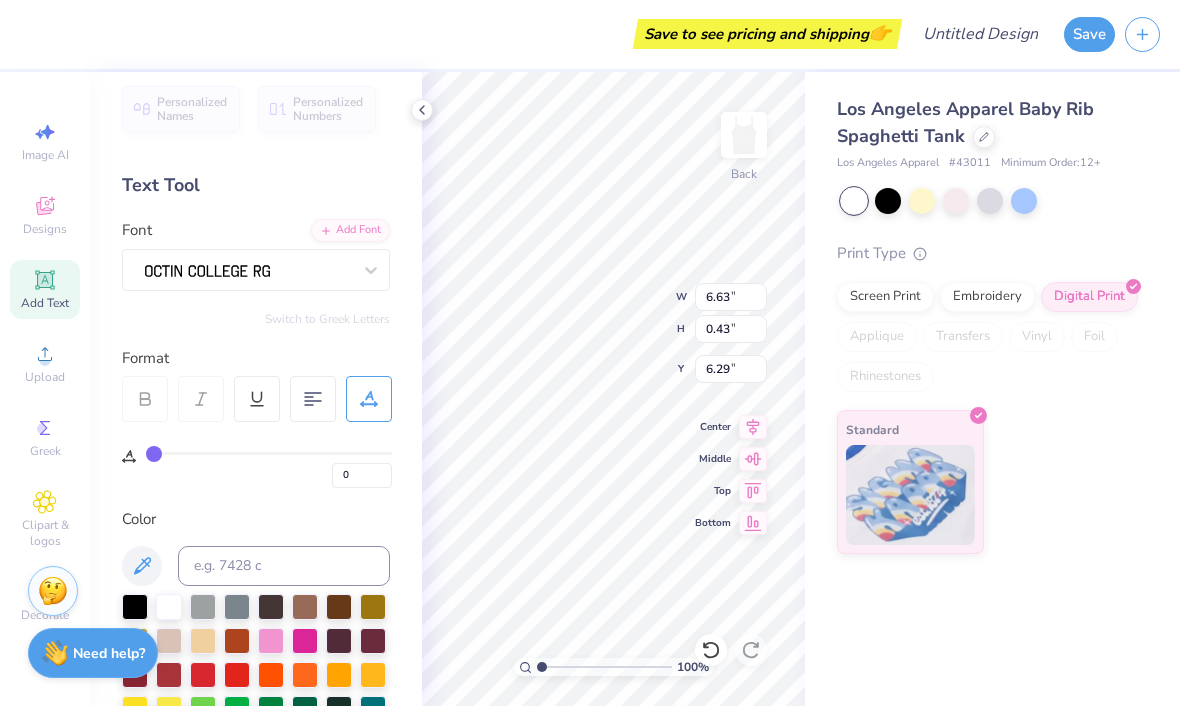type on "5" 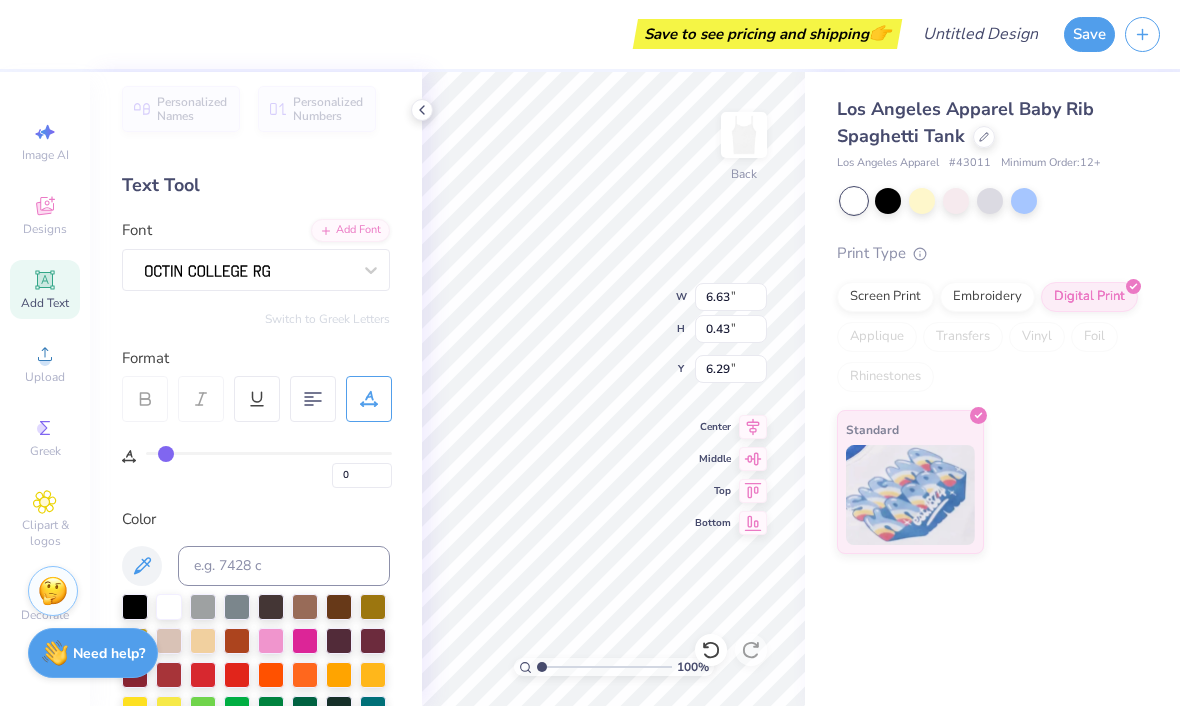 type on "5" 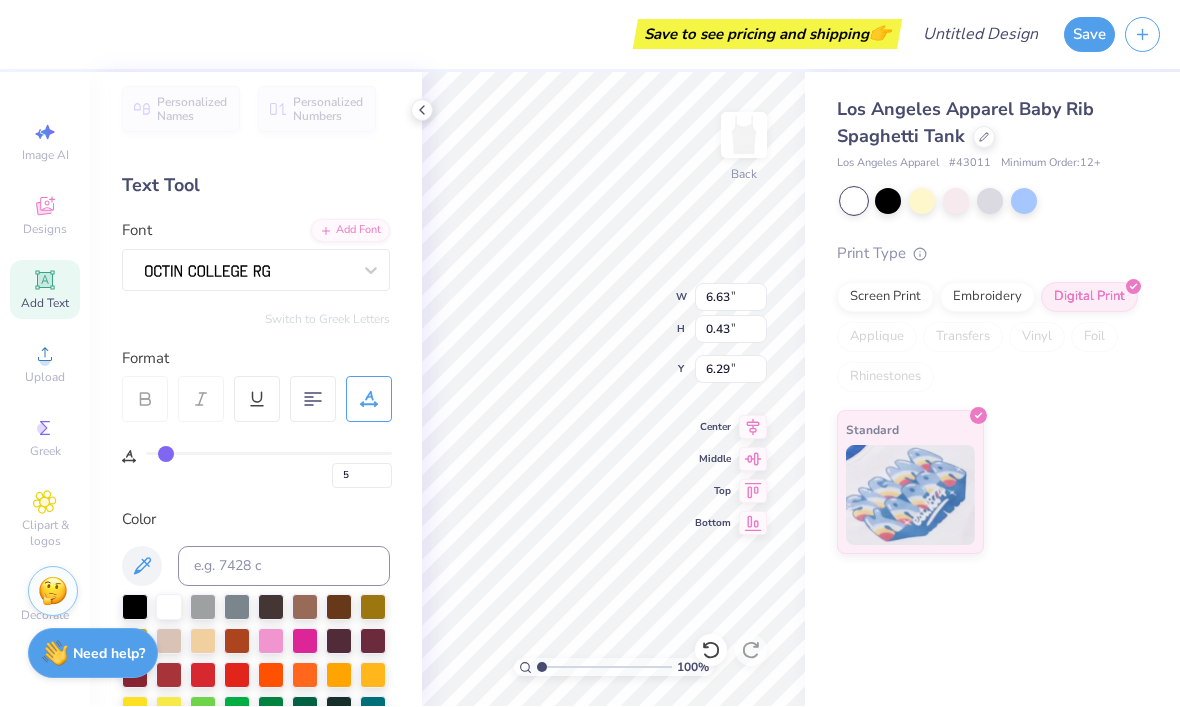 type on "6" 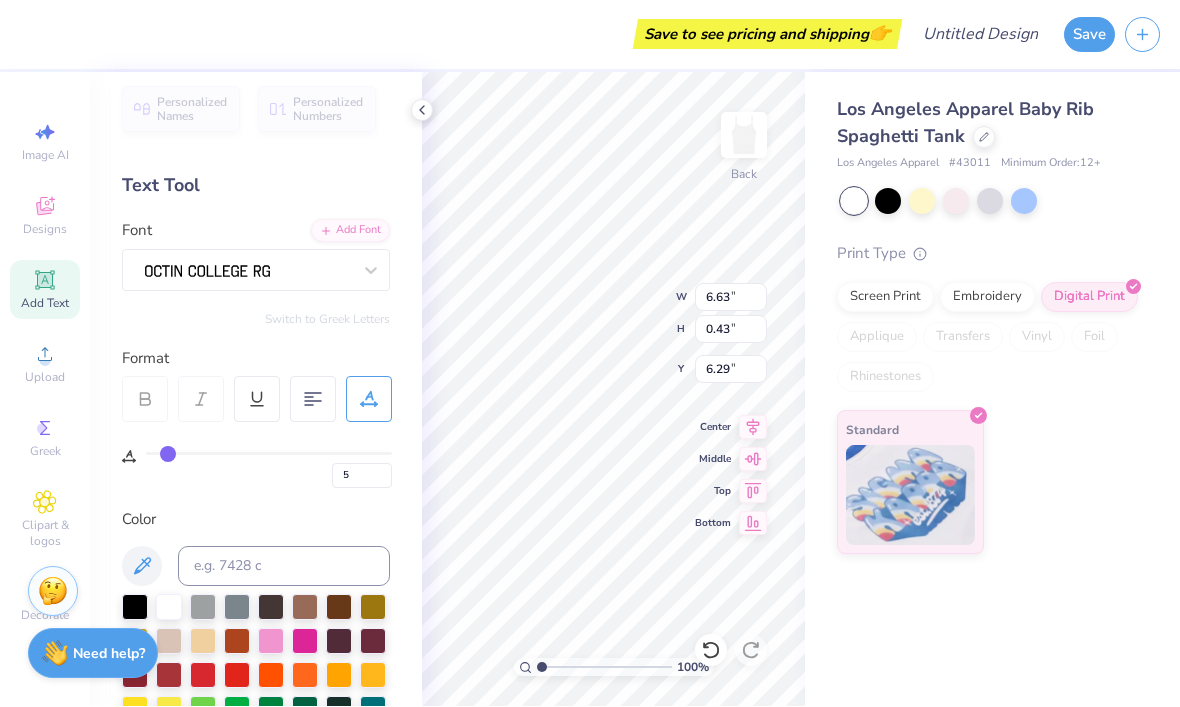 type on "6" 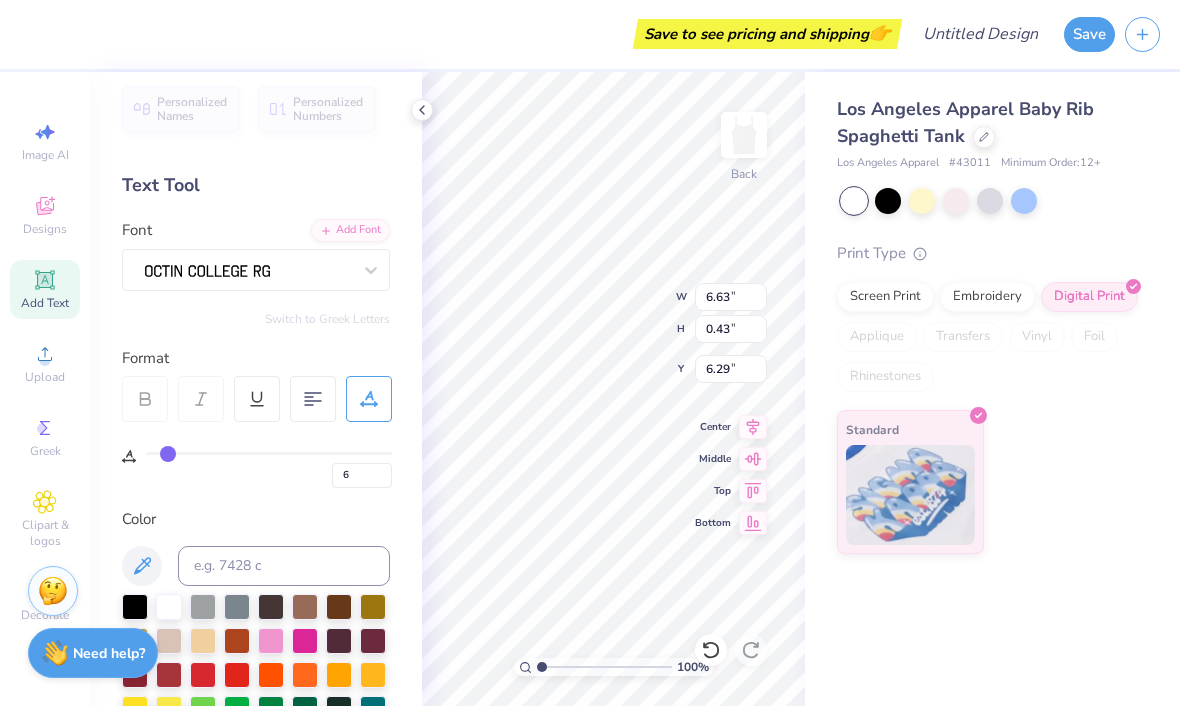type on "7" 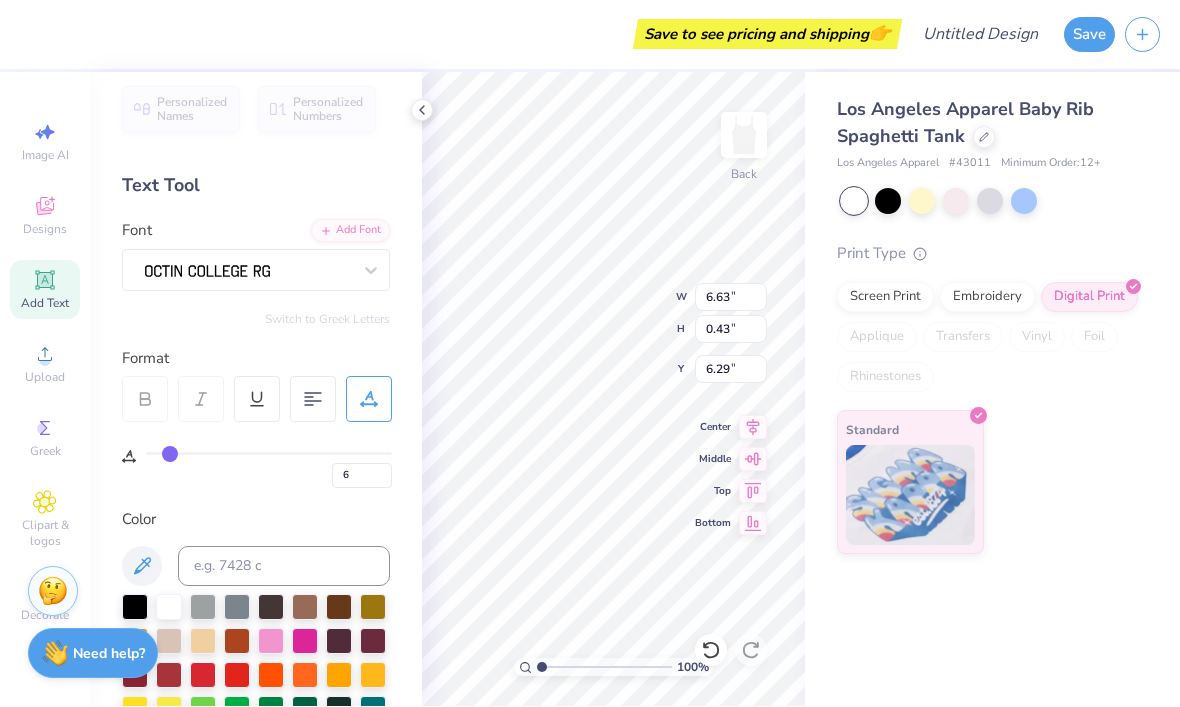 type on "7" 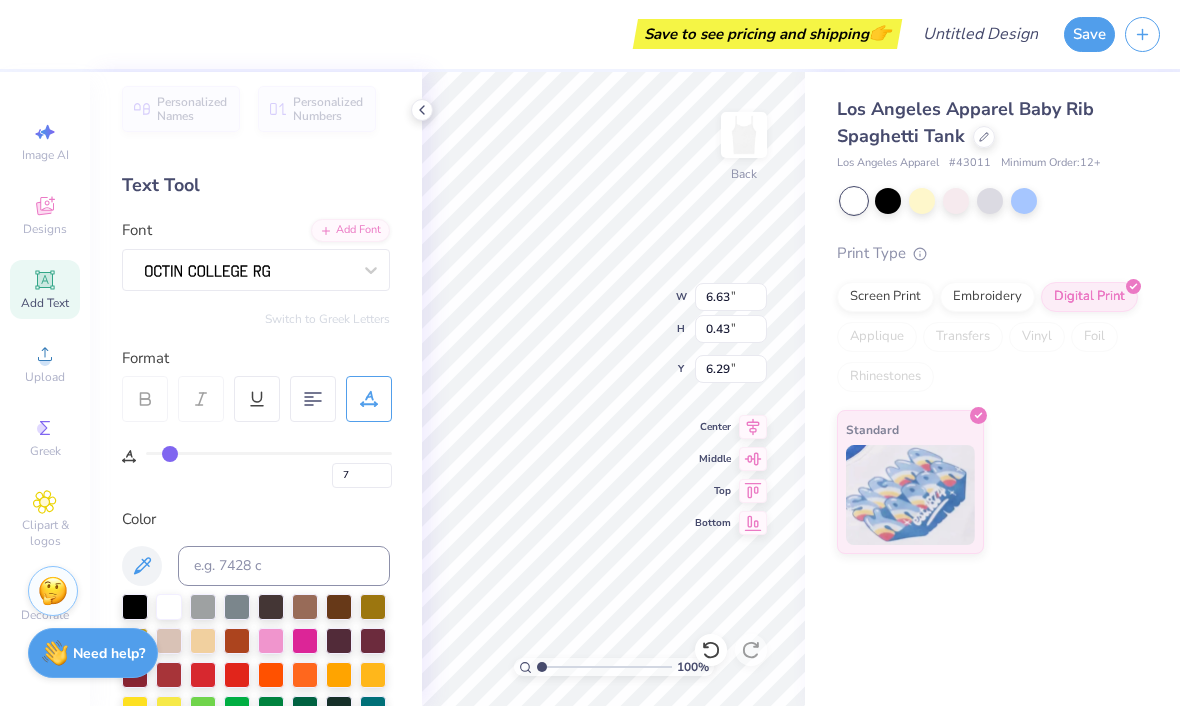 type on "8" 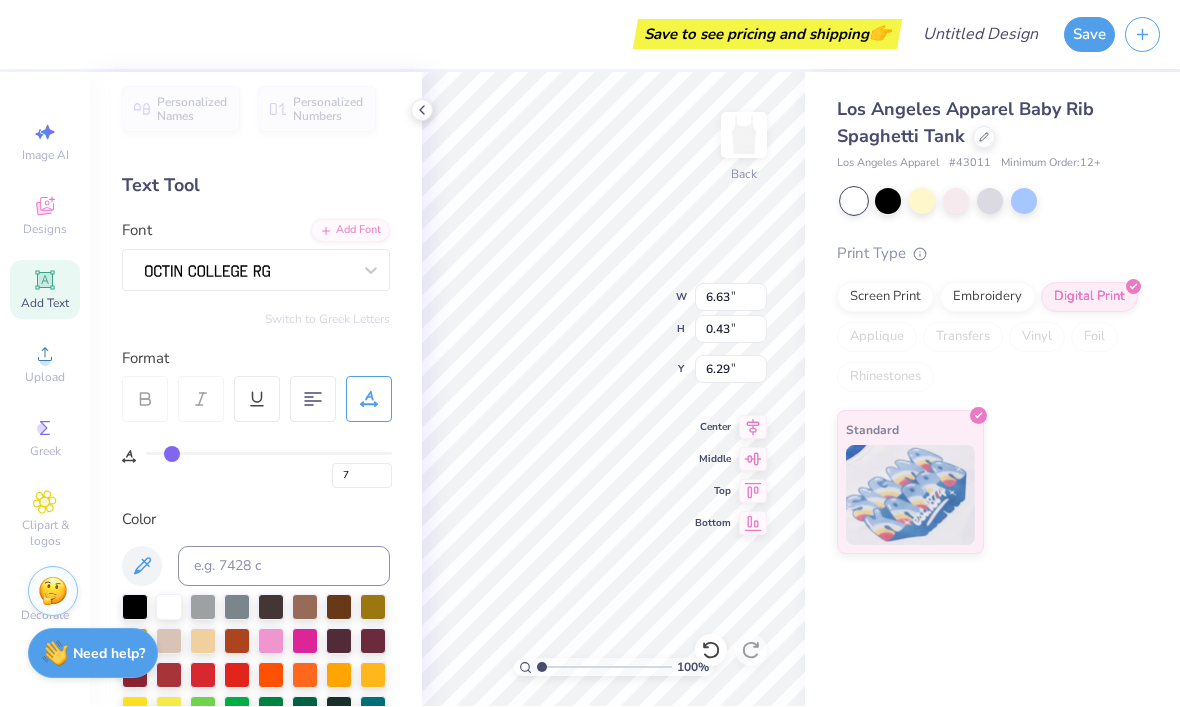 type on "8" 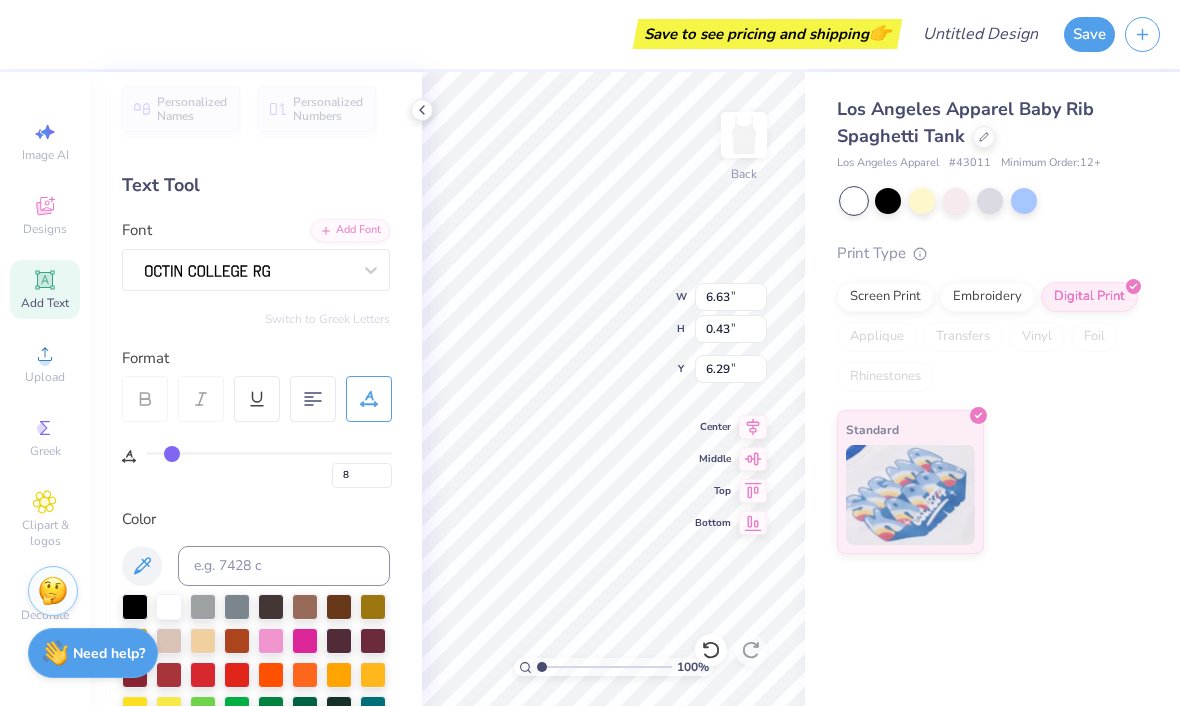 type on "9" 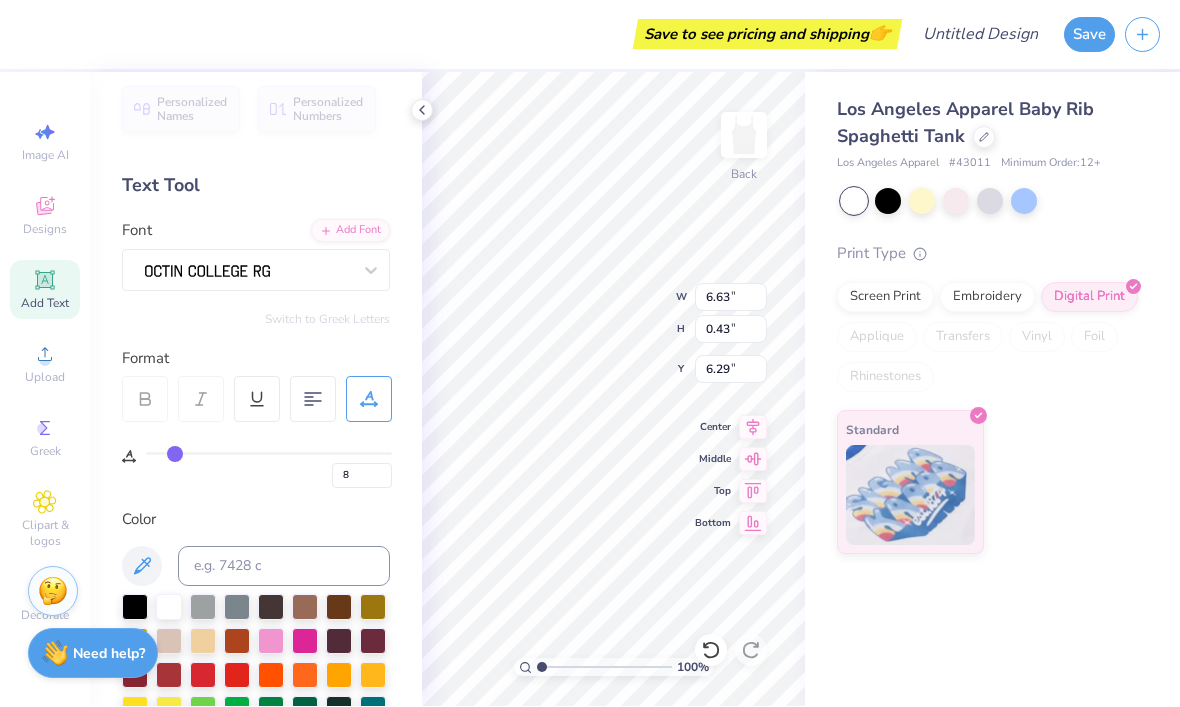 type on "9" 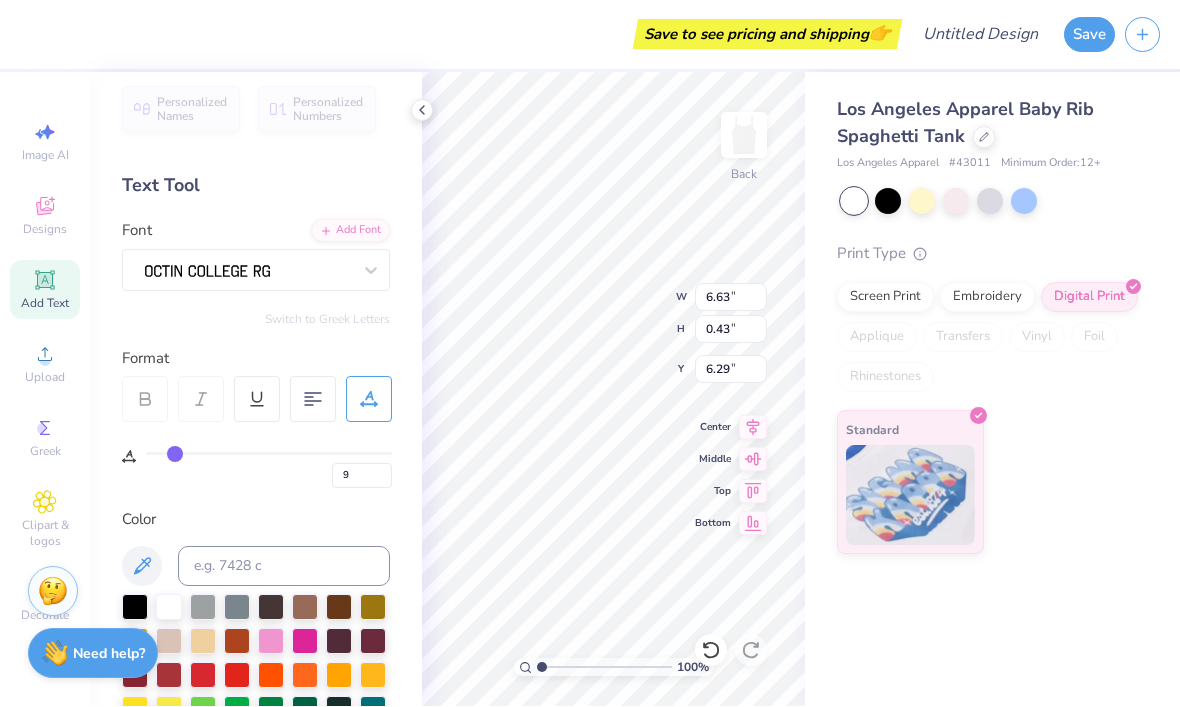 type on "10" 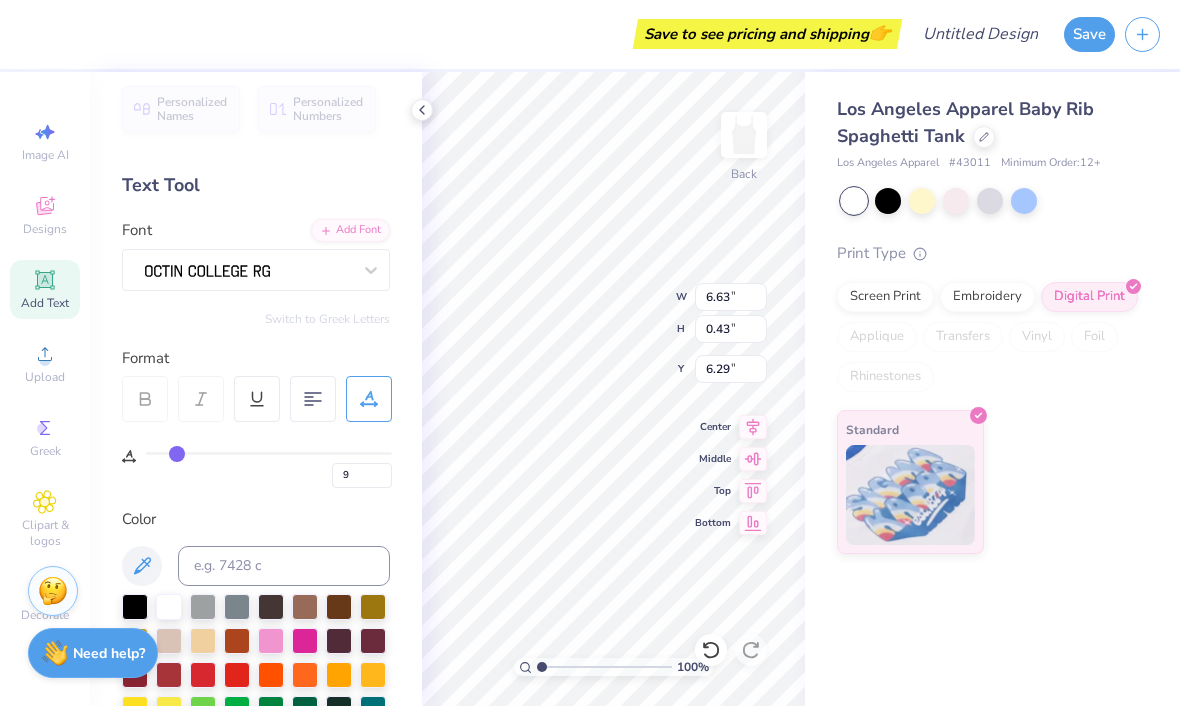 type on "10" 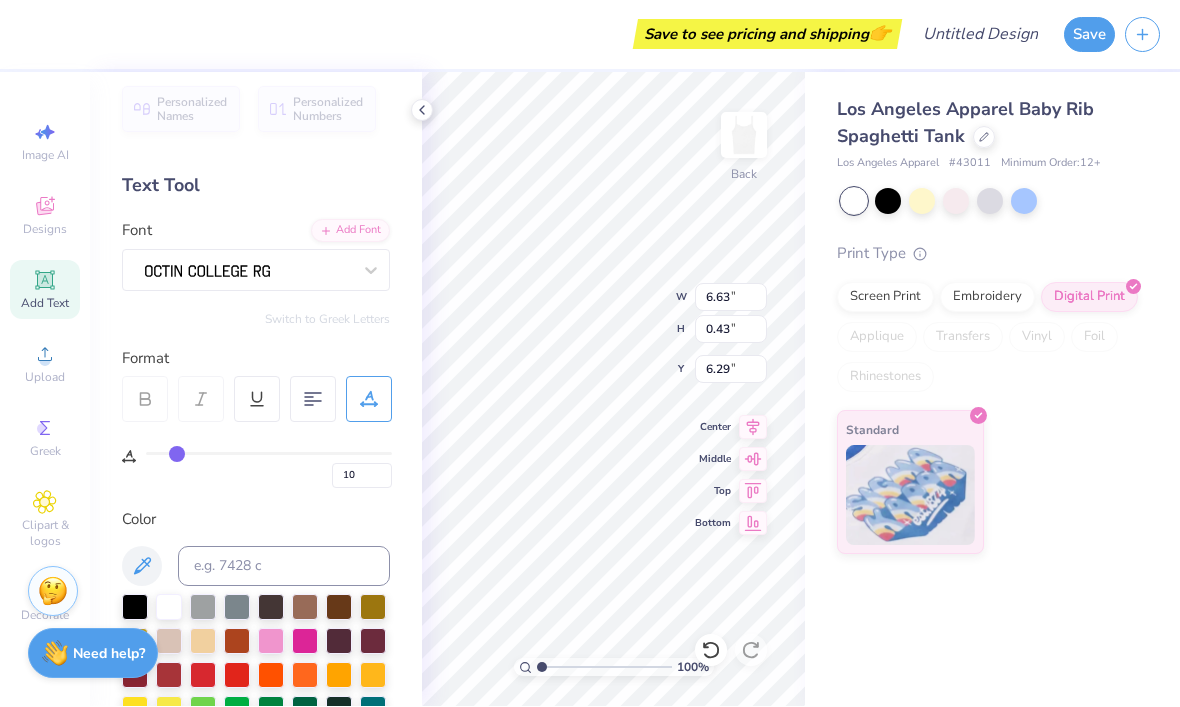 type on "11" 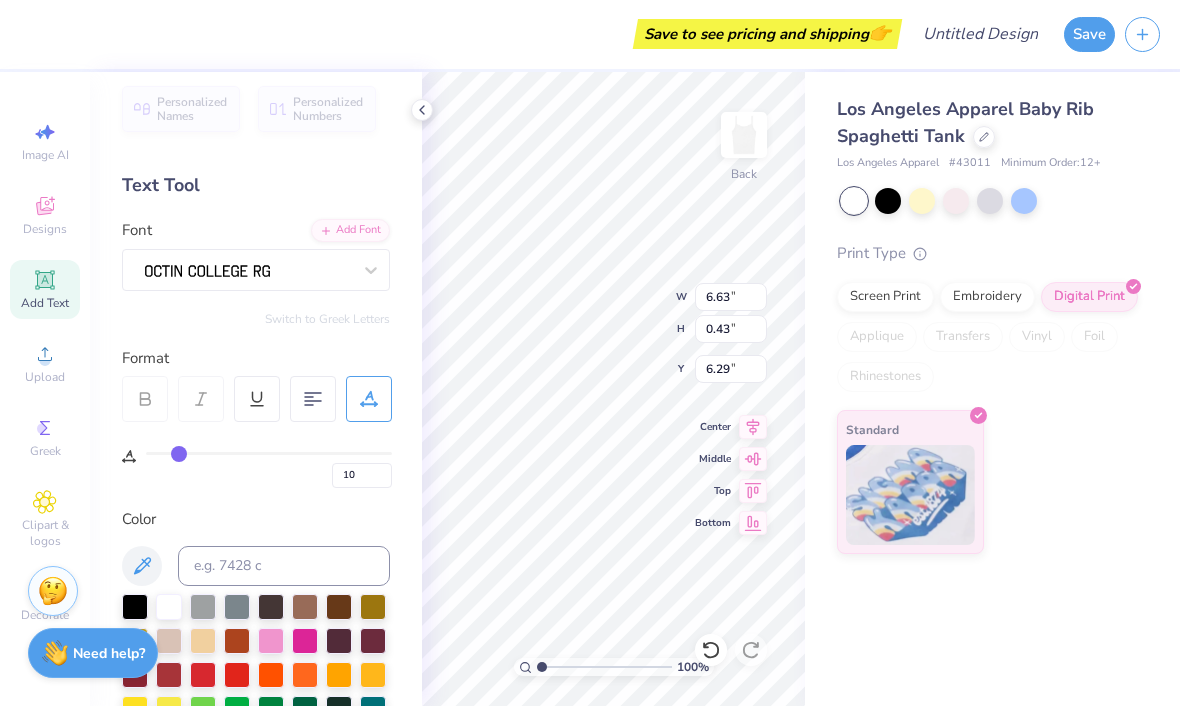 type on "11" 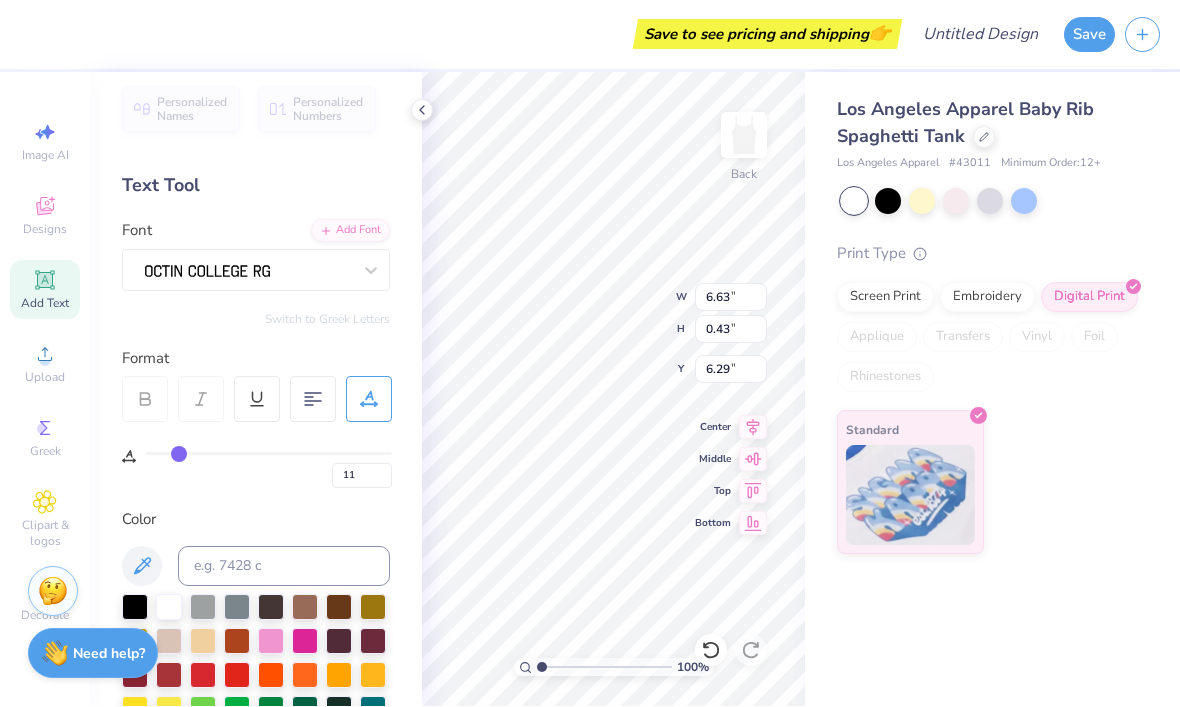 type on "12" 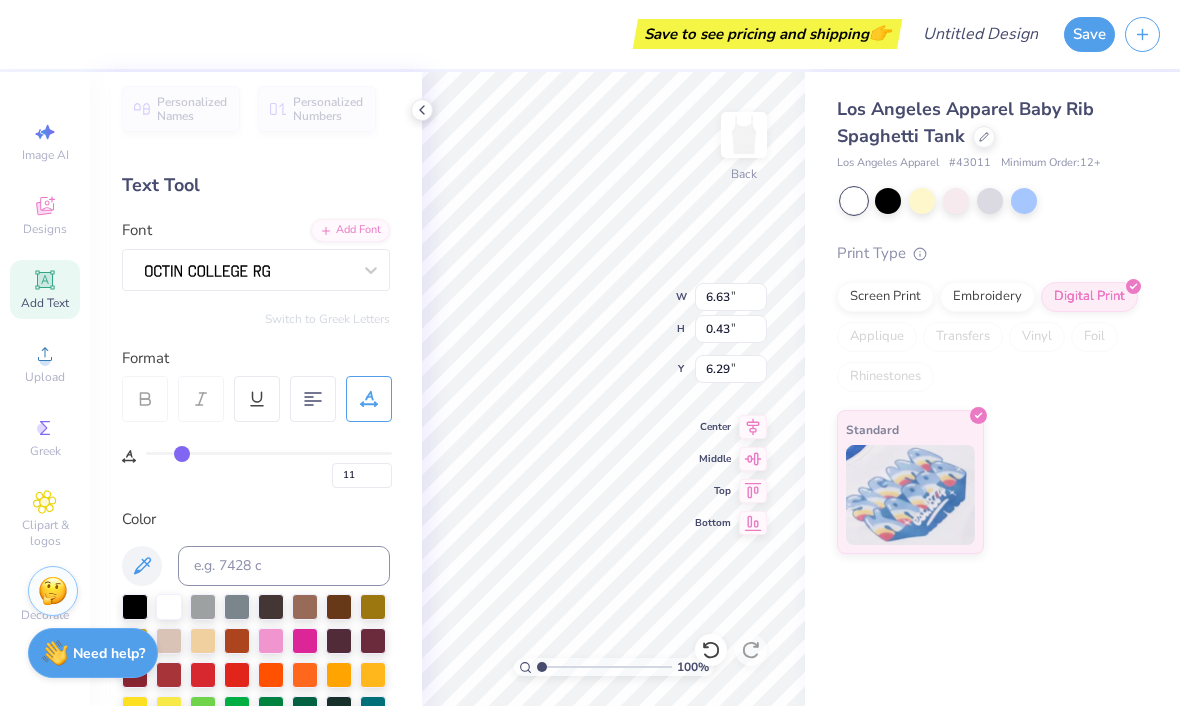 type on "12" 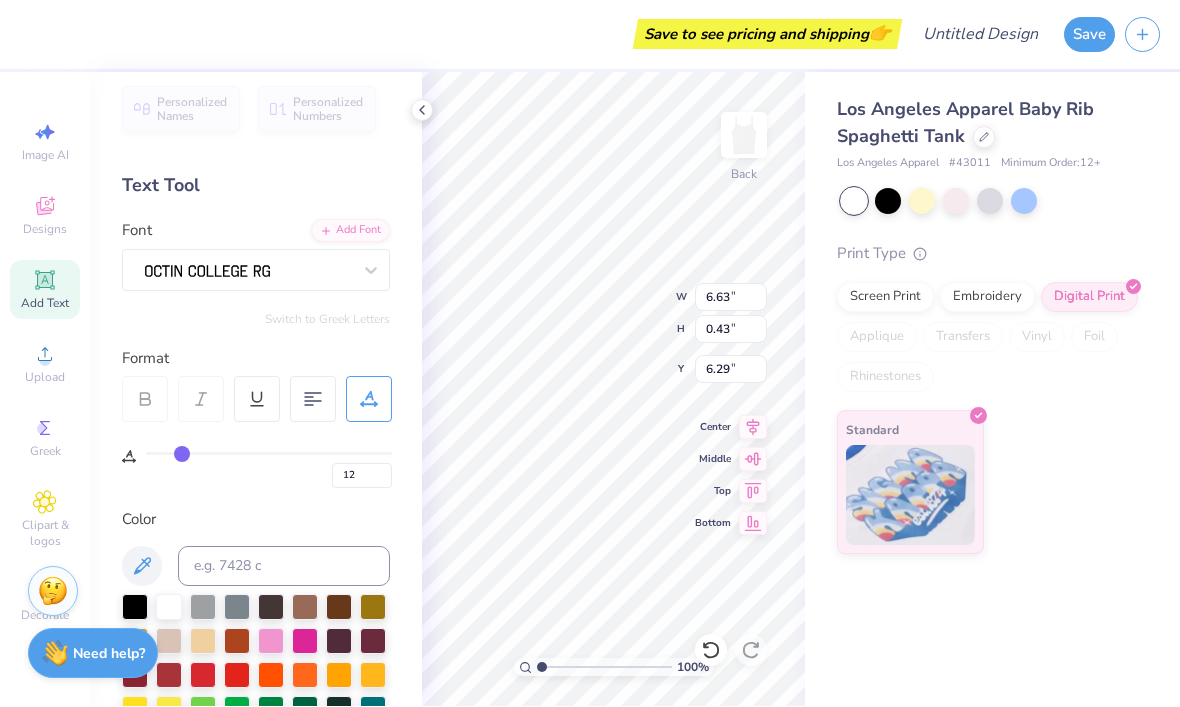 type on "13" 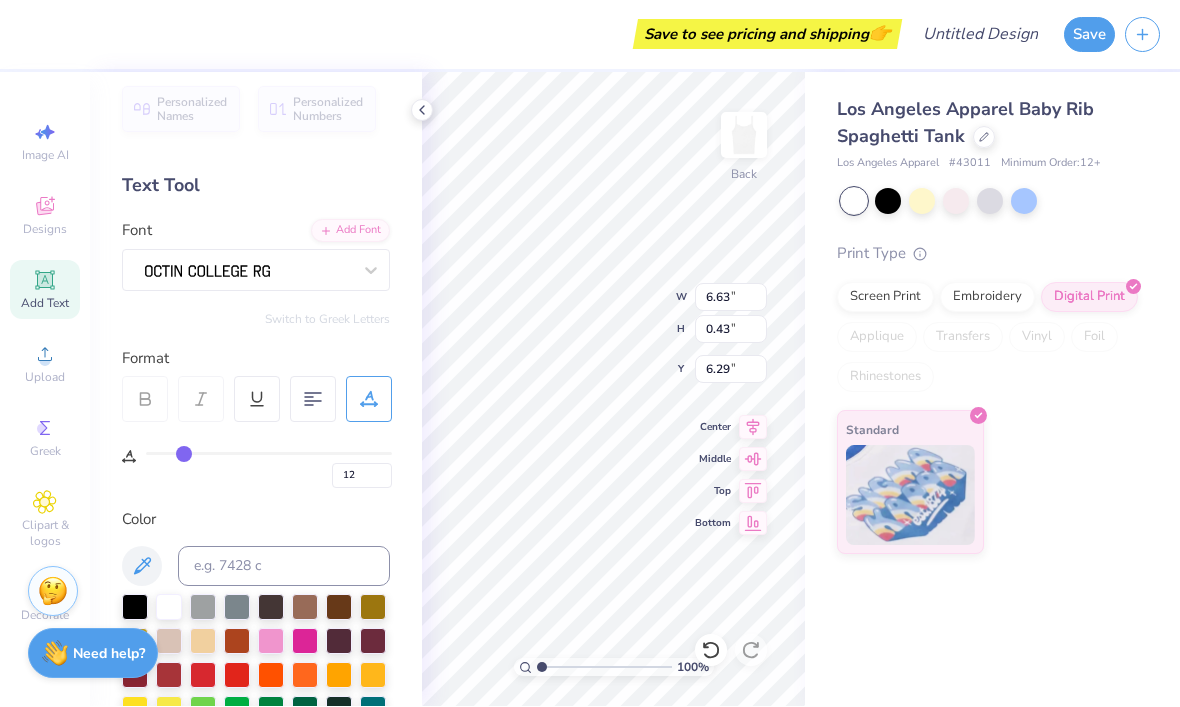 type on "13" 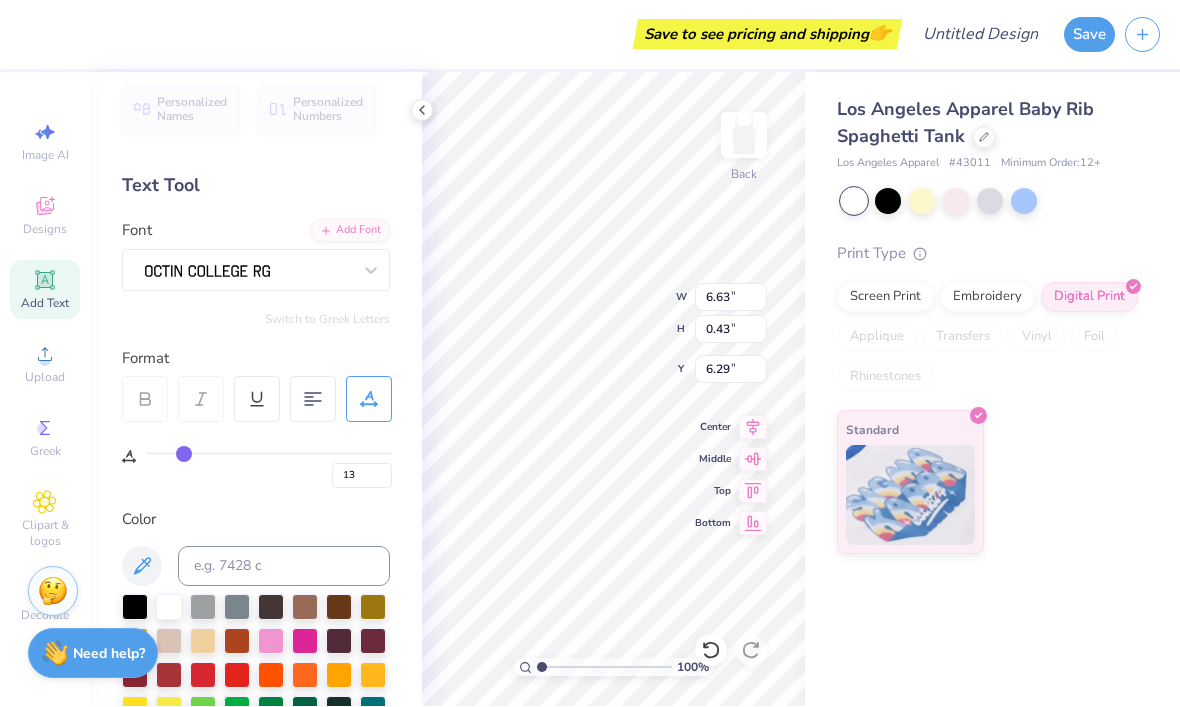 type on "14" 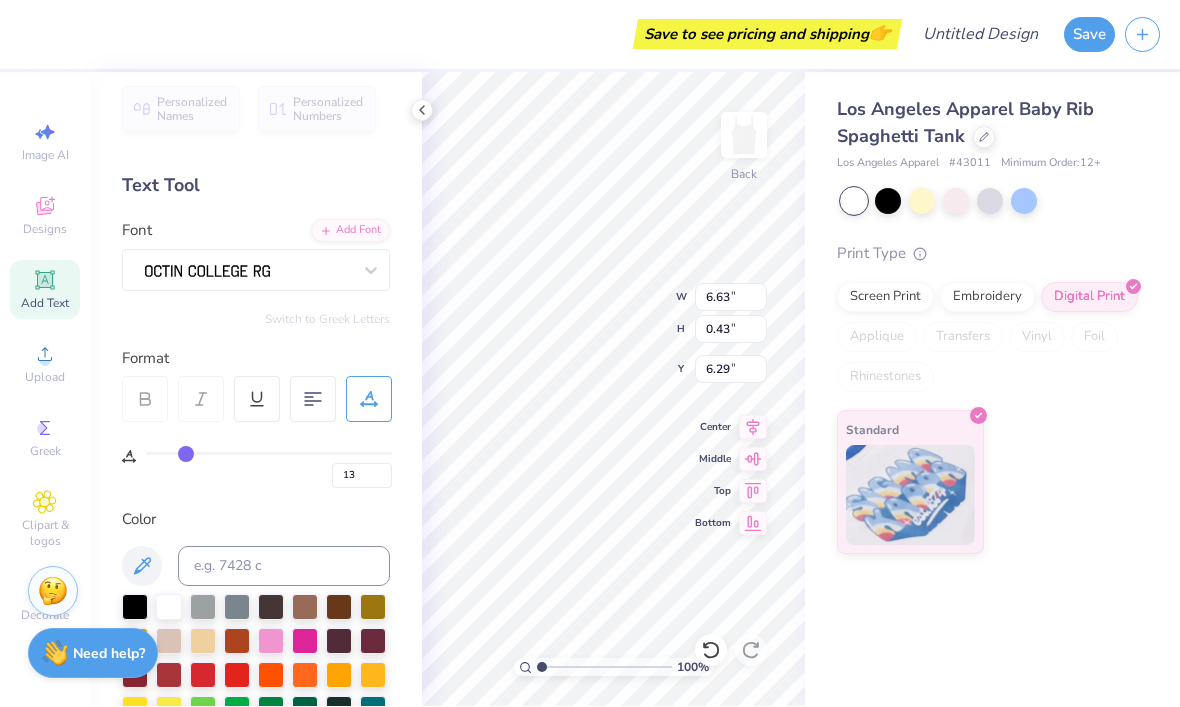 type on "14" 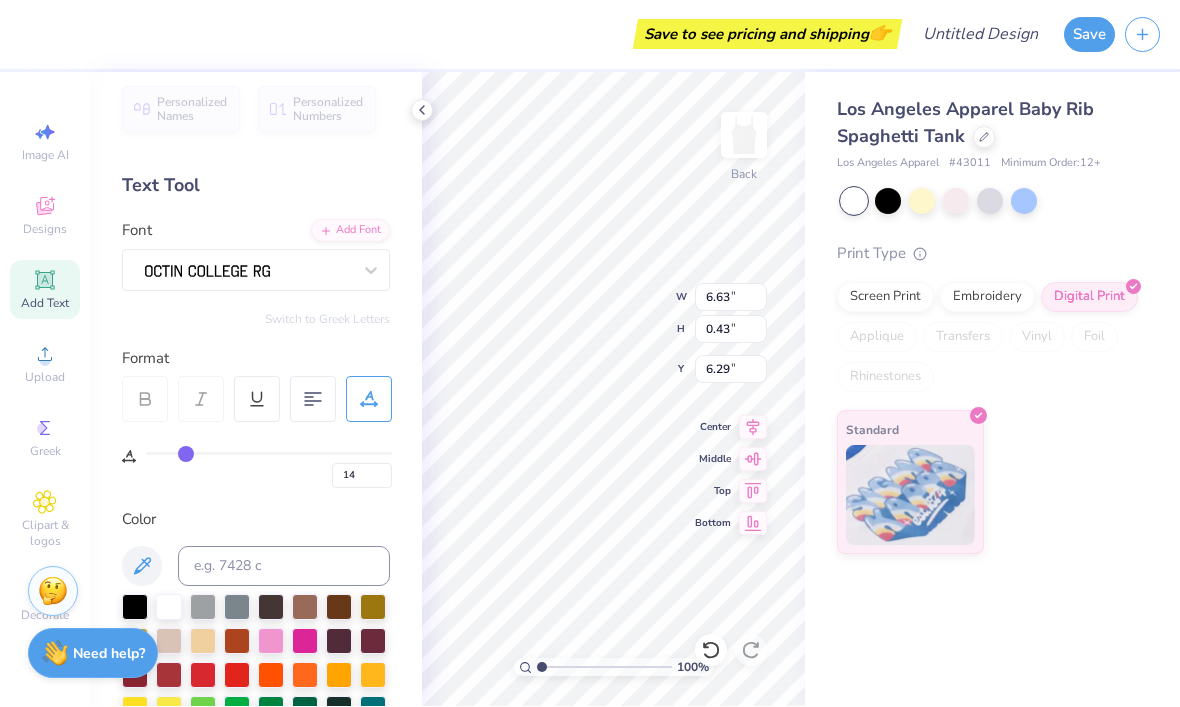 type on "15" 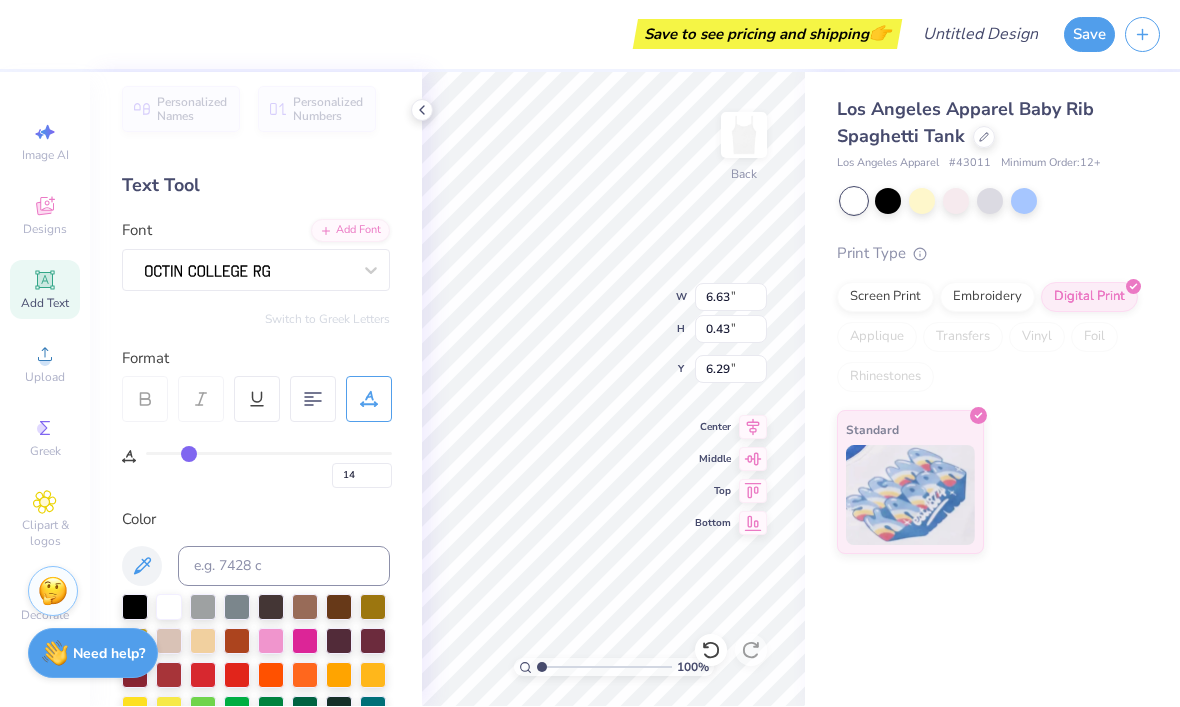 type on "15" 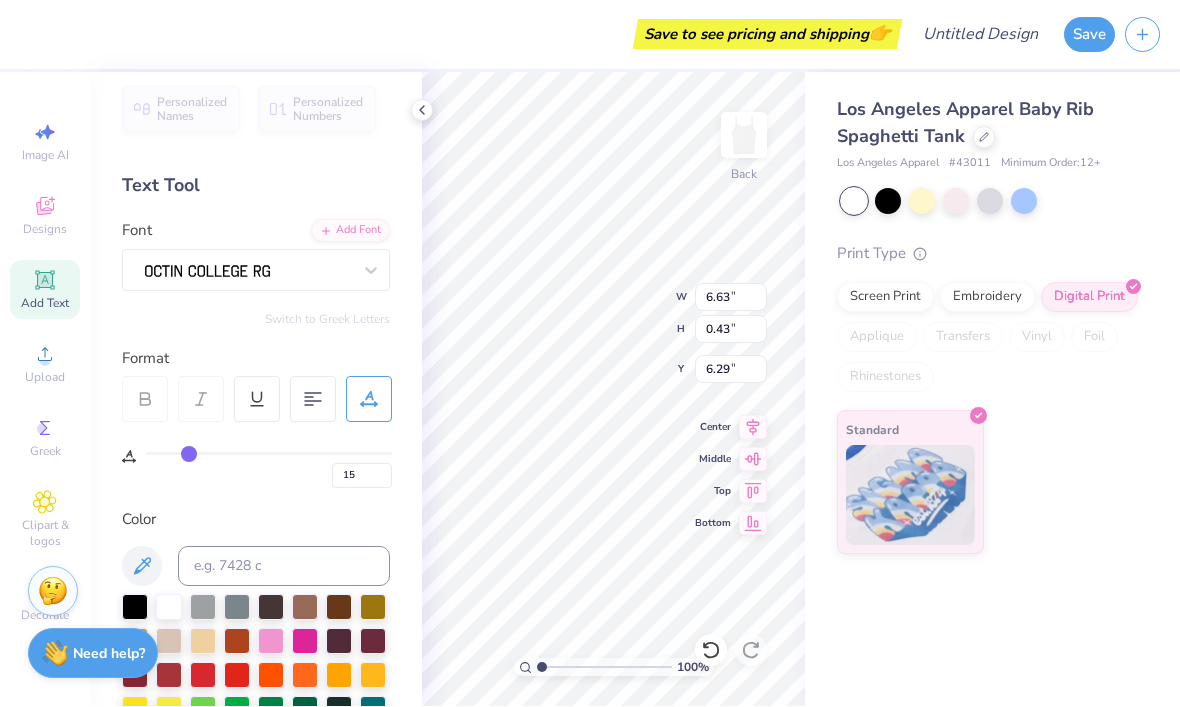type on "16" 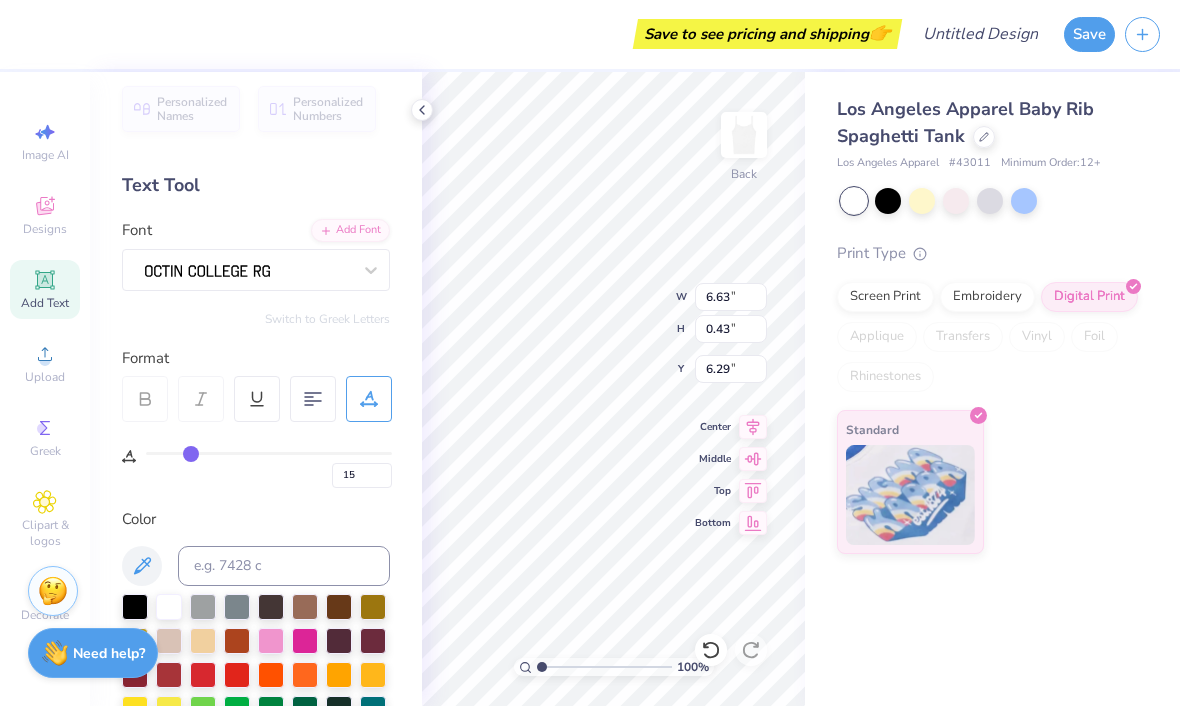 type on "16" 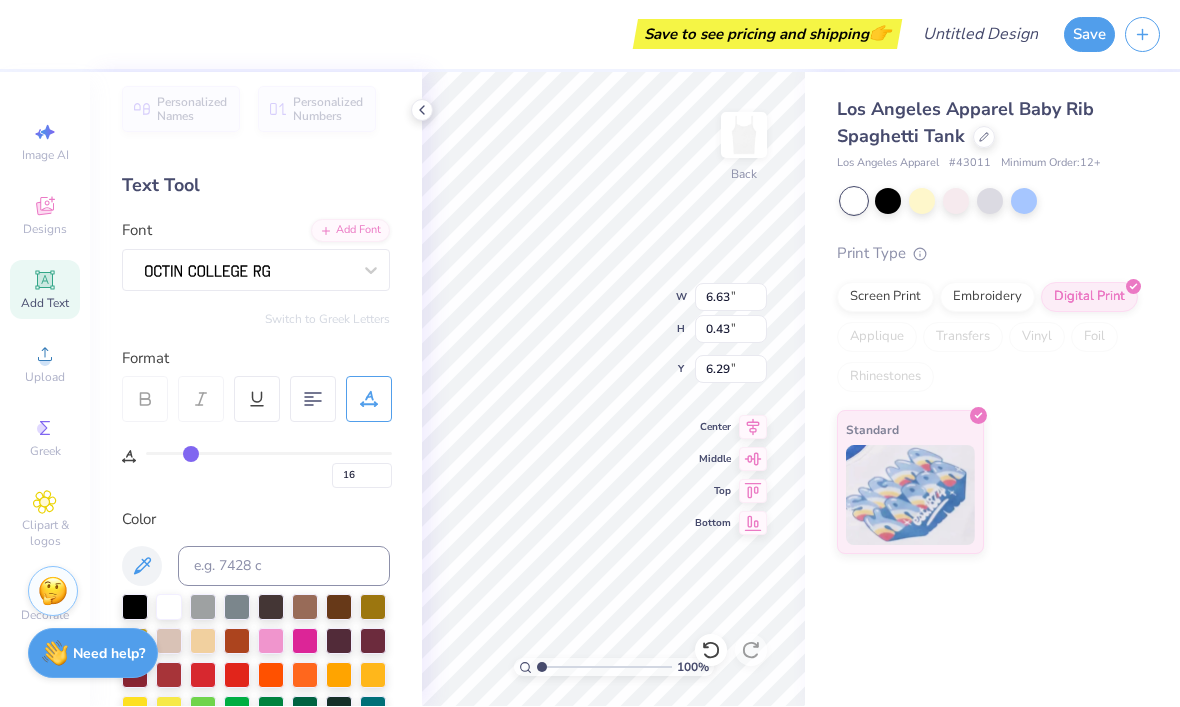 type on "17" 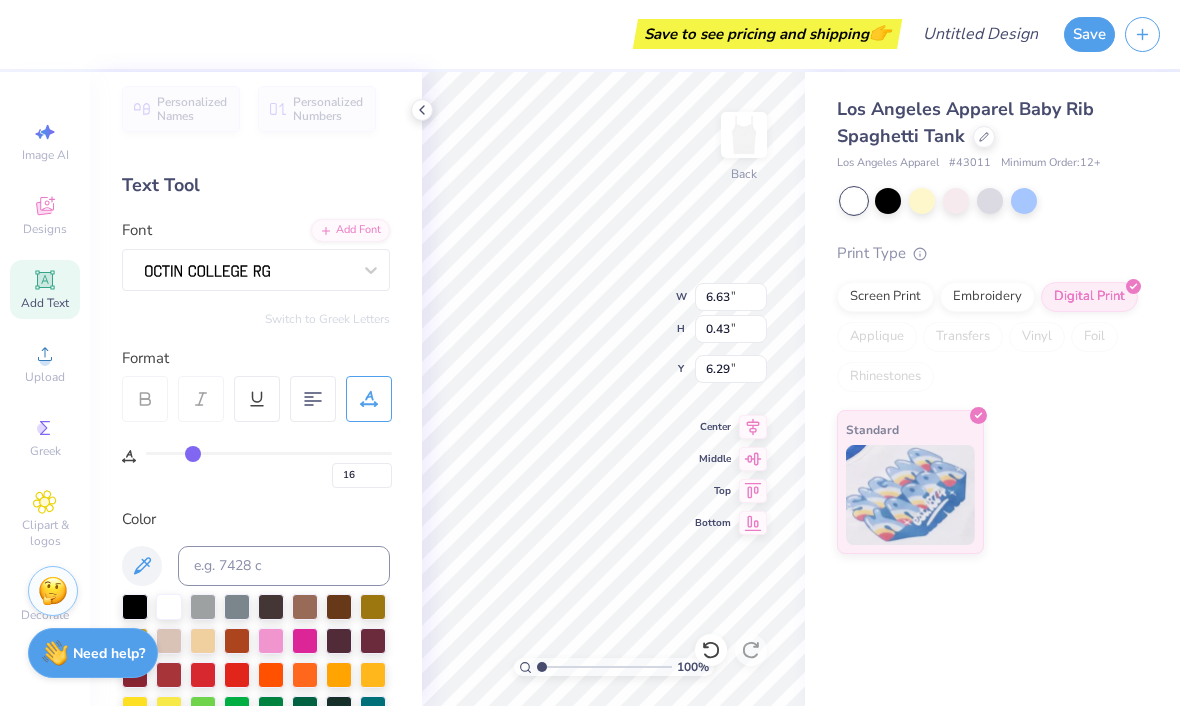 type on "17" 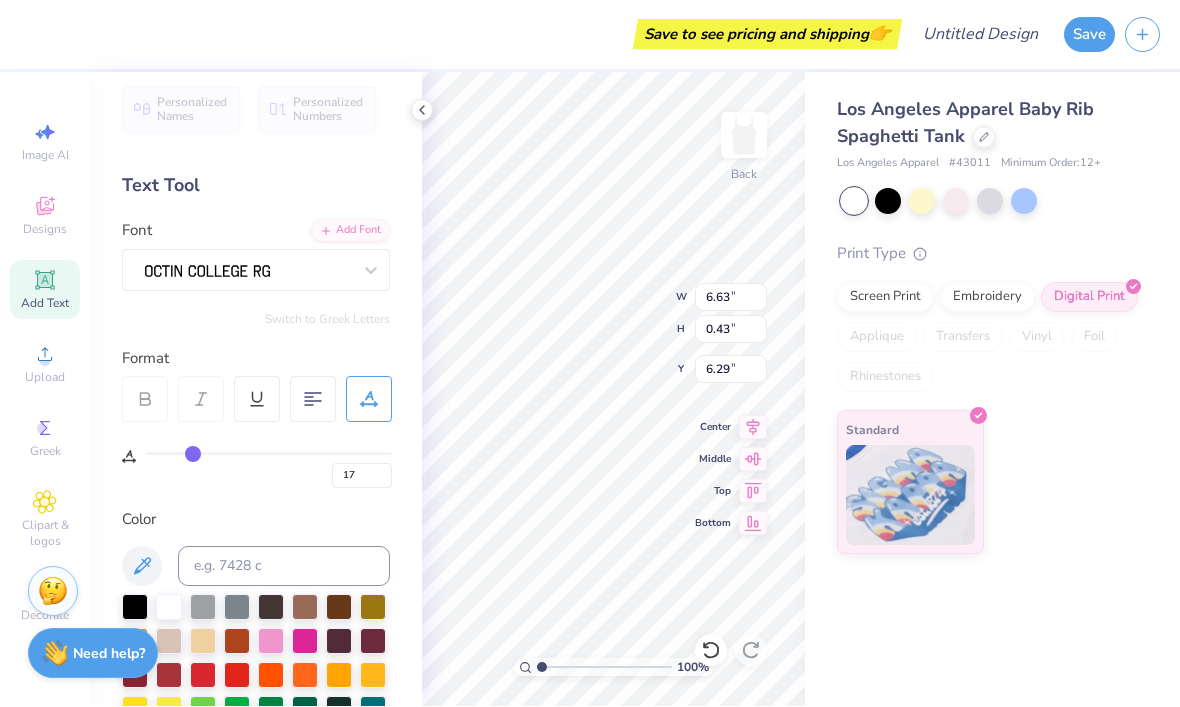 type on "18" 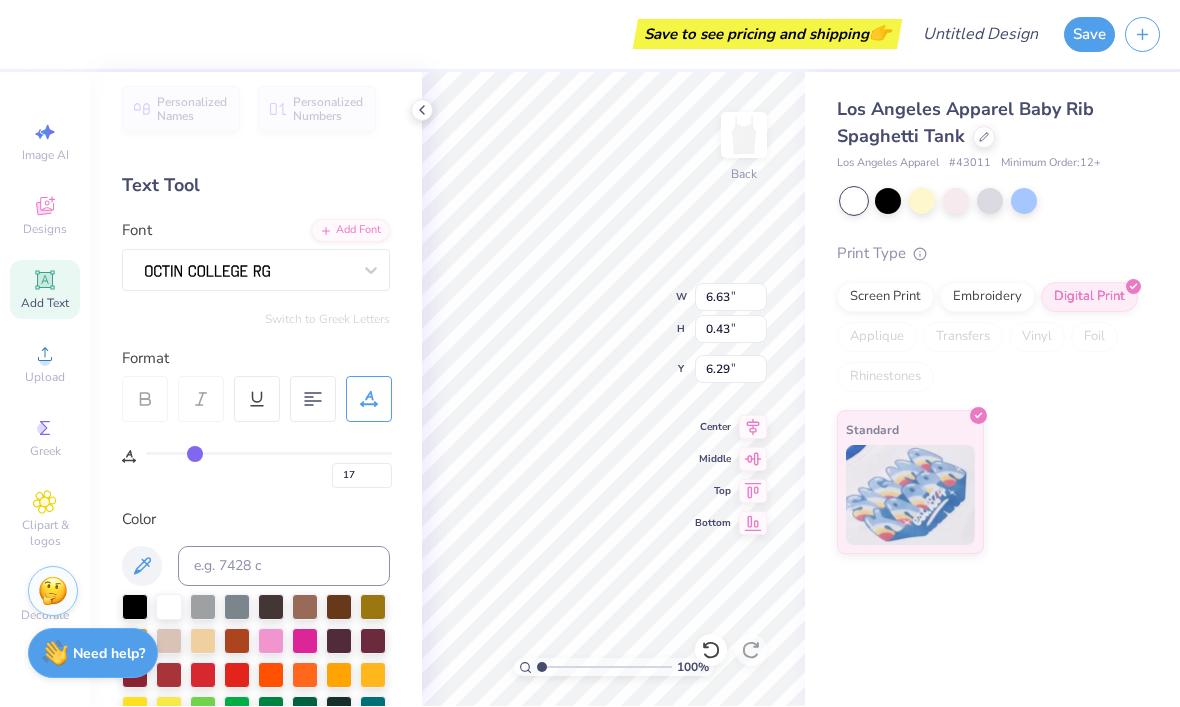 type on "18" 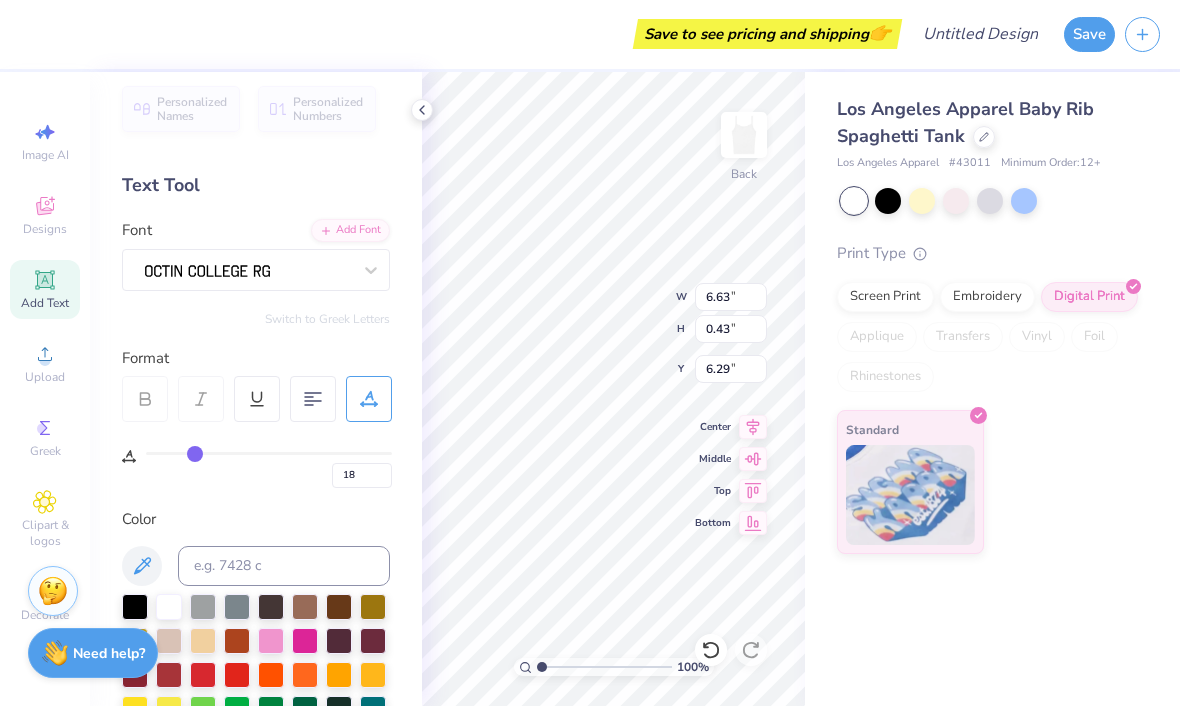 type on "19" 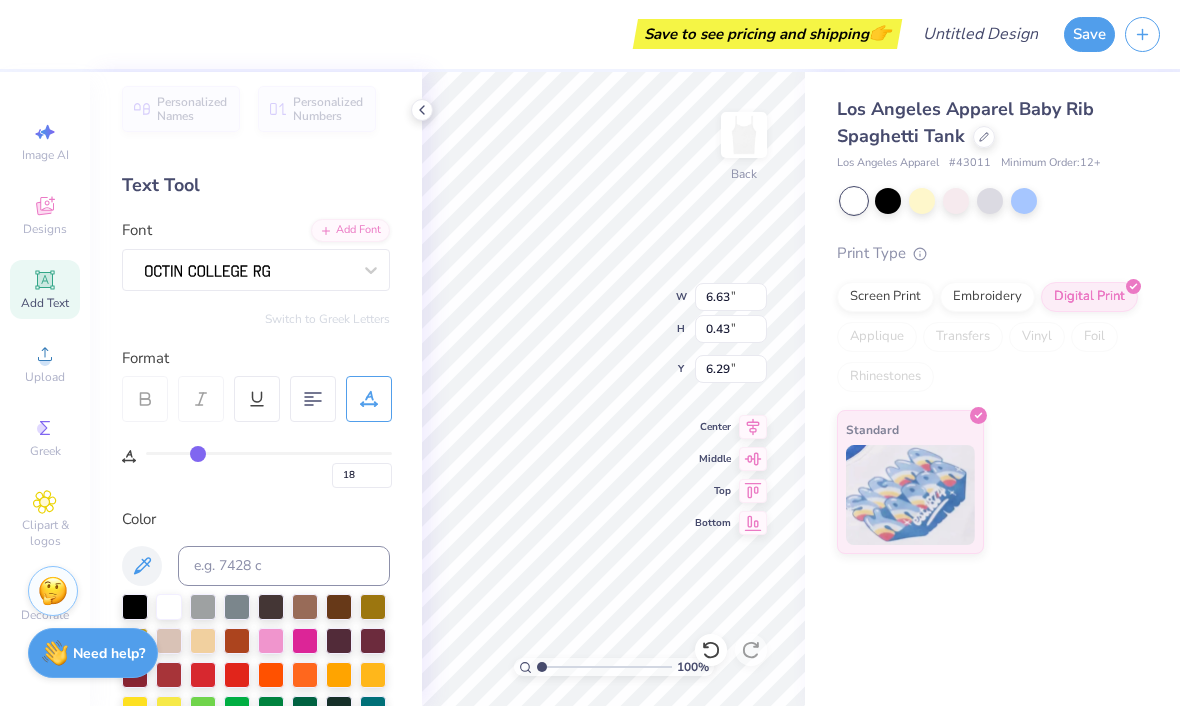 type on "19" 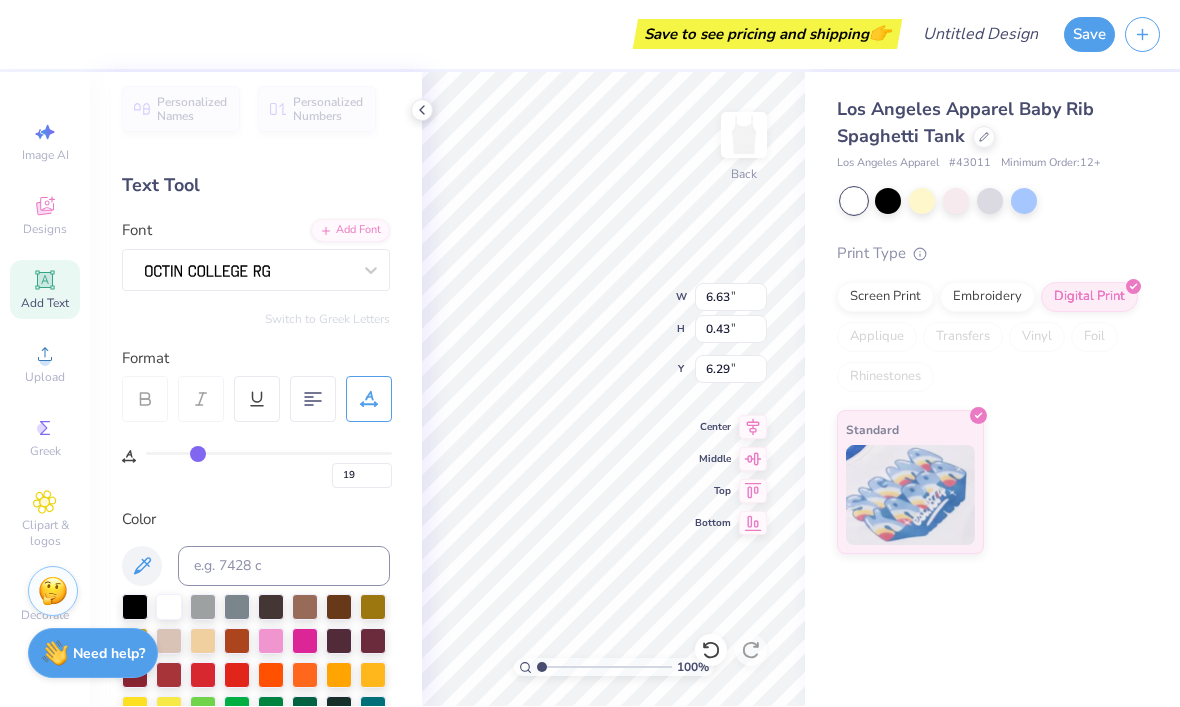 type on "19" 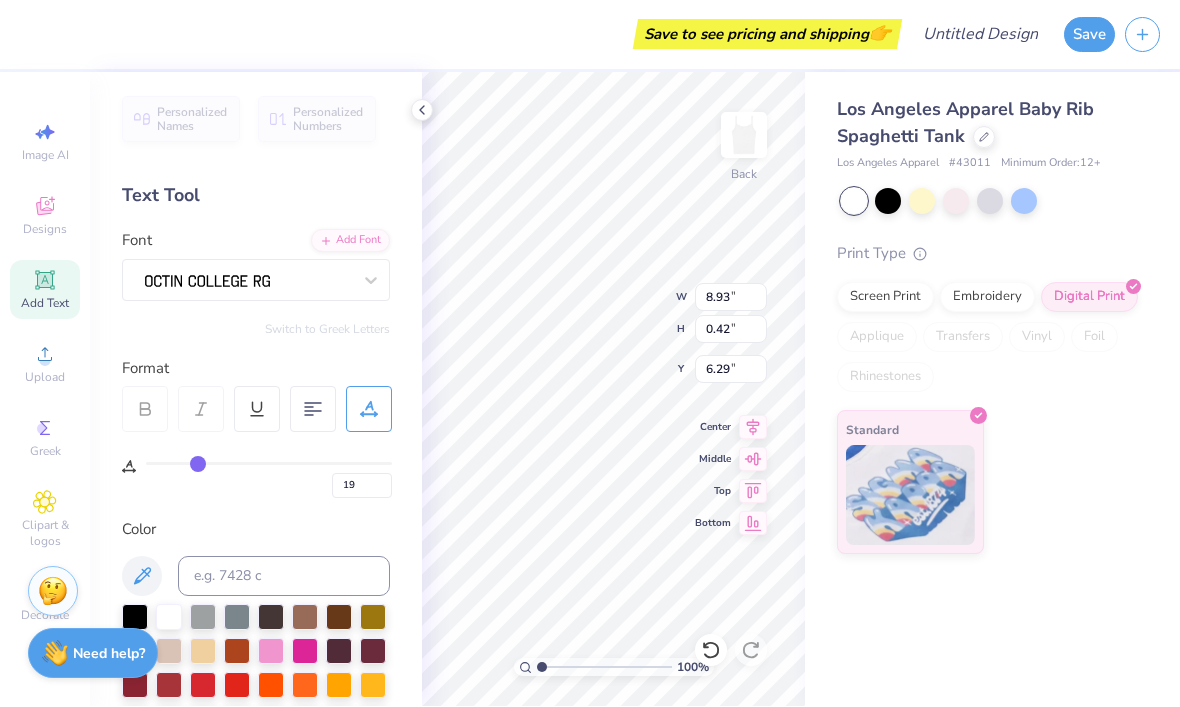 scroll, scrollTop: 0, scrollLeft: 0, axis: both 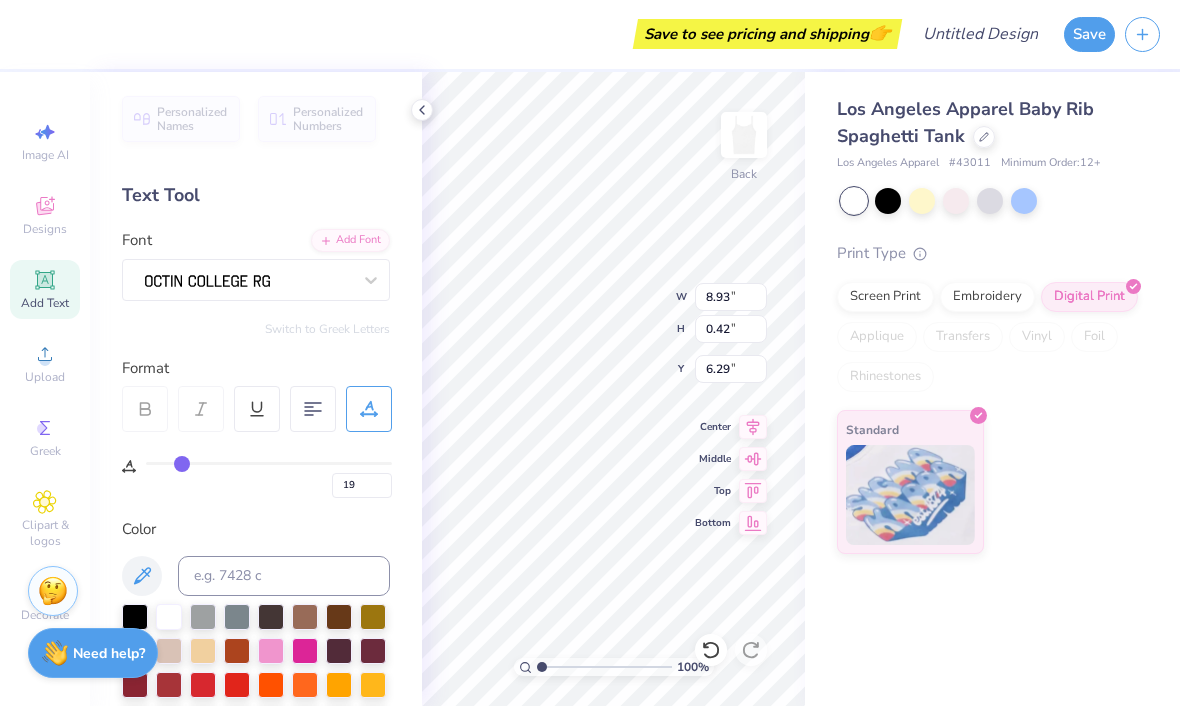 type on "12" 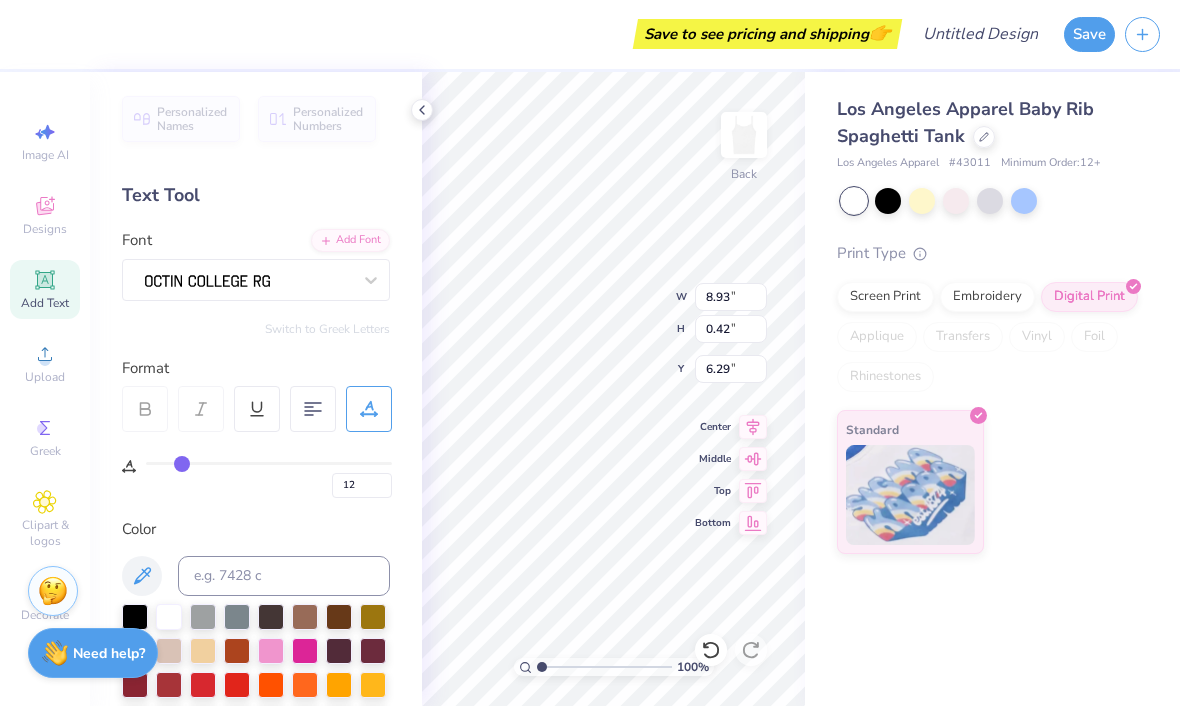 type on "11" 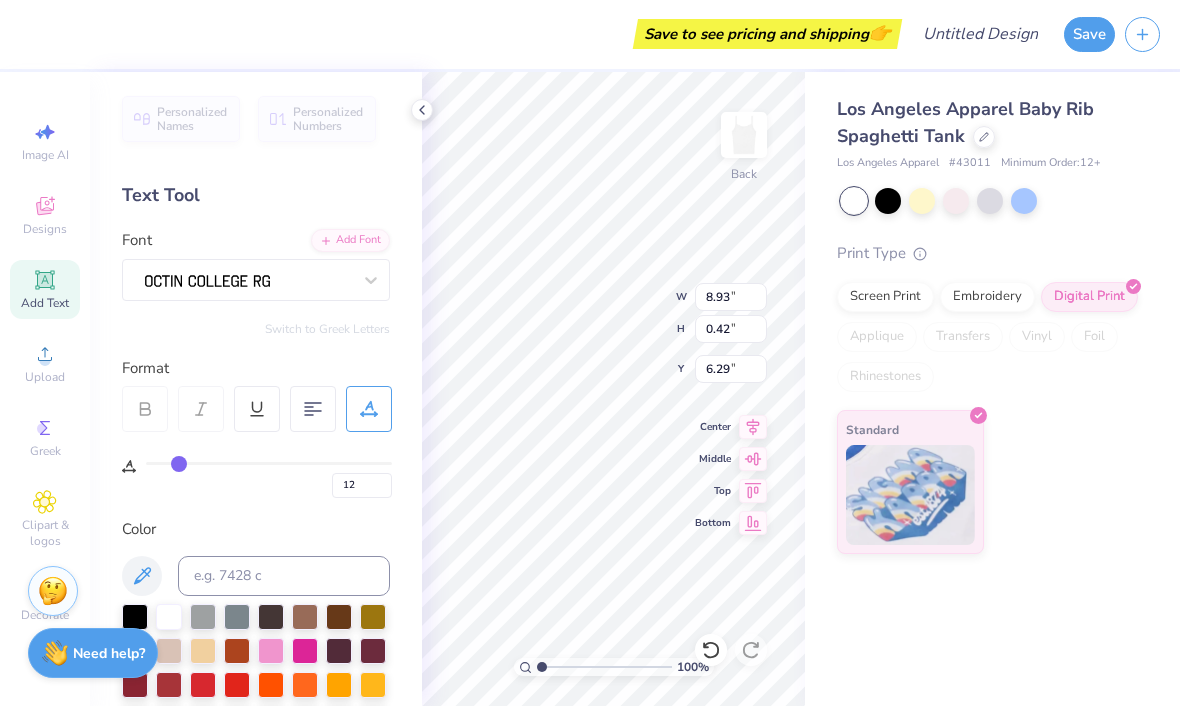 type on "11" 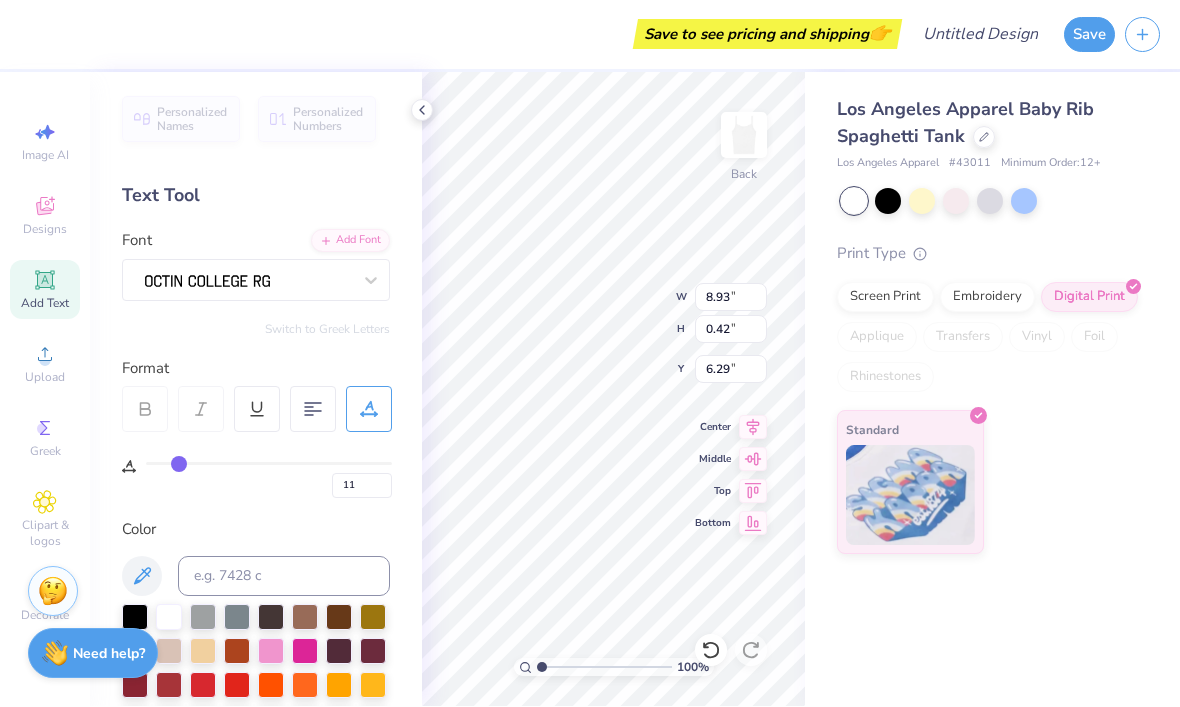 type on "10" 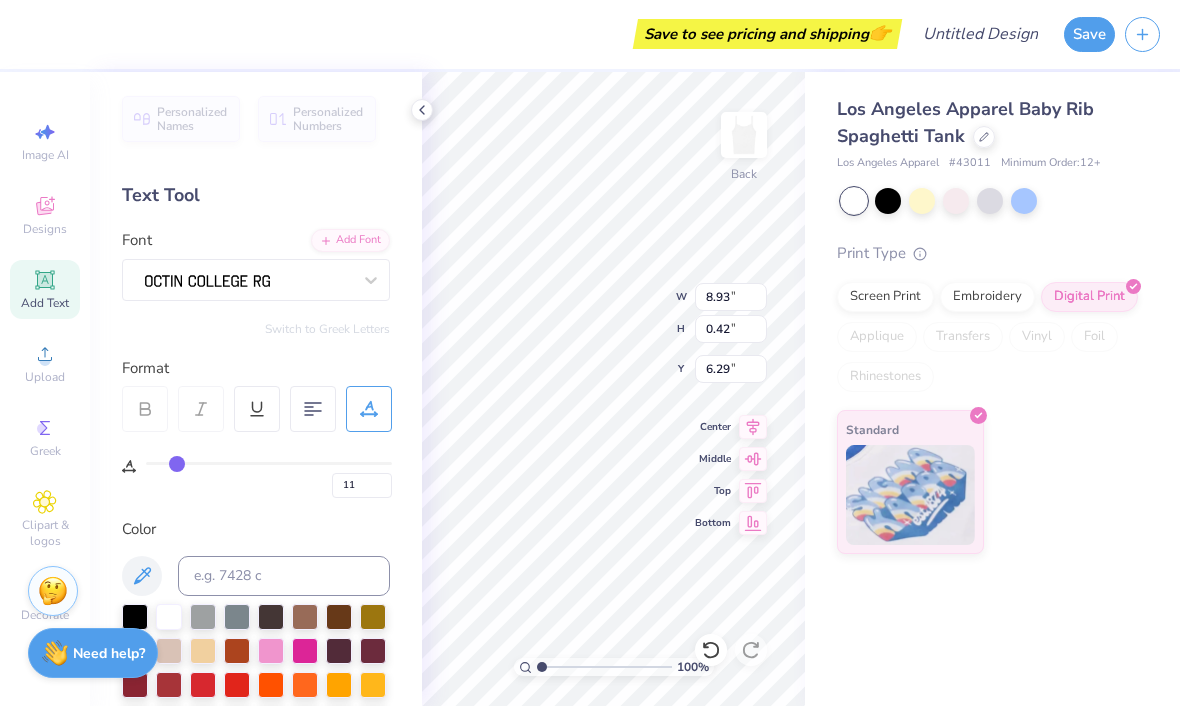 type on "10" 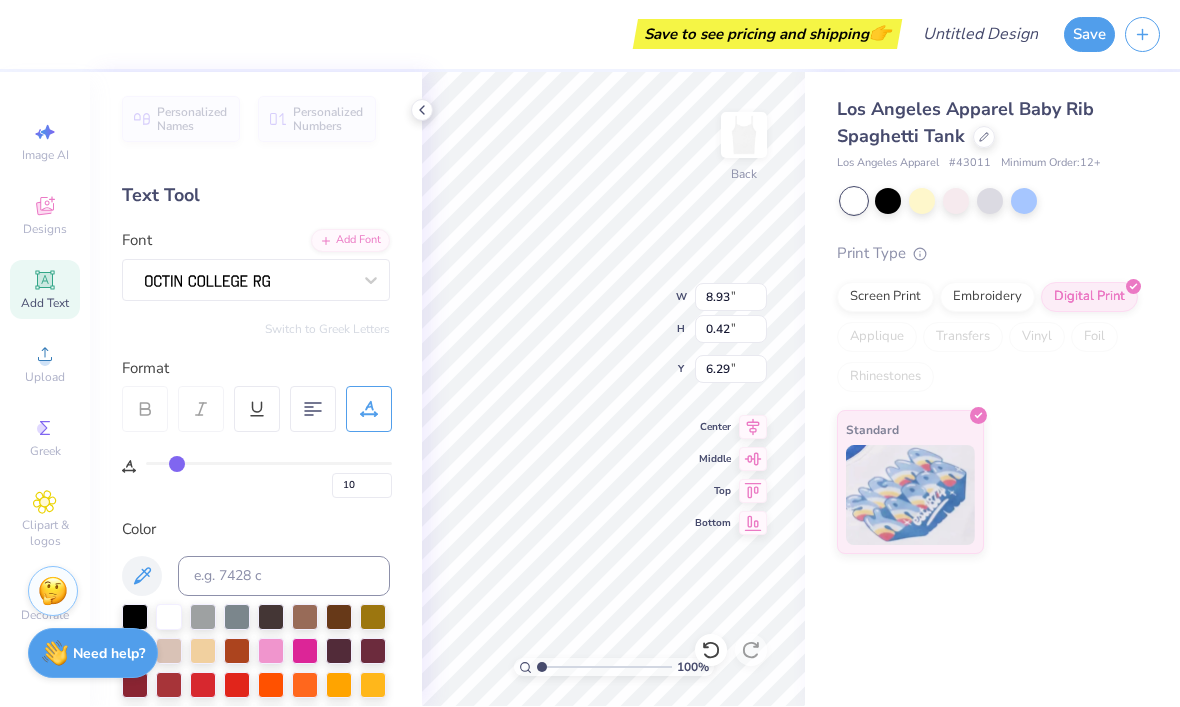 type on "9" 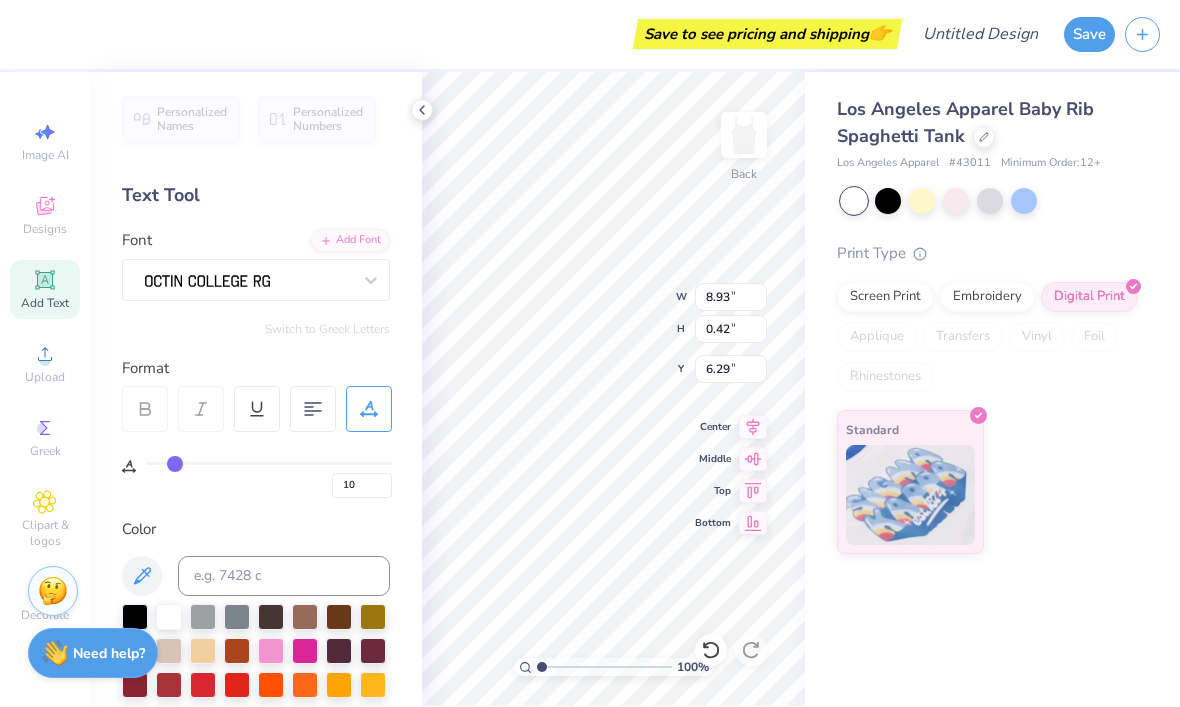 type on "9" 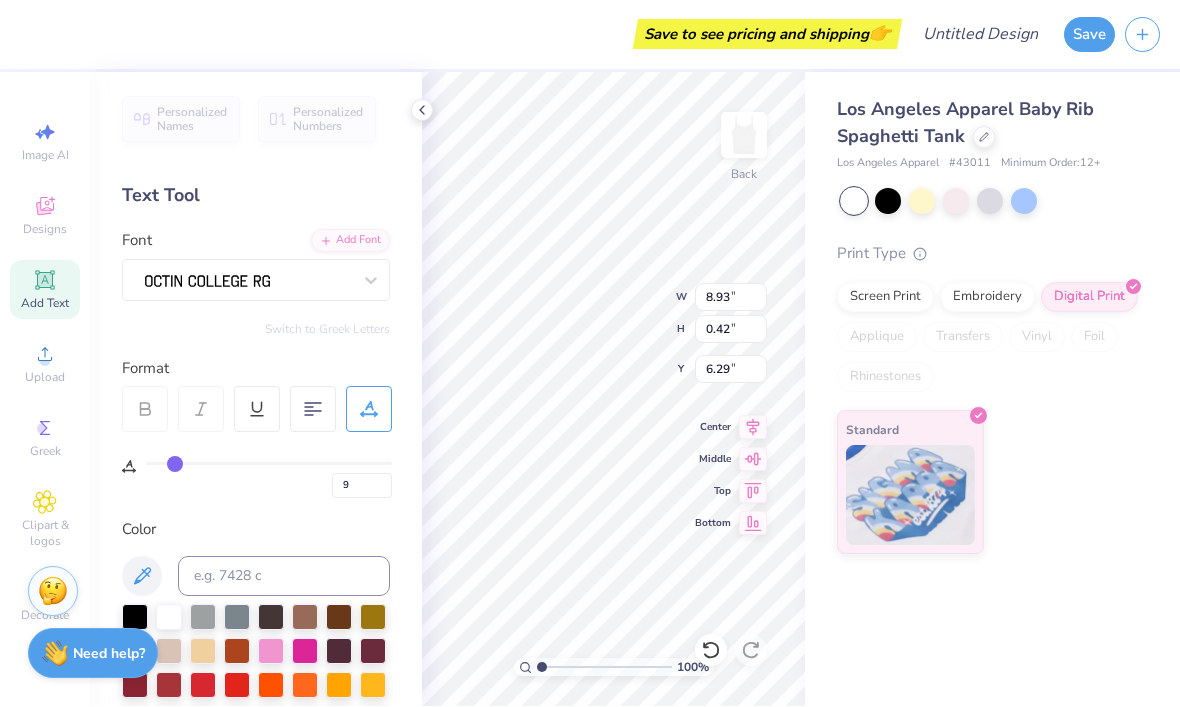 type on "8" 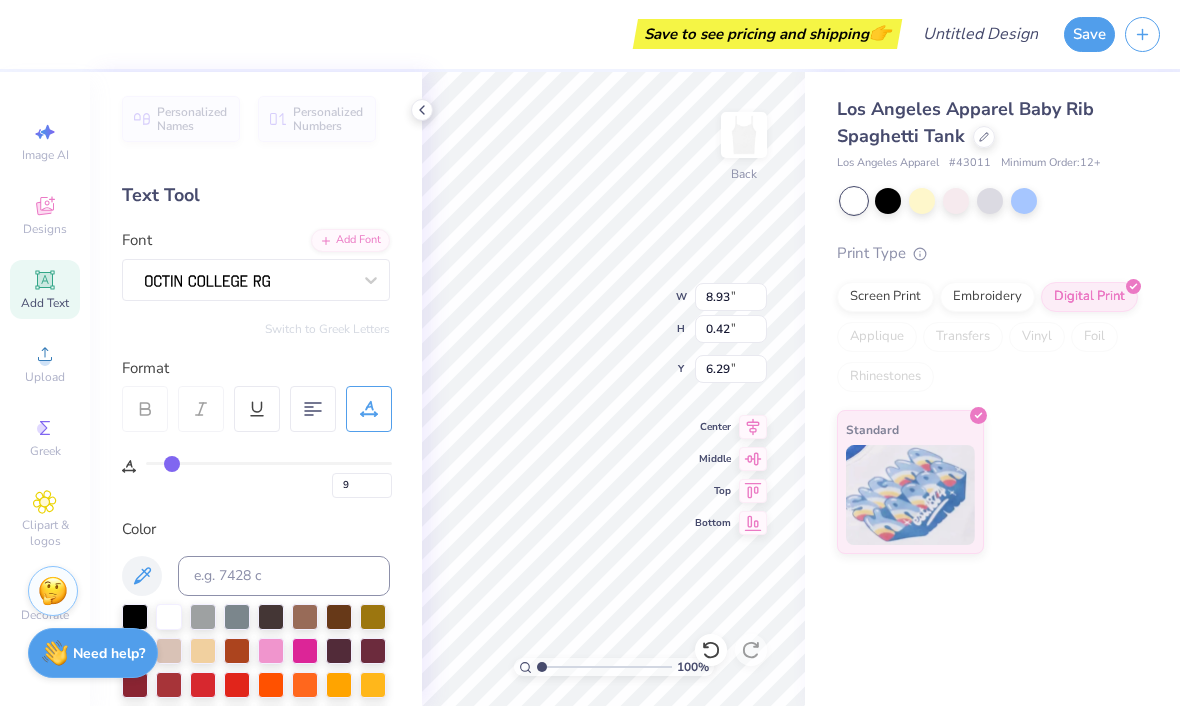type on "8" 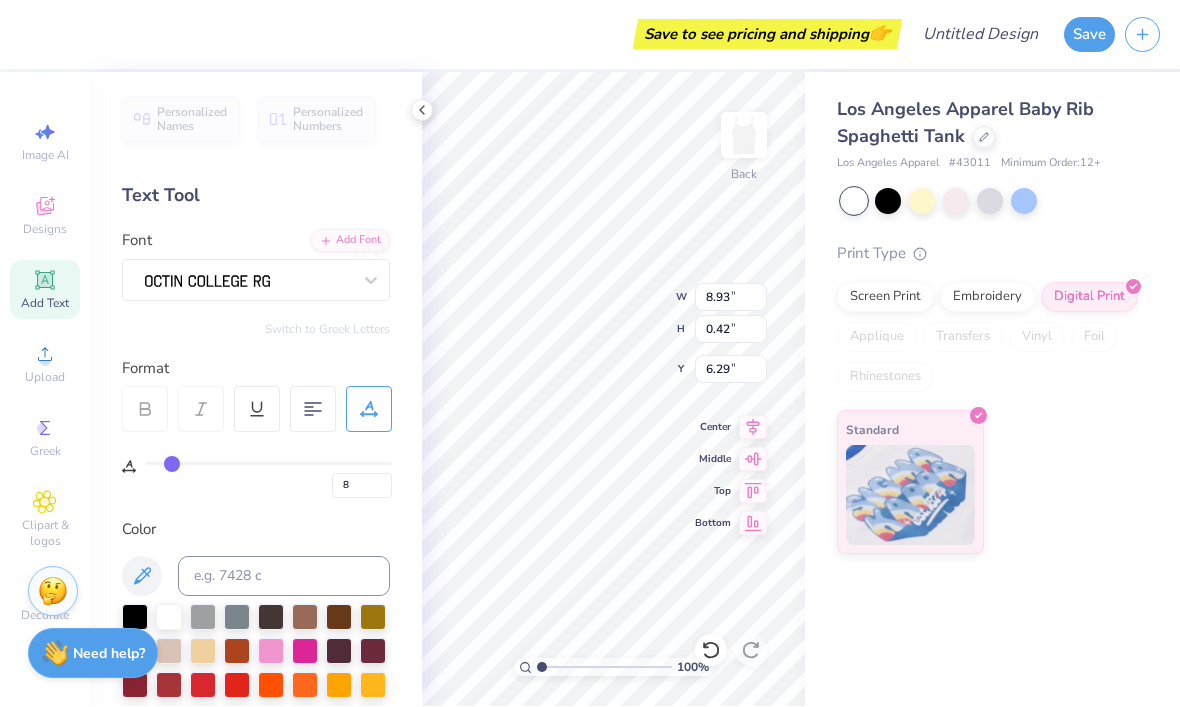type on "7" 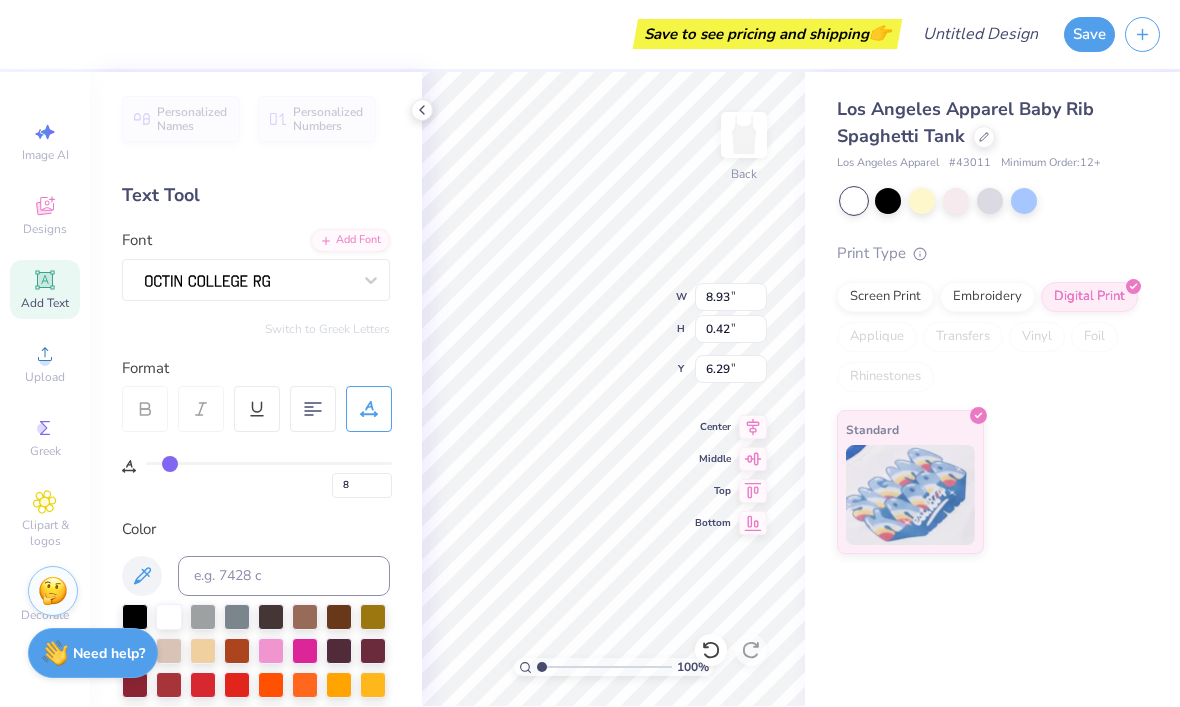 type on "7" 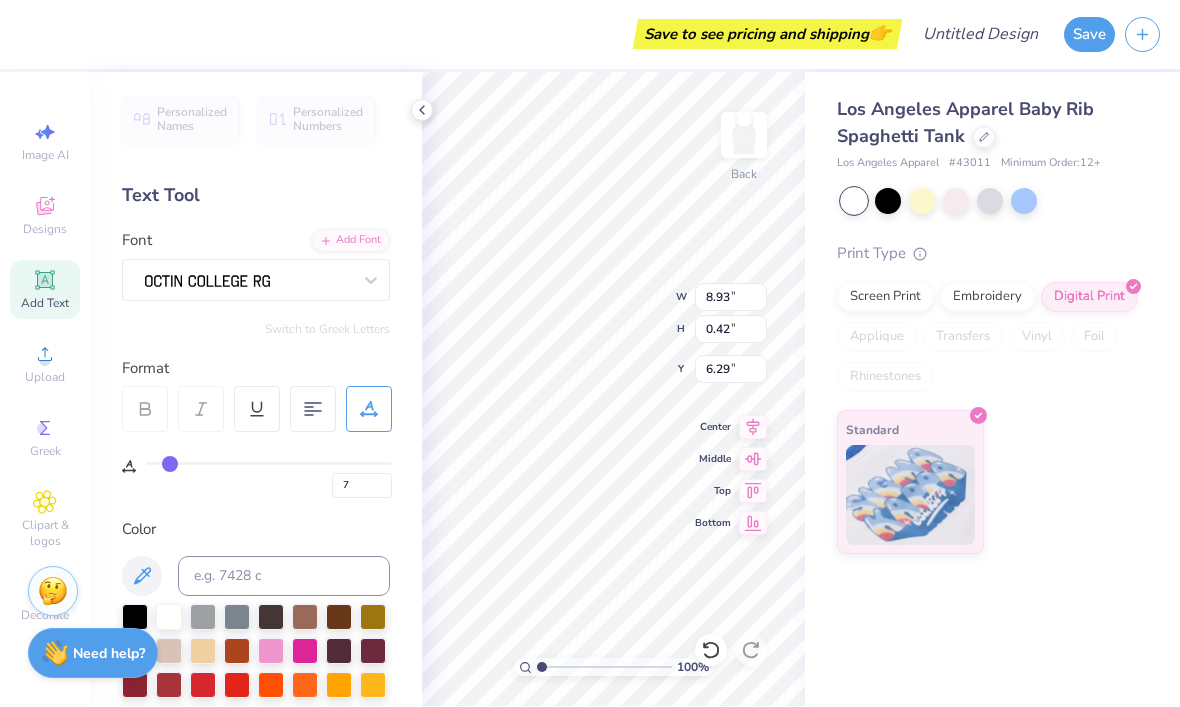 type on "6" 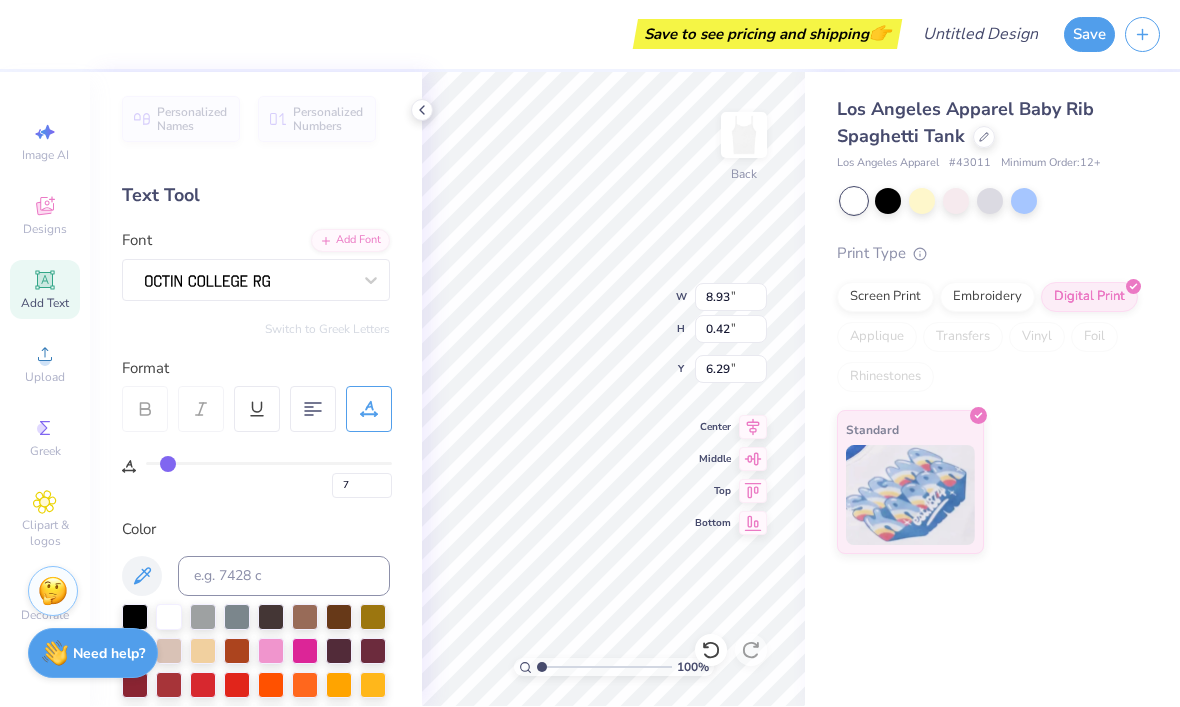 type on "6" 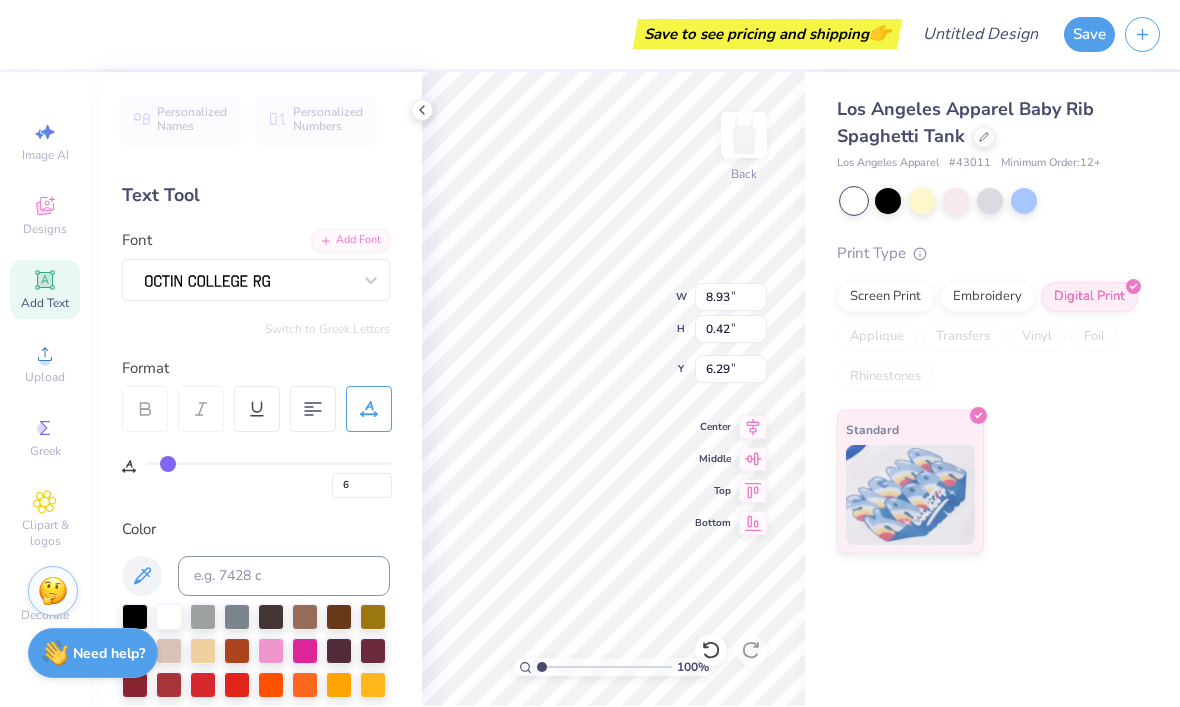 type on "6" 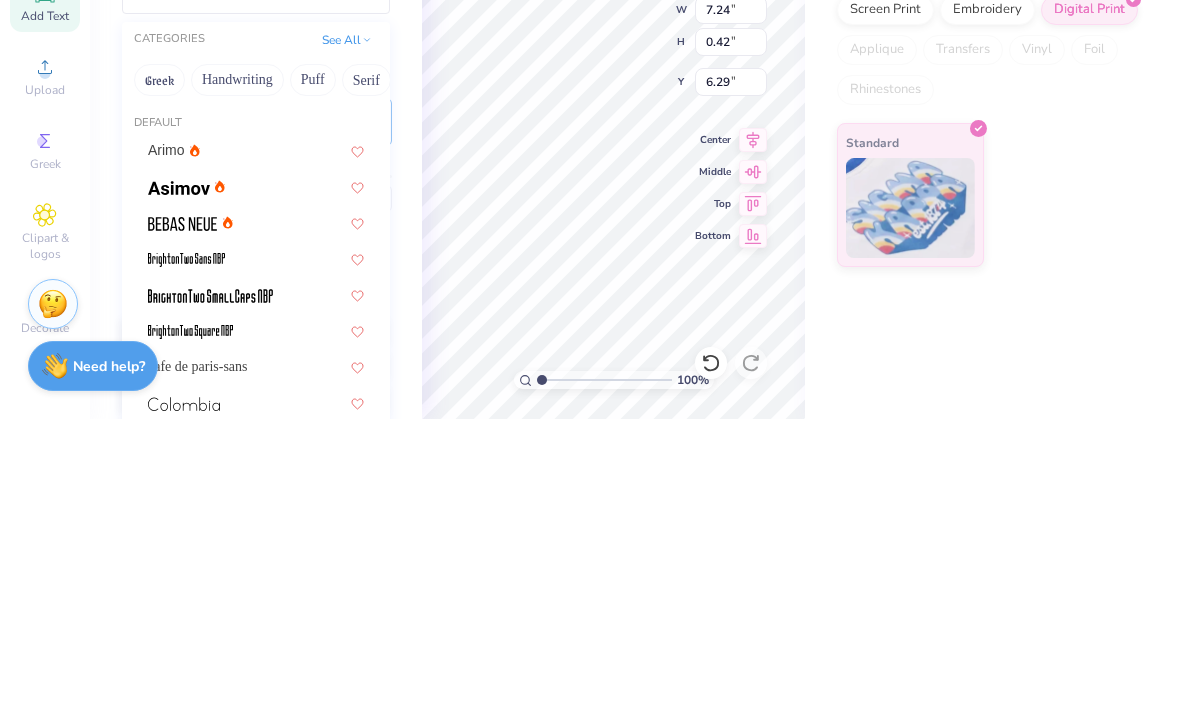 click on "Puff" at bounding box center [313, 368] 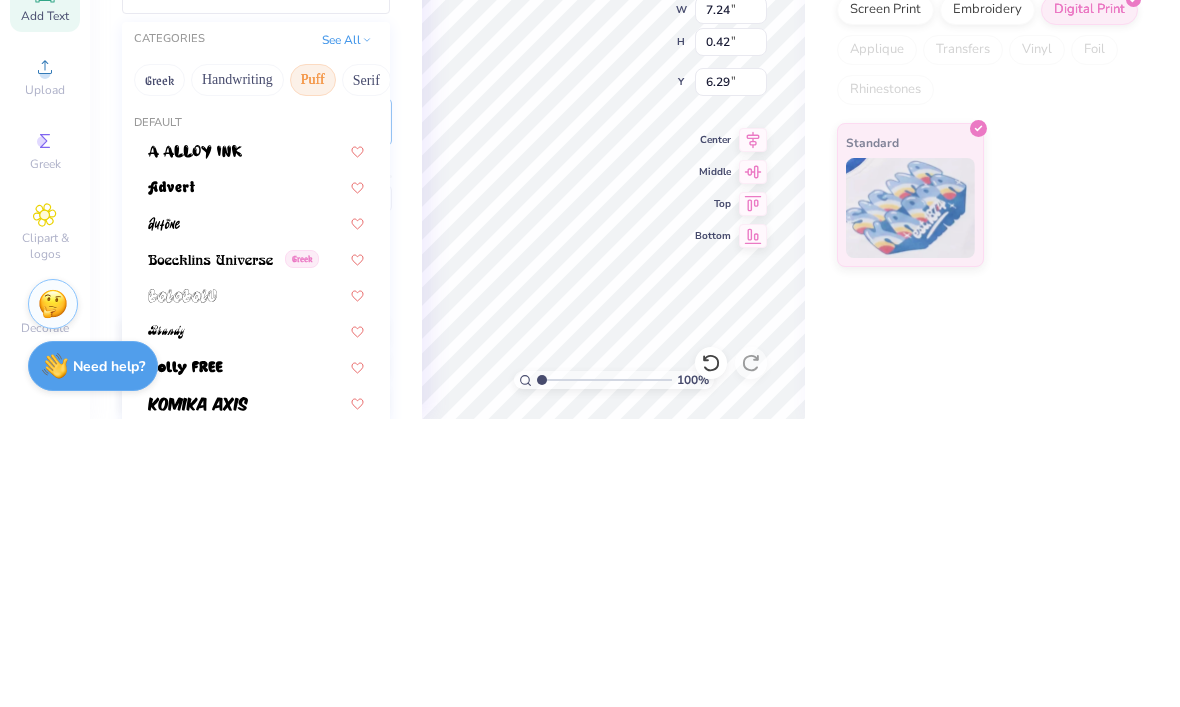 click on "Serif" at bounding box center [366, 368] 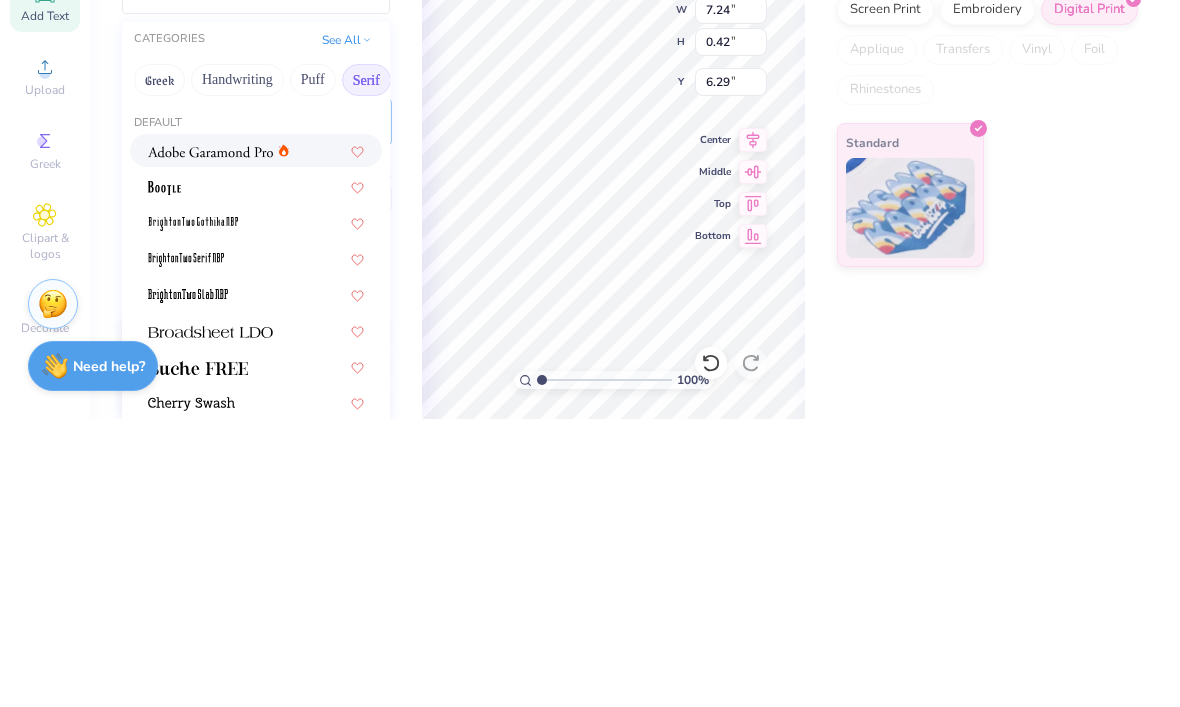 click at bounding box center [256, 438] 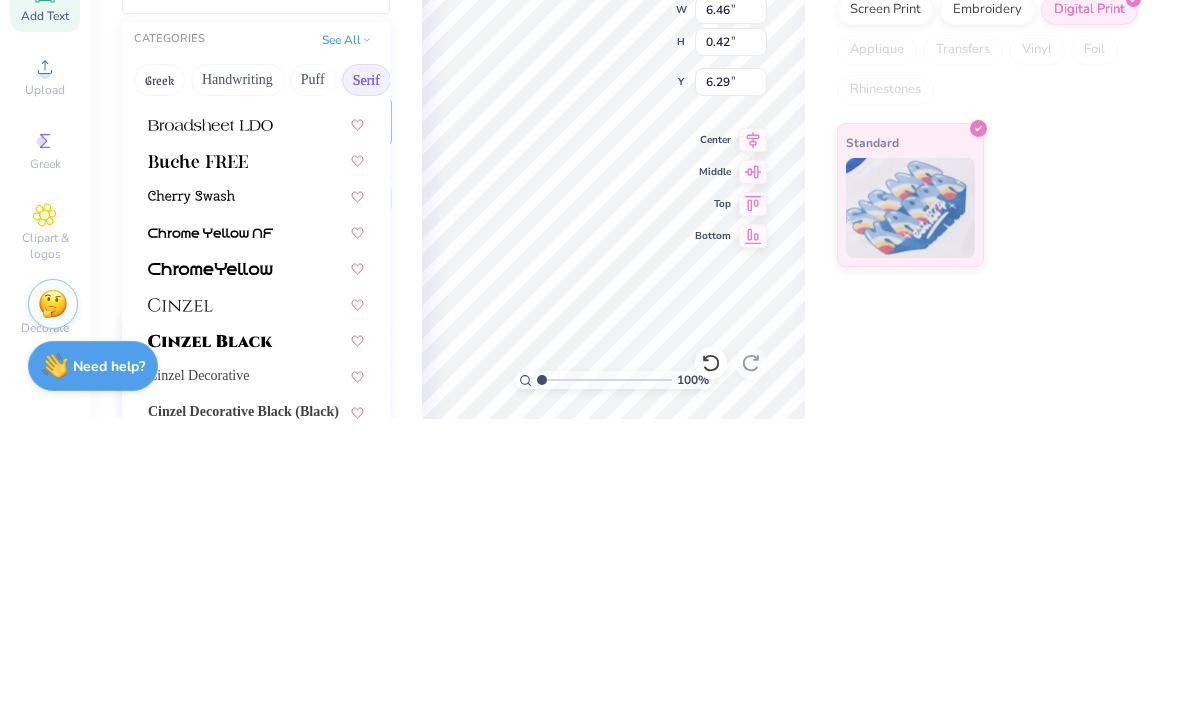 scroll, scrollTop: 209, scrollLeft: 0, axis: vertical 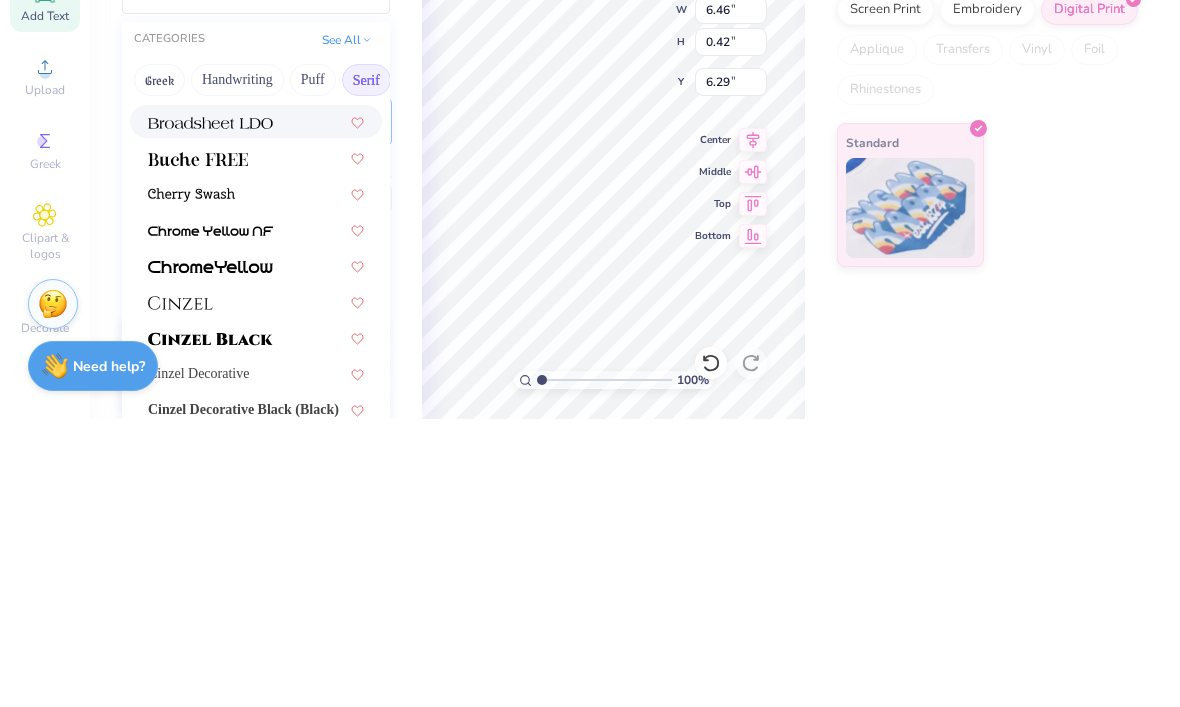 click at bounding box center [256, 409] 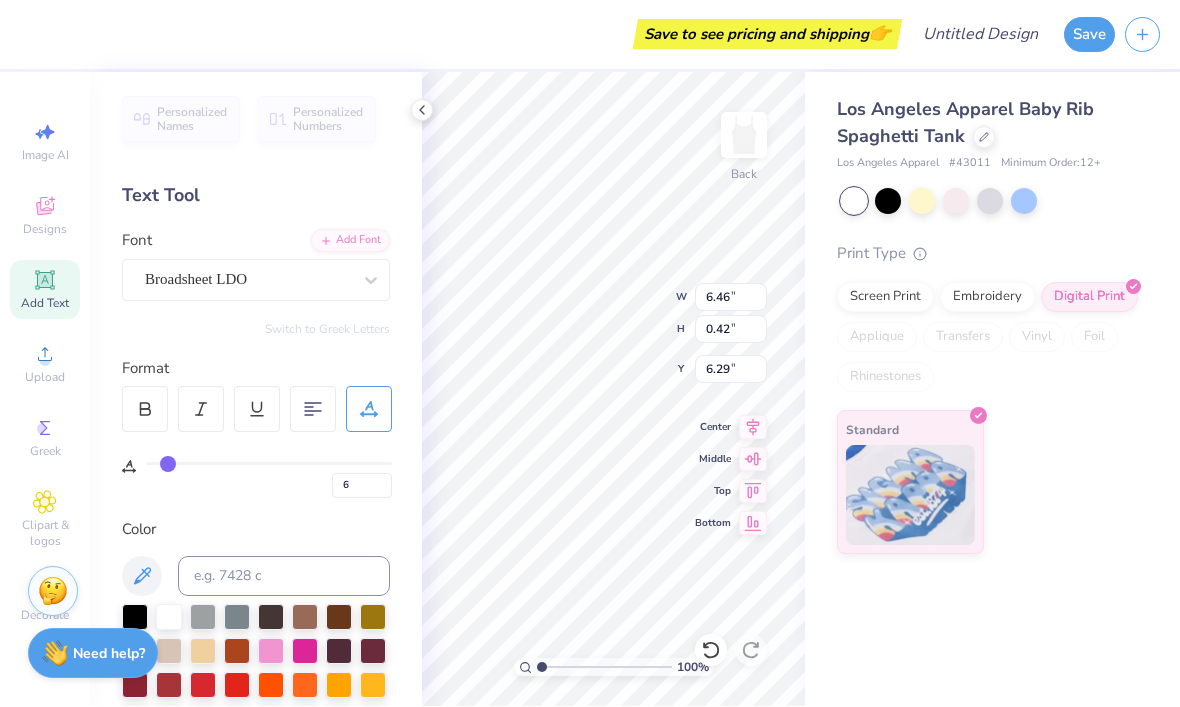 type on "7.71" 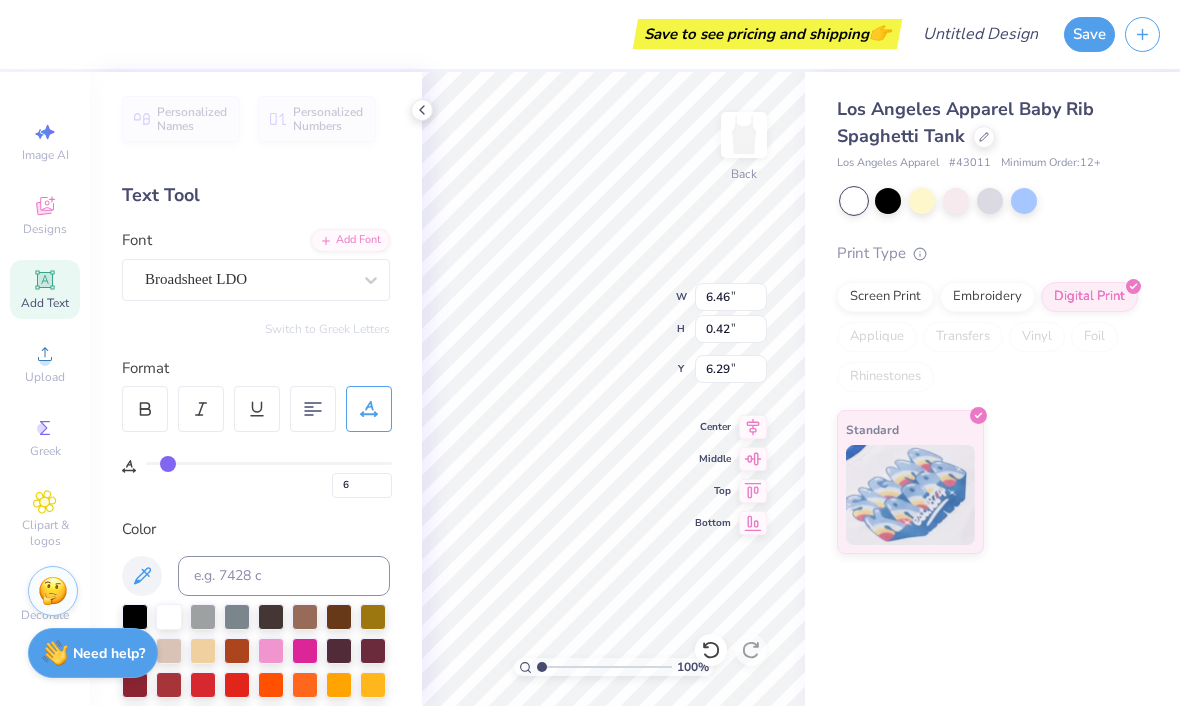 type on "0.43" 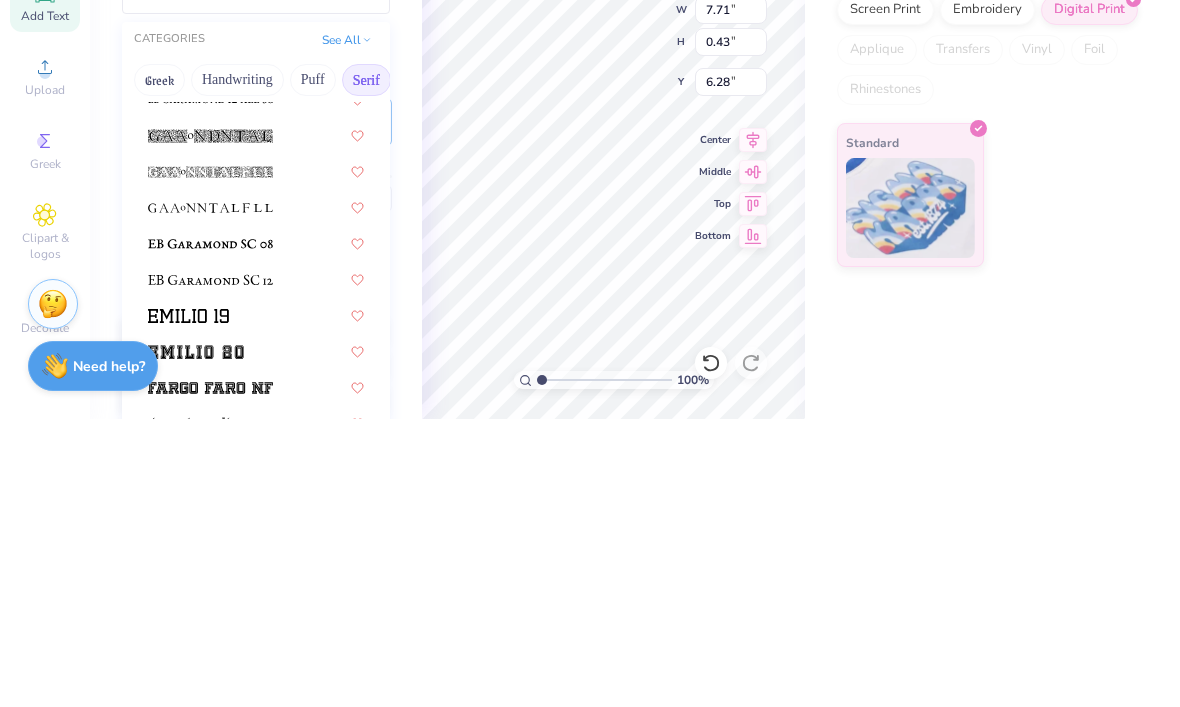 scroll, scrollTop: 1388, scrollLeft: 0, axis: vertical 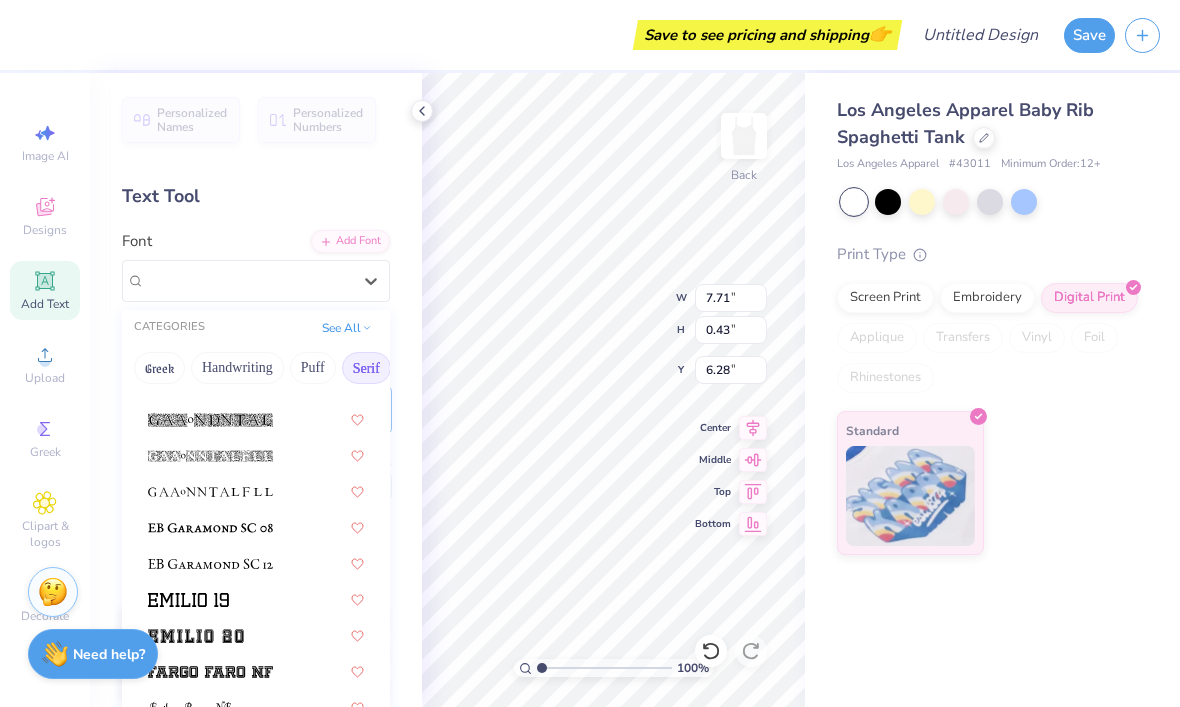 click on "Save" at bounding box center [1089, 35] 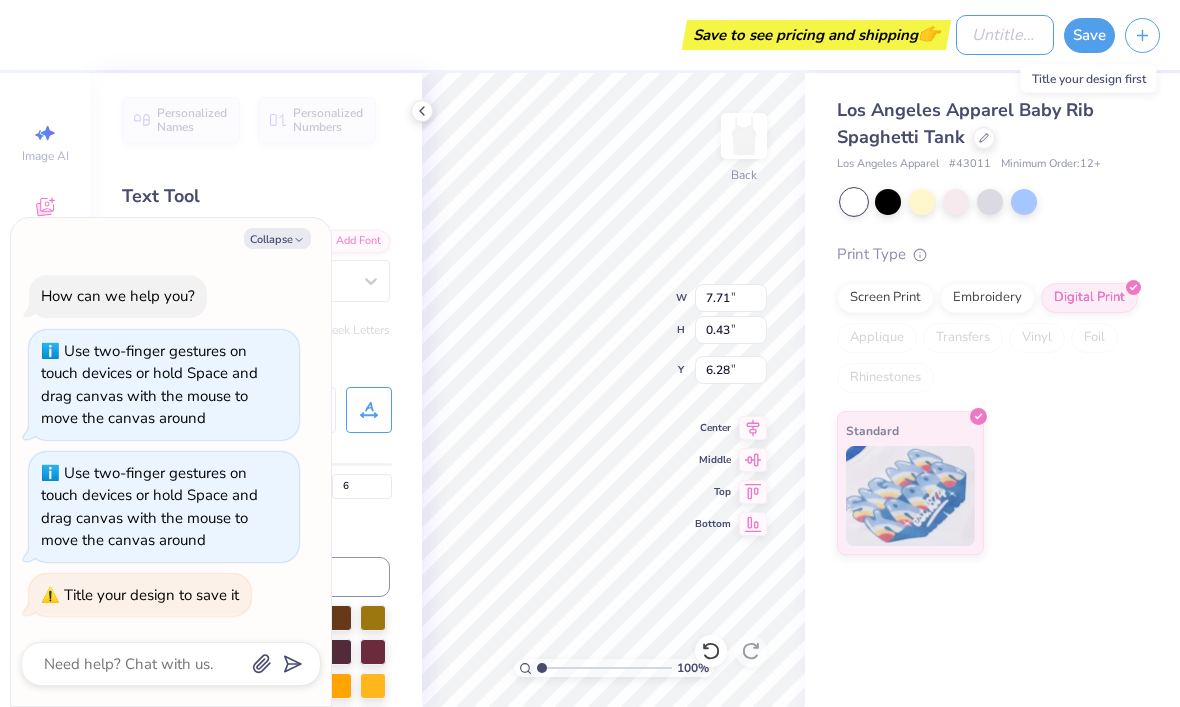 click on "Design Title" at bounding box center [1005, 35] 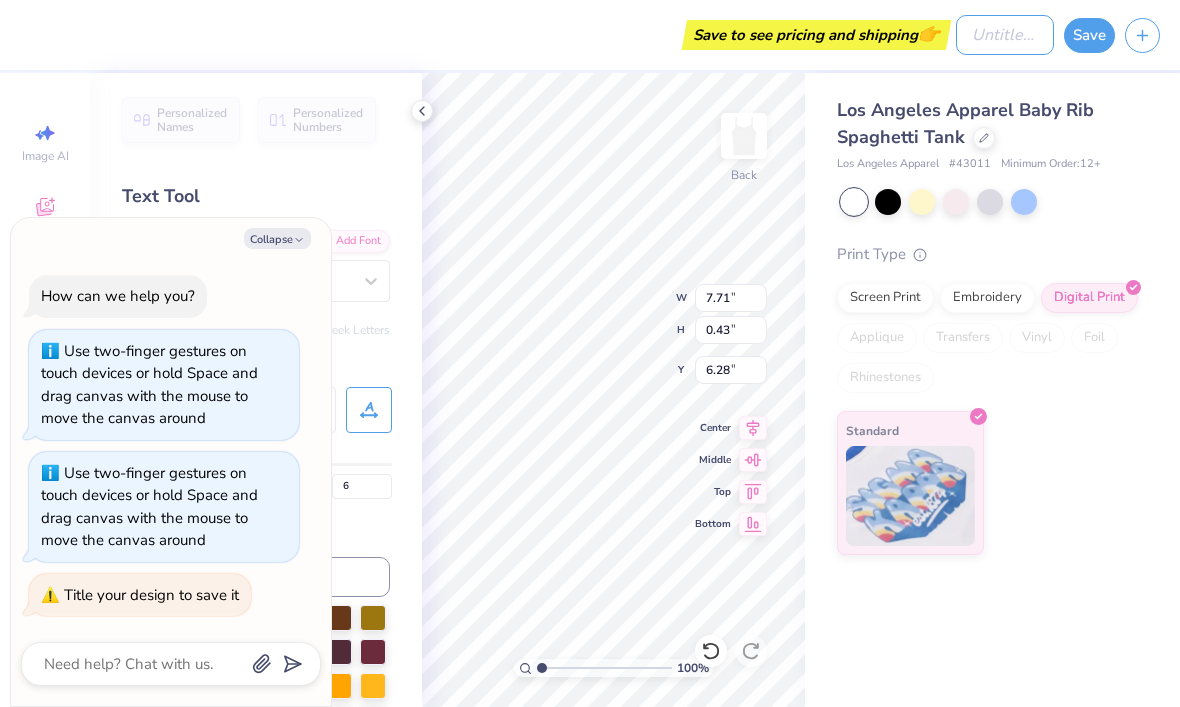 type on "A" 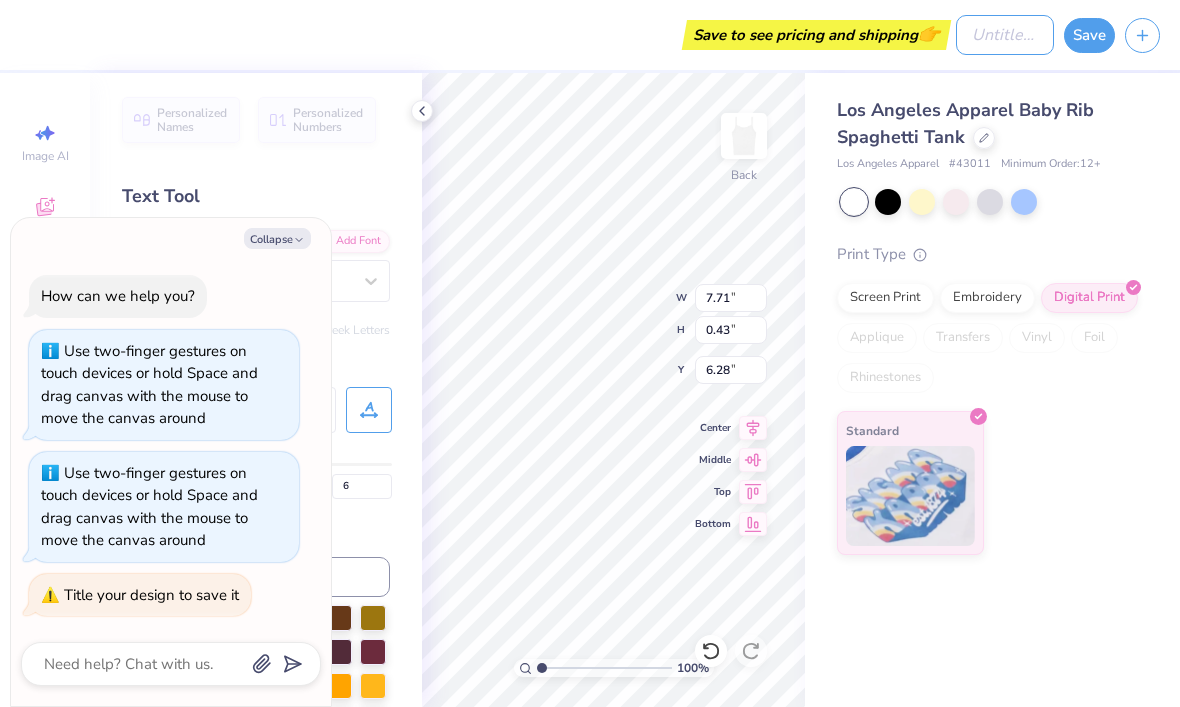 type on "x" 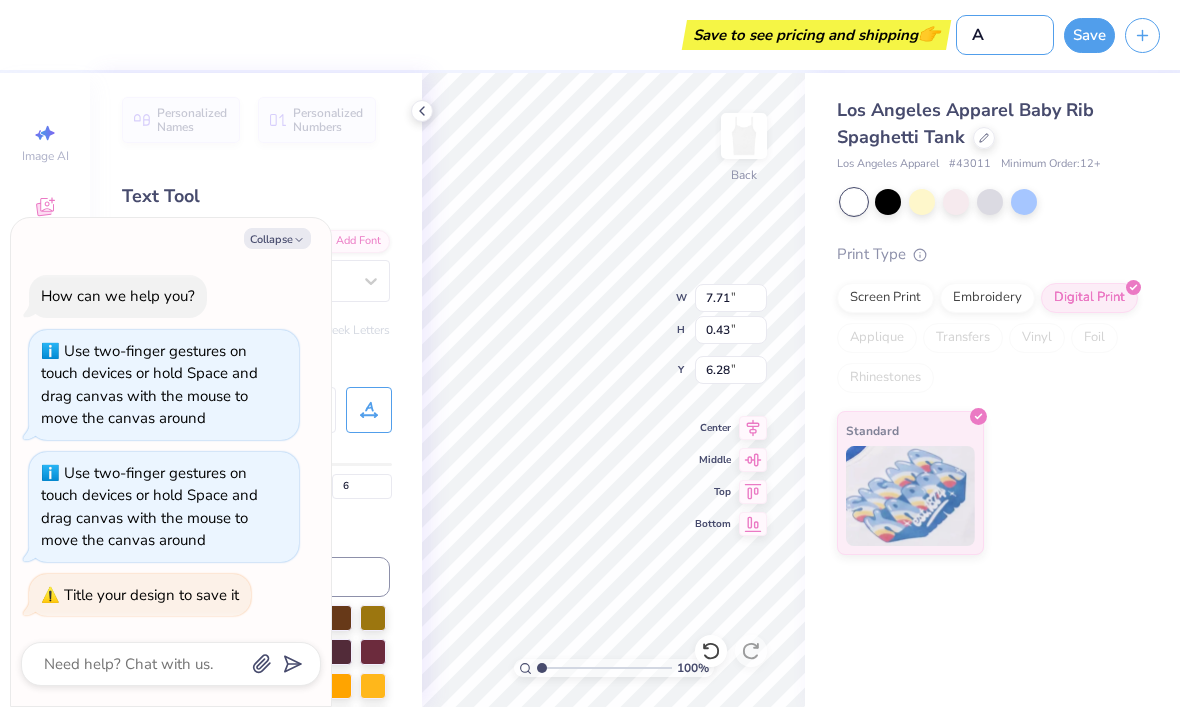 type on "AX" 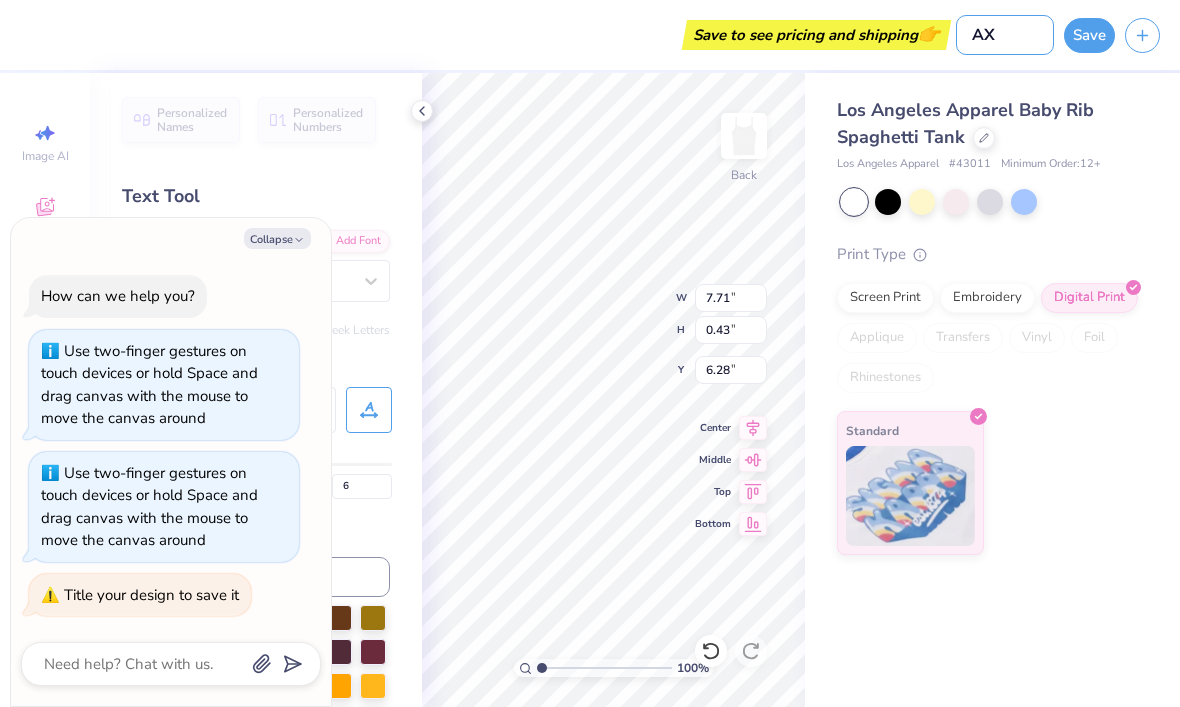 type on "AXO" 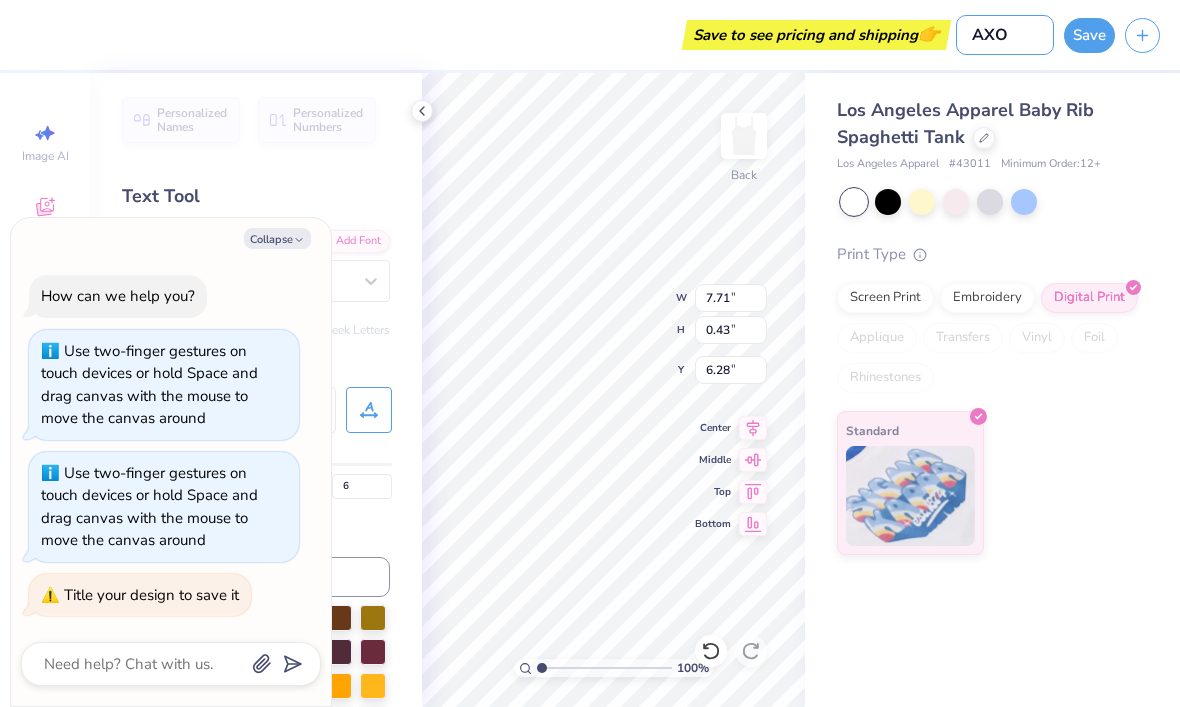 type on "x" 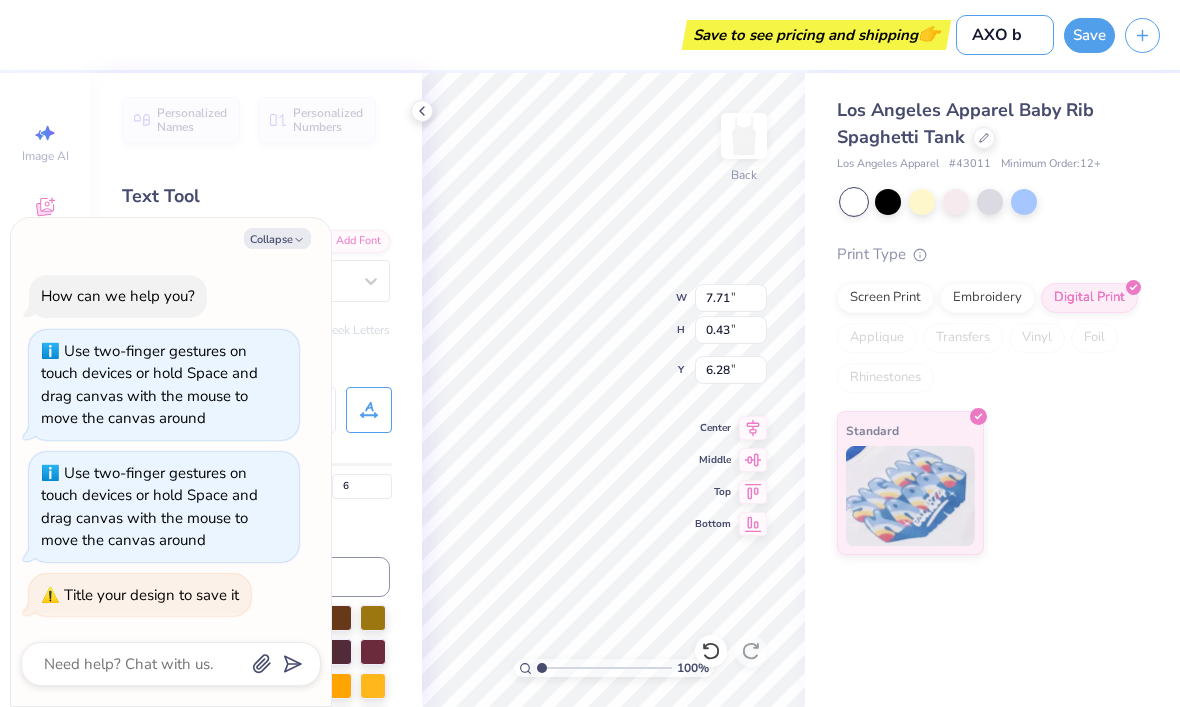 type on "x" 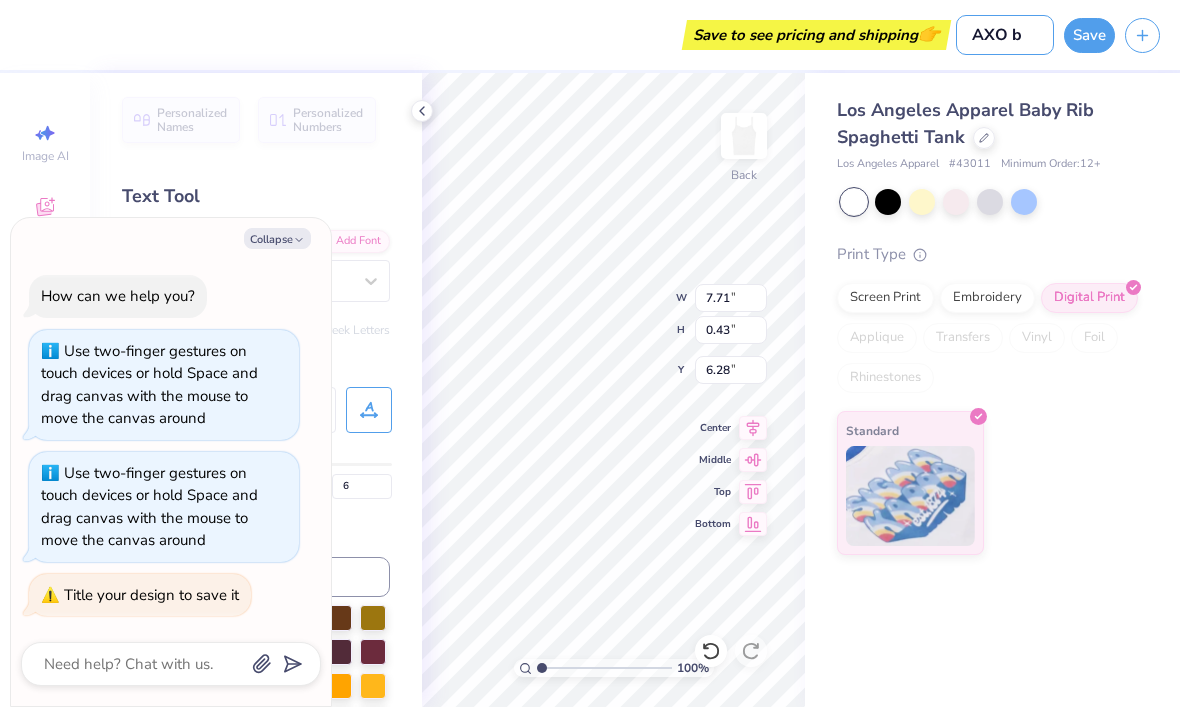 type on "AXO bi" 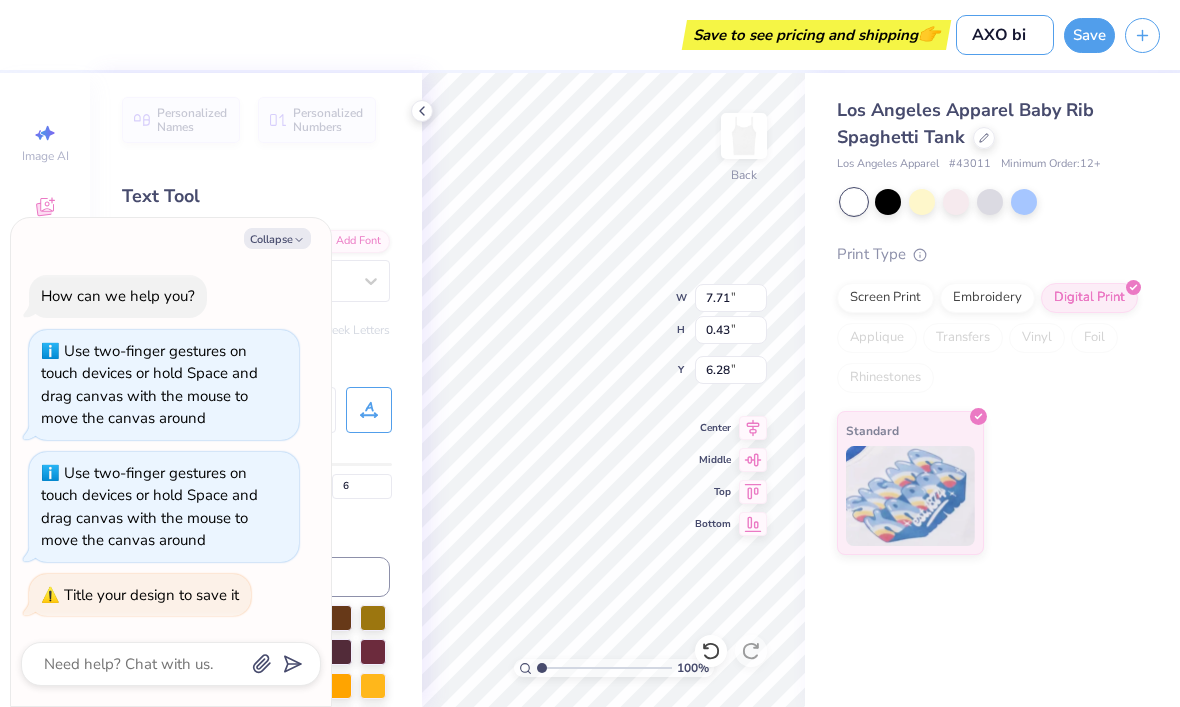 type on "x" 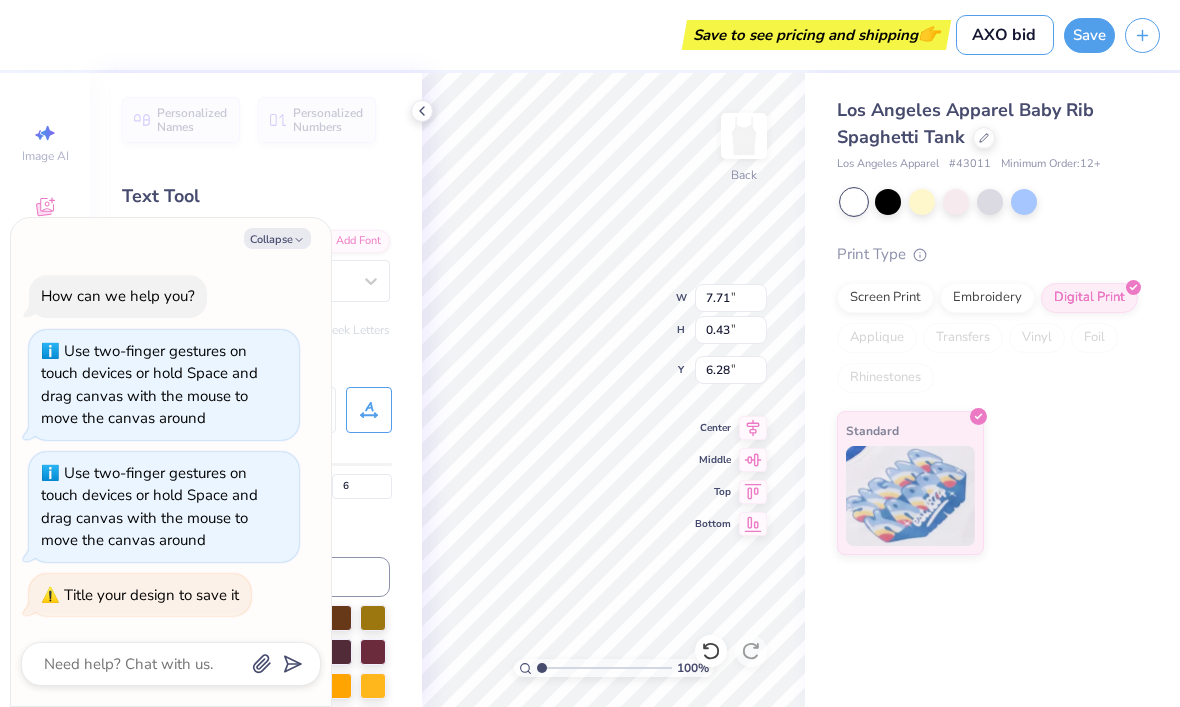 type on "x" 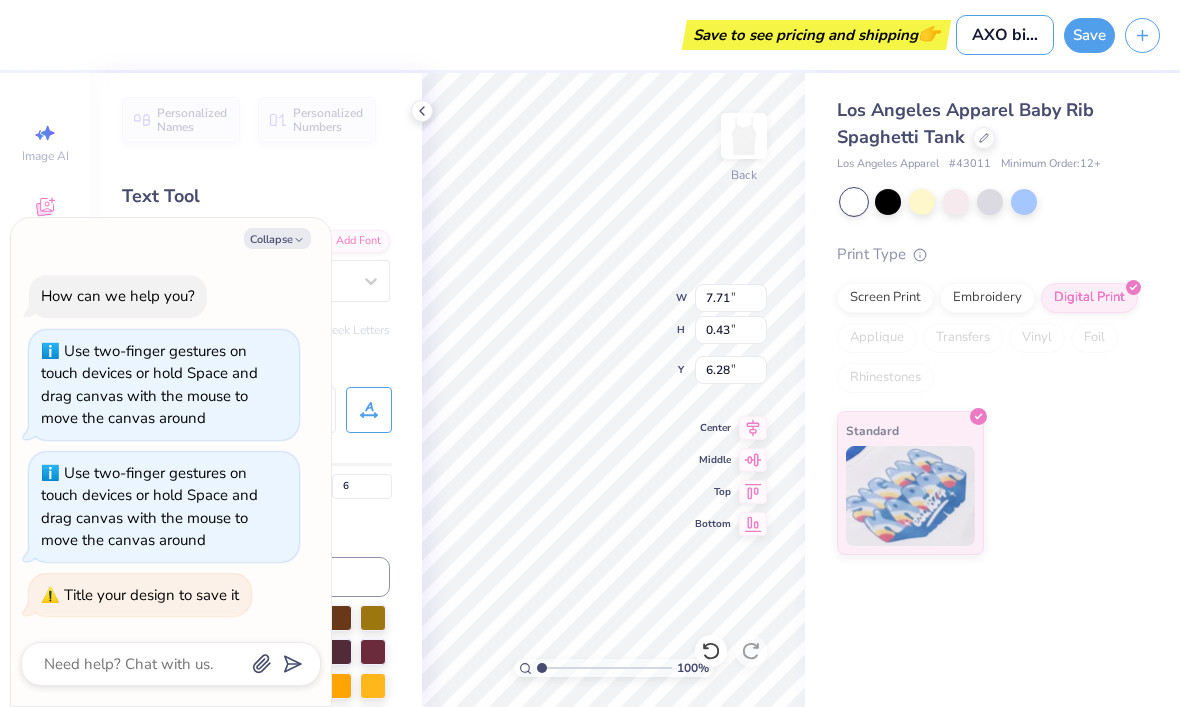 type on "x" 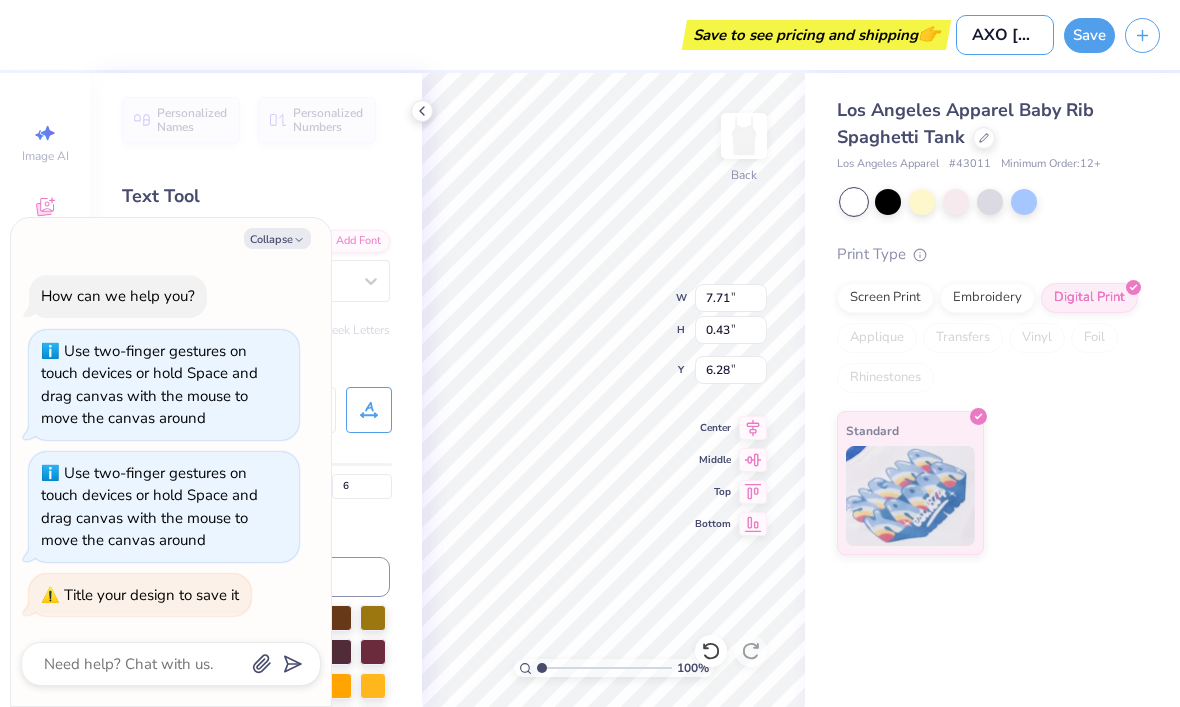 type on "x" 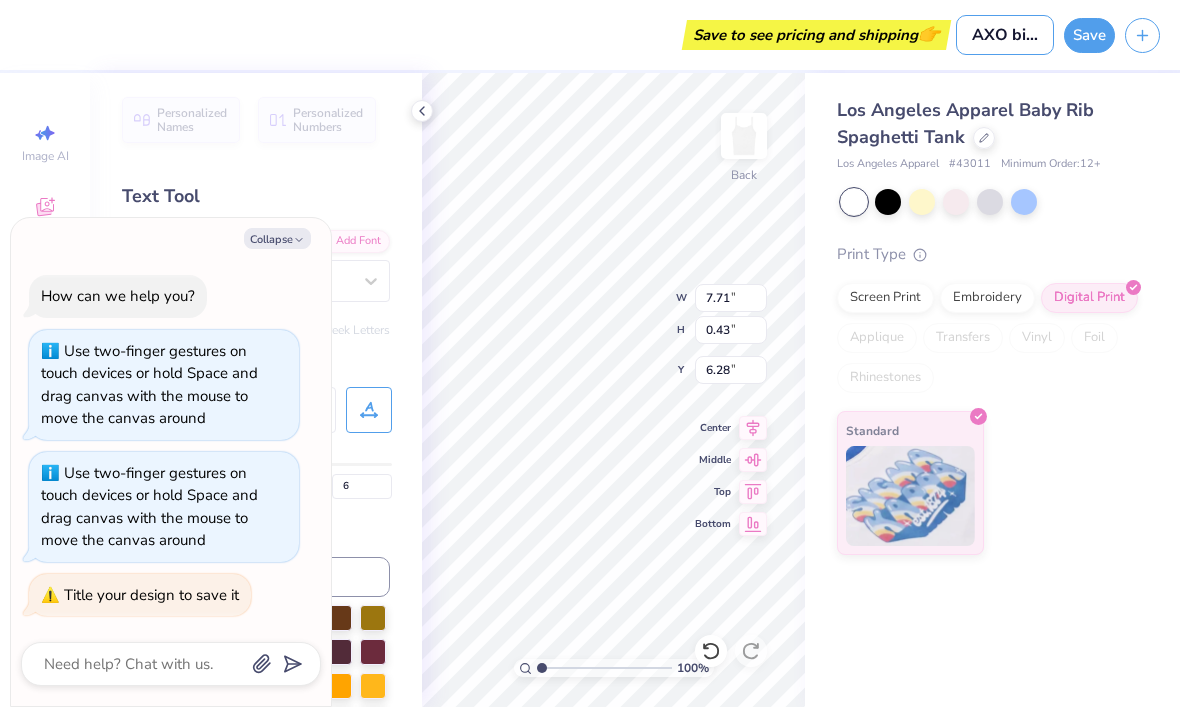 type on "x" 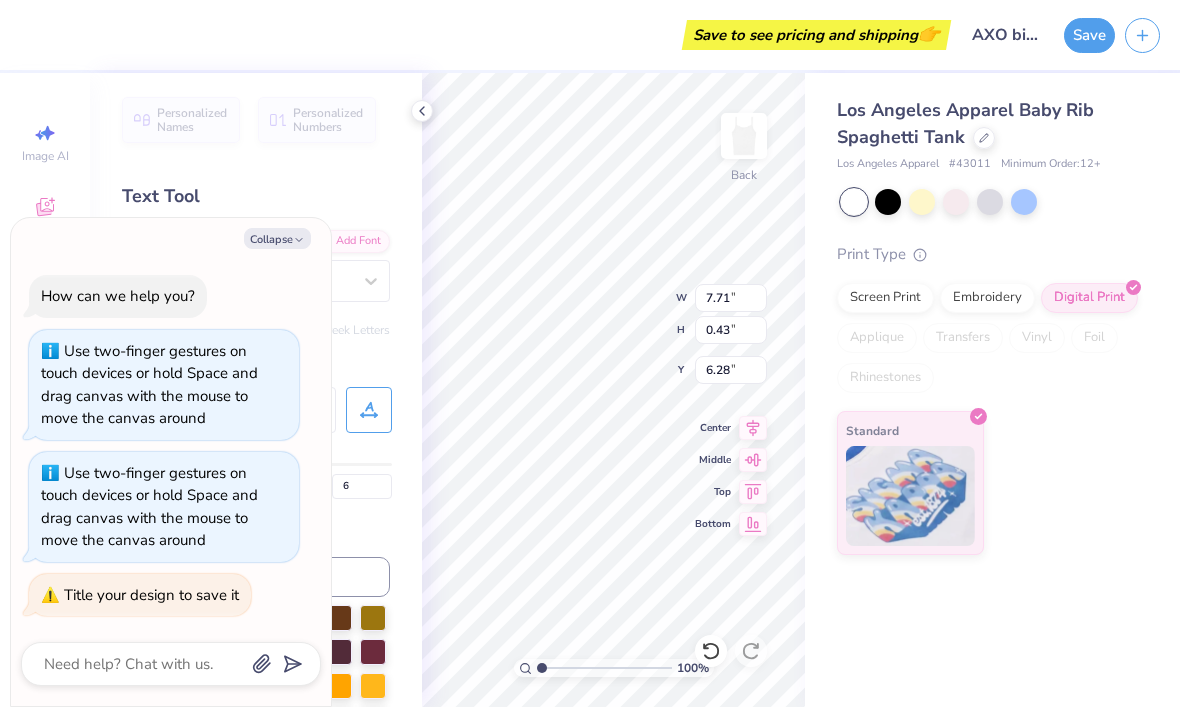 click on "Save" at bounding box center (1089, 35) 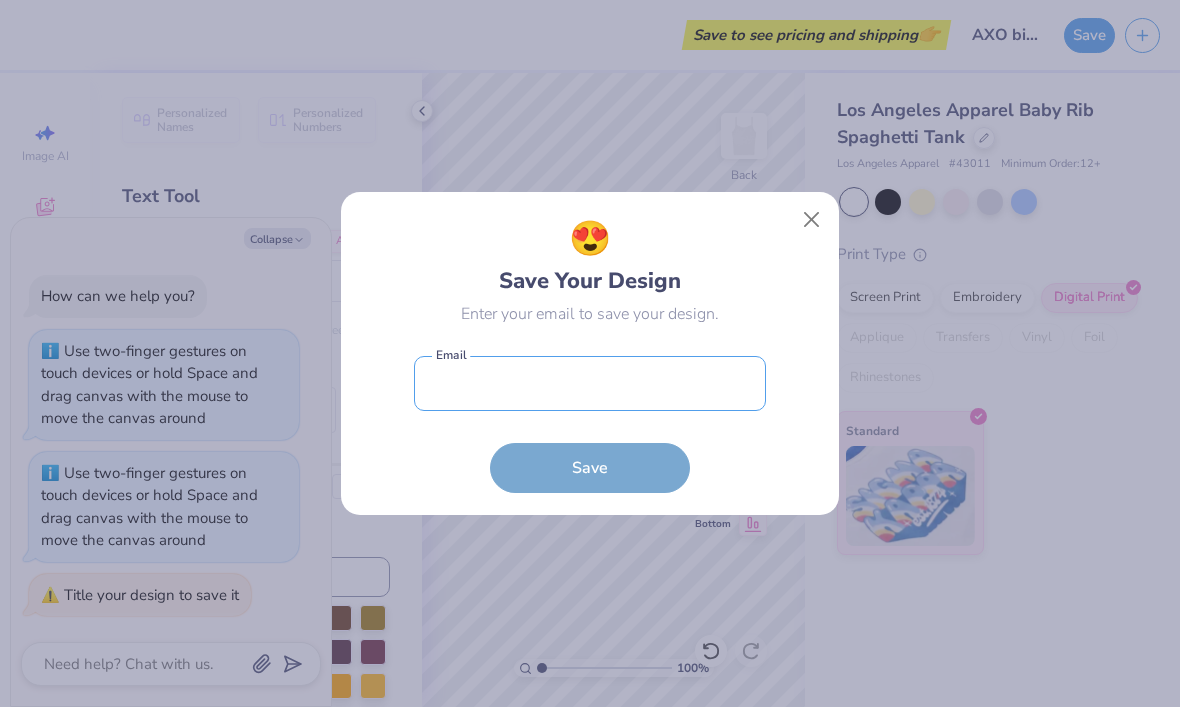 click at bounding box center [590, 383] 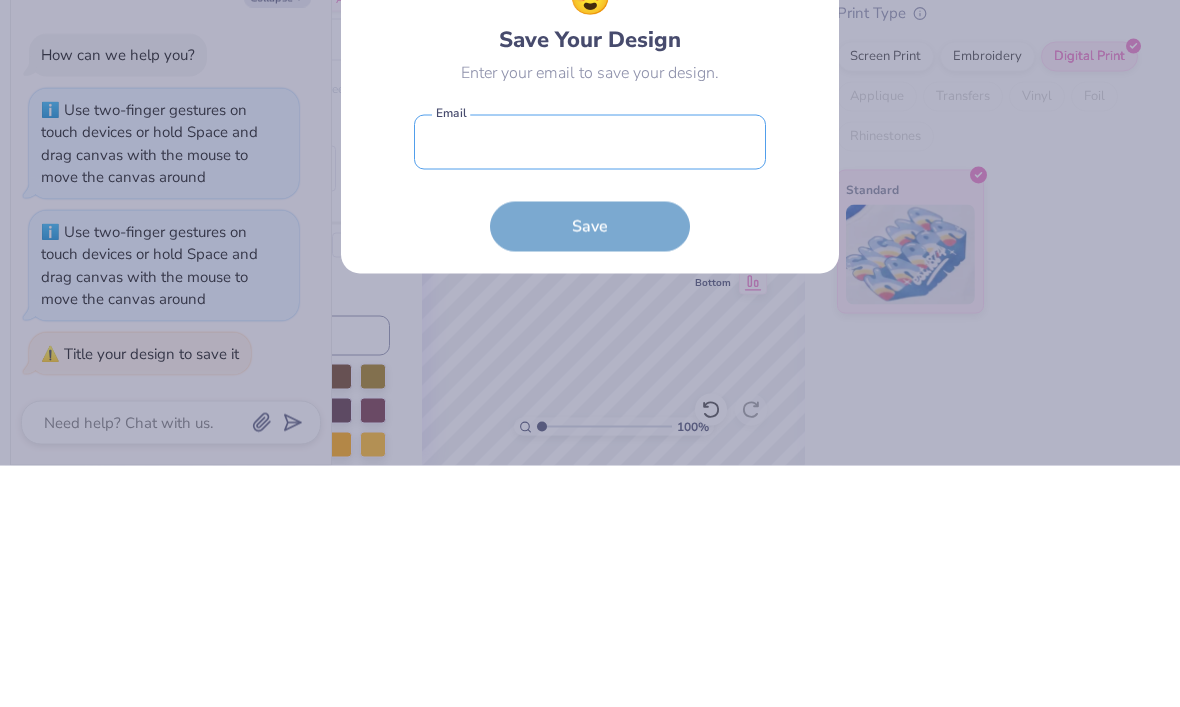 type on "x" 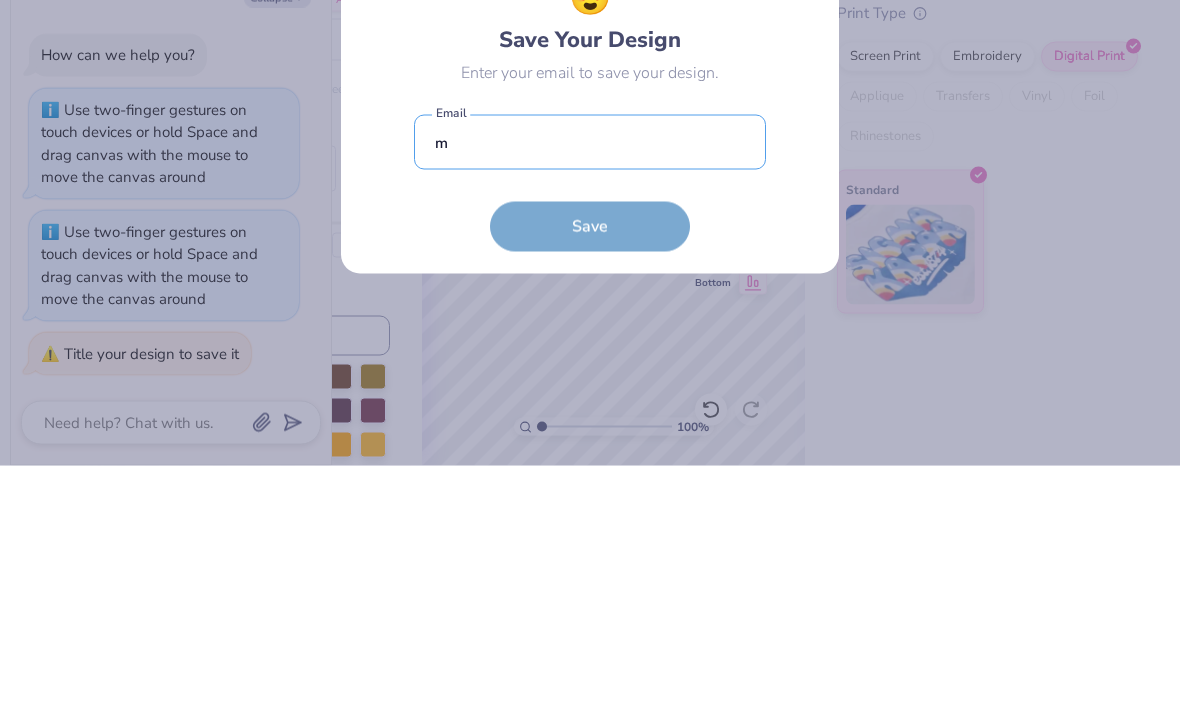 type on "ma" 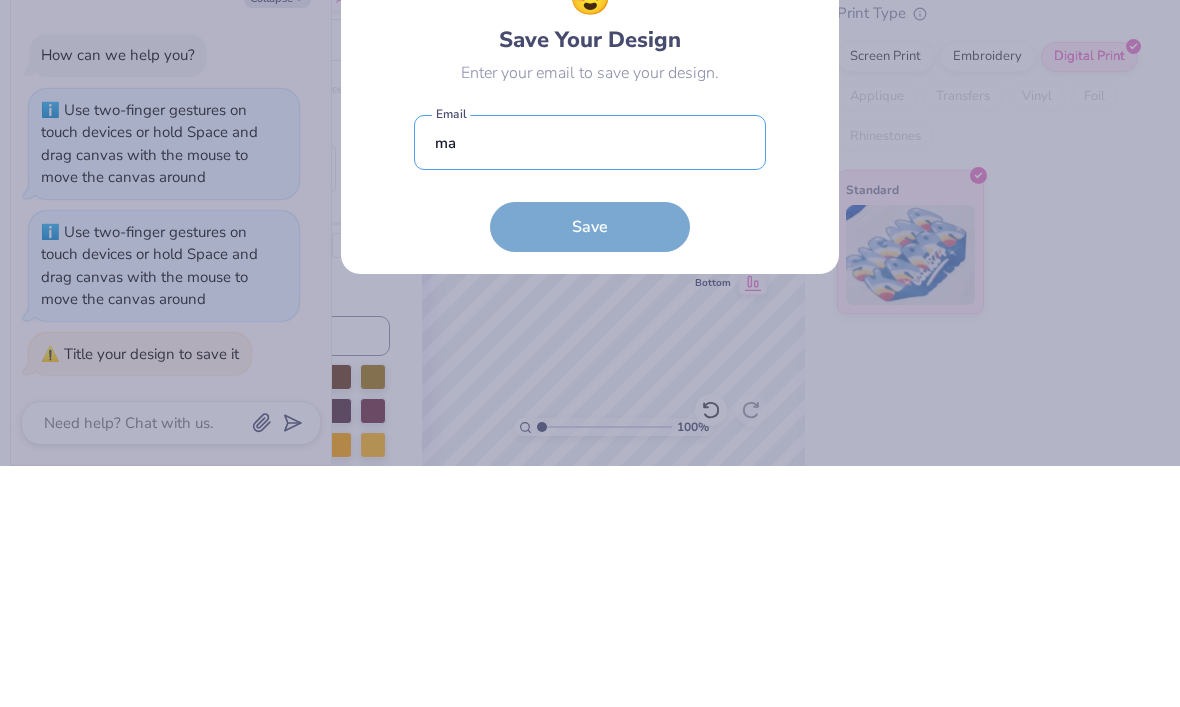 type on "x" 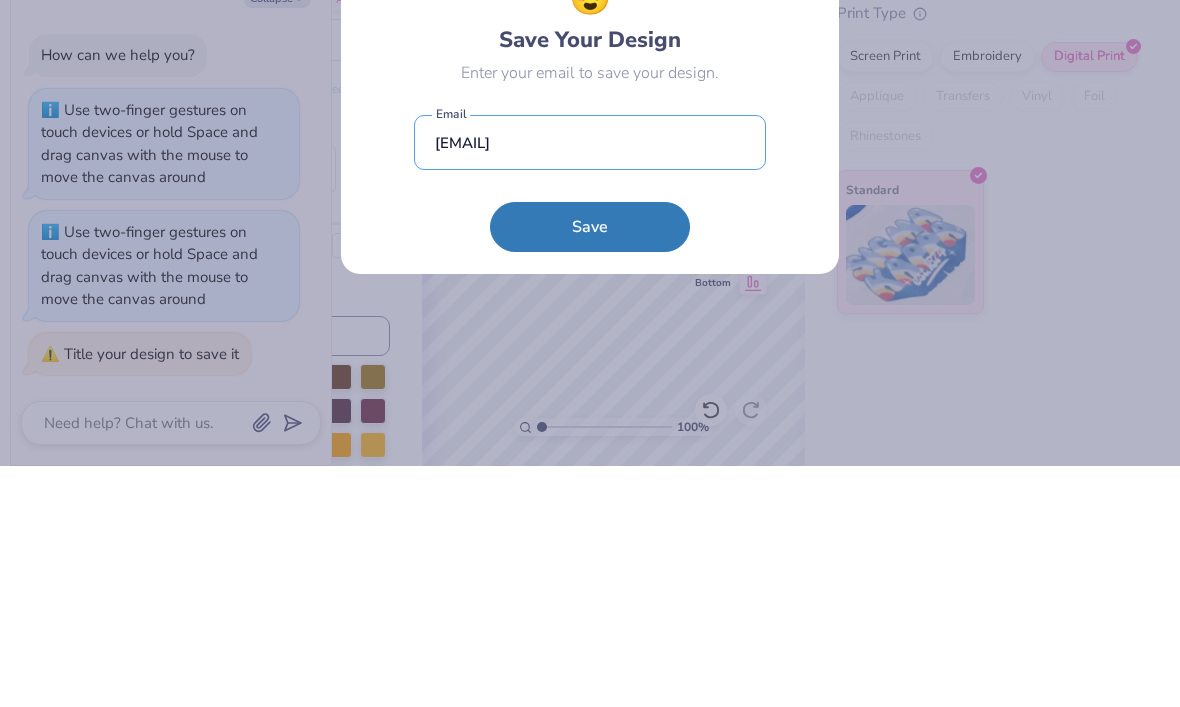 type on "[EMAIL]" 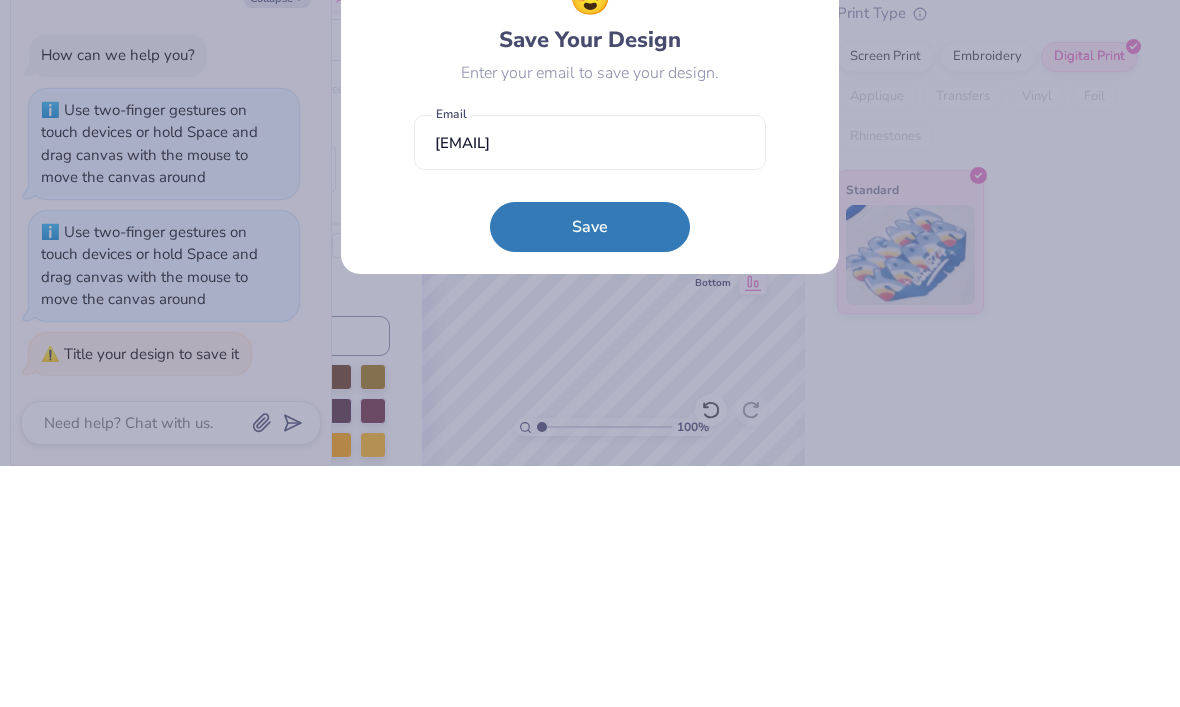 click on "Save" at bounding box center (590, 468) 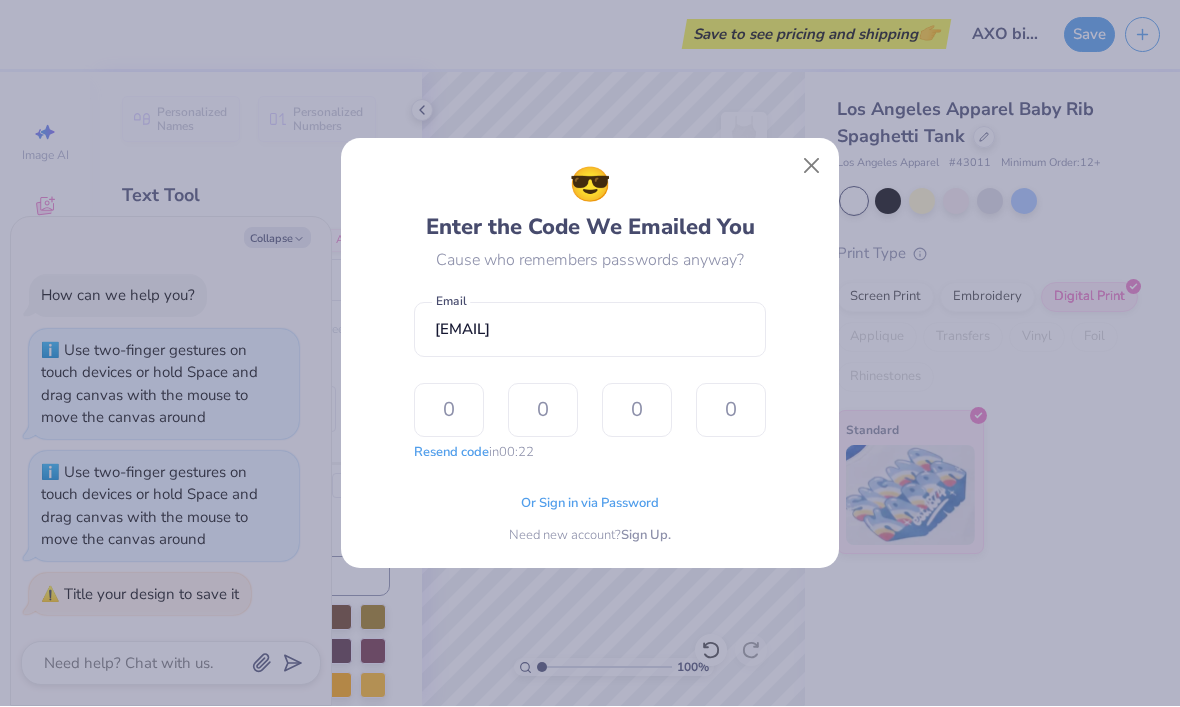 click at bounding box center (449, 411) 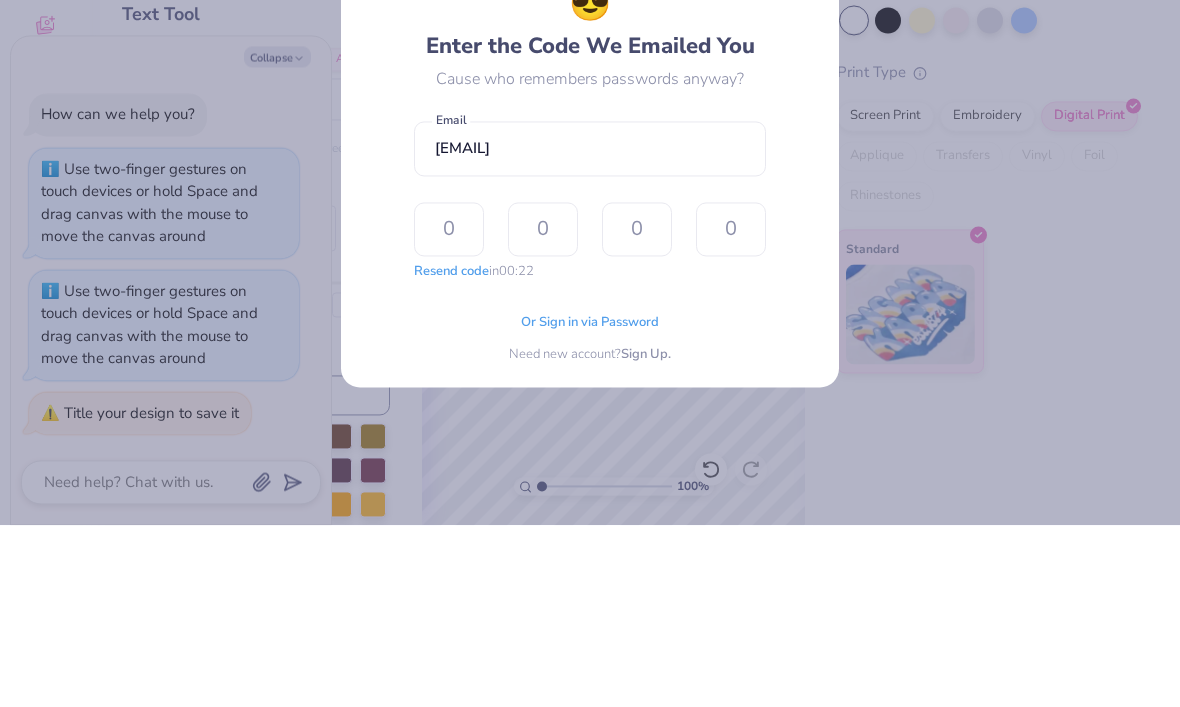 type on "x" 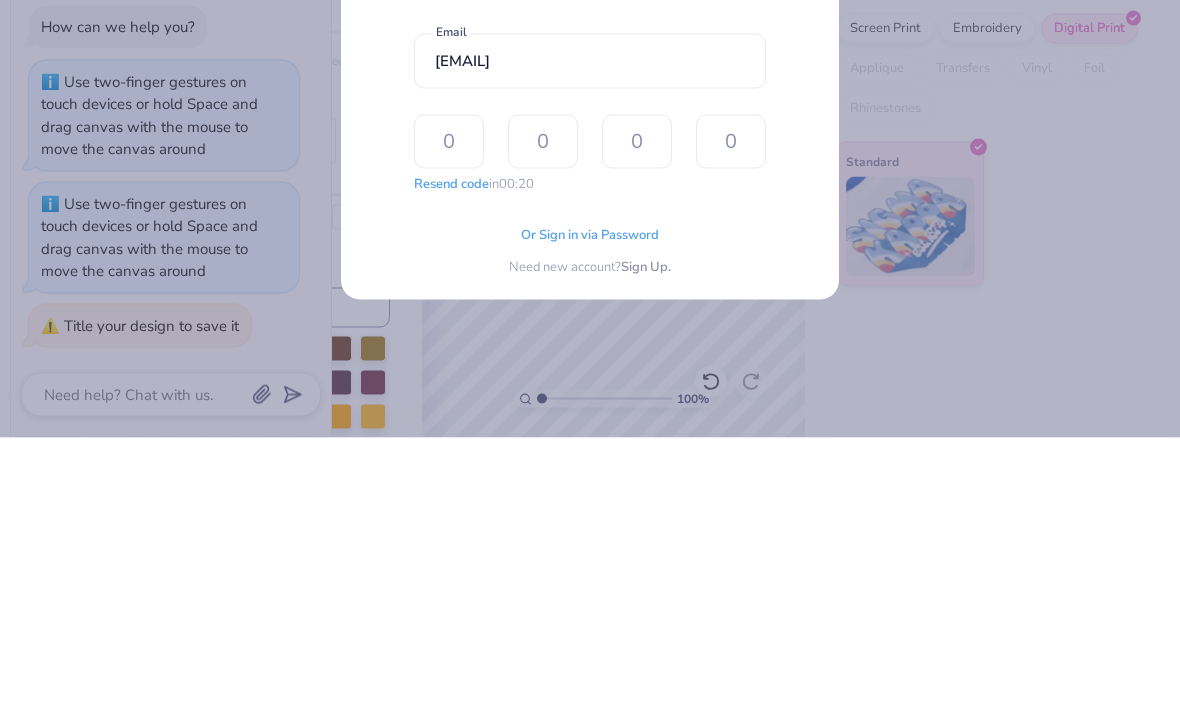 type on "2" 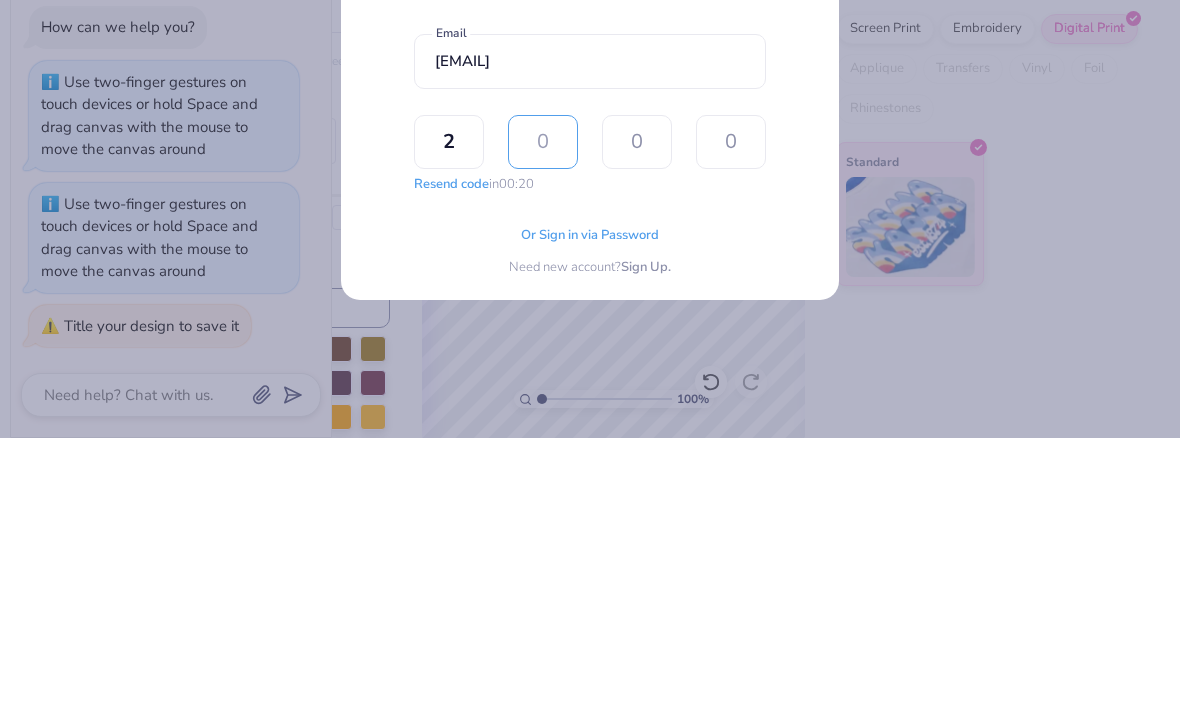 type on "x" 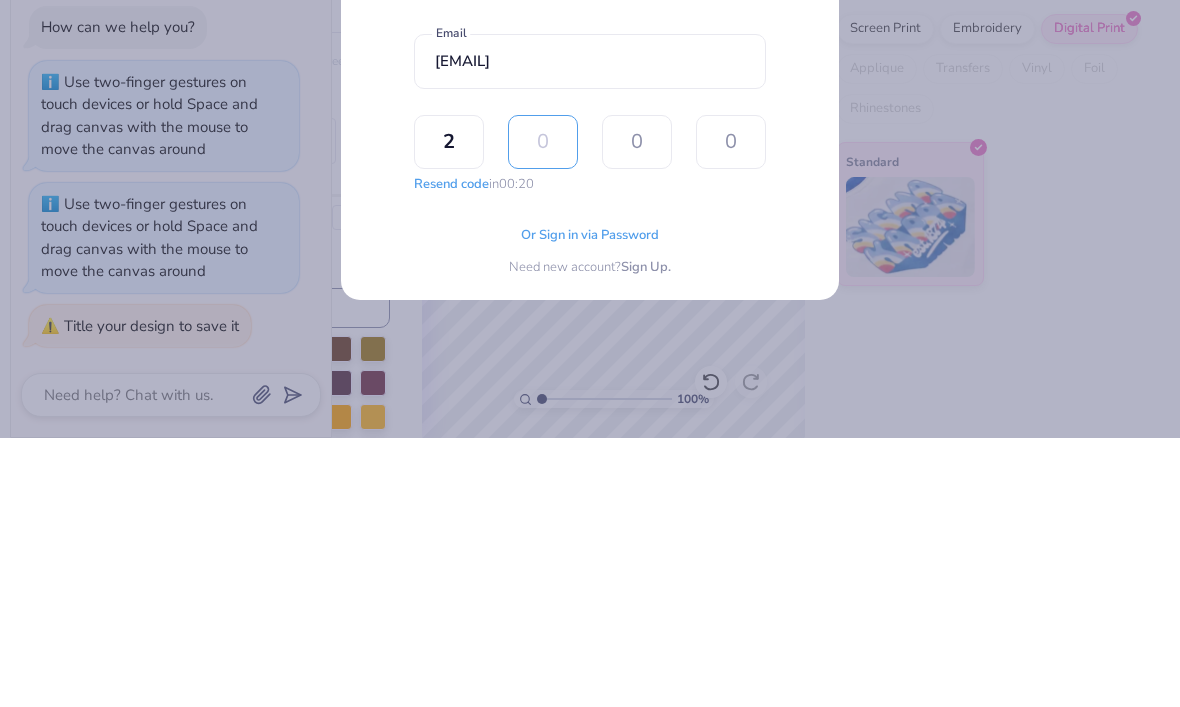 type on "7" 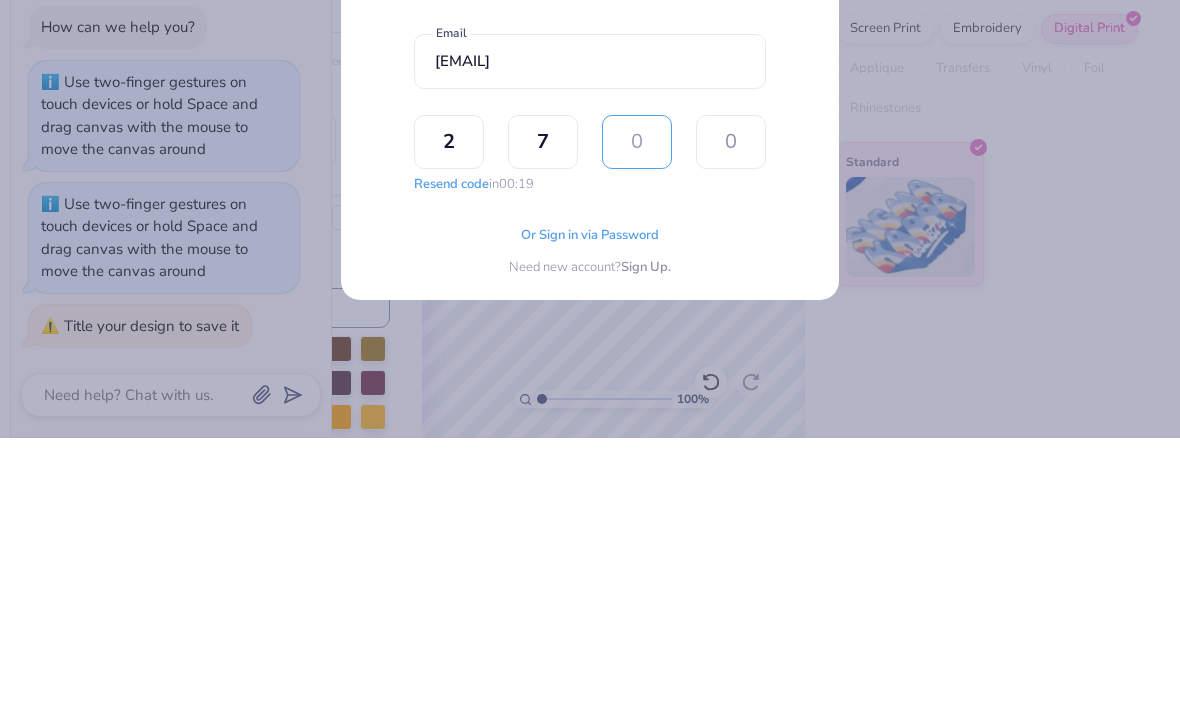 type on "9" 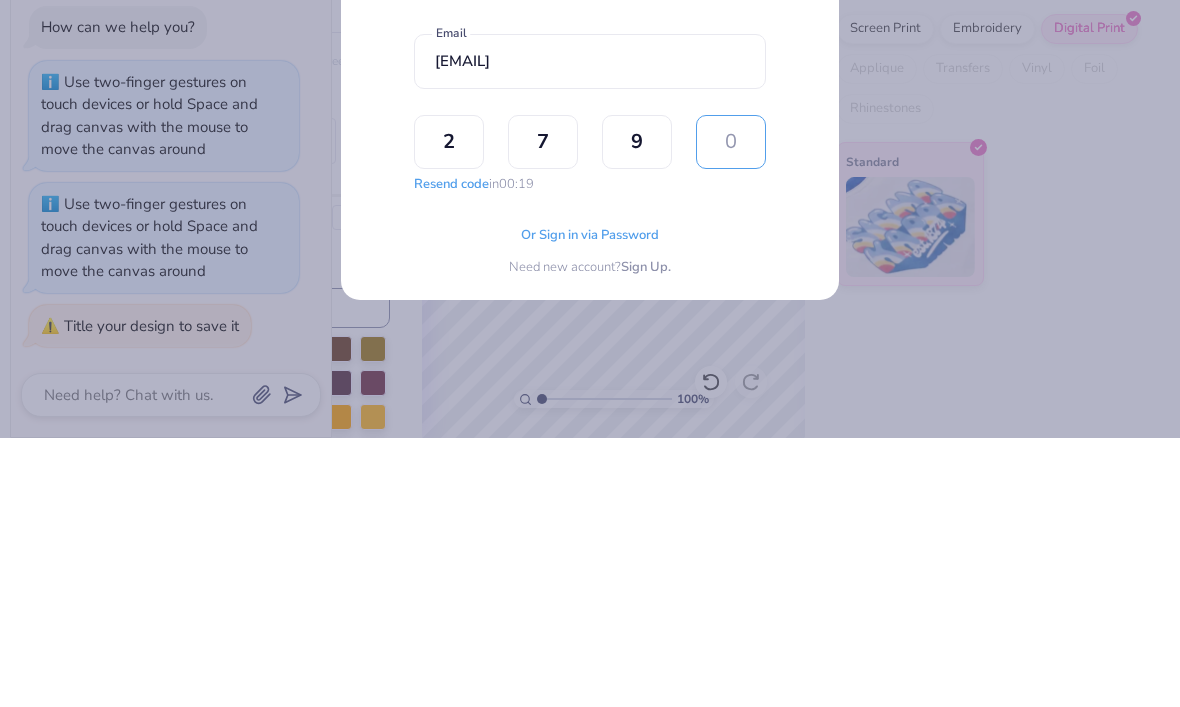 type on "0" 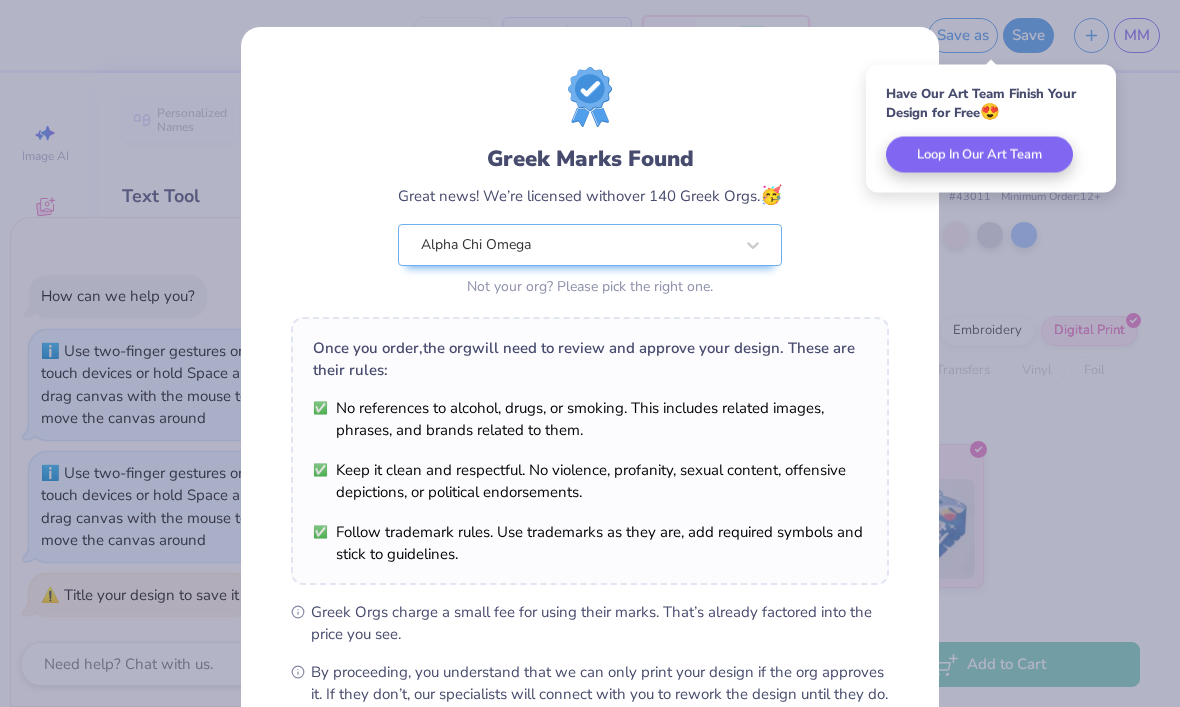 click on "Greek Marks Found Great news! We’re licensed with  over 140 Greek Orgs. 🥳 Alpha Chi Omega Not your org? Please pick the right one. Once you order,  the org  will need to review and approve your design. These are their rules: No references to alcohol, drugs, or smoking. This includes related images, phrases, and brands related to them. Keep it clean and respectful. No violence, profanity, sexual content, offensive depictions, or political endorsements. Follow trademark rules. Use trademarks as they are, add required symbols and stick to guidelines. Greek Orgs charge a small fee for using their marks. That’s already factored into the price you see. By proceeding, you understand that we can only print your design if the org approves it. If they don’t, our specialists will connect with you to rework the design until they do. We’ll only submit the design if you order. I Understand! No  Greek  marks in your design?" at bounding box center [590, 353] 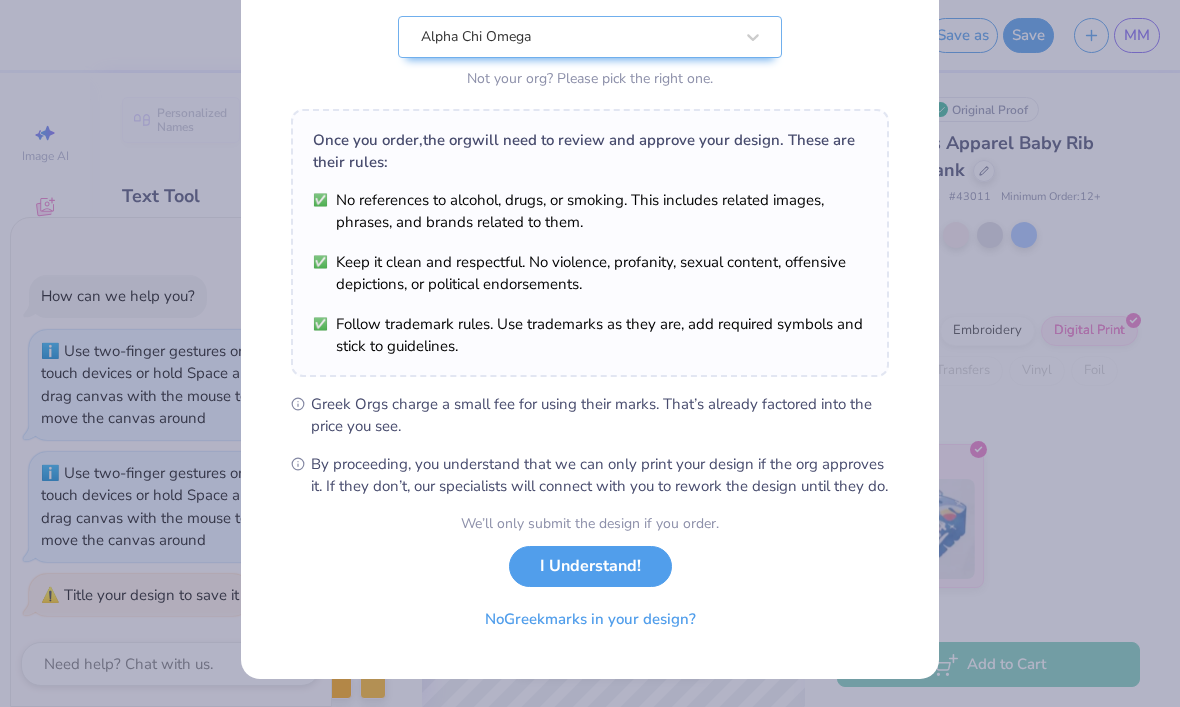 scroll, scrollTop: 229, scrollLeft: 0, axis: vertical 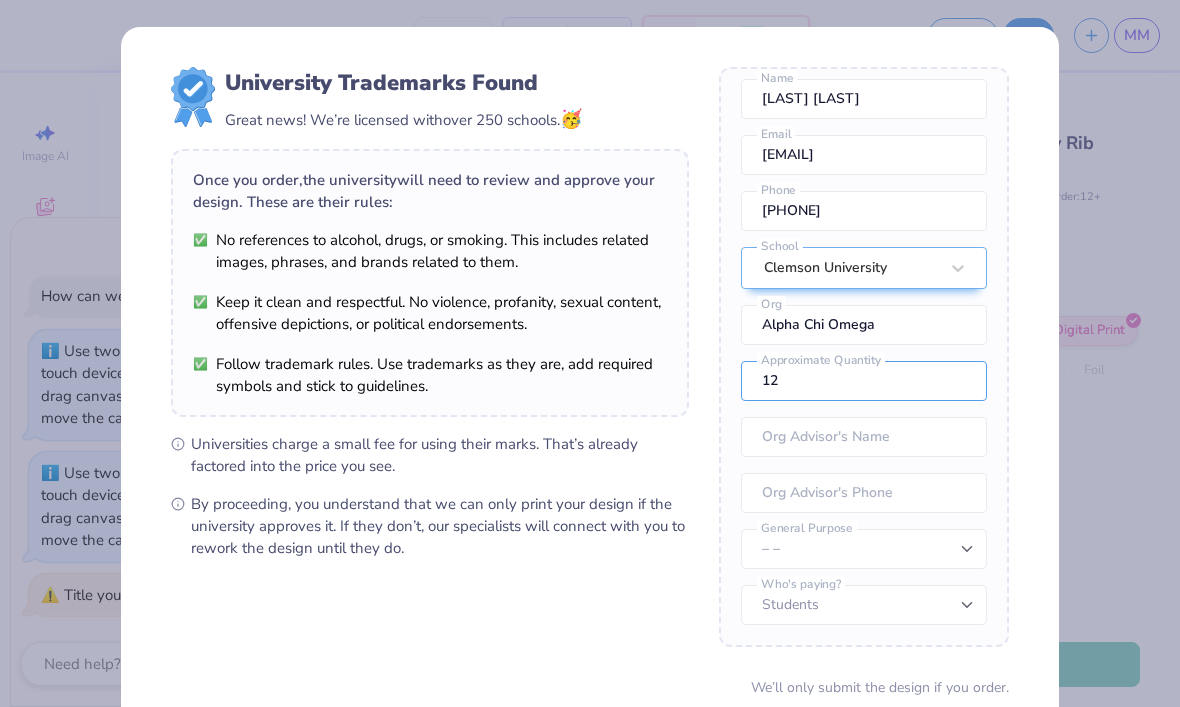 click on "12" at bounding box center (864, 381) 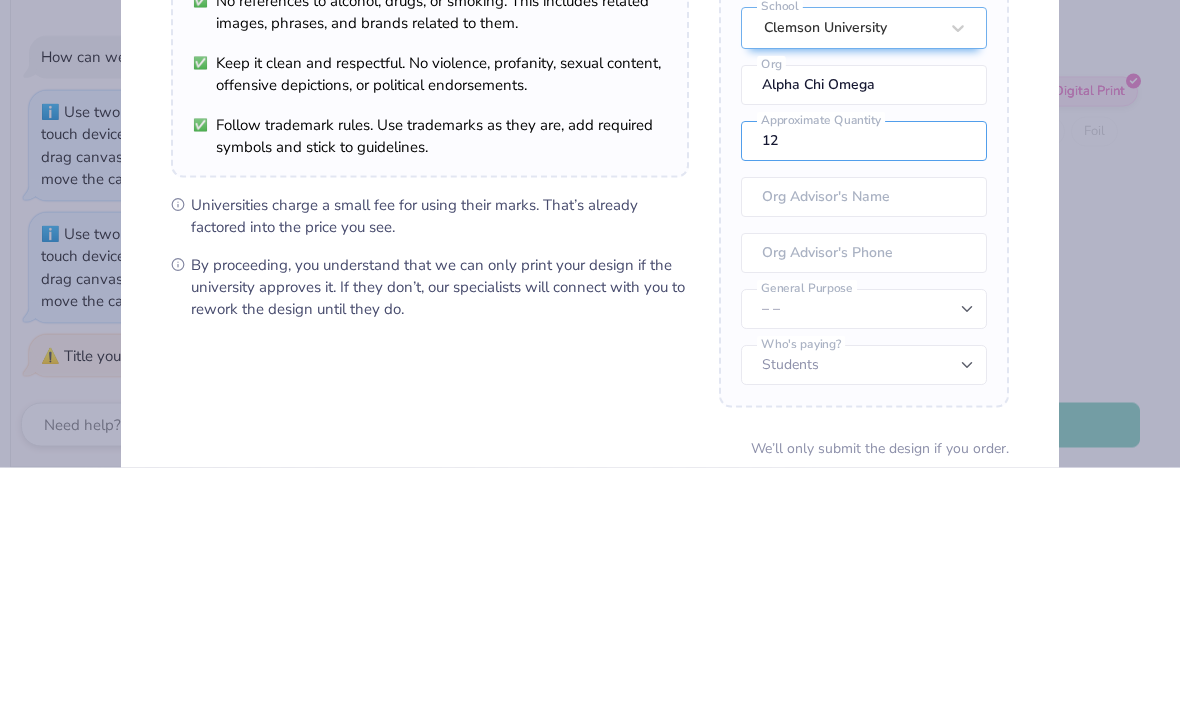 type 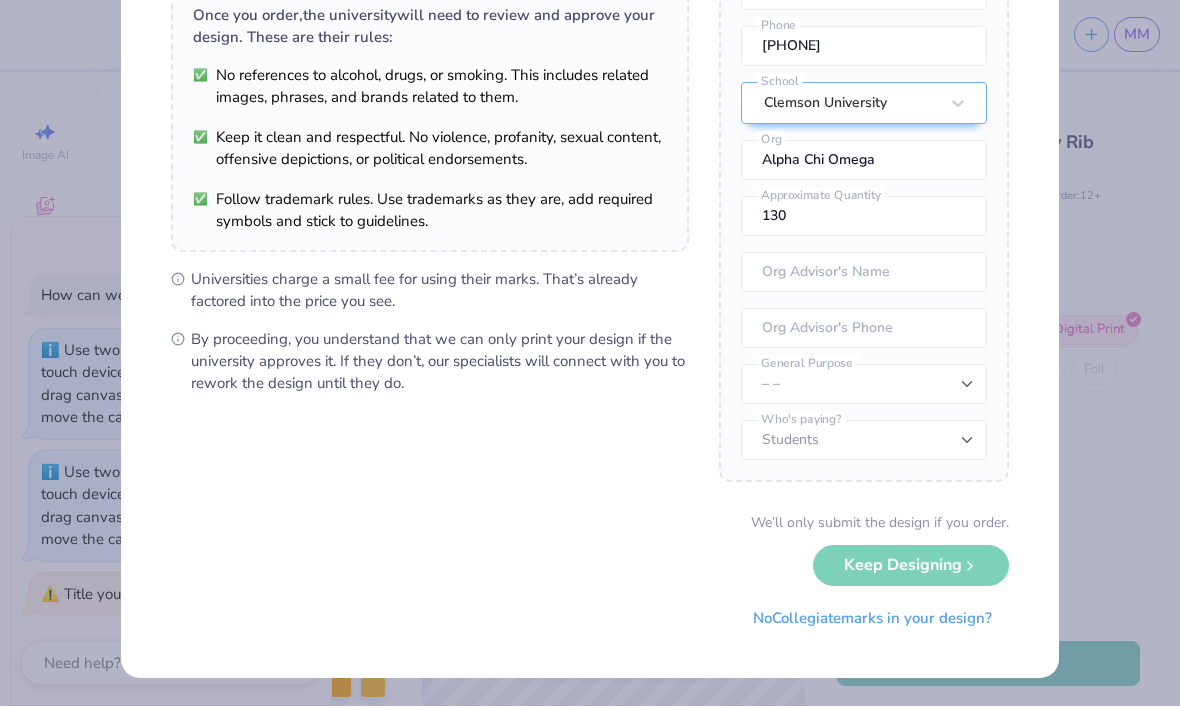 scroll, scrollTop: 163, scrollLeft: 0, axis: vertical 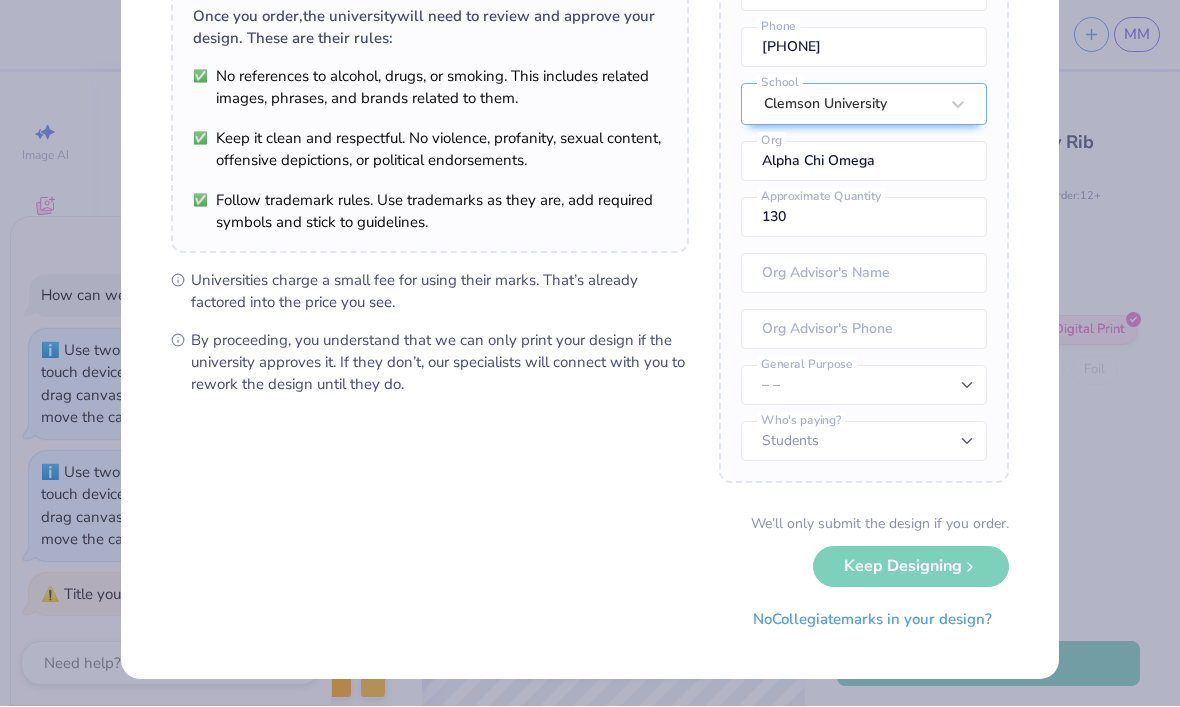 click on "We’ll only submit the design if you order. Keep Designing  No  Collegiate  marks in your design?" at bounding box center [590, 577] 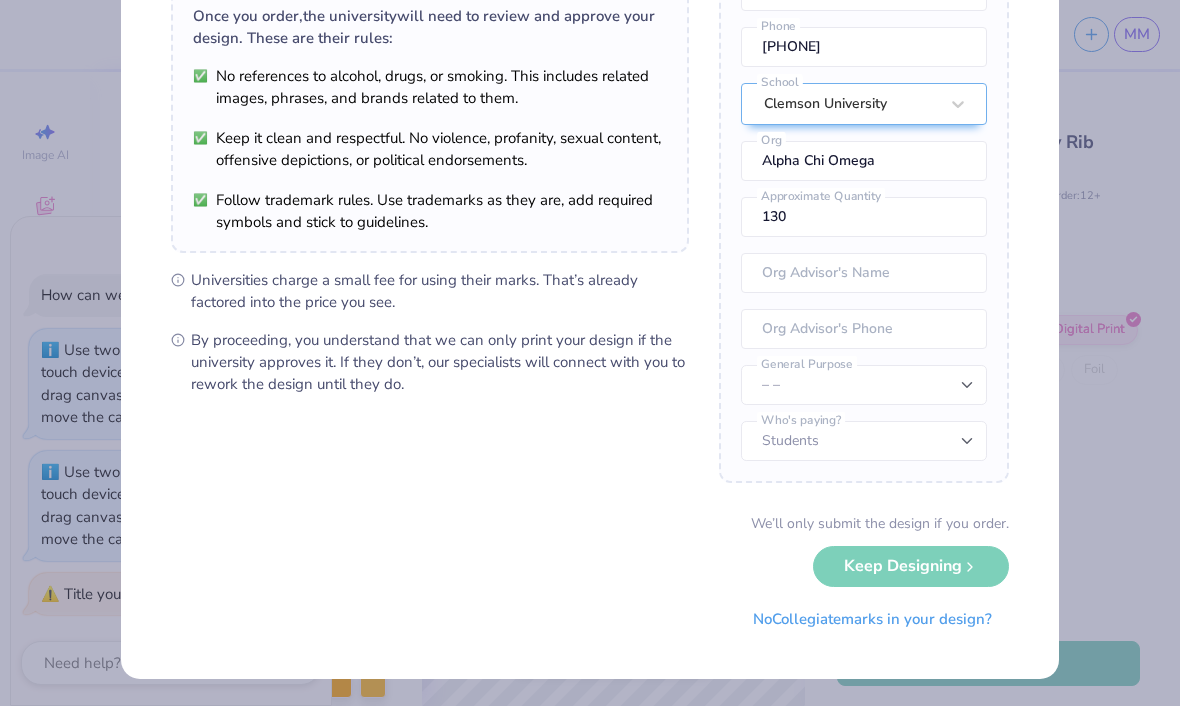 click on "We’ll only submit the design if you order. Keep Designing  No  Collegiate  marks in your design?" at bounding box center [590, 577] 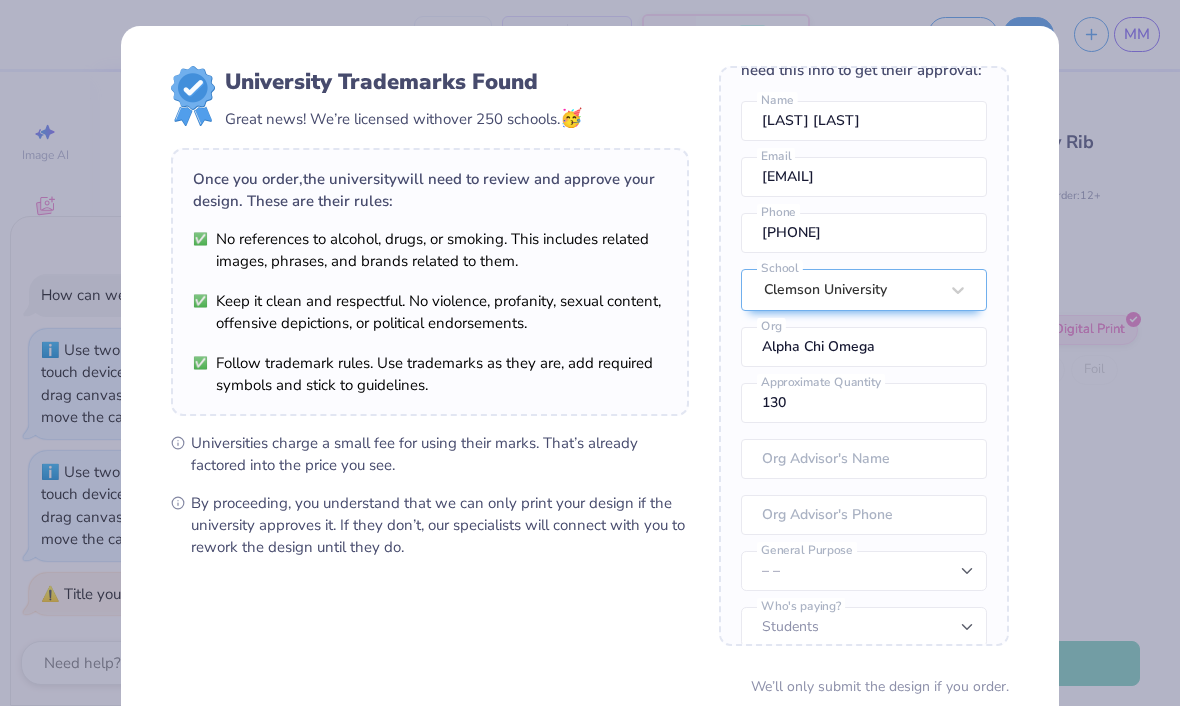 scroll, scrollTop: 0, scrollLeft: 0, axis: both 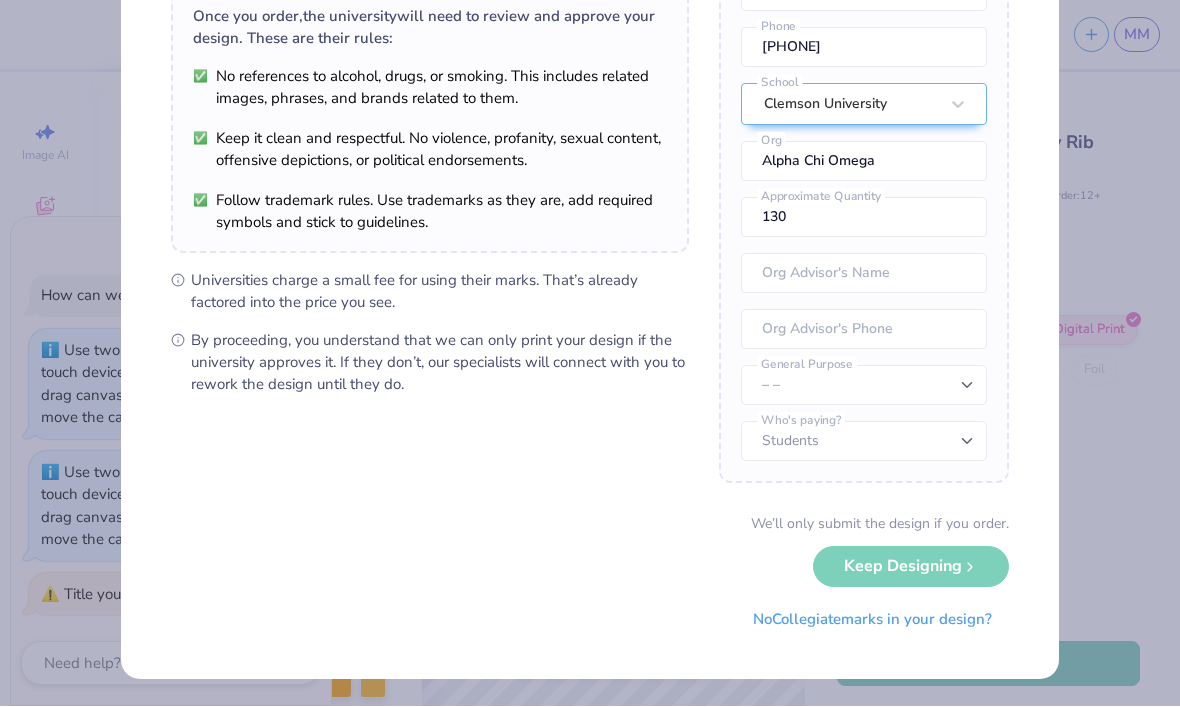 click on "We’ll only submit the design if you order. Keep Designing  No  Collegiate  marks in your design?" at bounding box center (590, 577) 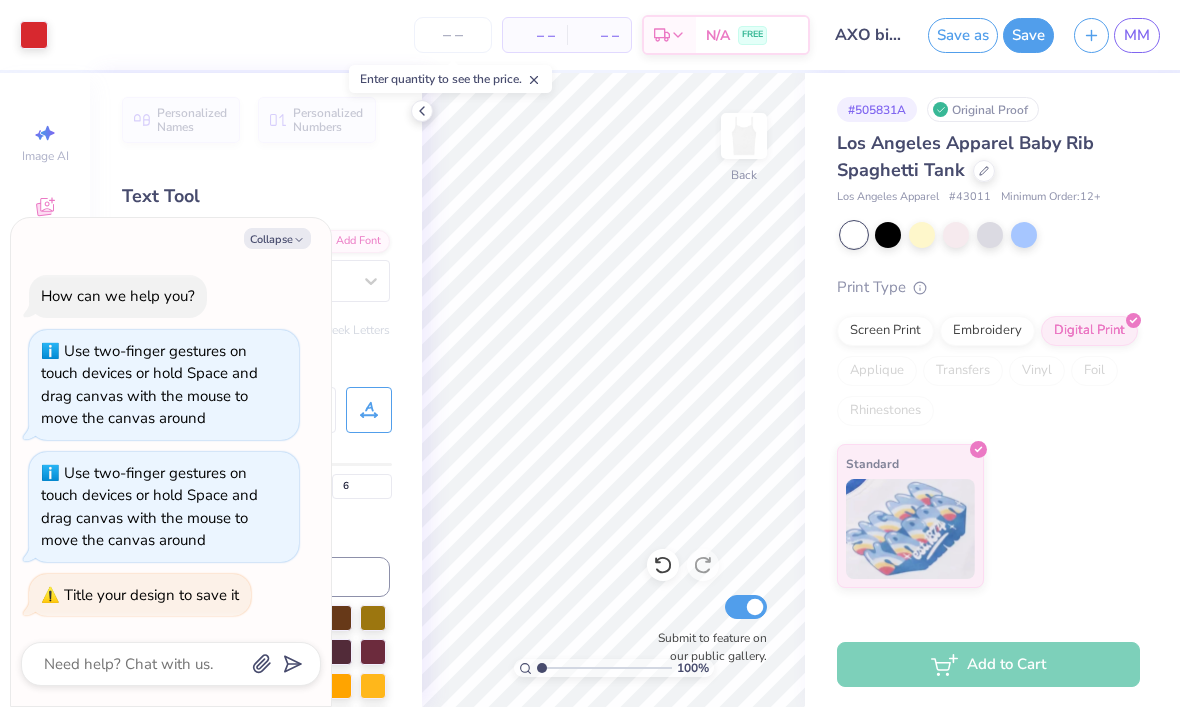 click 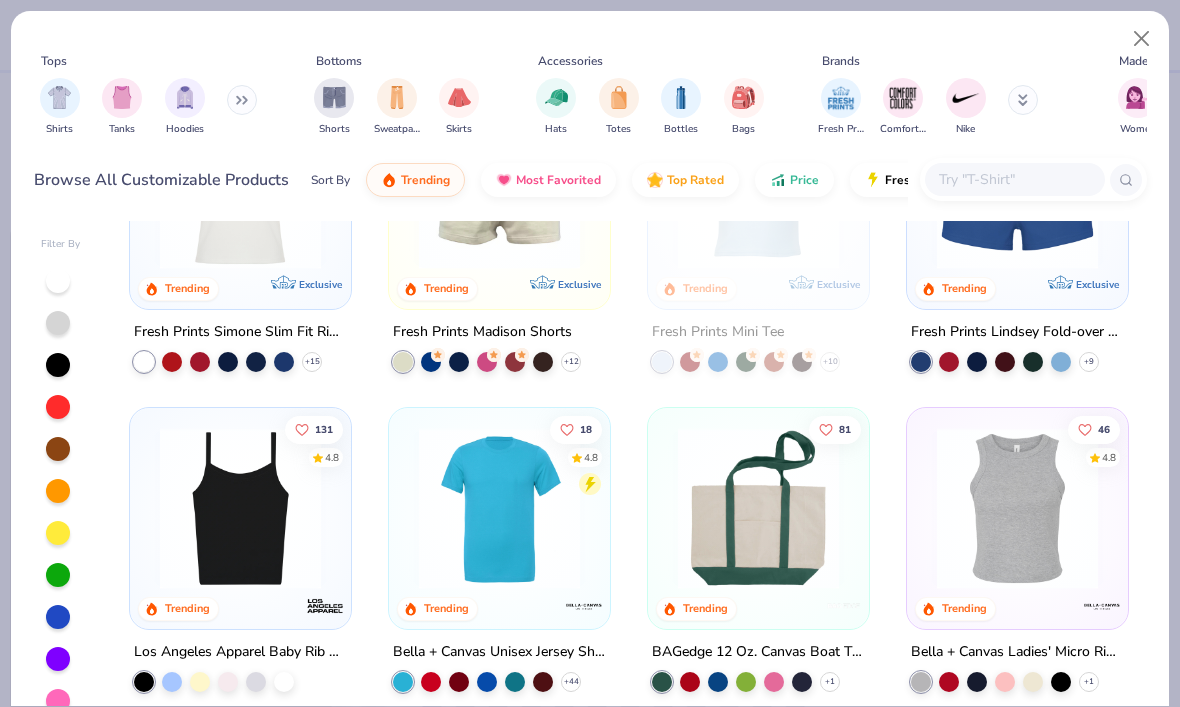 scroll, scrollTop: 1357, scrollLeft: 0, axis: vertical 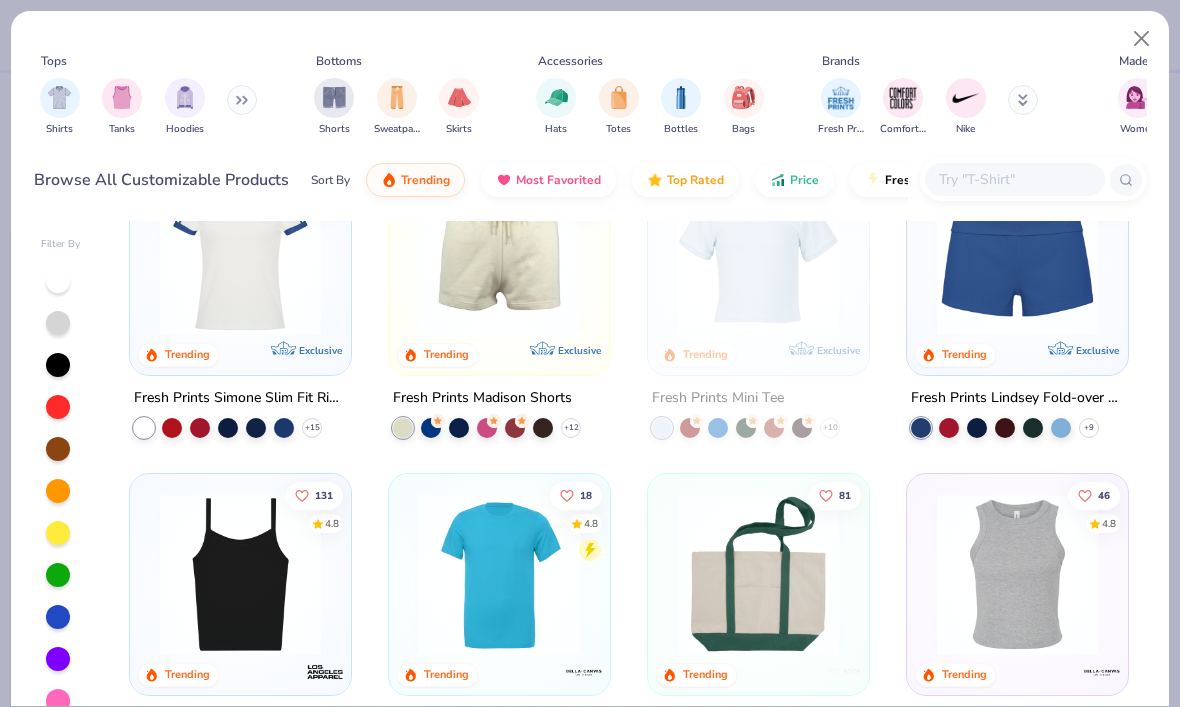 click at bounding box center (122, 98) 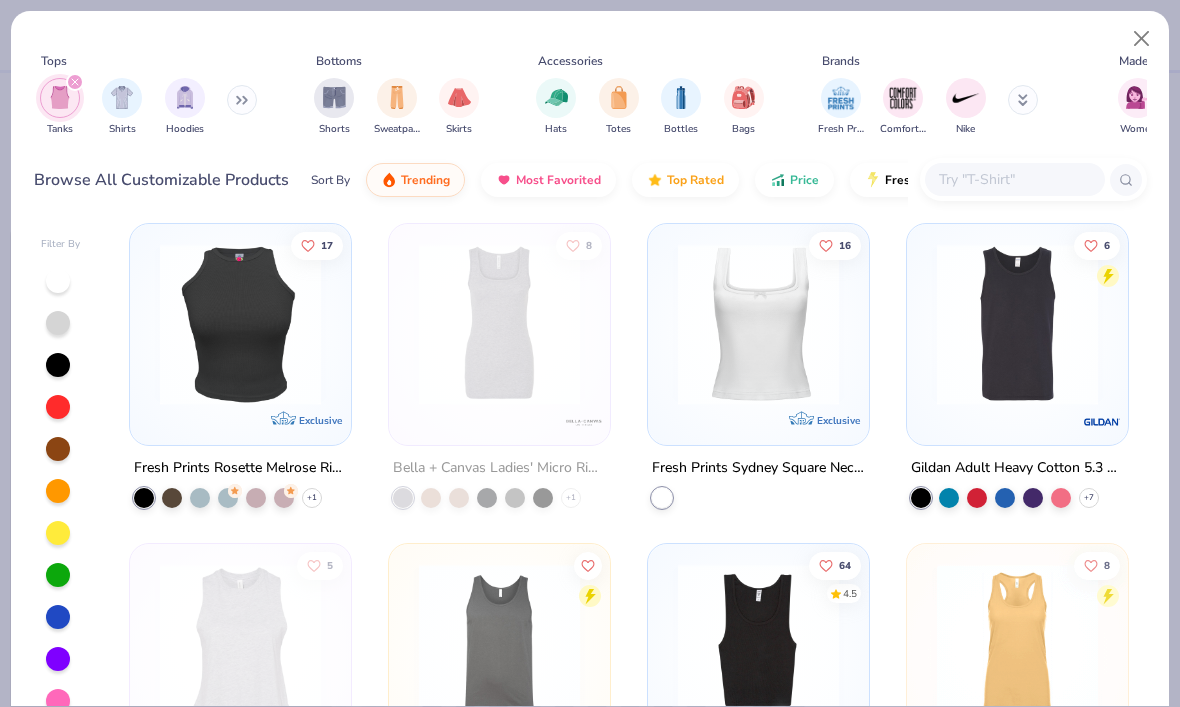 scroll, scrollTop: 946, scrollLeft: 0, axis: vertical 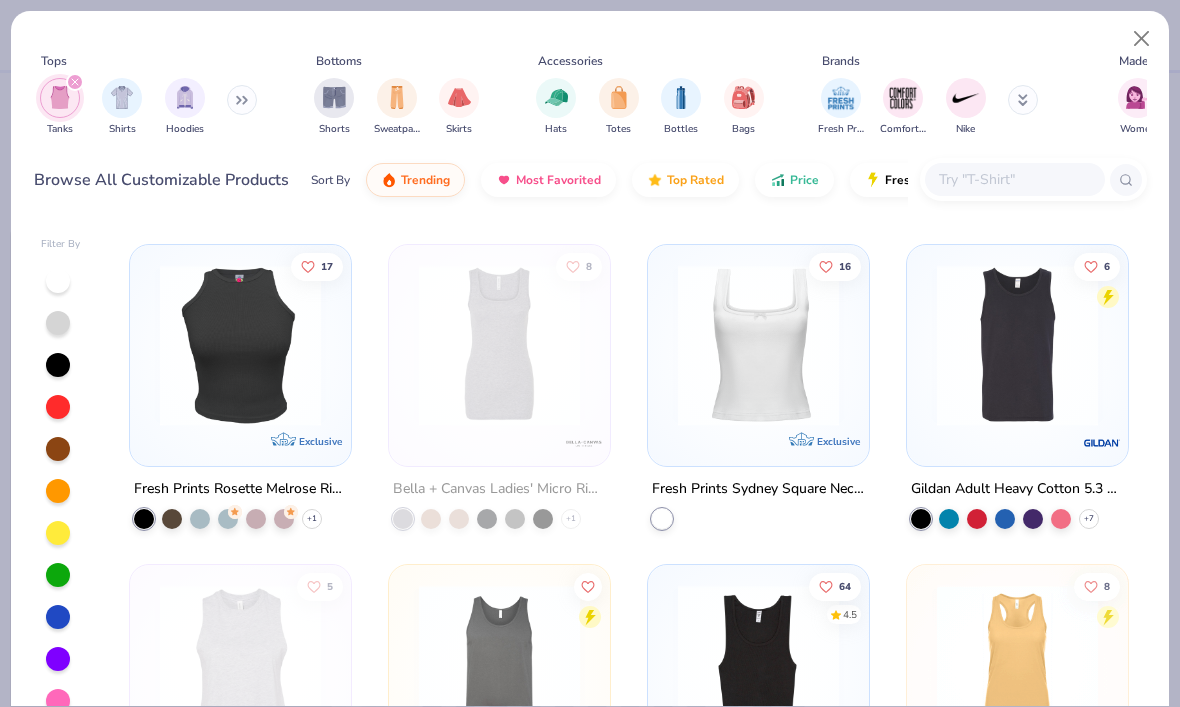 click at bounding box center [758, 345] 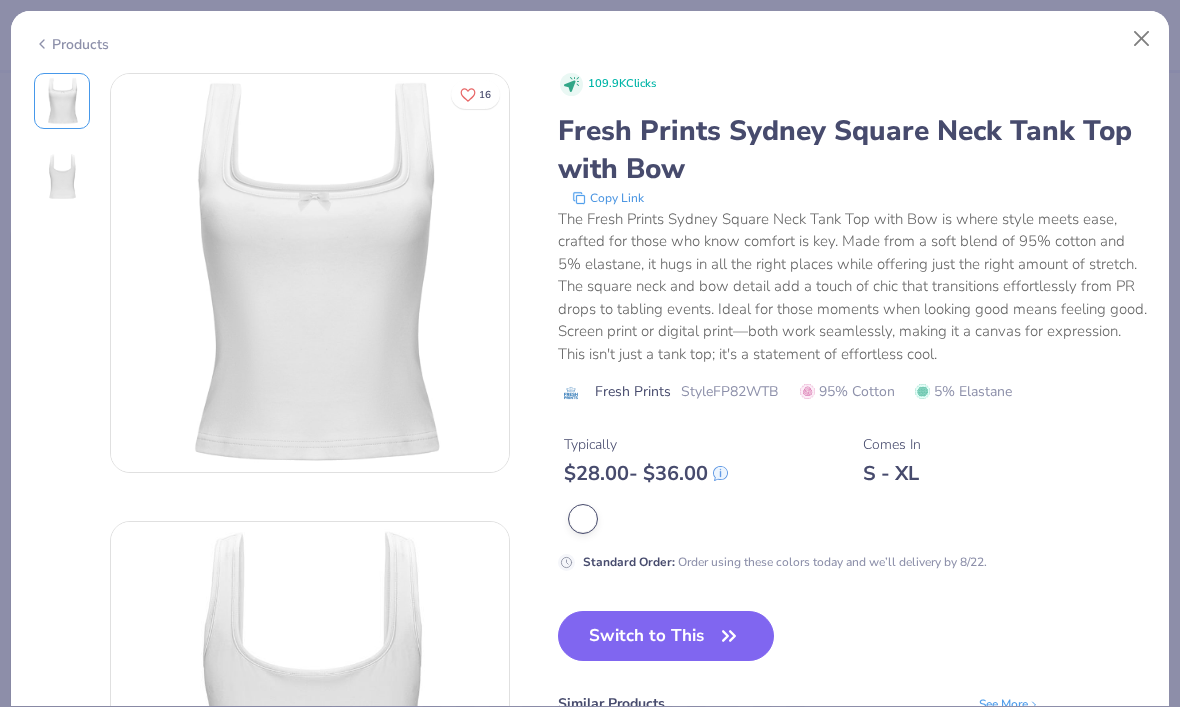 click at bounding box center (1142, 39) 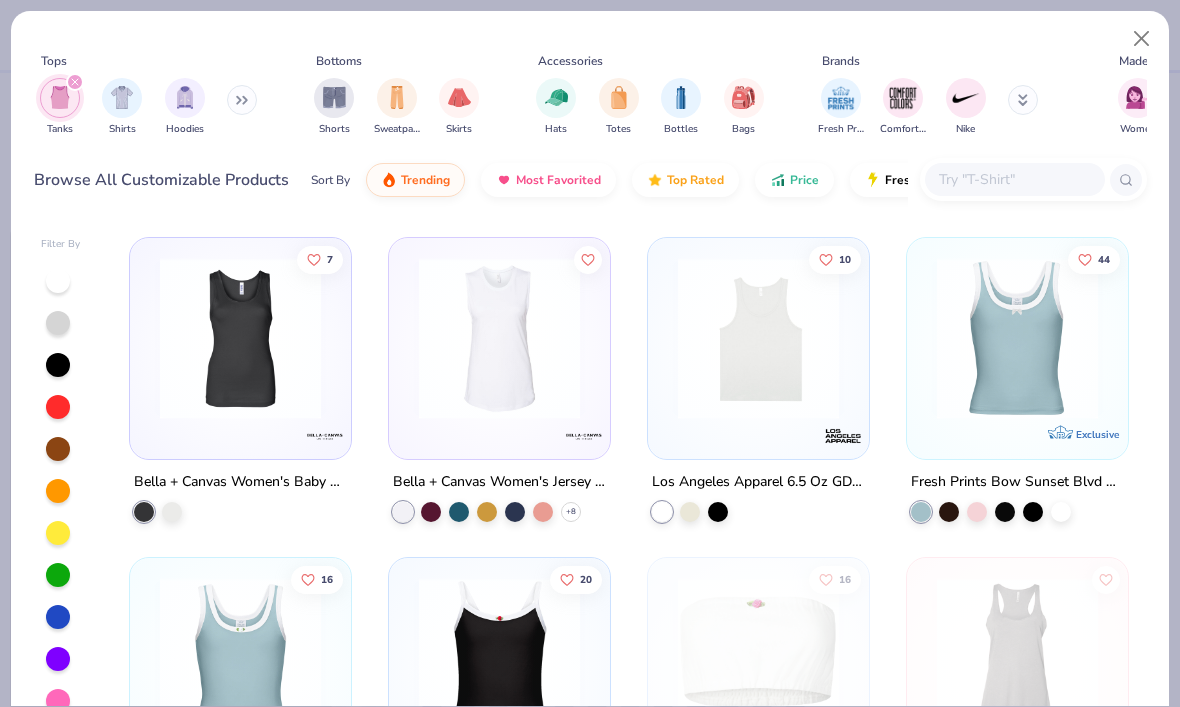 scroll, scrollTop: 2556, scrollLeft: 0, axis: vertical 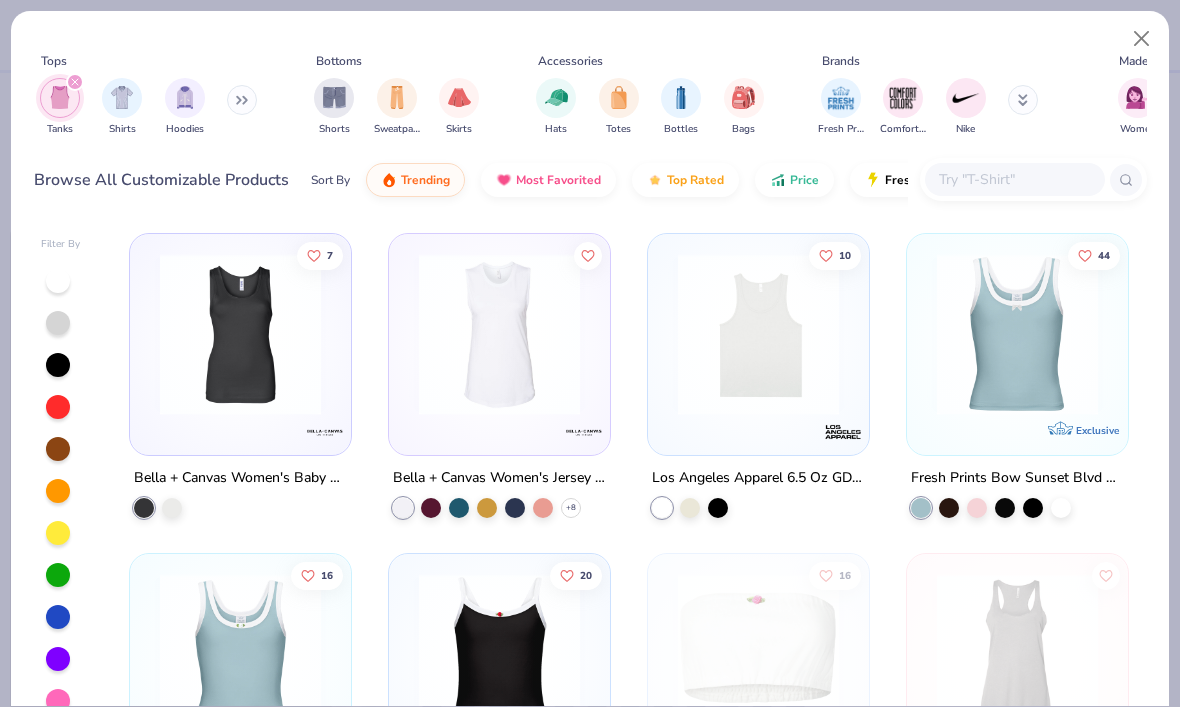 click at bounding box center [1017, 334] 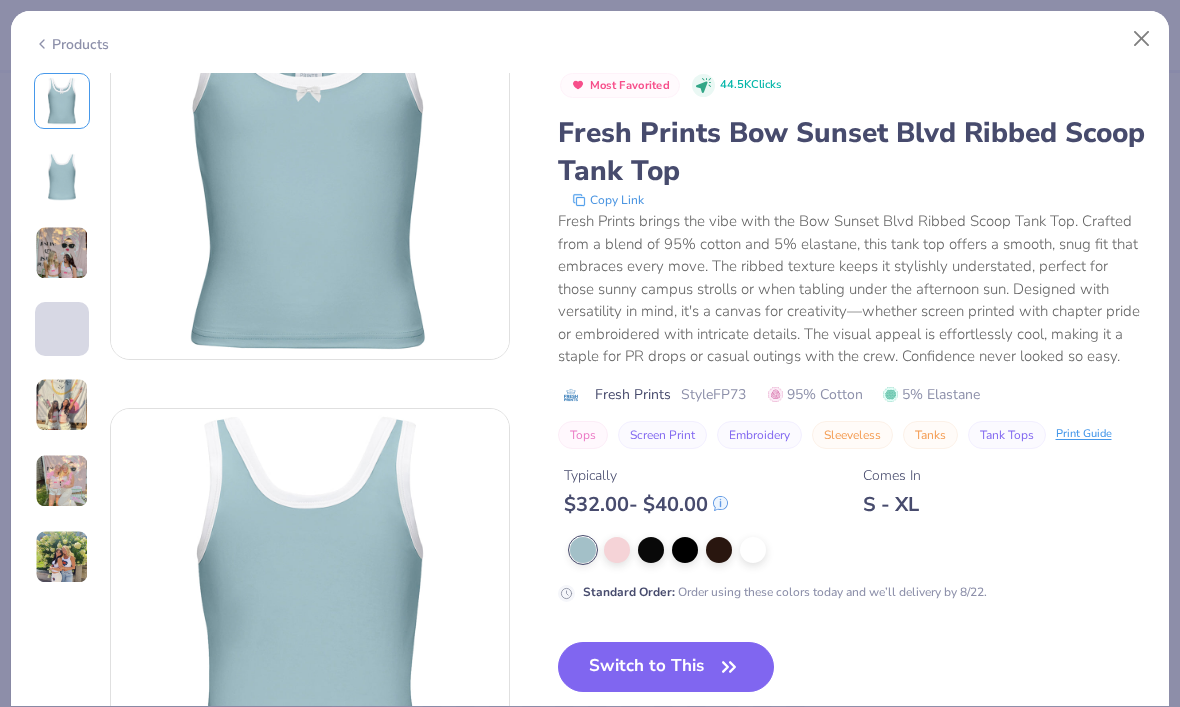 scroll, scrollTop: 129, scrollLeft: 0, axis: vertical 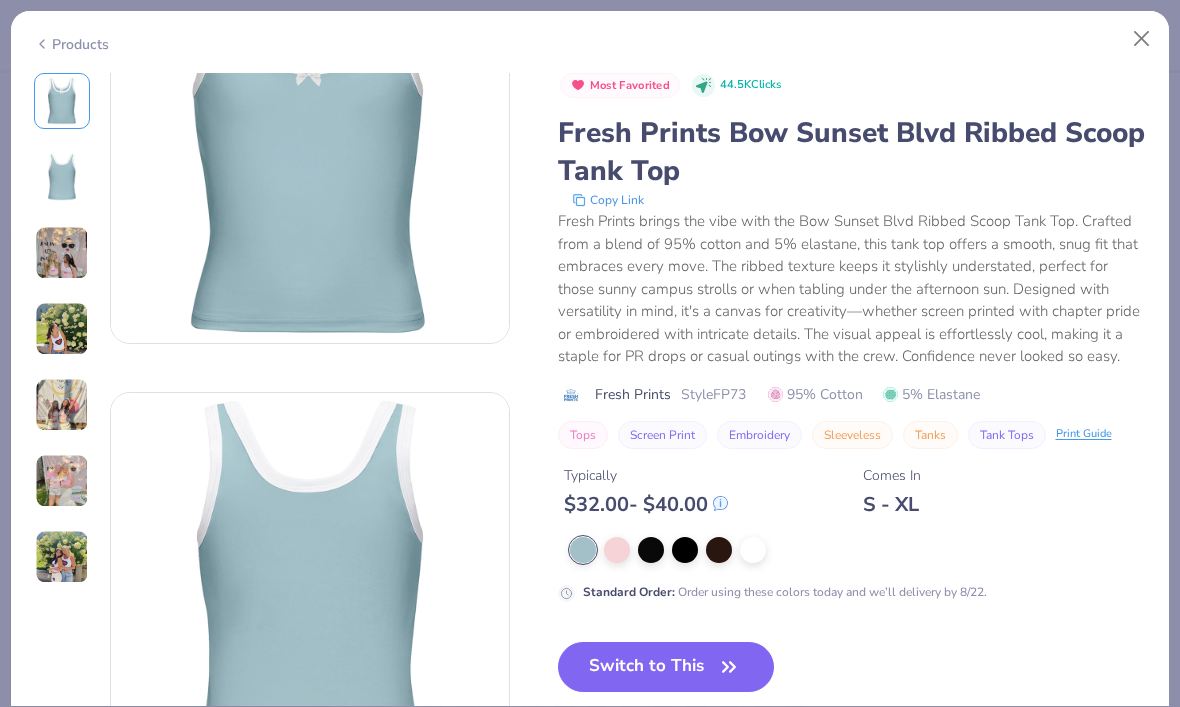 click at bounding box center [753, 550] 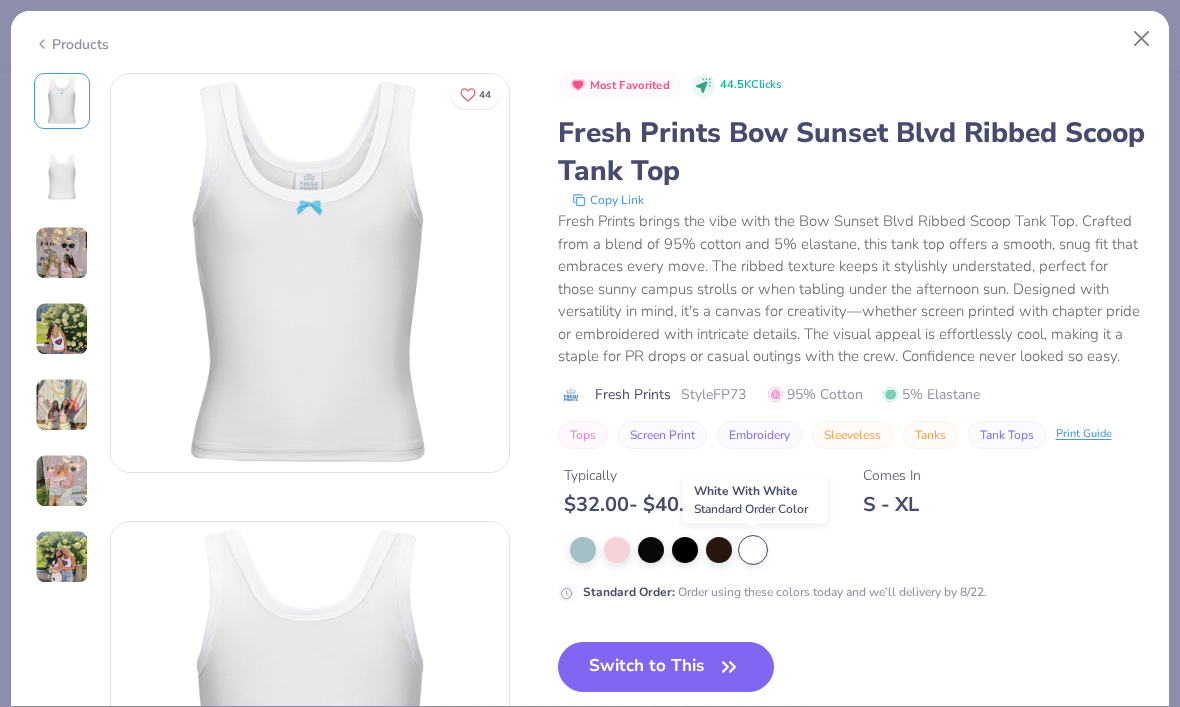 scroll, scrollTop: 0, scrollLeft: 0, axis: both 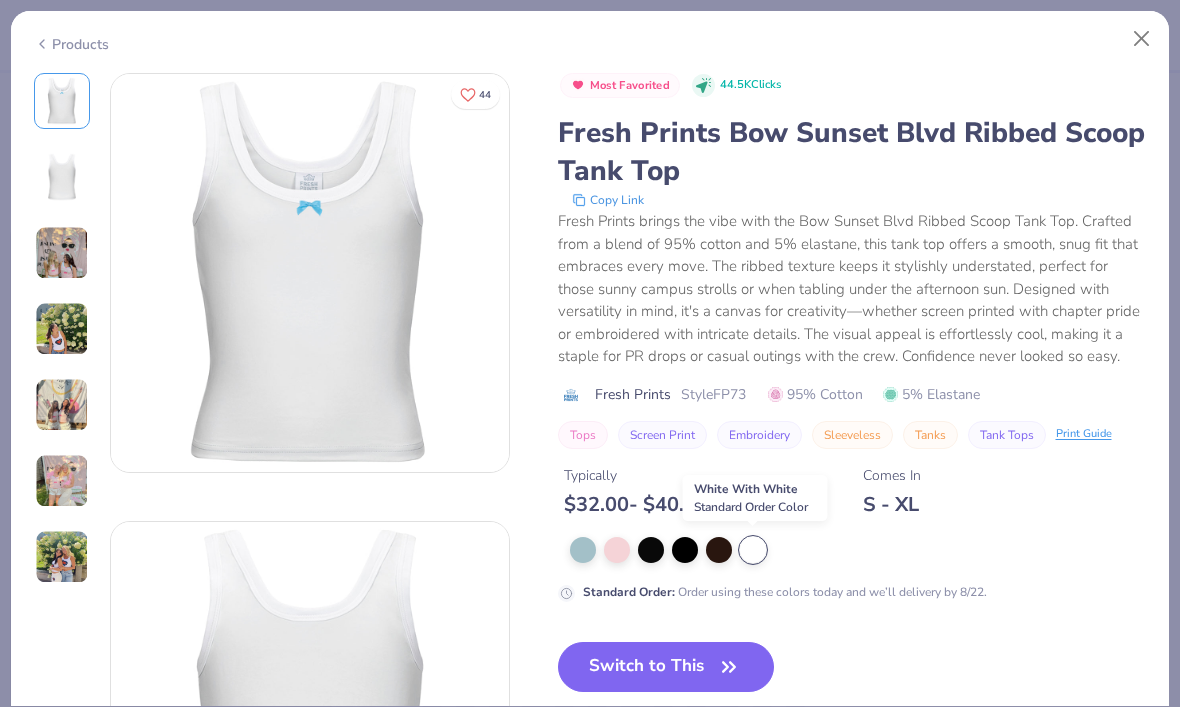 click at bounding box center [1142, 39] 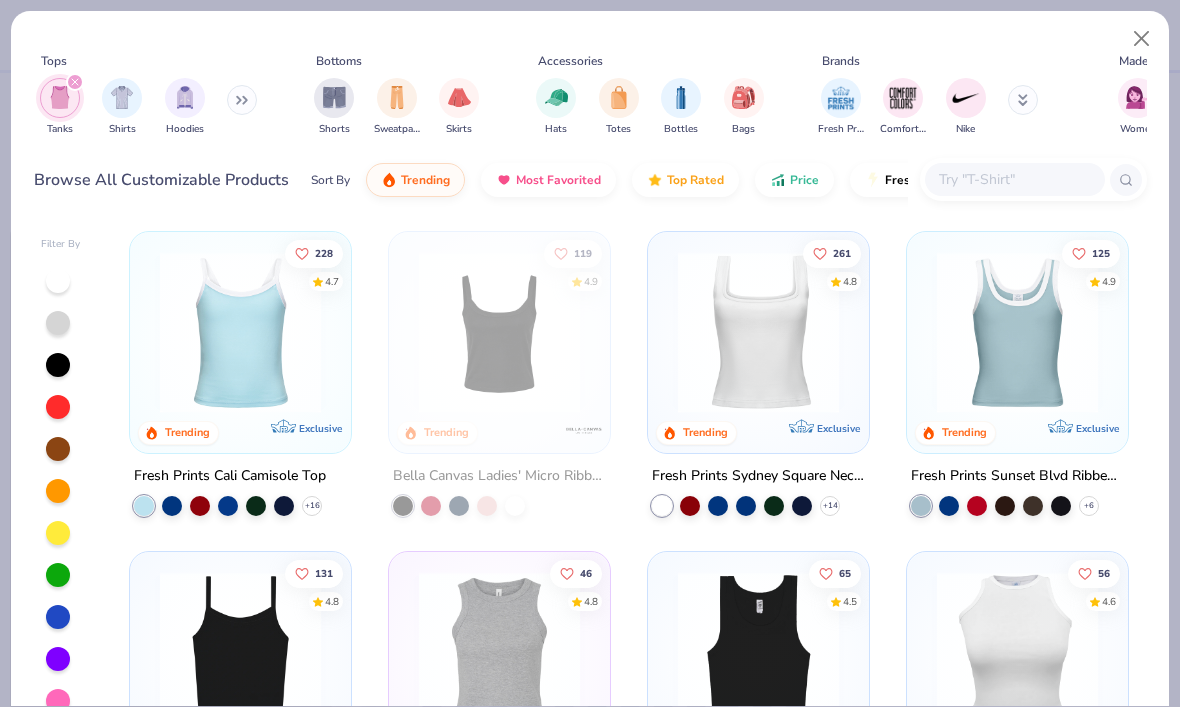 scroll, scrollTop: 0, scrollLeft: 0, axis: both 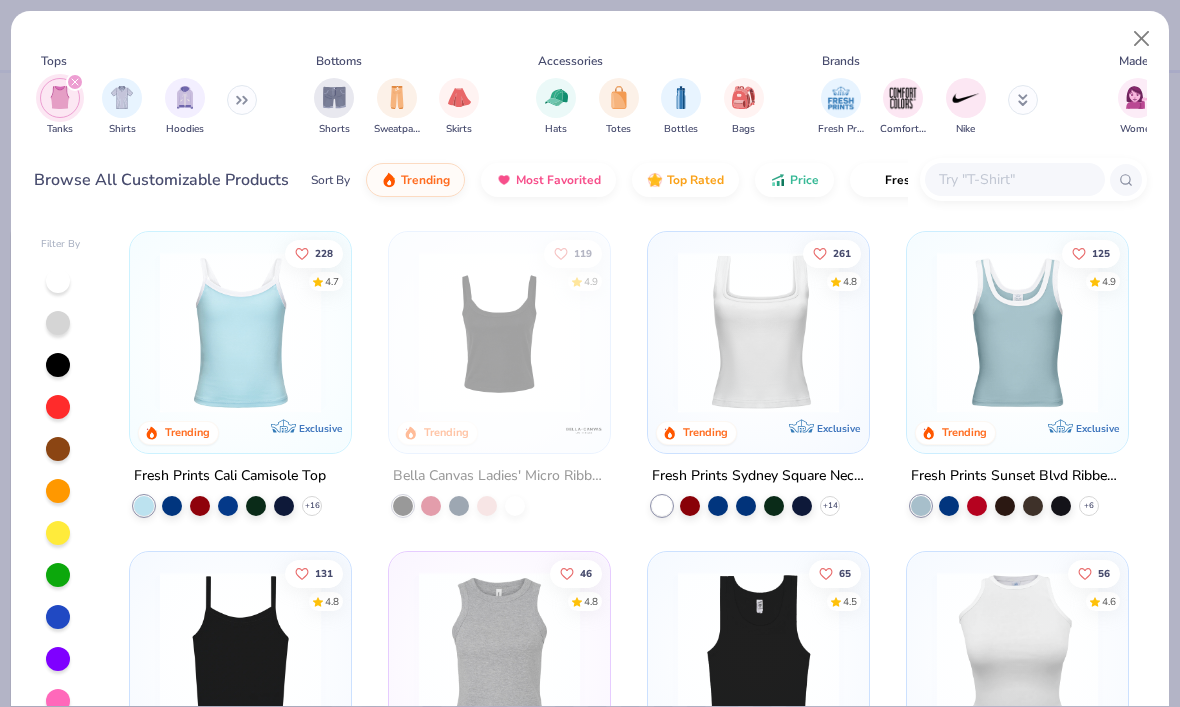 click at bounding box center [1142, 39] 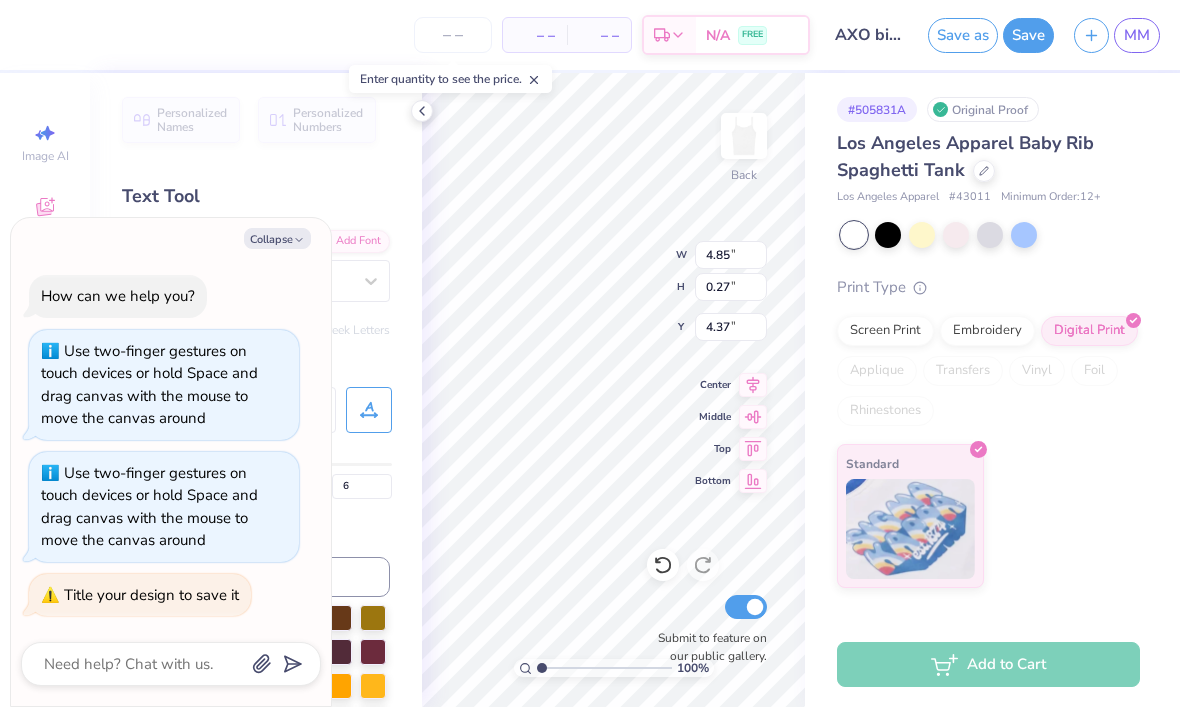 scroll, scrollTop: 1, scrollLeft: 9, axis: both 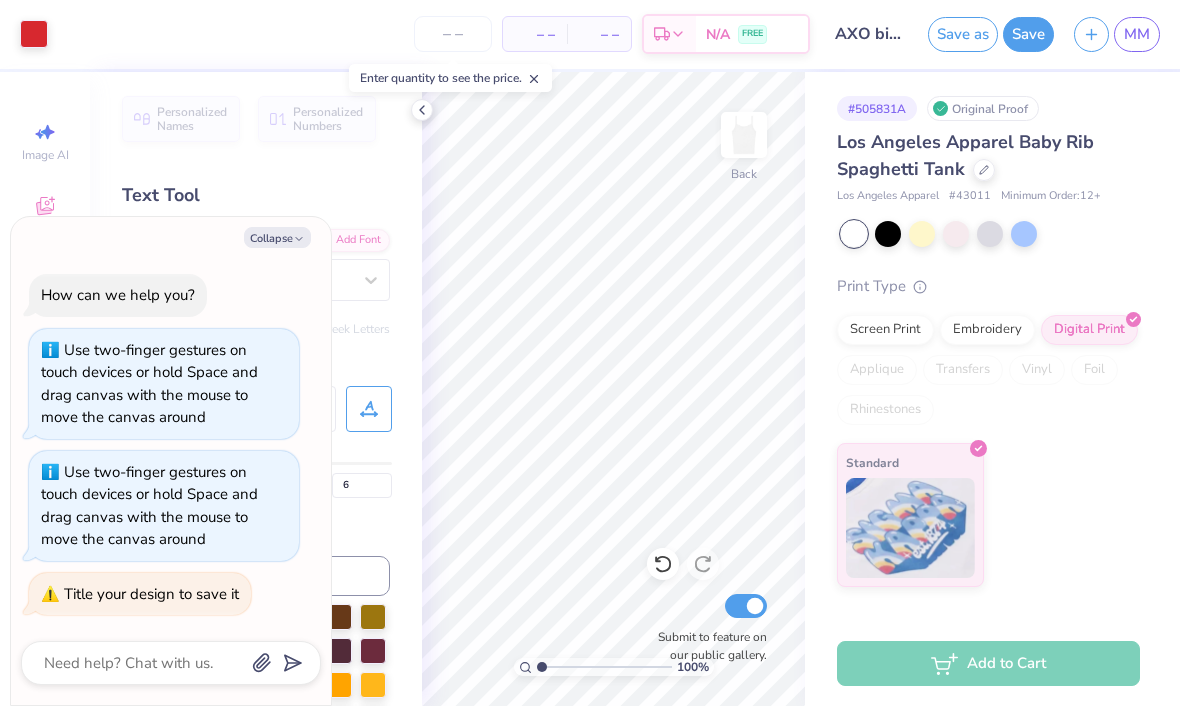 click 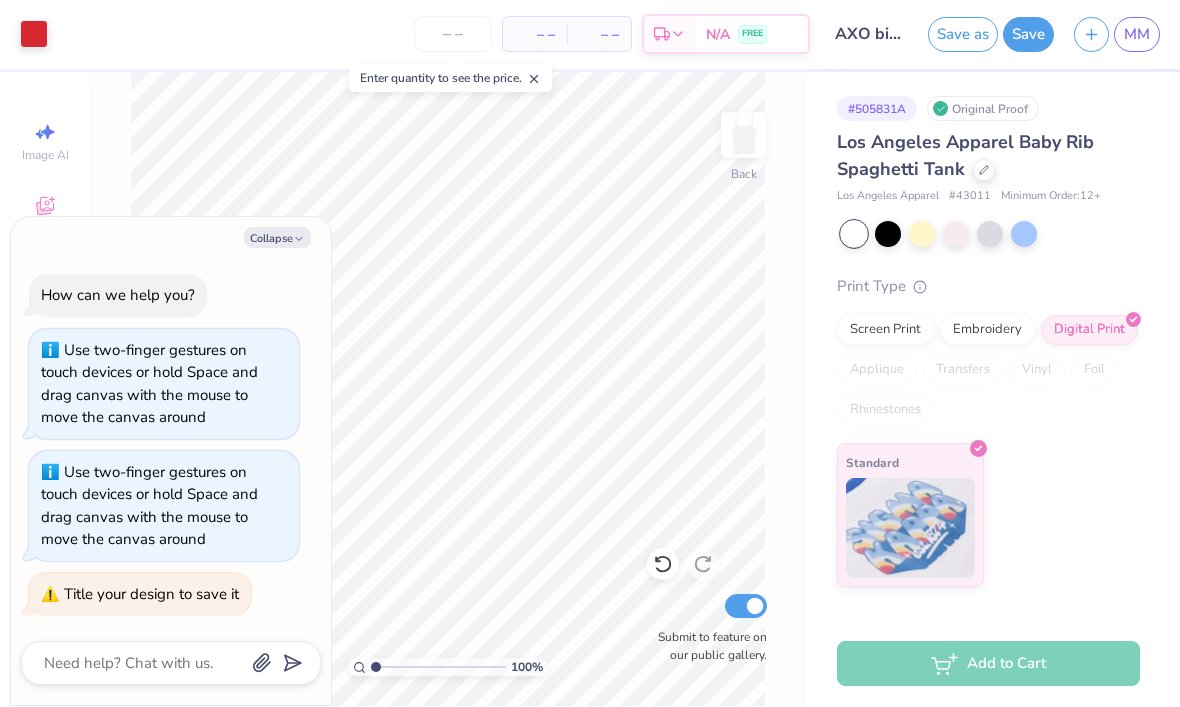 click 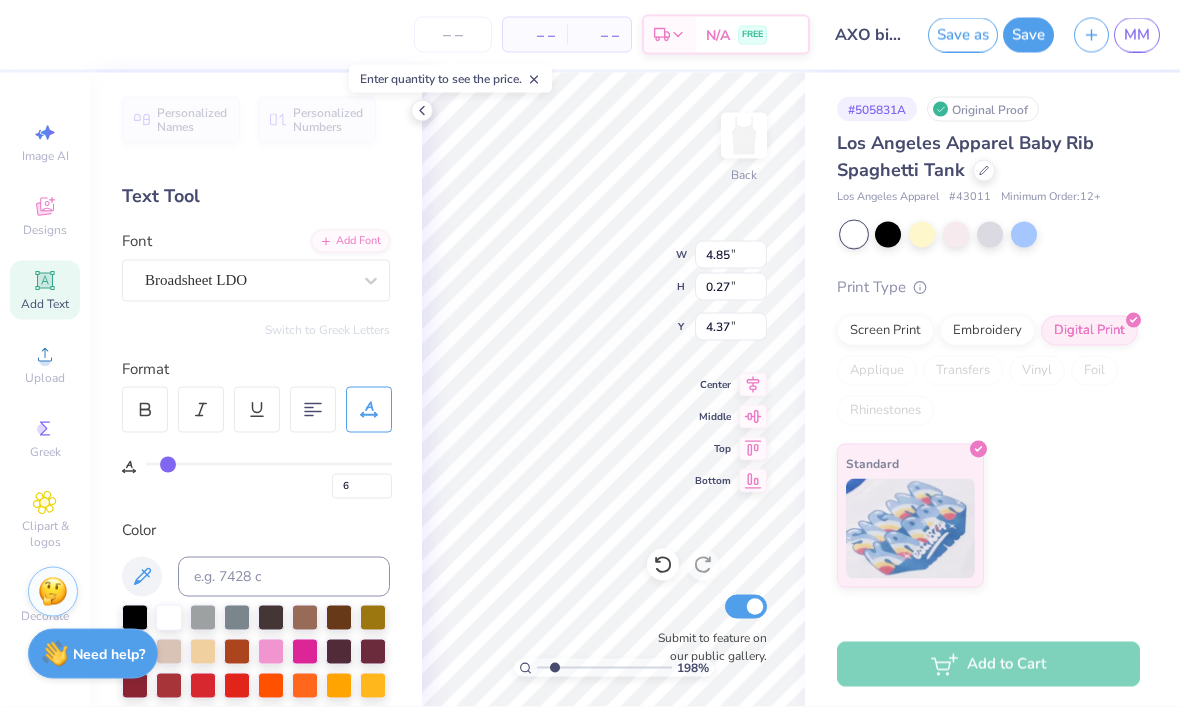 scroll, scrollTop: 1, scrollLeft: 0, axis: vertical 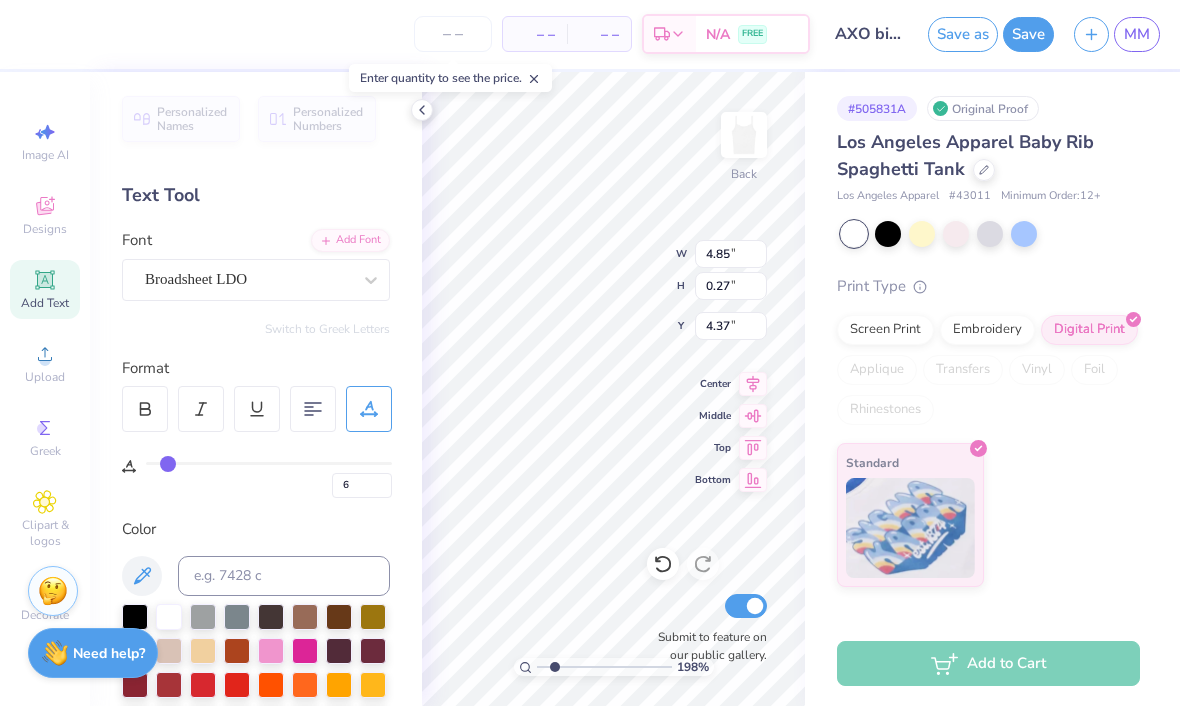 click on "Personalized Names Personalized Numbers Text Tool Add Font Font Broadsheet LDO Switch to Greek Letters Format 6 Color Styles Text Shape" at bounding box center [256, 390] 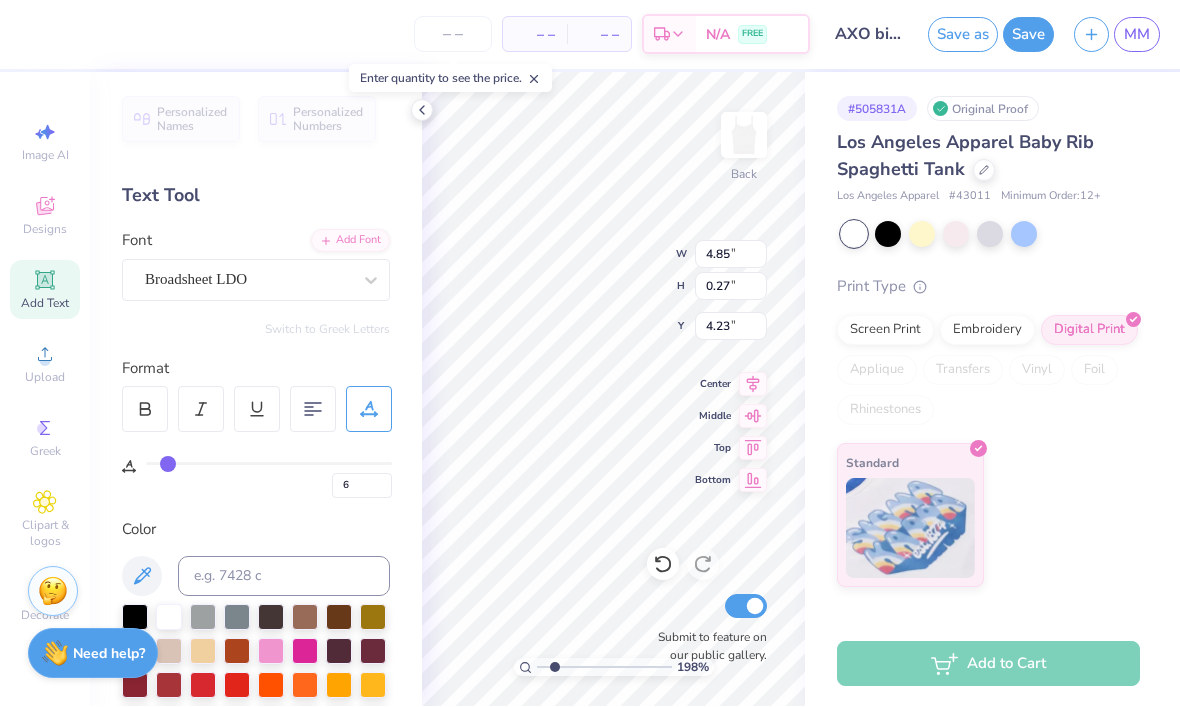 click on "– – Per Item – – Total Est.  Delivery N/A FREE" at bounding box center (420, 35) 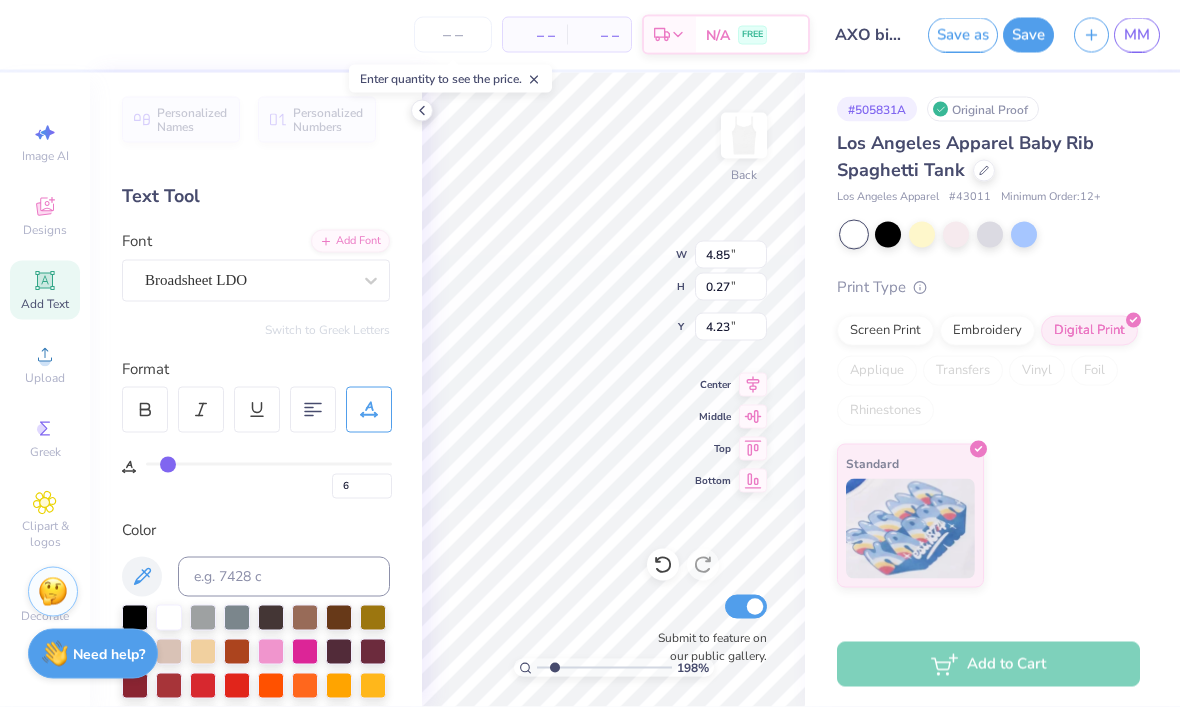 scroll, scrollTop: 0, scrollLeft: 4, axis: horizontal 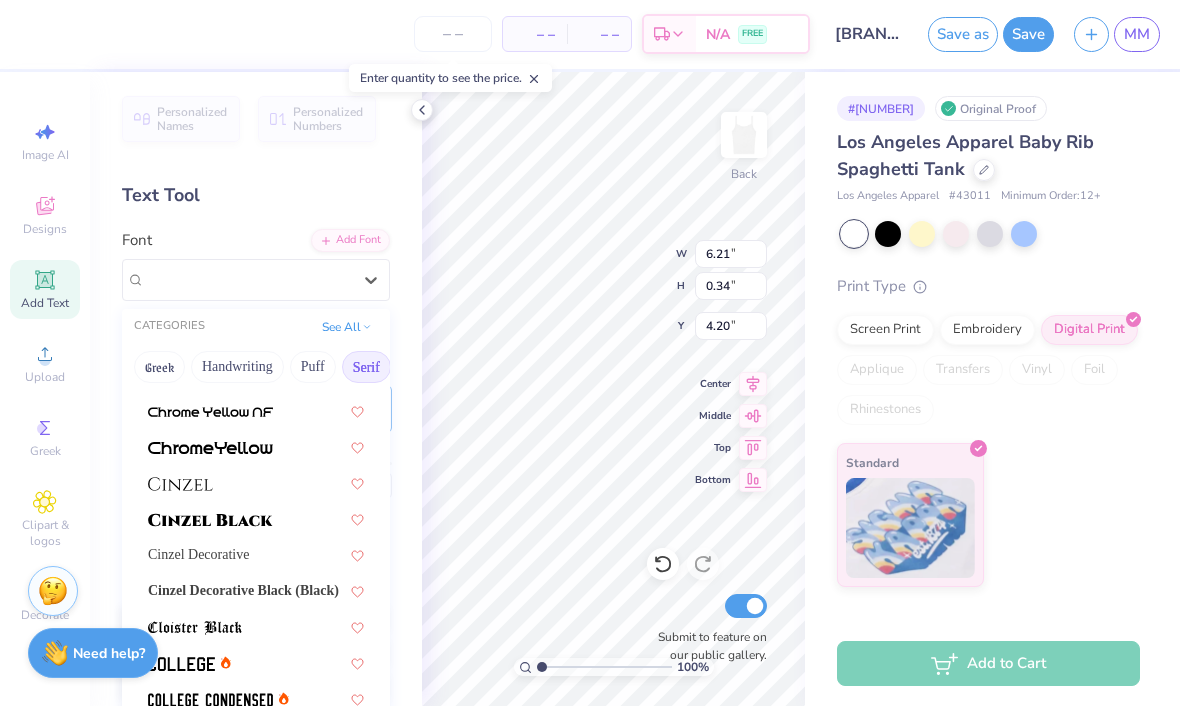 click on "Los Angeles Apparel Baby Rib Spaghetti Tank" at bounding box center (965, 156) 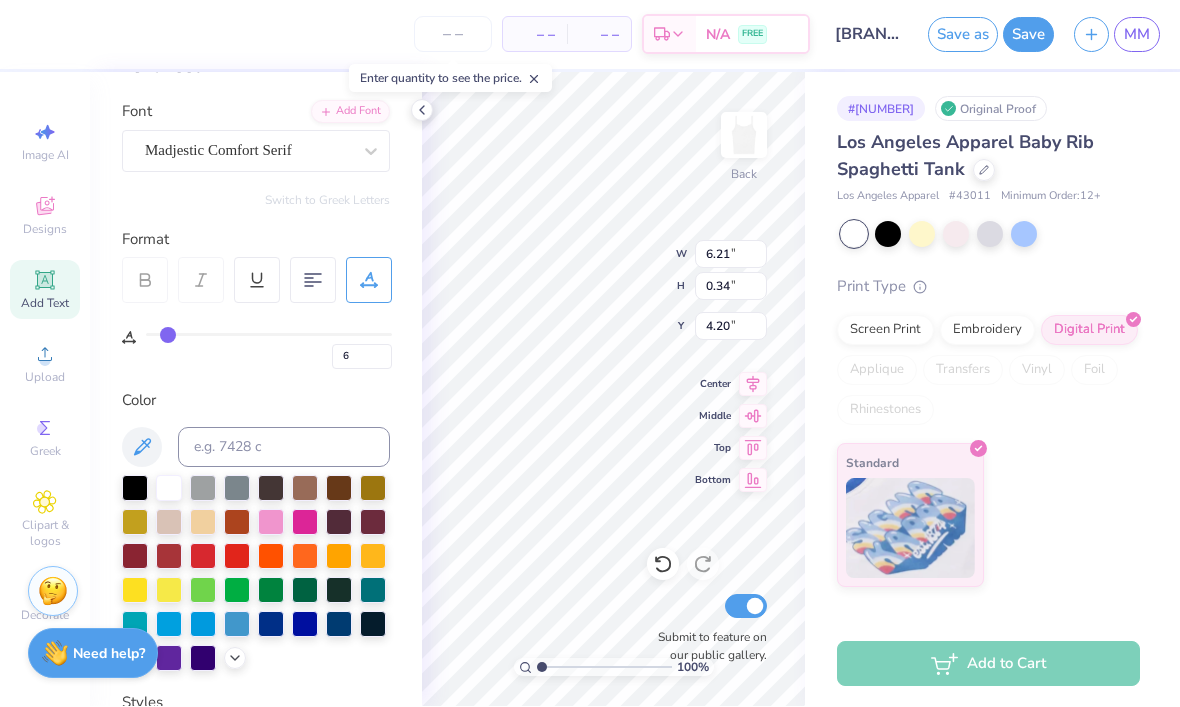 scroll, scrollTop: 132, scrollLeft: 0, axis: vertical 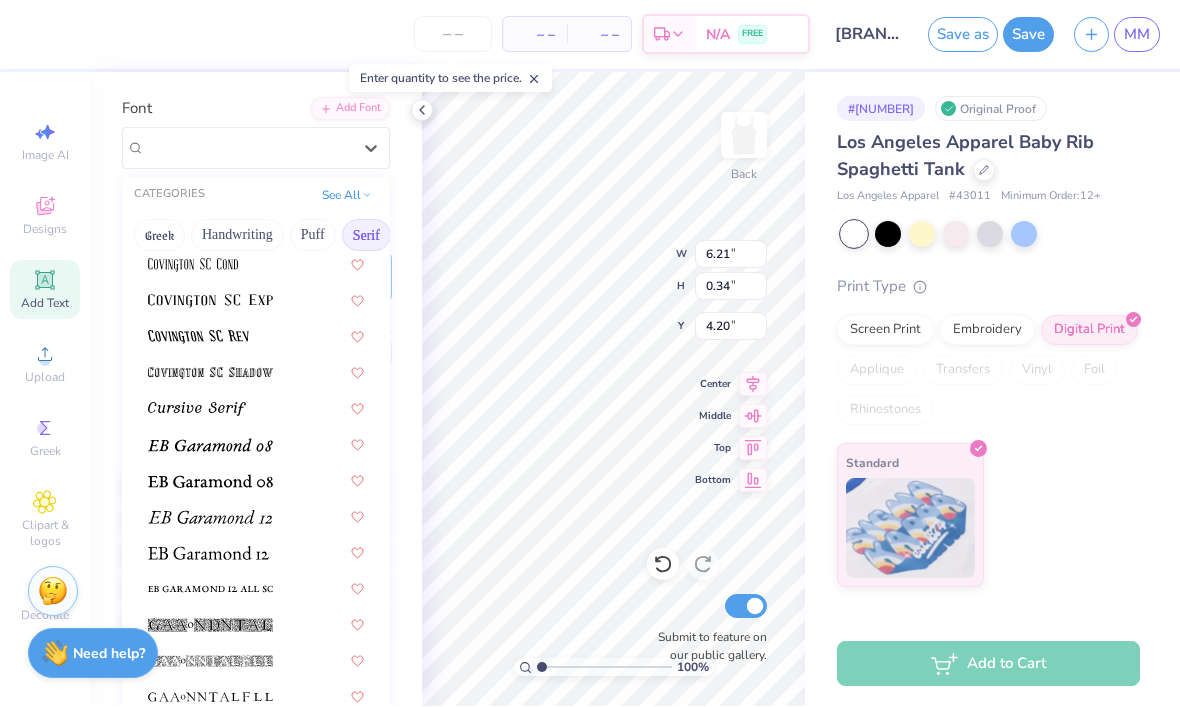 click at bounding box center [256, 588] 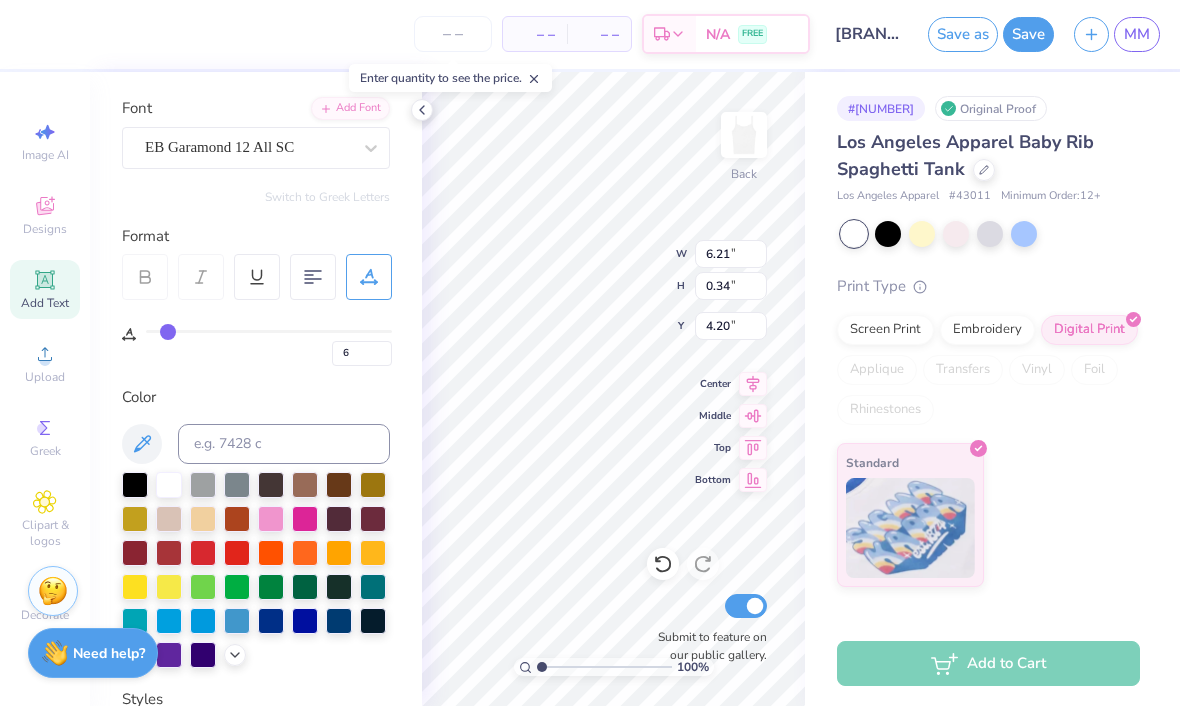 type on "4.36" 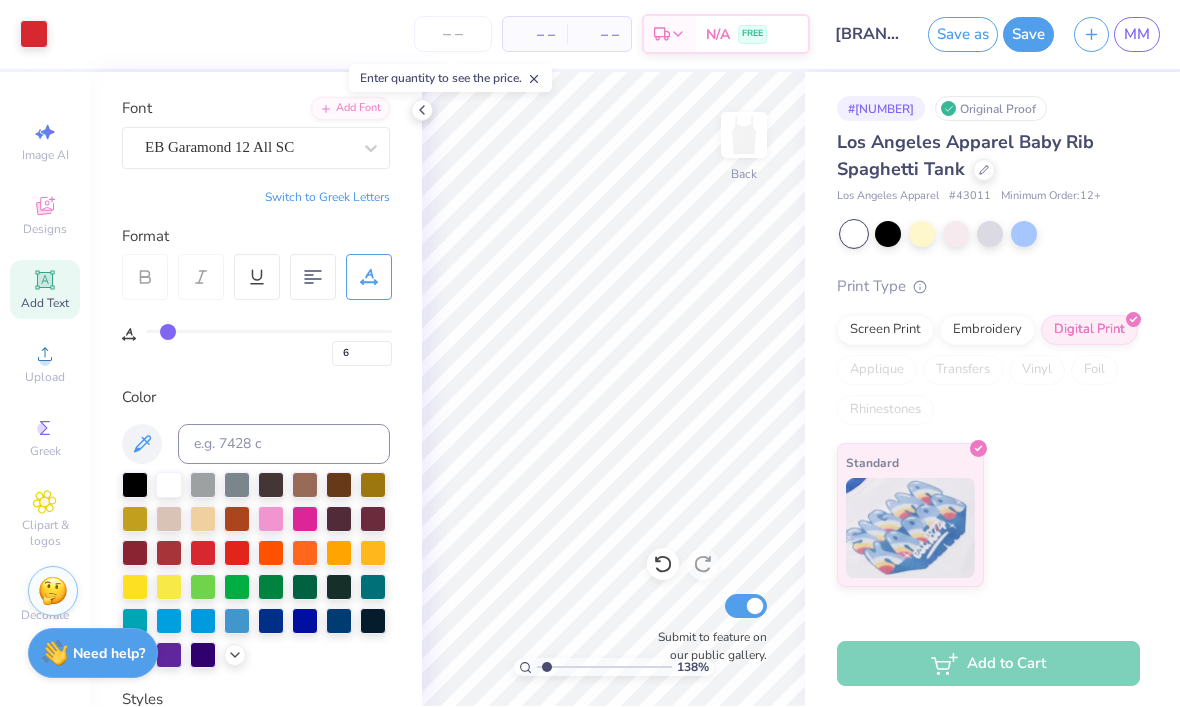 type on "1.38487275572702" 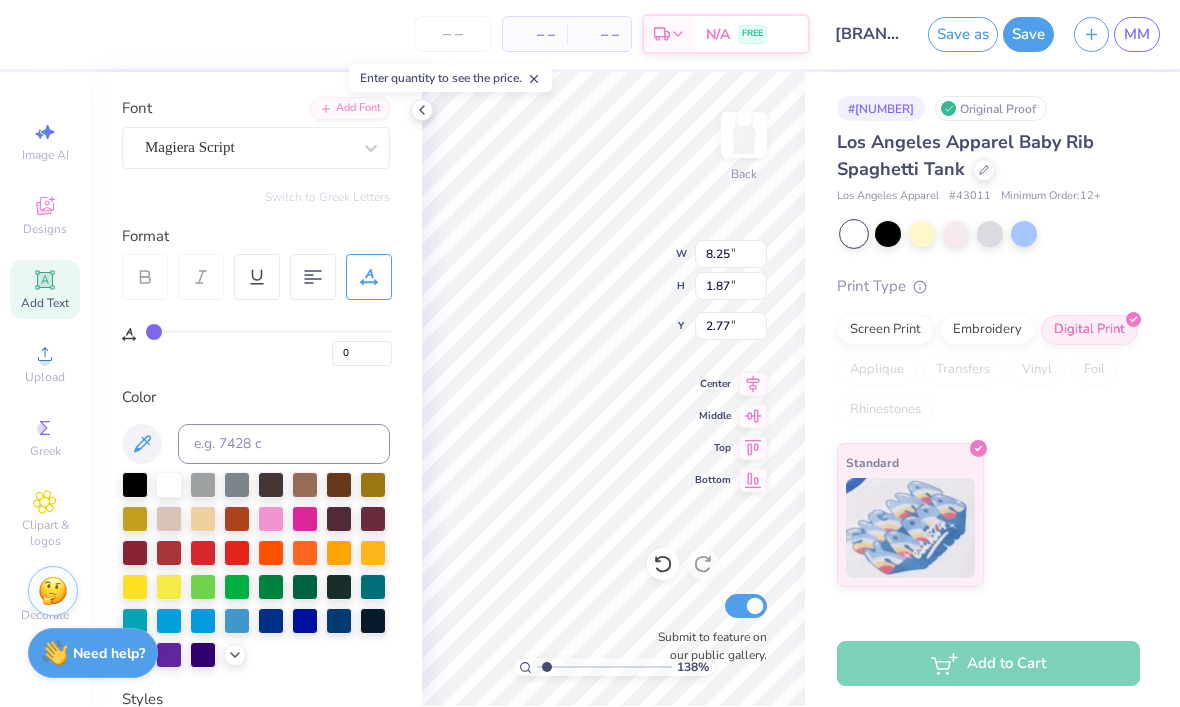 type on "1.38487275572702" 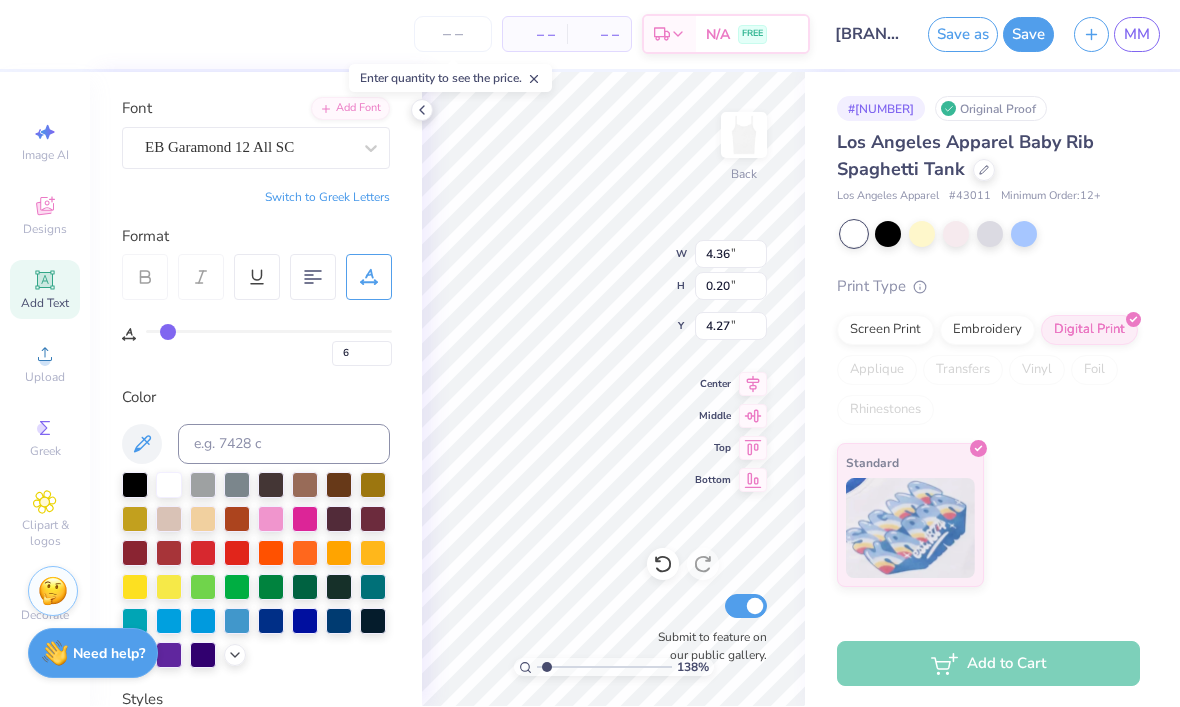 type on "1.38487275572702" 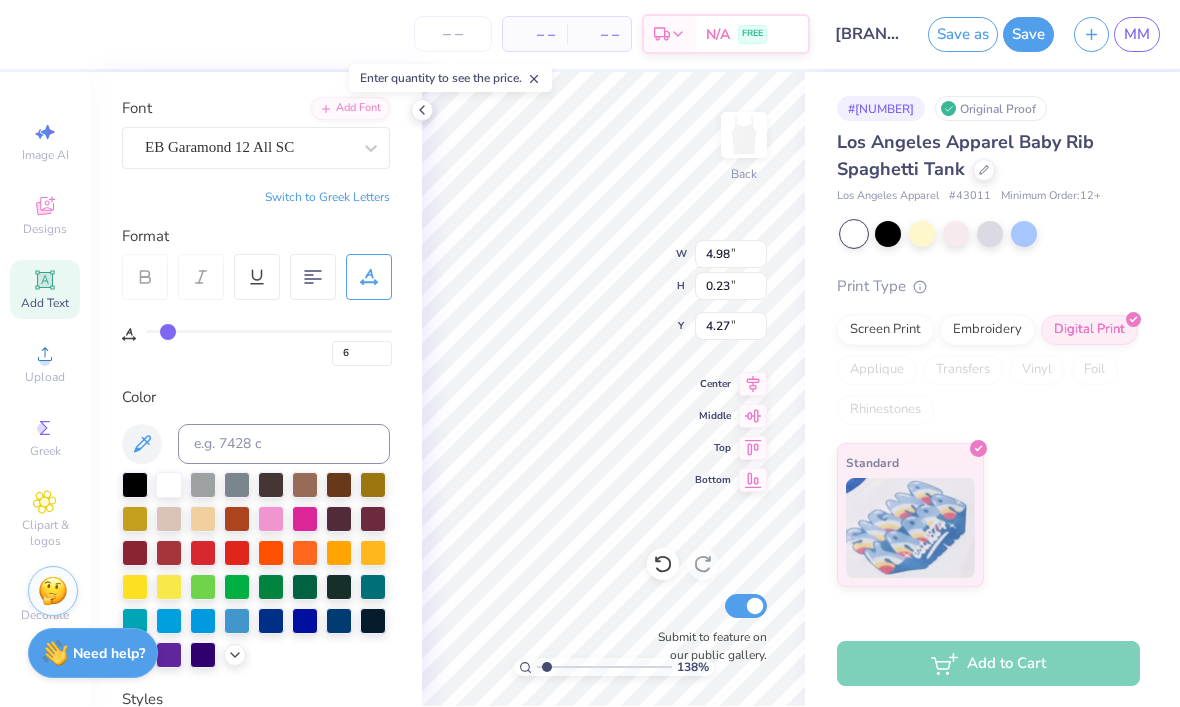 type on "1.38487275572702" 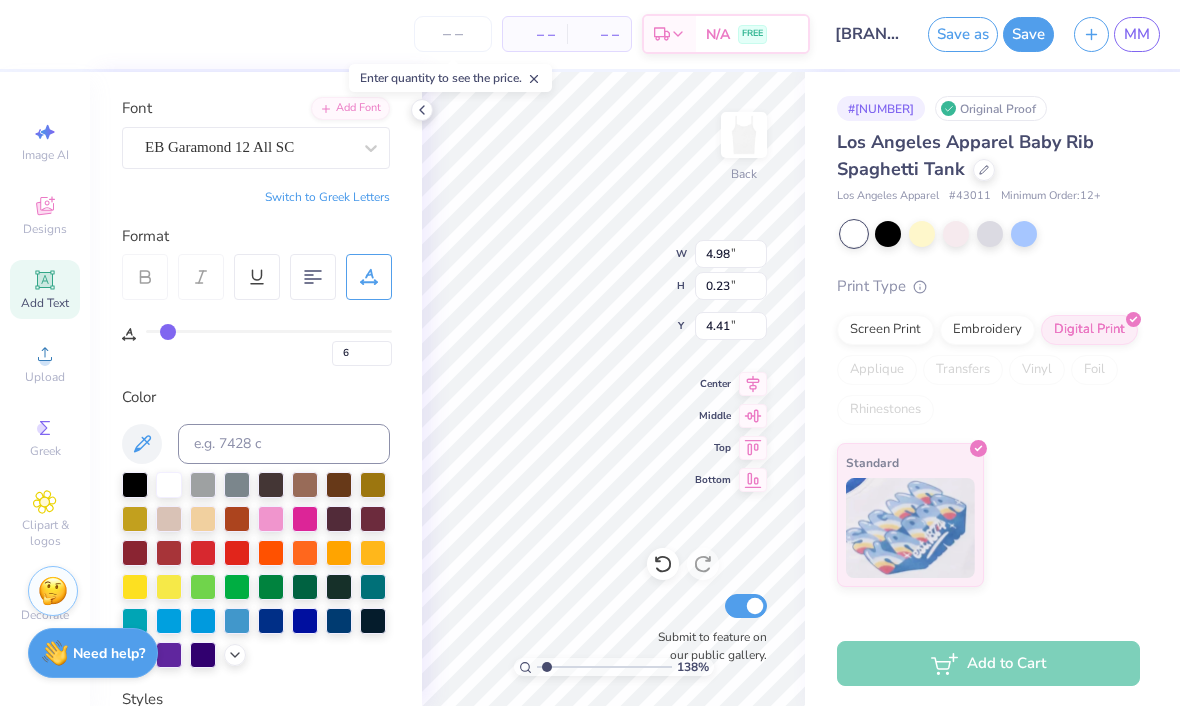 type on "1.38487275572702" 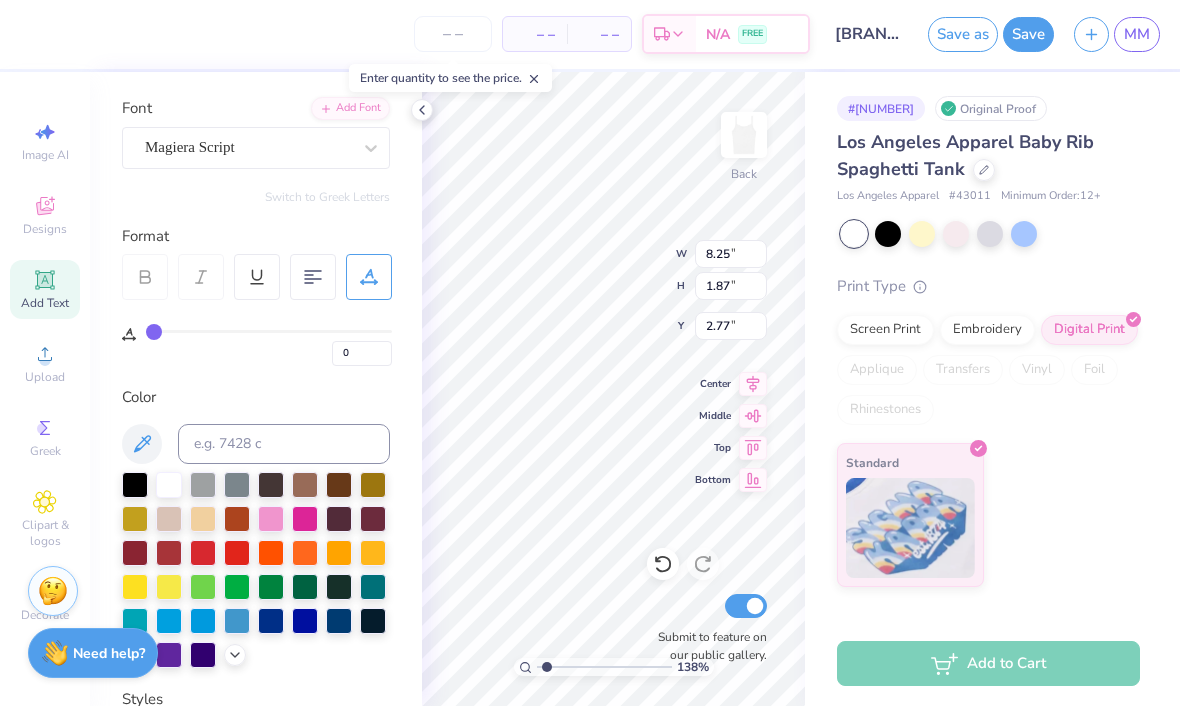 type on "1.38487275572702" 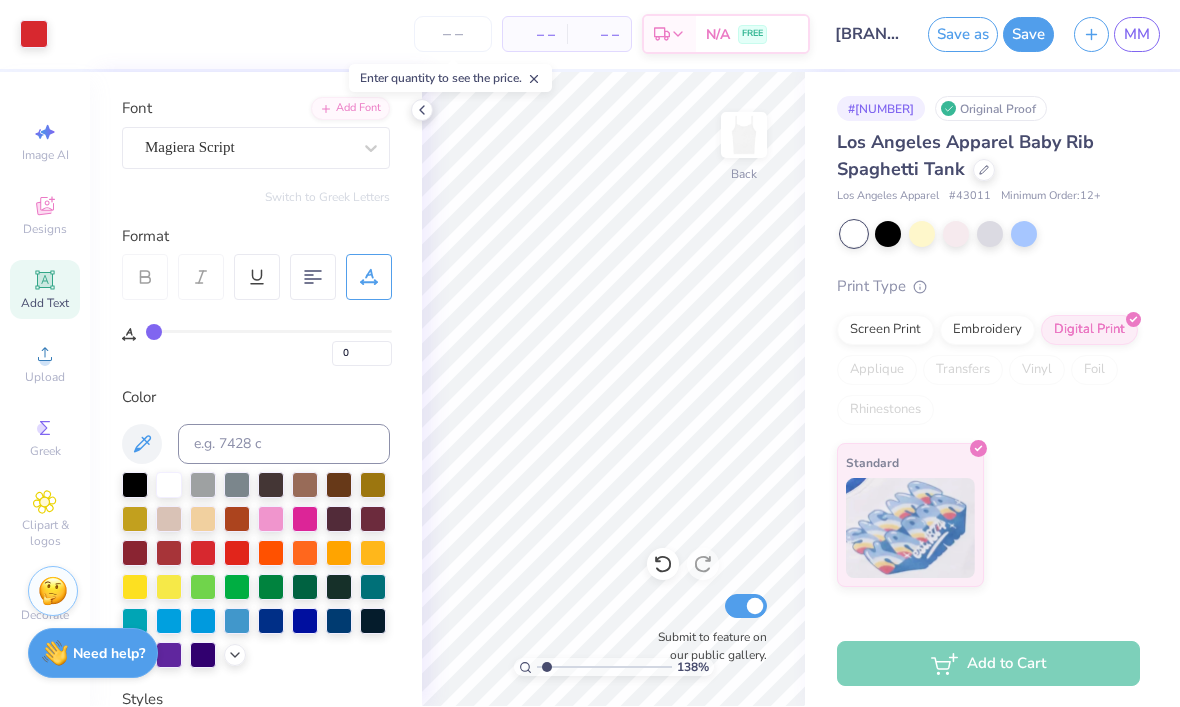 type on "1.38487275572702" 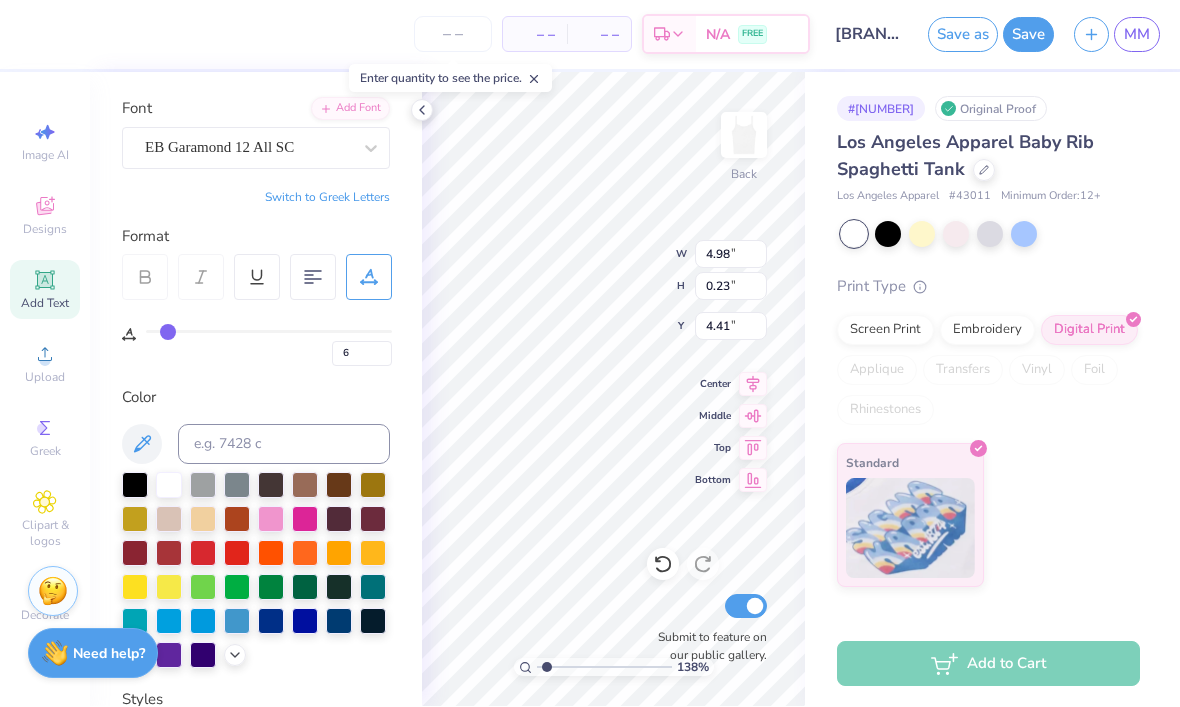 type on "1.38487275572702" 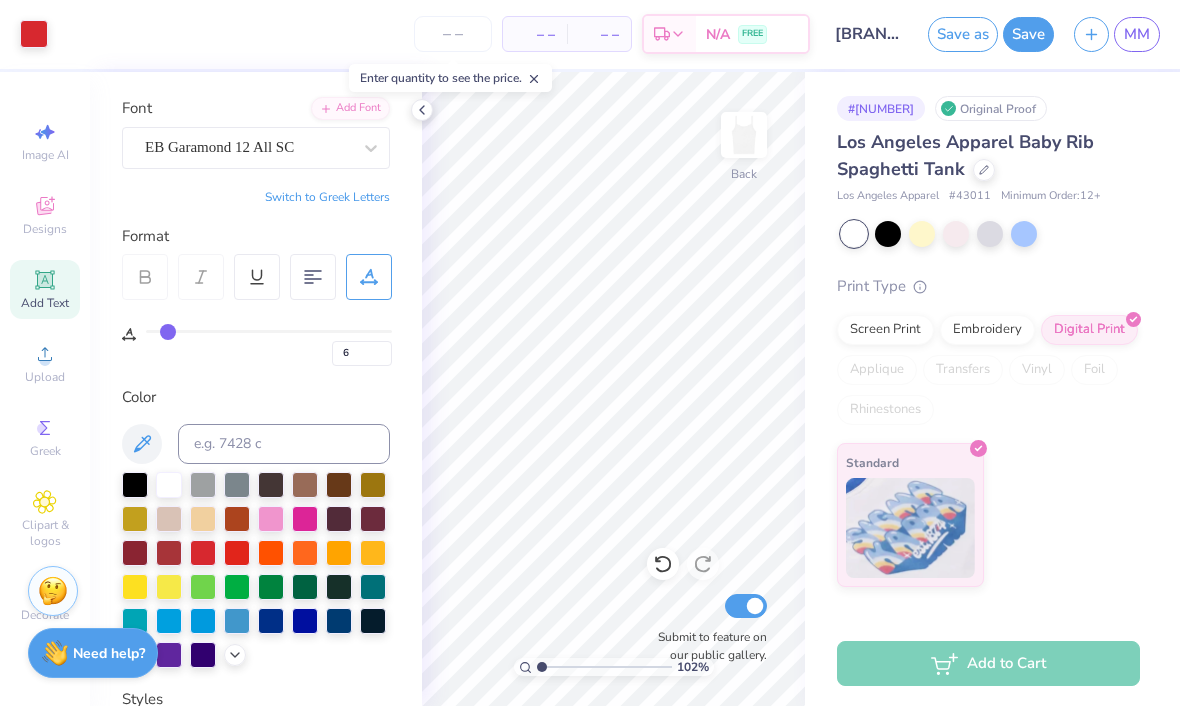 type on "1" 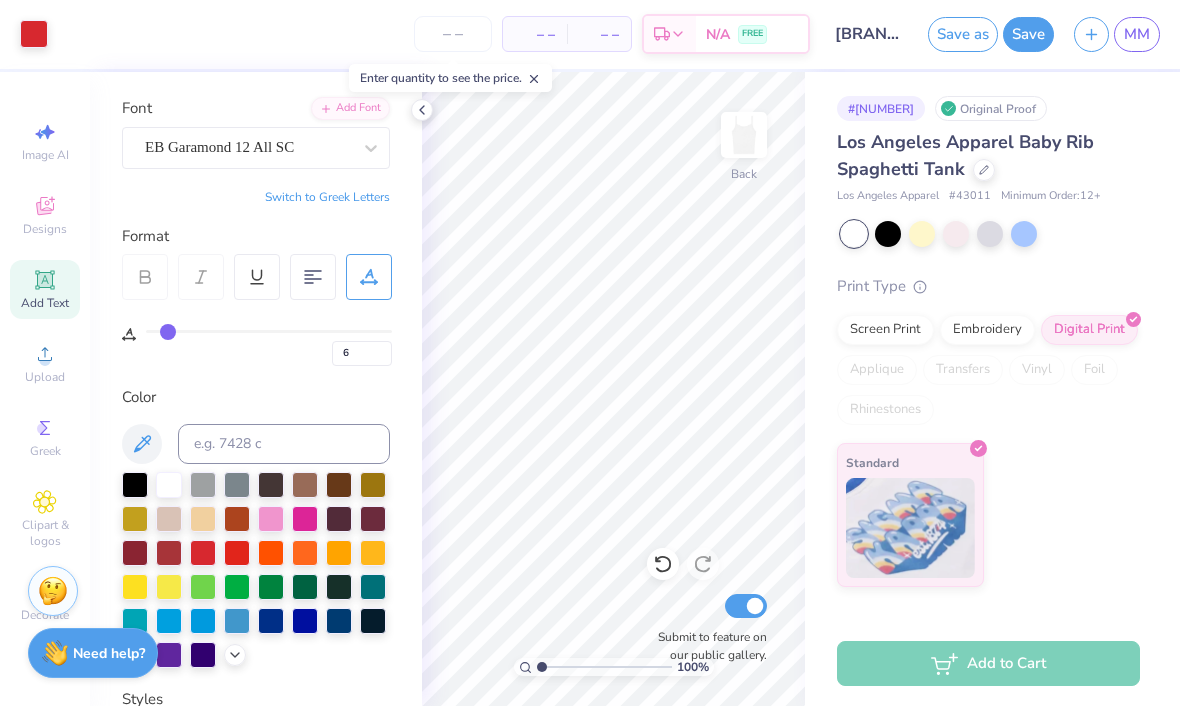 type on "0" 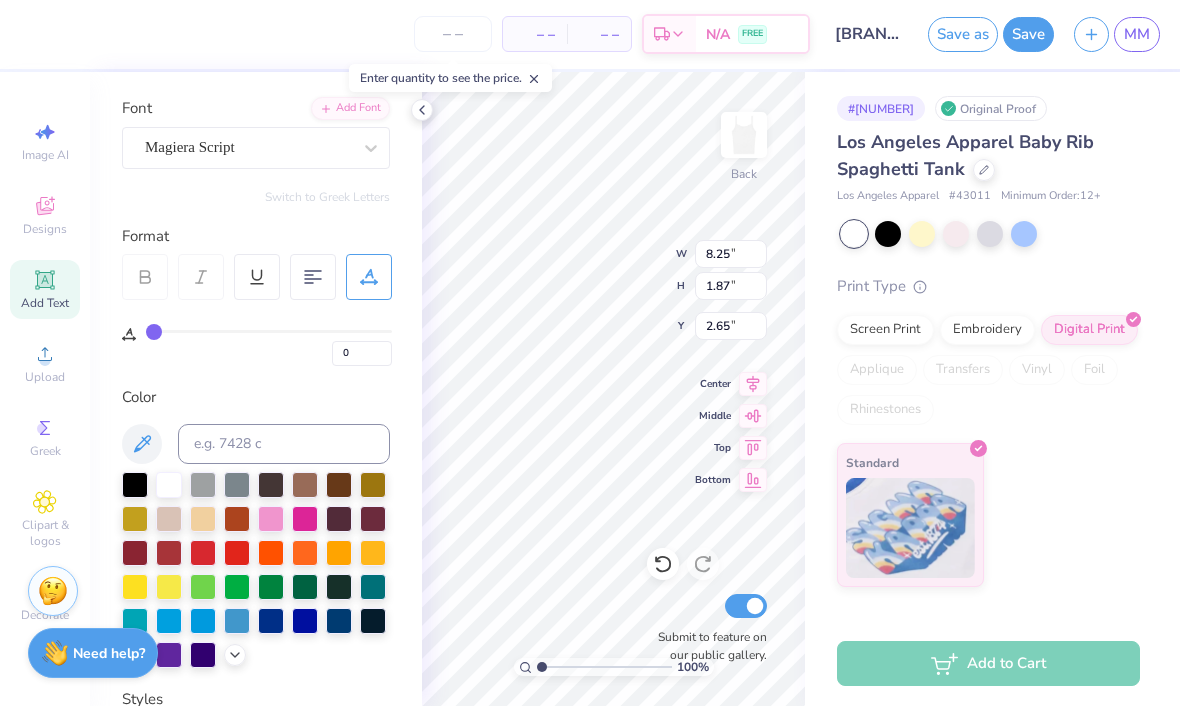 type on "2.46" 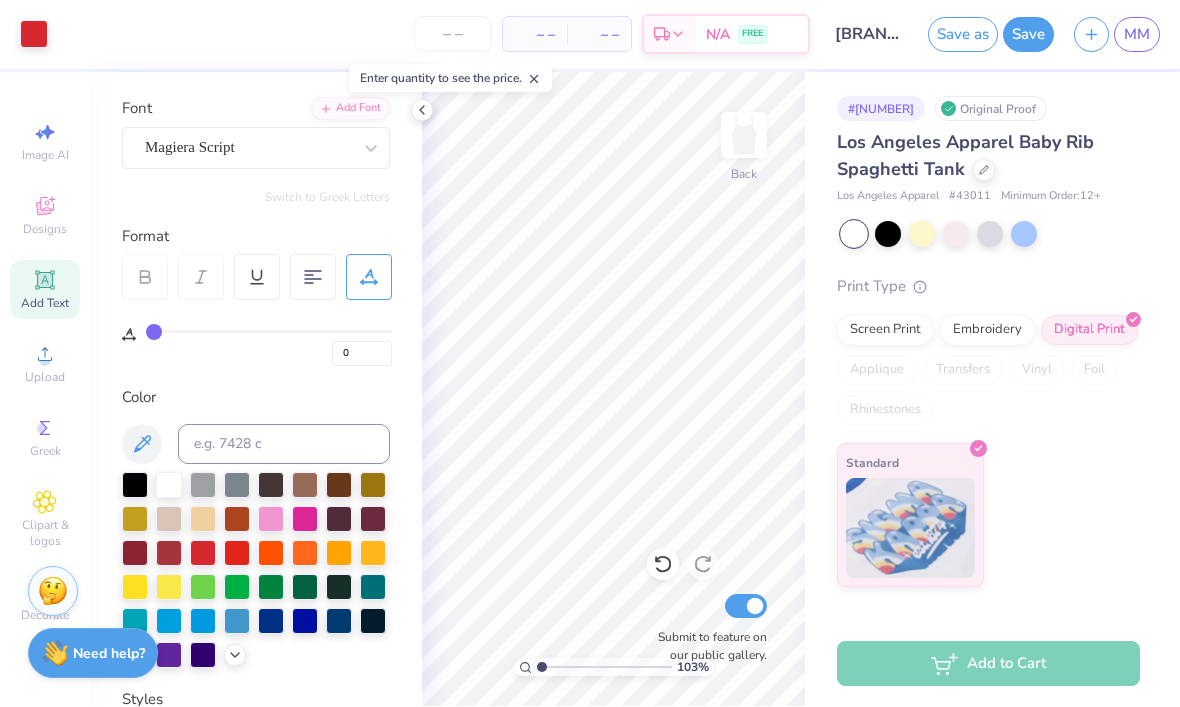 type on "1" 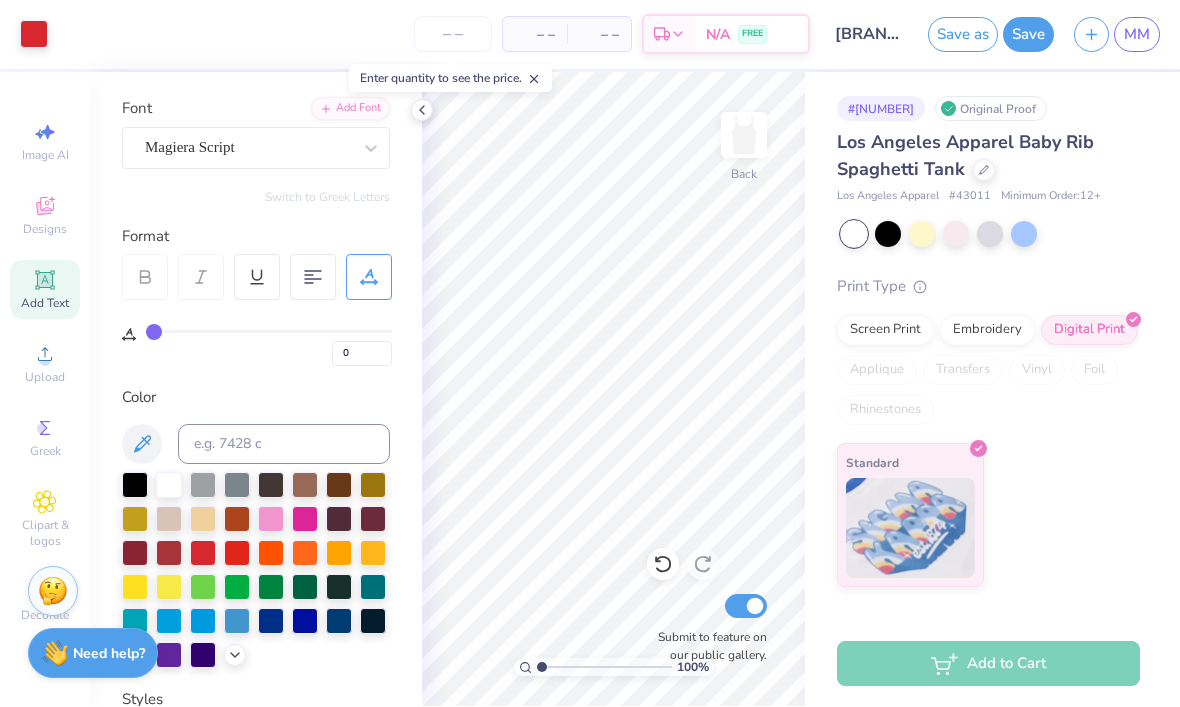 type on "6" 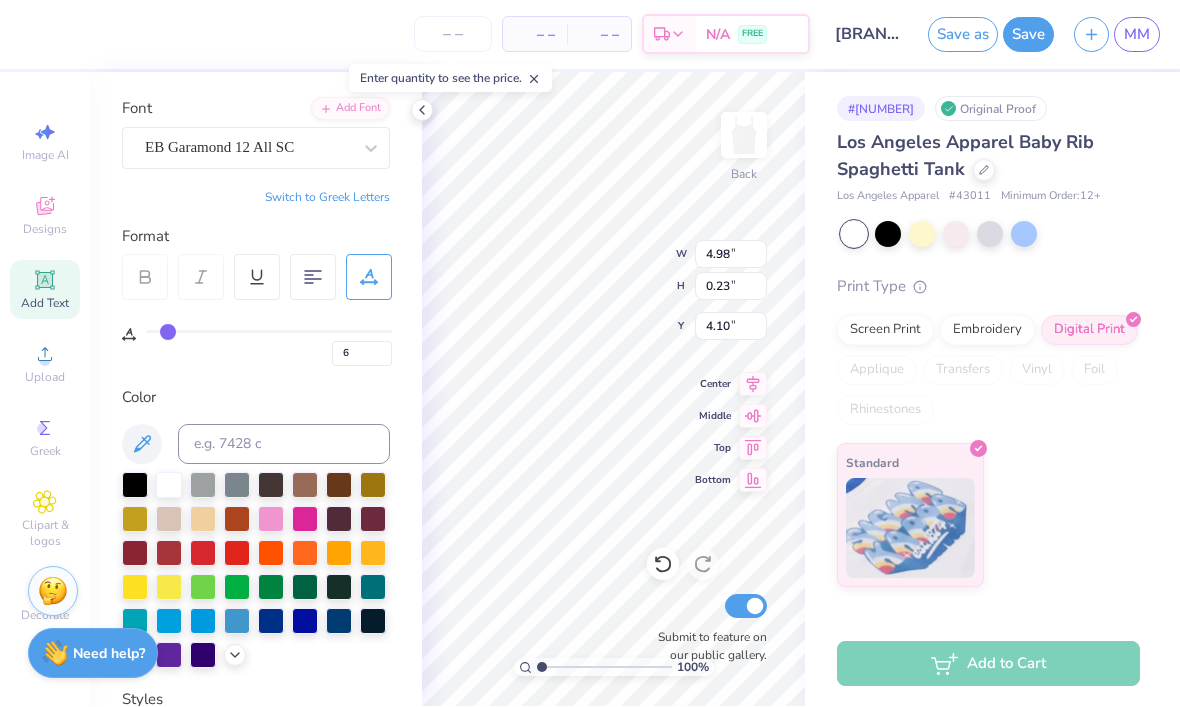 type on "5.02" 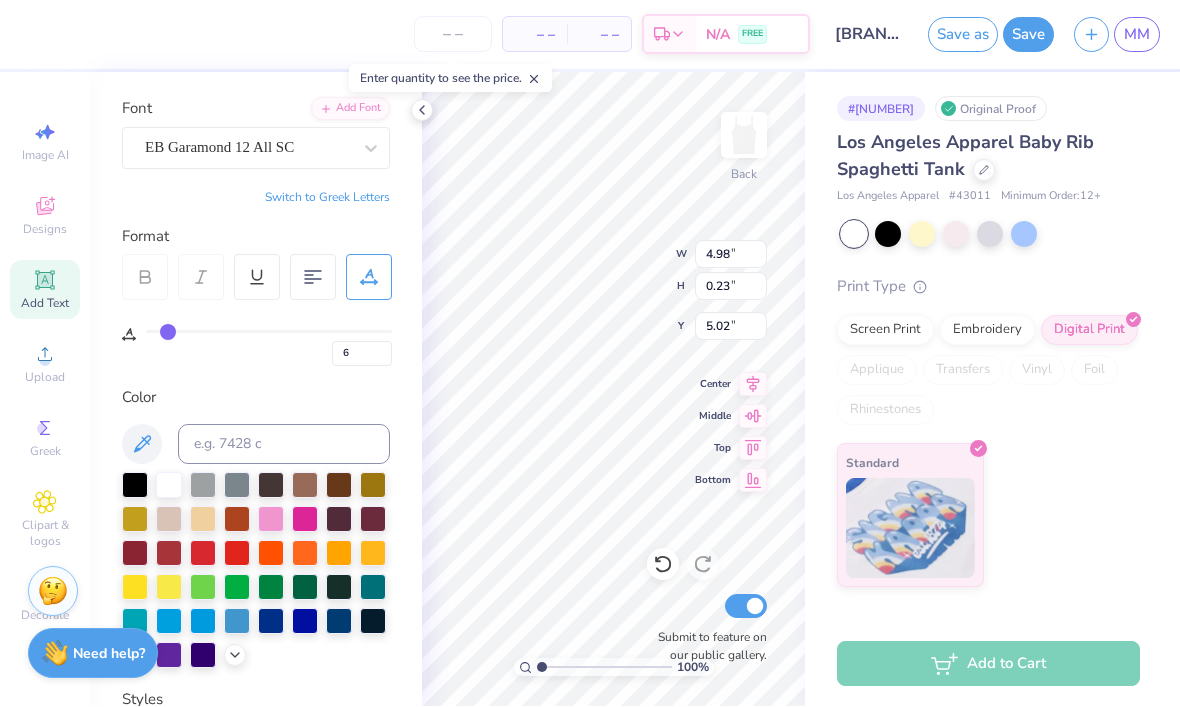 type on "0" 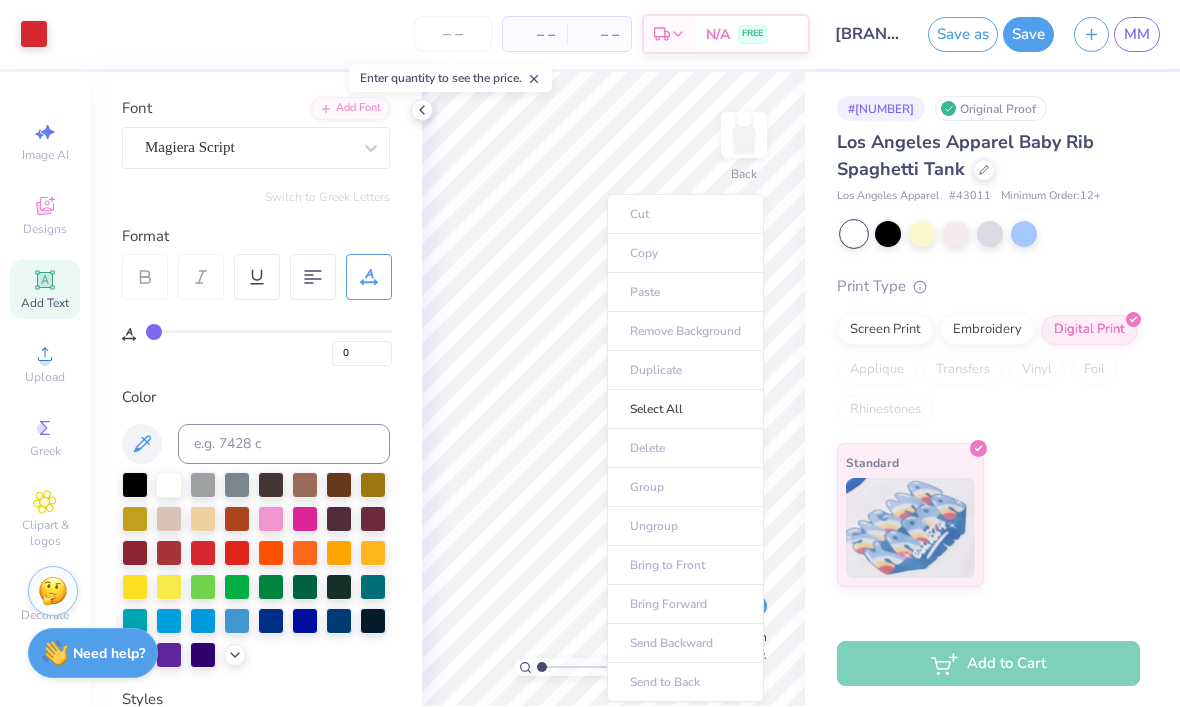 click on "Cut Copy Paste Remove Background Duplicate Select All Delete Group Ungroup Bring to Front Bring Forward Send Backward Send to Back" at bounding box center [685, 449] 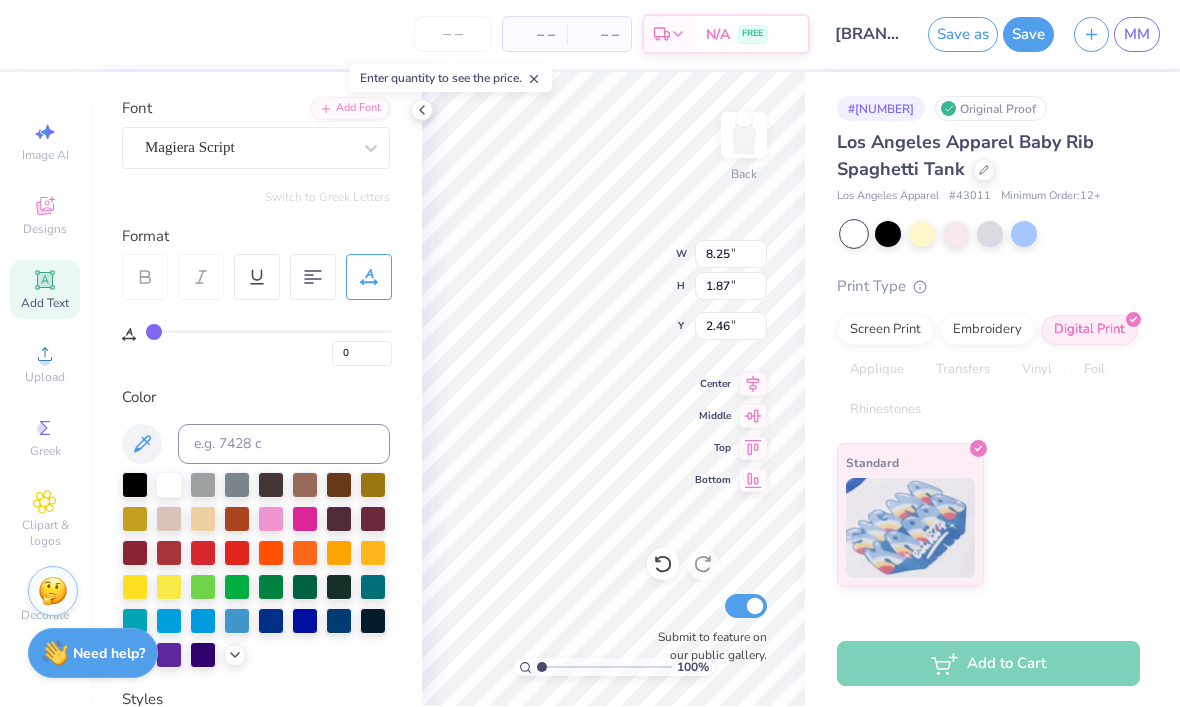 type on "3.15" 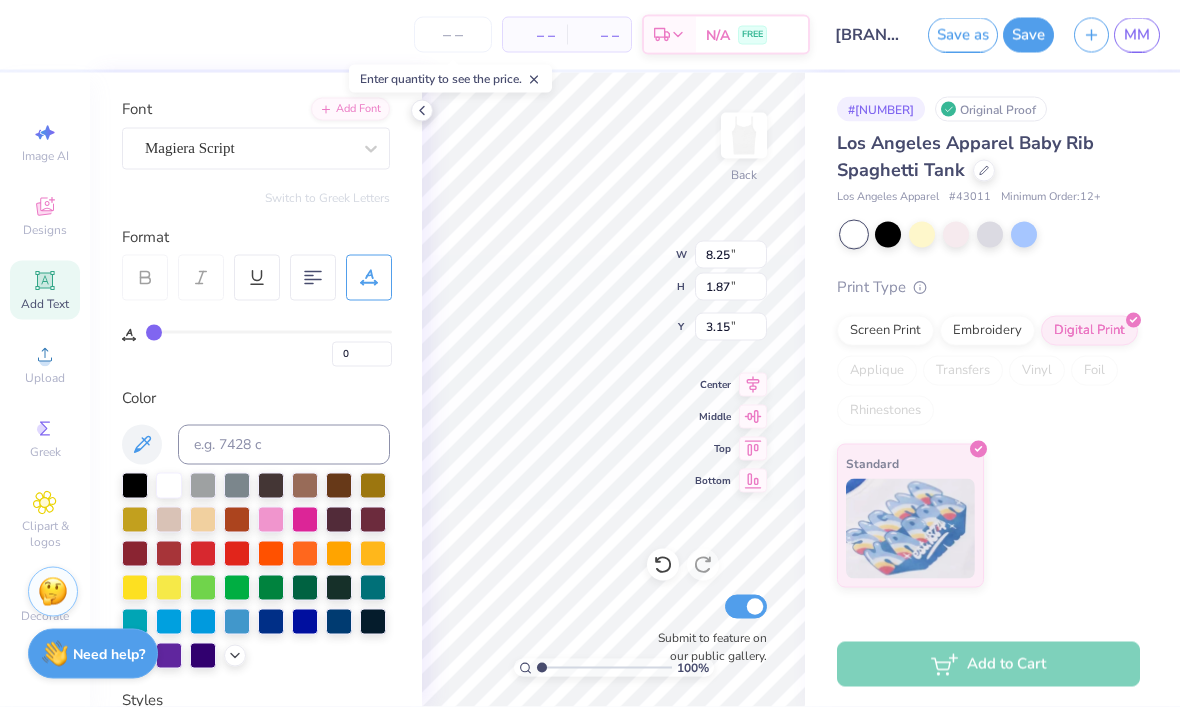 scroll, scrollTop: 2, scrollLeft: 0, axis: vertical 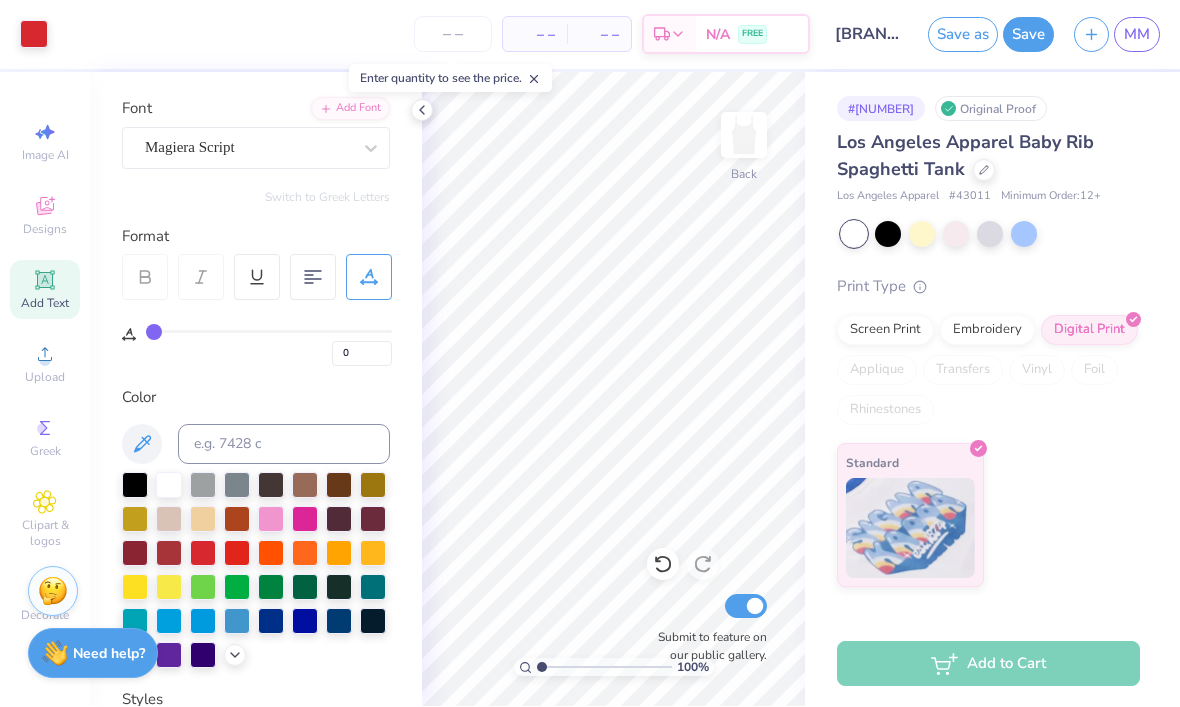 type on "6" 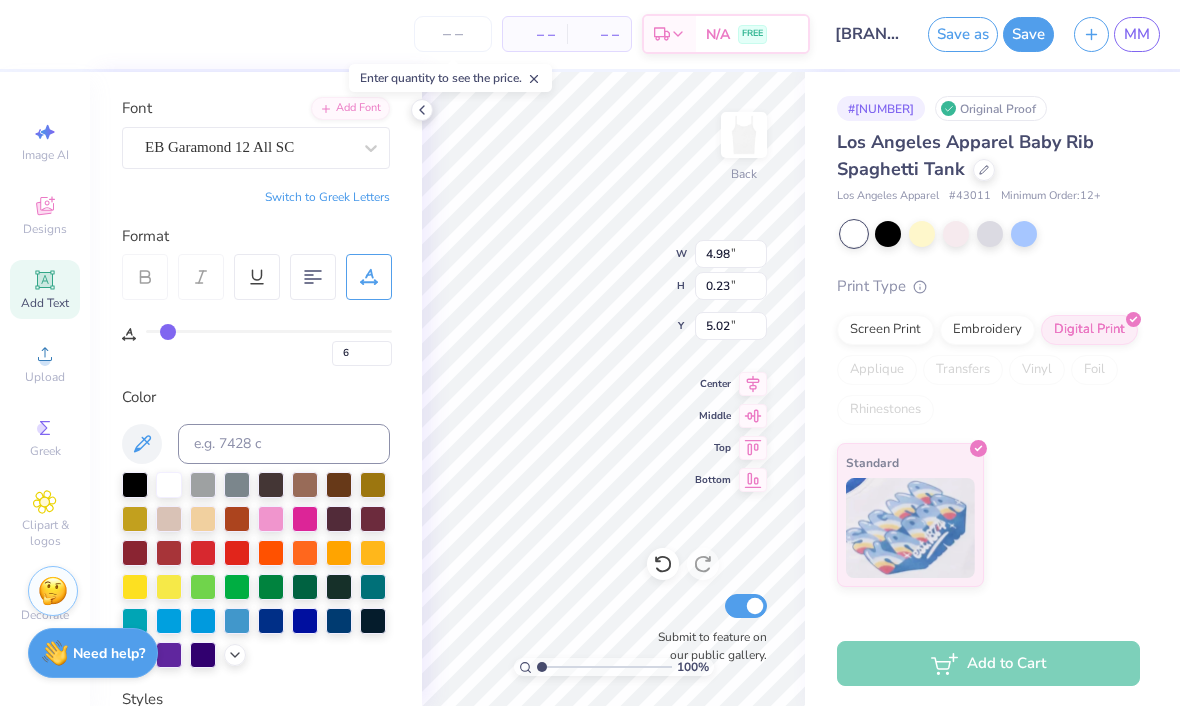 type on "4.80" 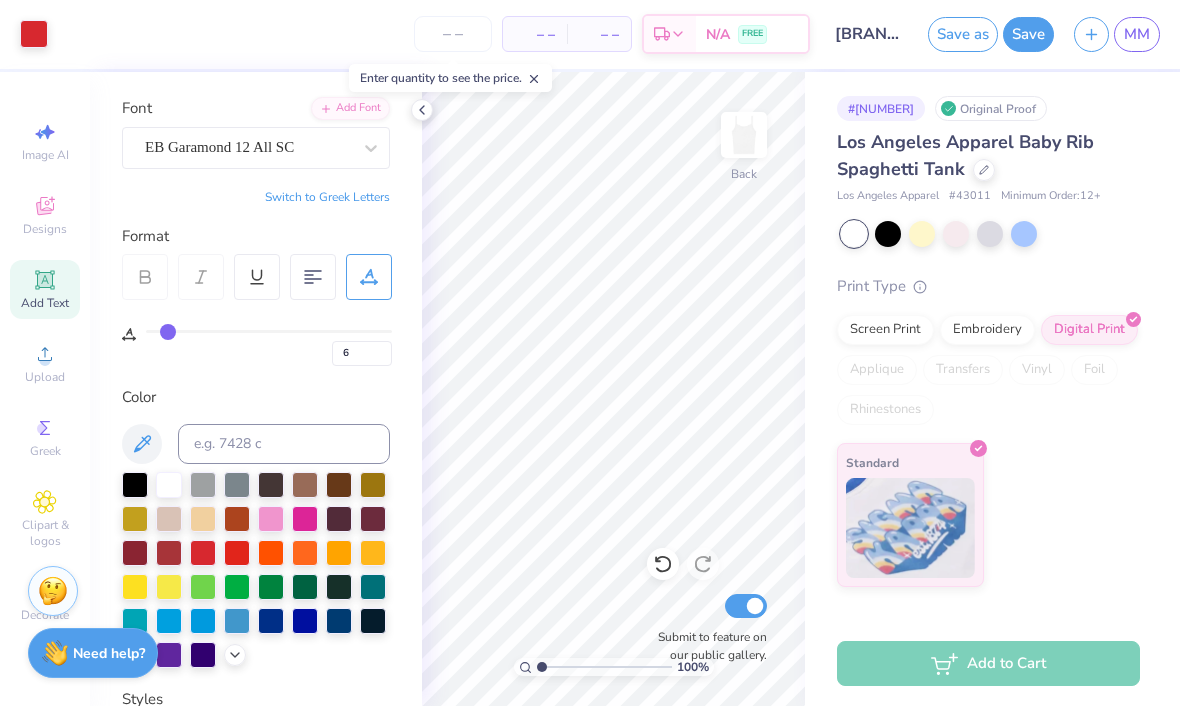 type on "0" 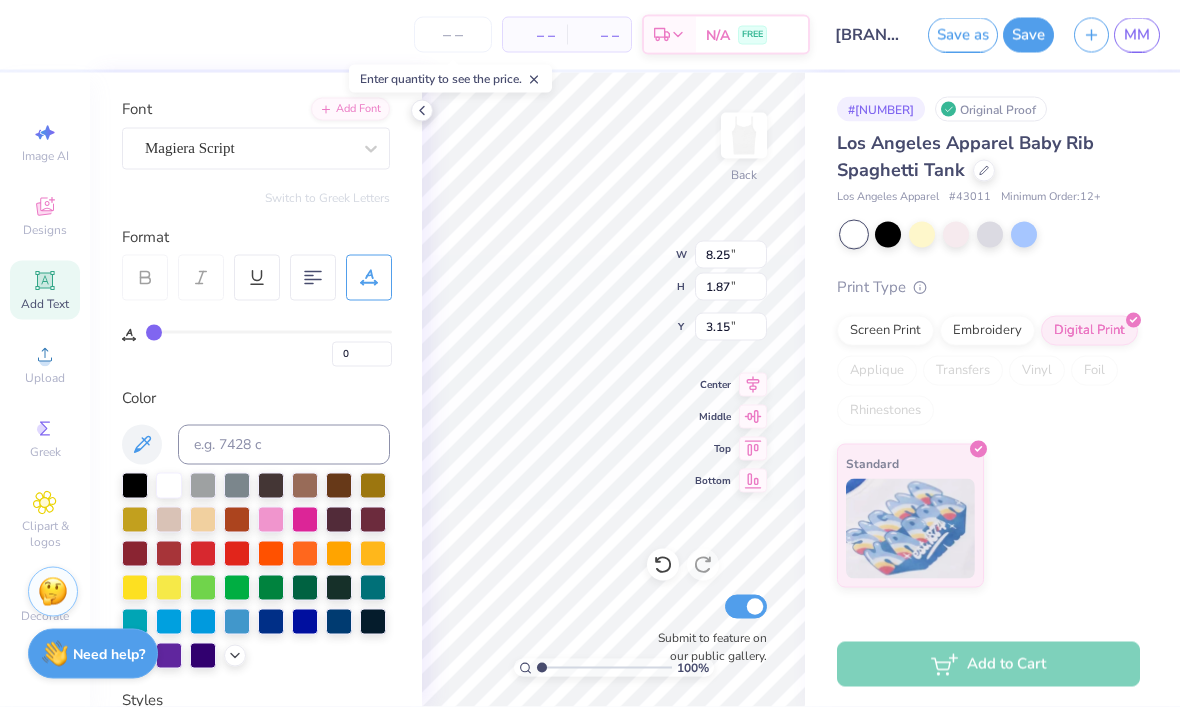 scroll, scrollTop: 2, scrollLeft: 0, axis: vertical 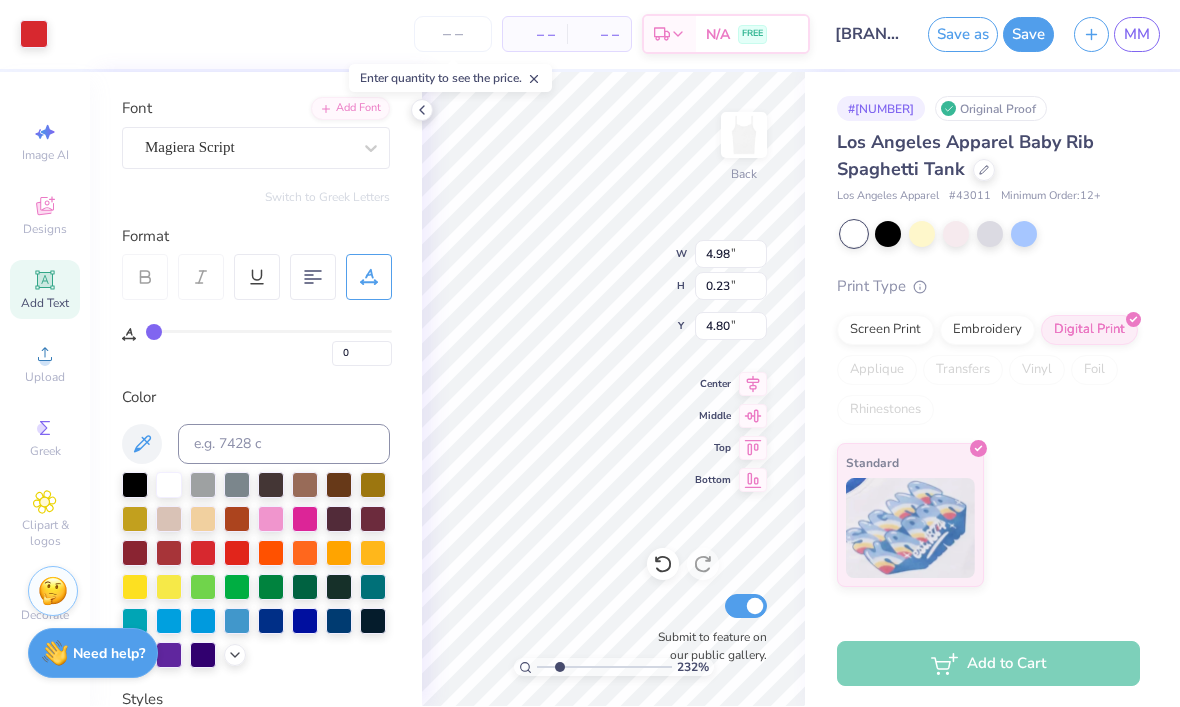 type on "2.31837898217694" 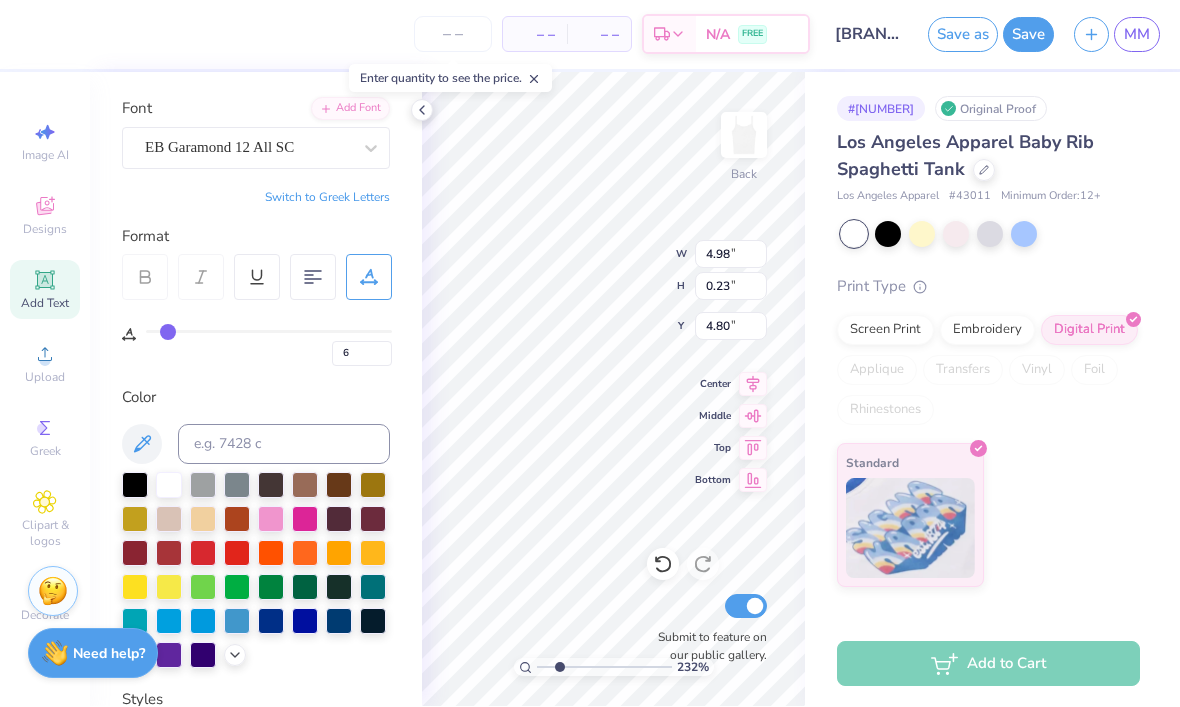 type on "2.31837898217694" 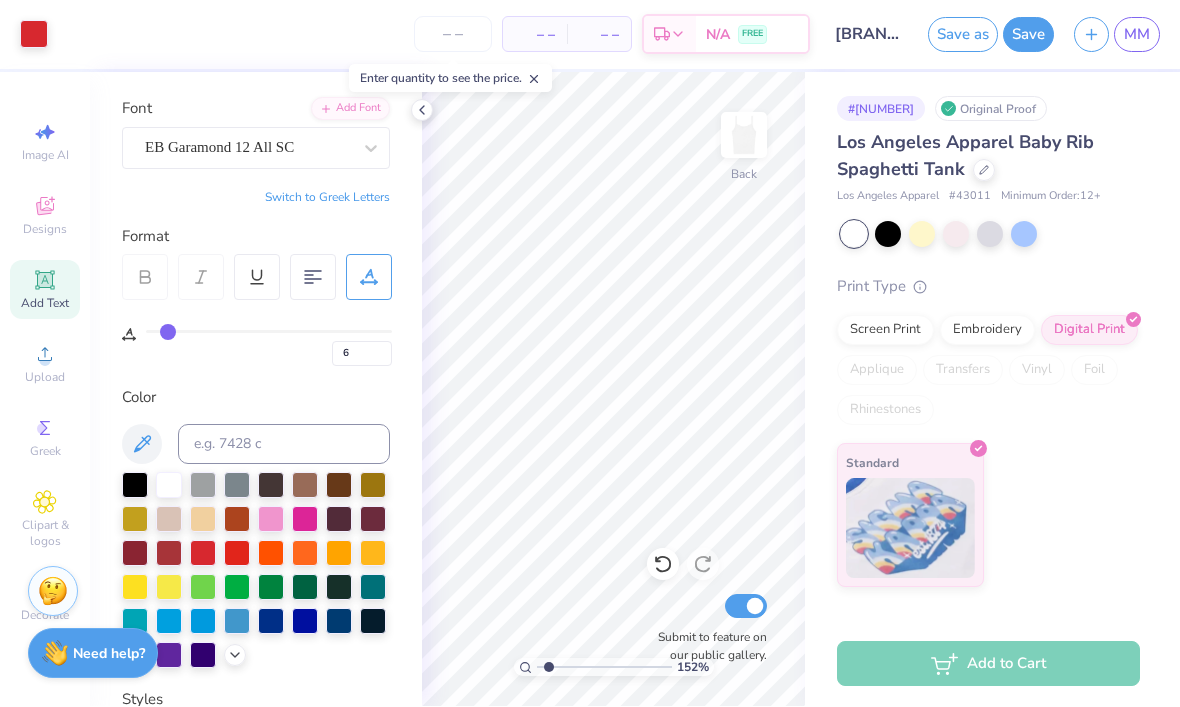 type on "1.52478863223296" 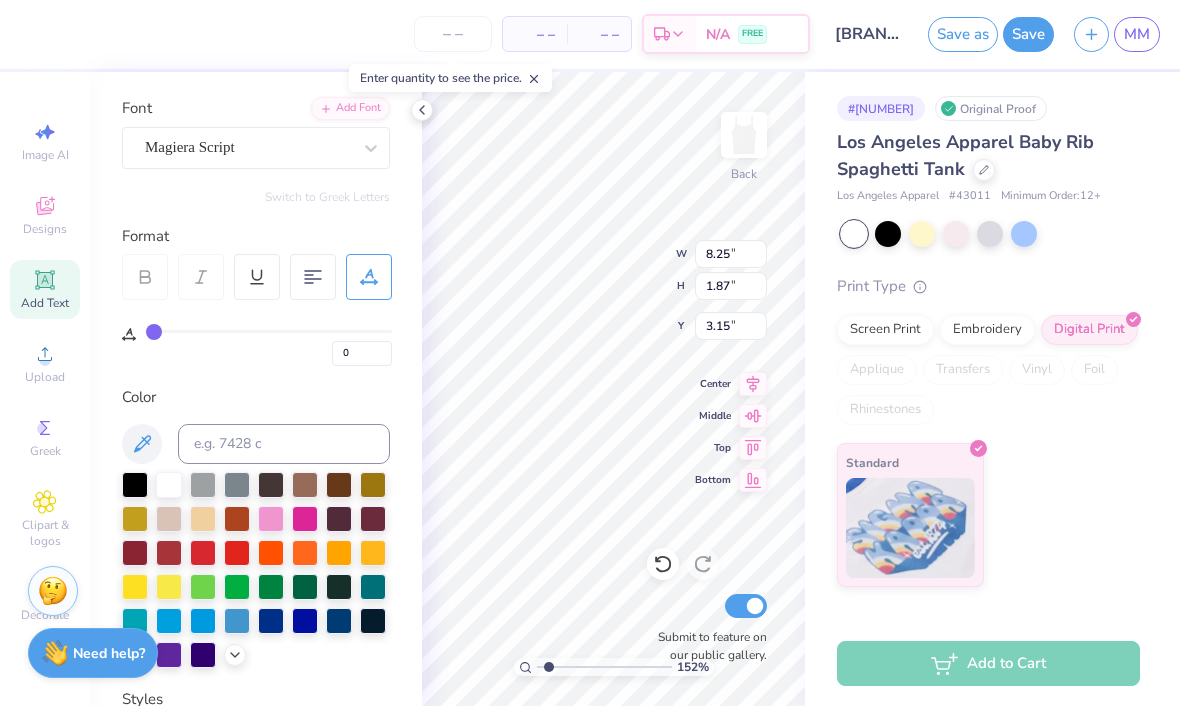 type on "1.52478863223296" 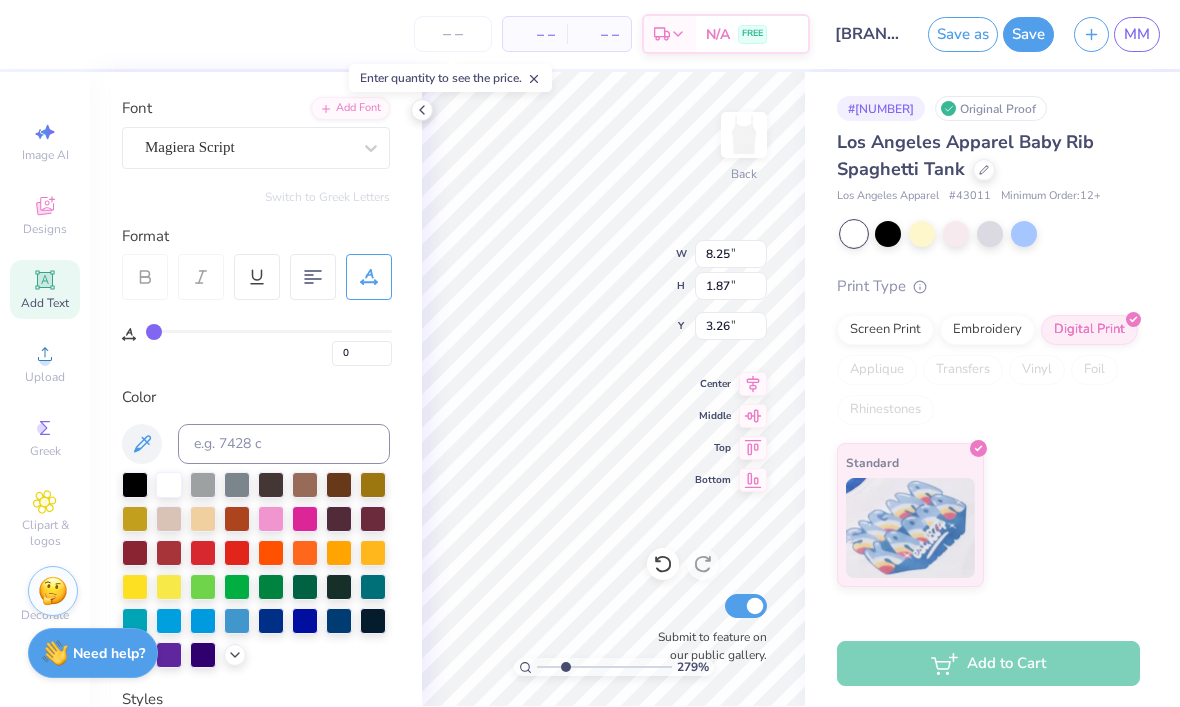 type on "2.78654410047987" 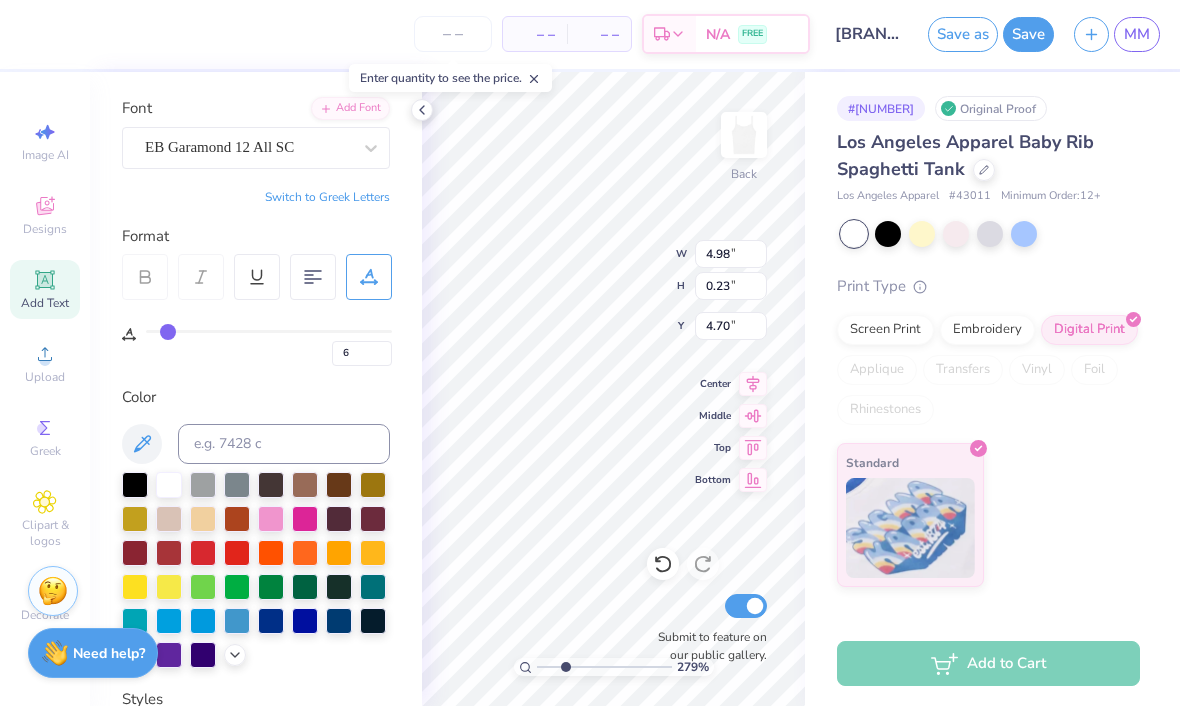 type on "2.78654410047987" 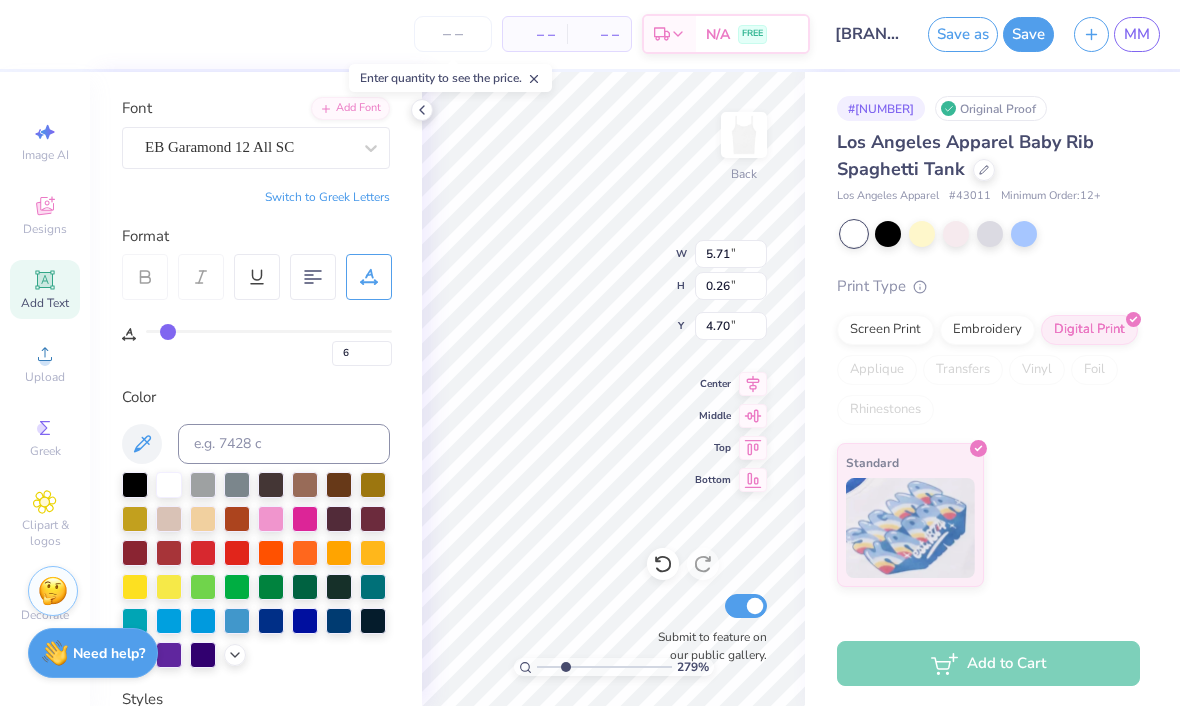 type on "2.78654410047987" 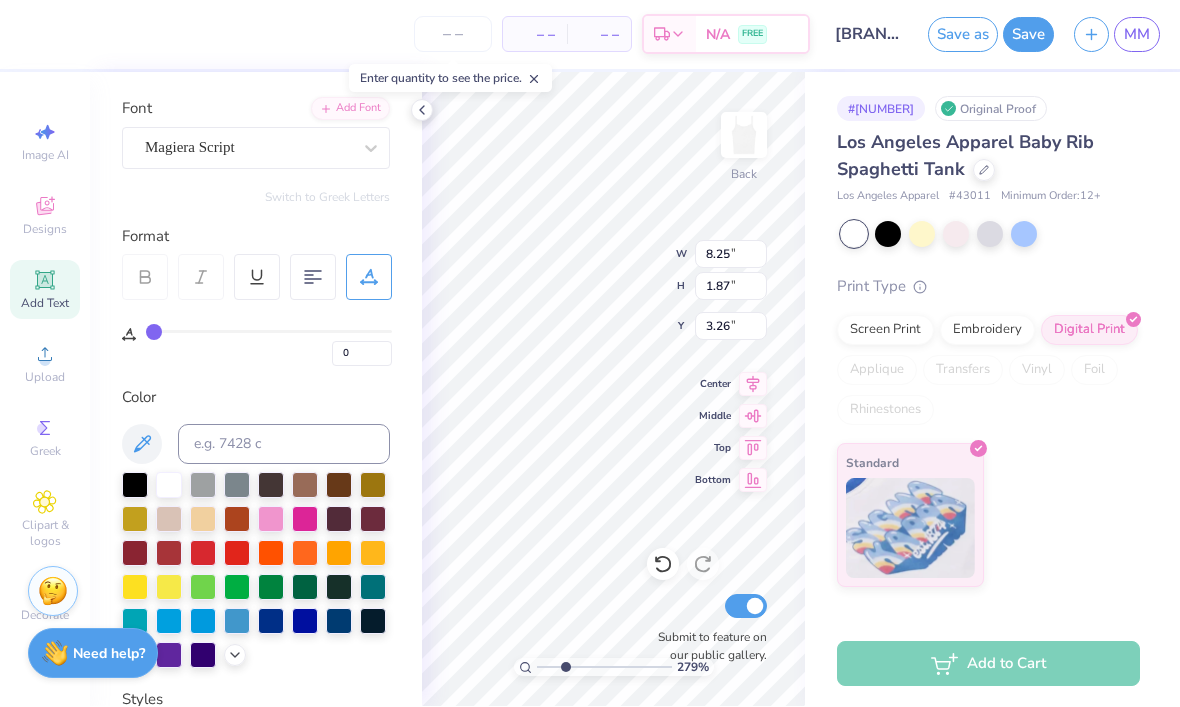 type on "2.78654410047987" 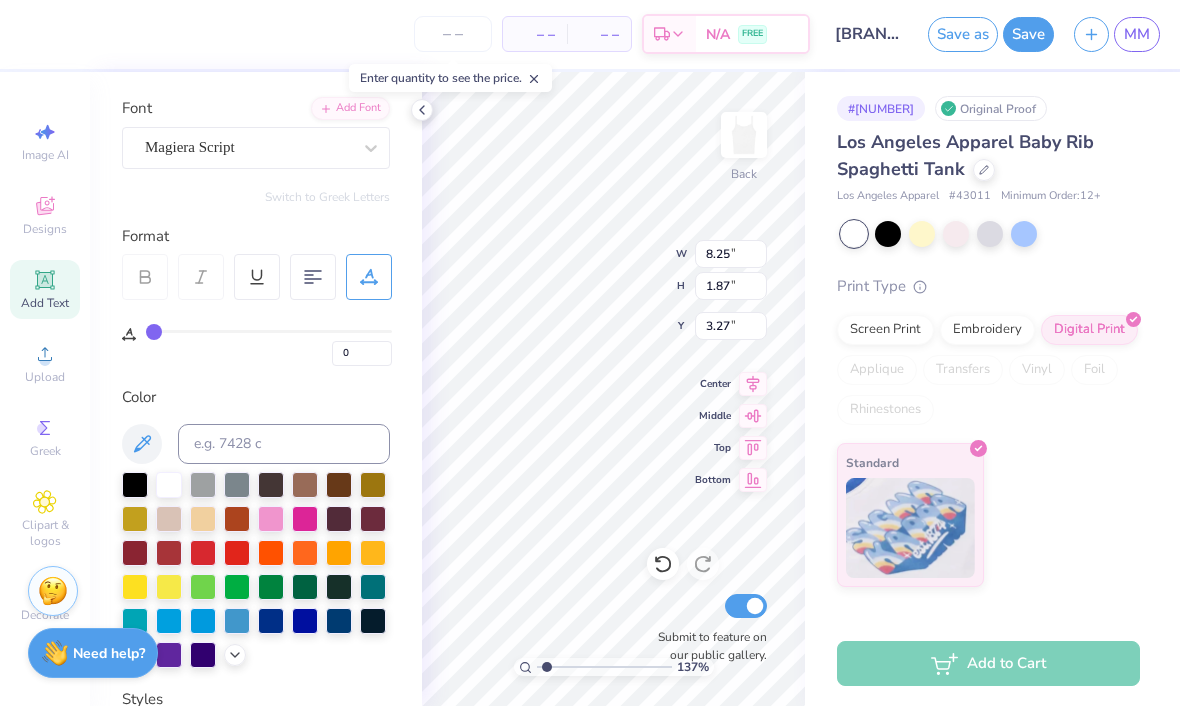 type on "1.37496486410553" 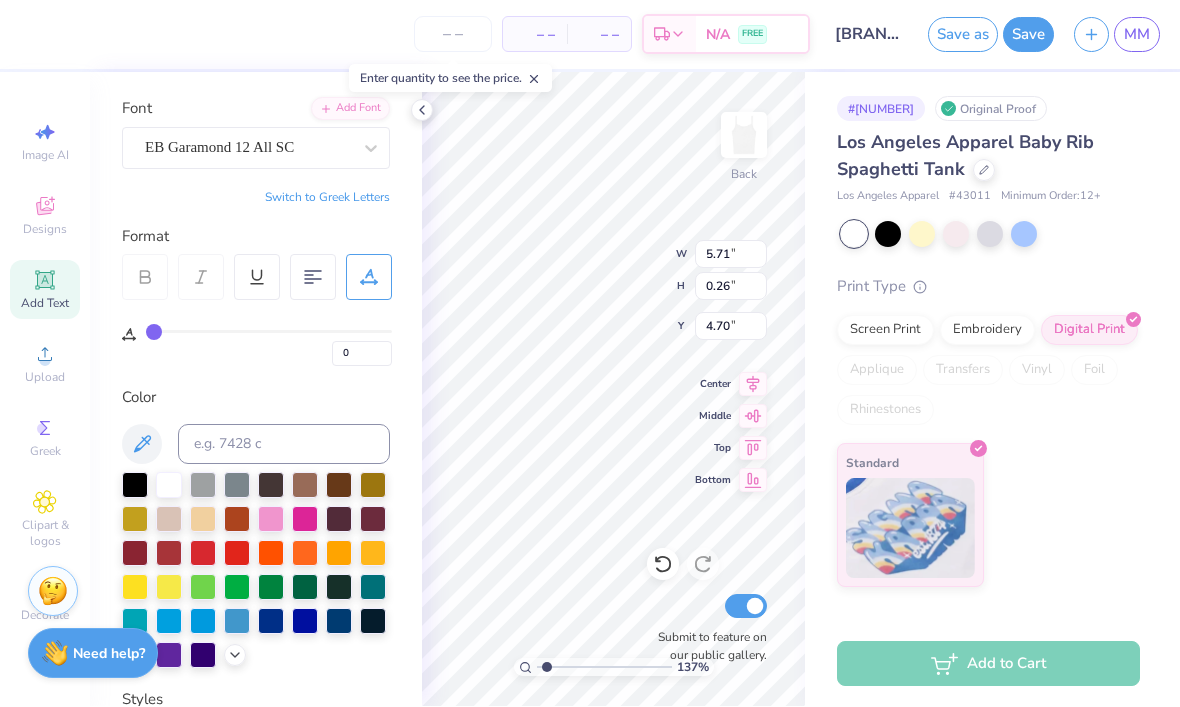 type on "6" 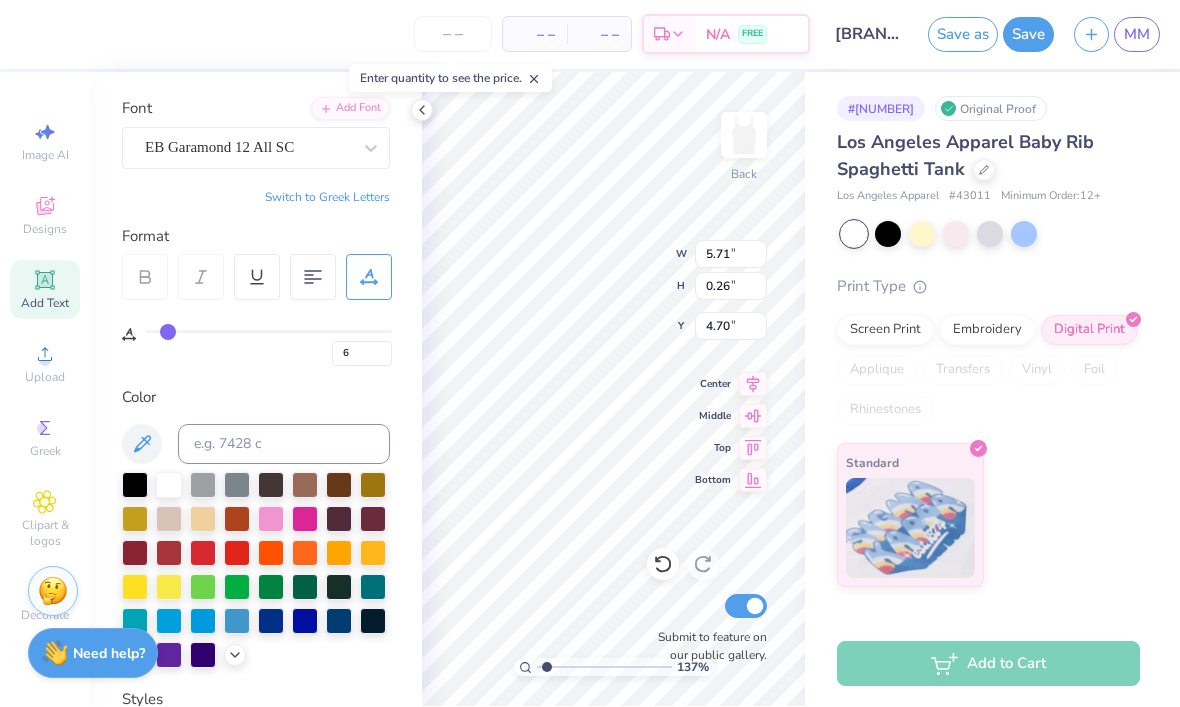 type on "1.37496486410553" 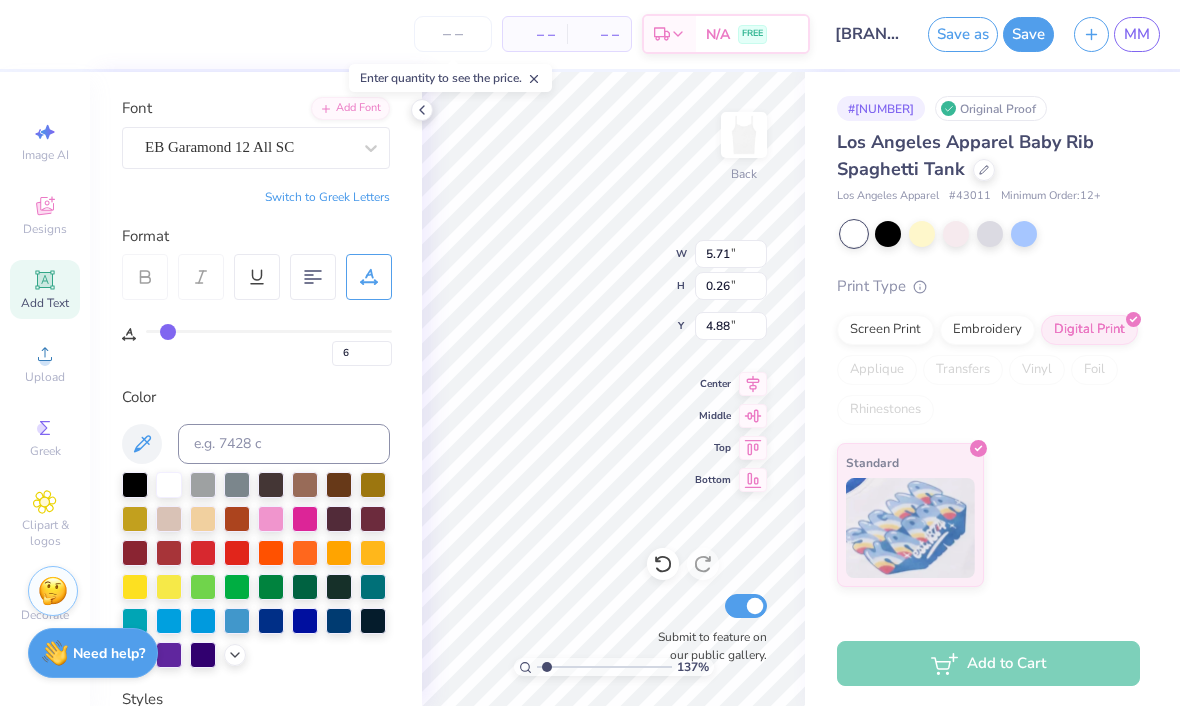 click at bounding box center [744, 136] 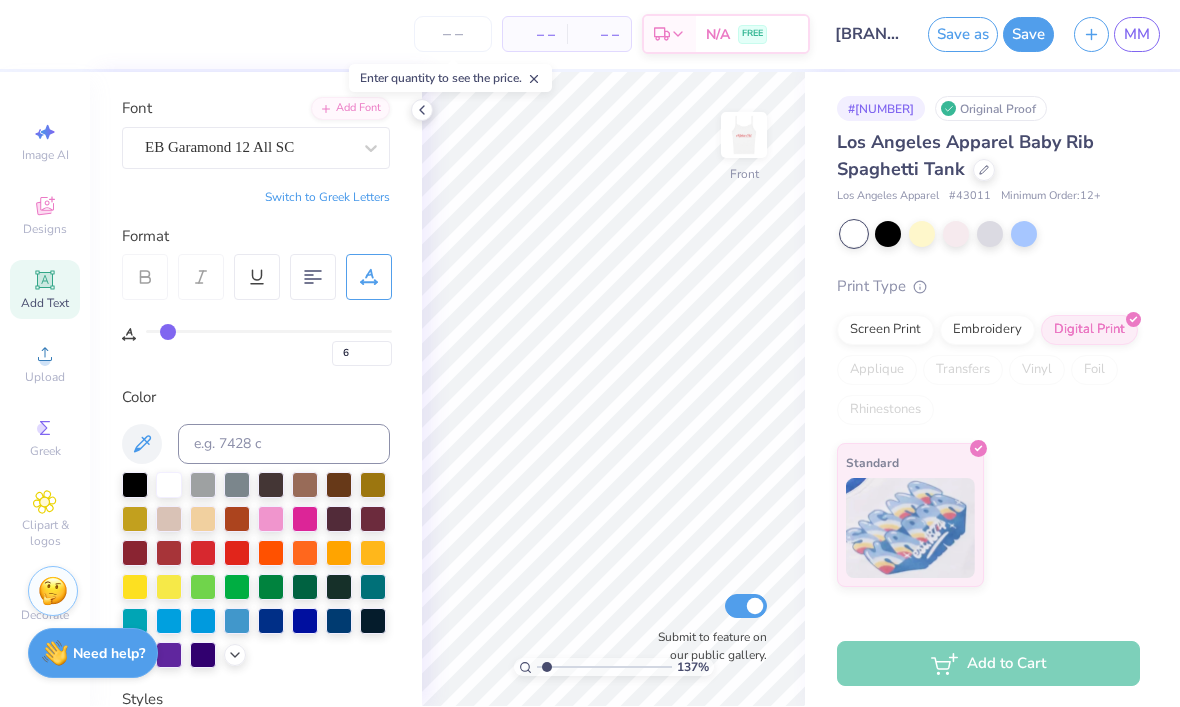 click at bounding box center (744, 136) 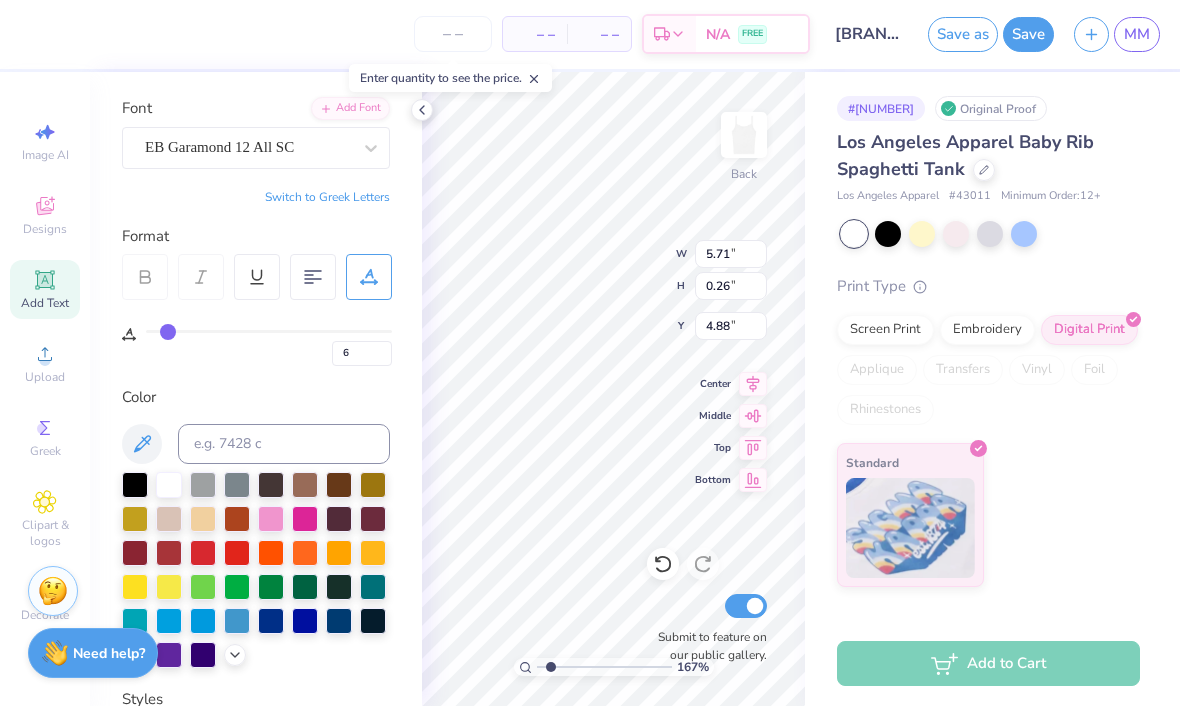 type on "1.66605363250739" 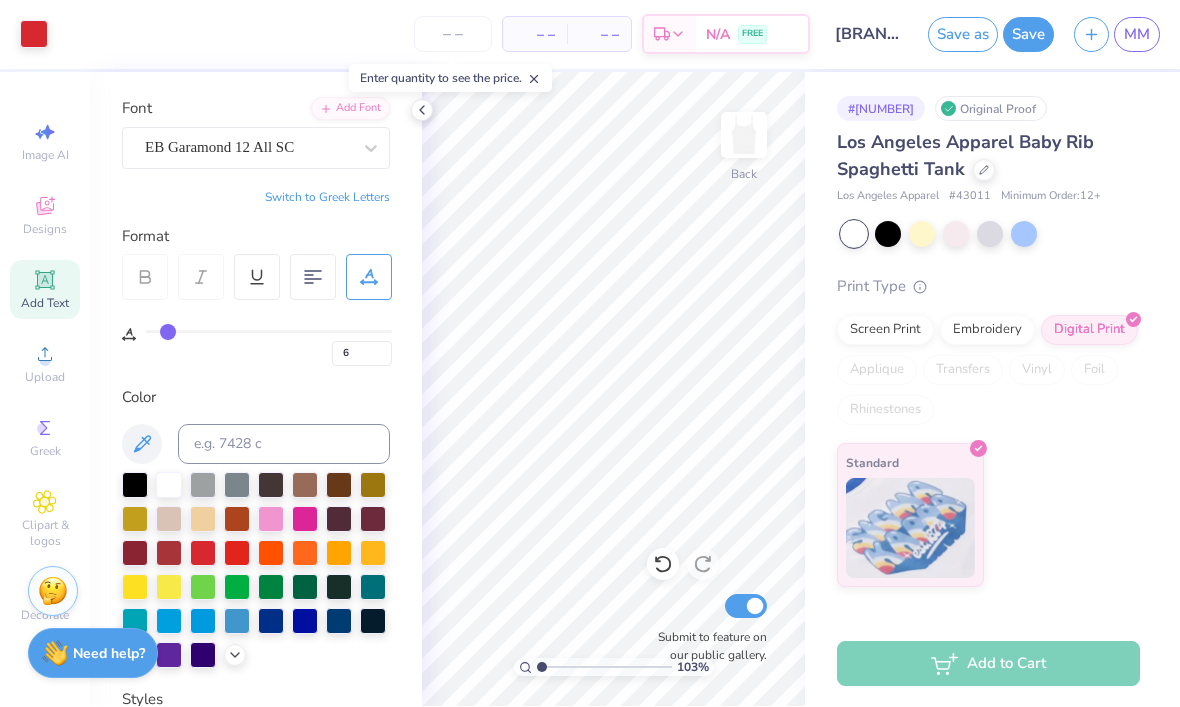 type on "1" 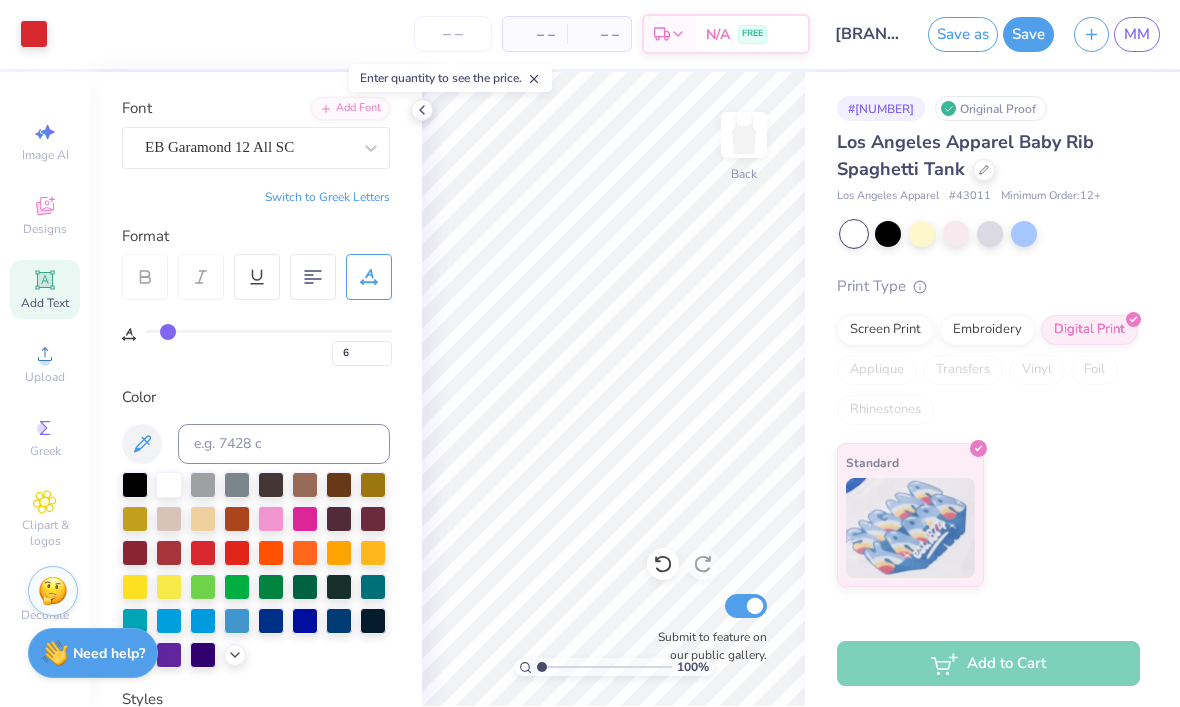 click on "Enter quantity to see the price." at bounding box center [450, 79] 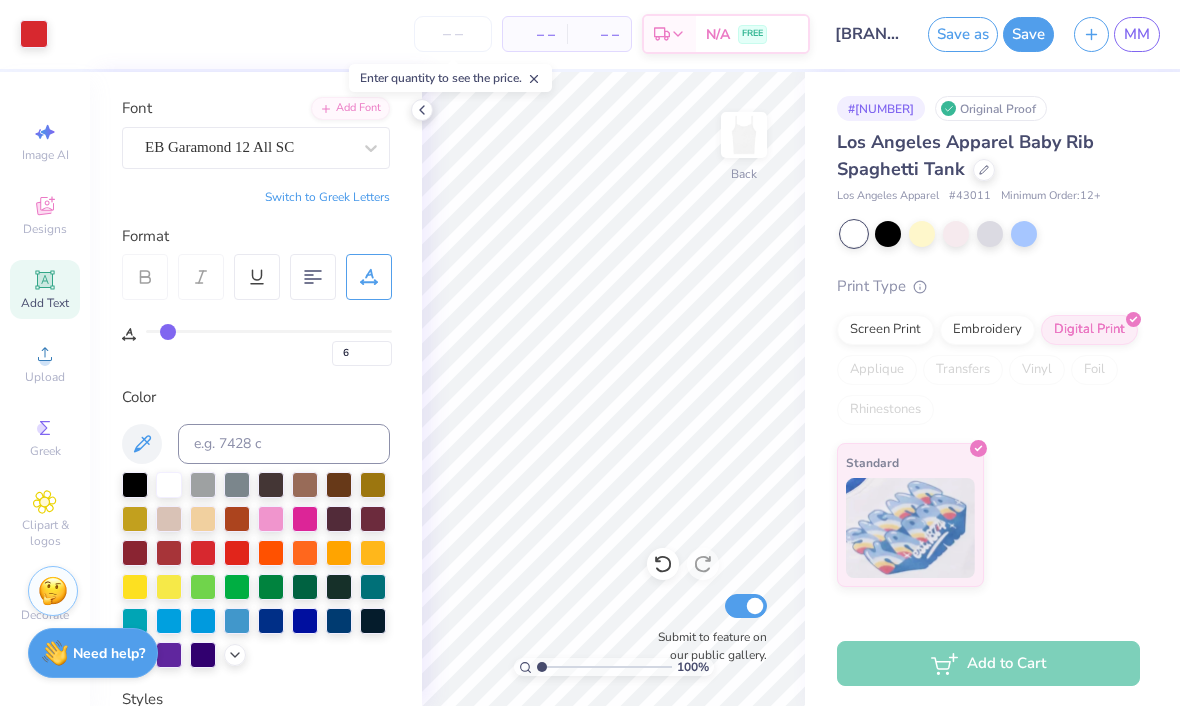 click at bounding box center [453, 35] 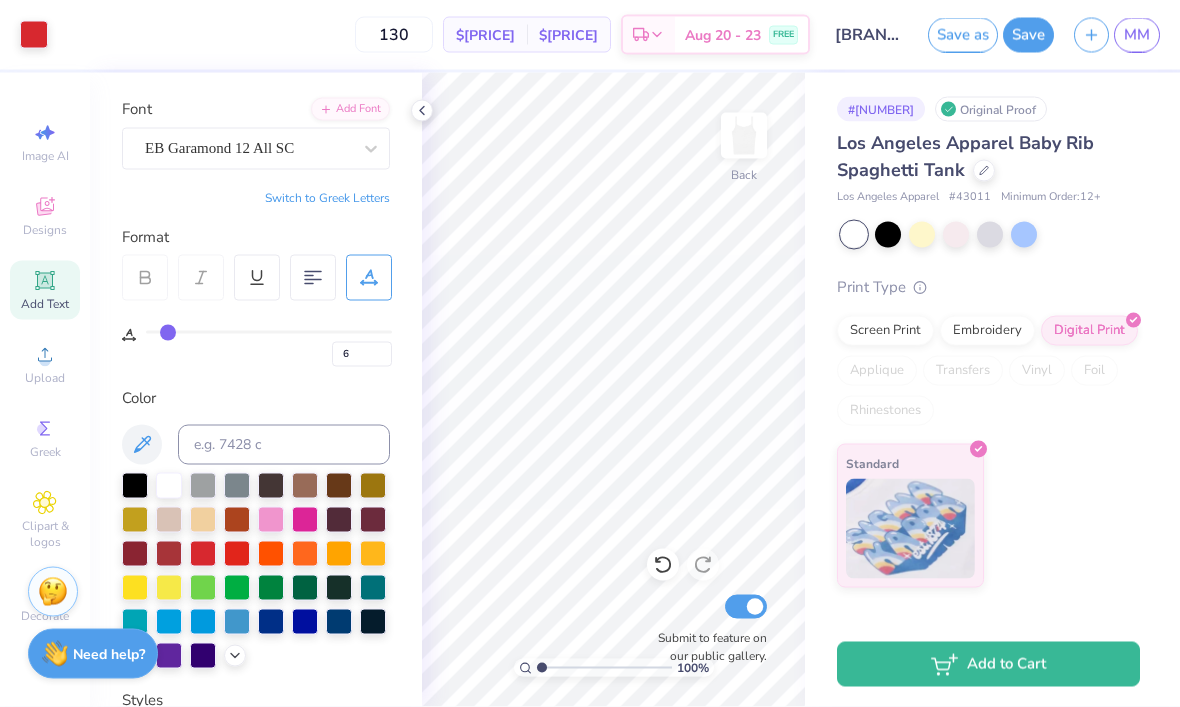 type on "130" 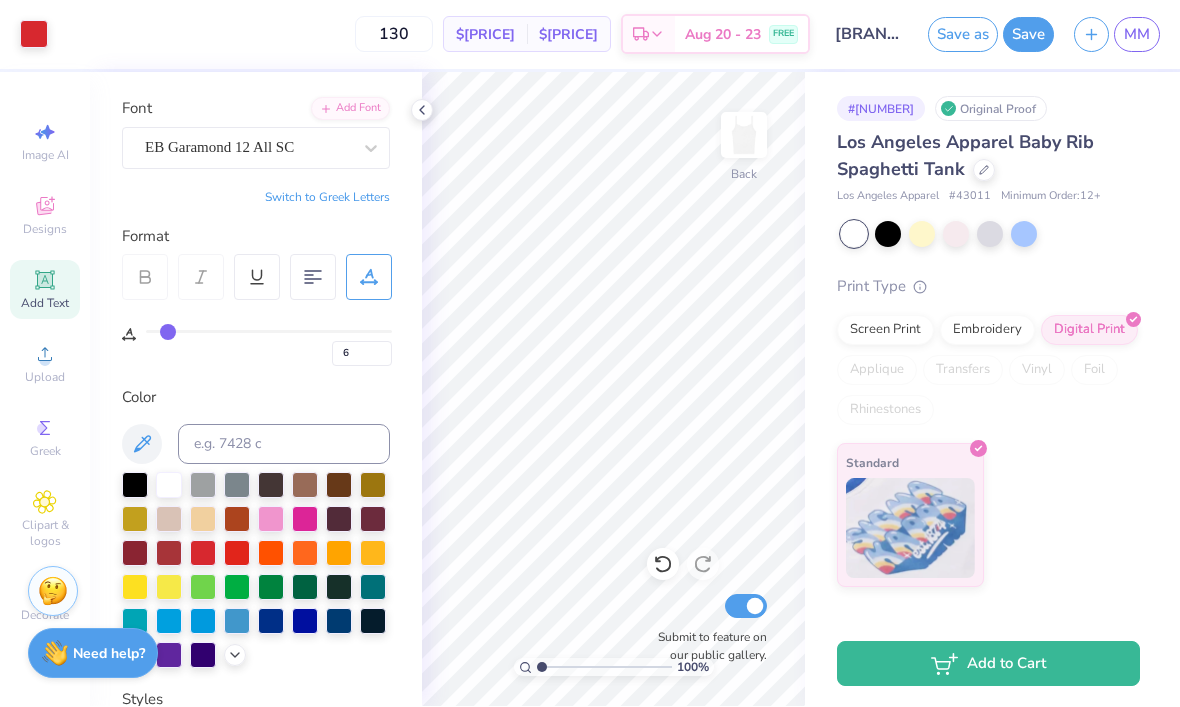 click on "Aug 20 - 23" at bounding box center [723, 35] 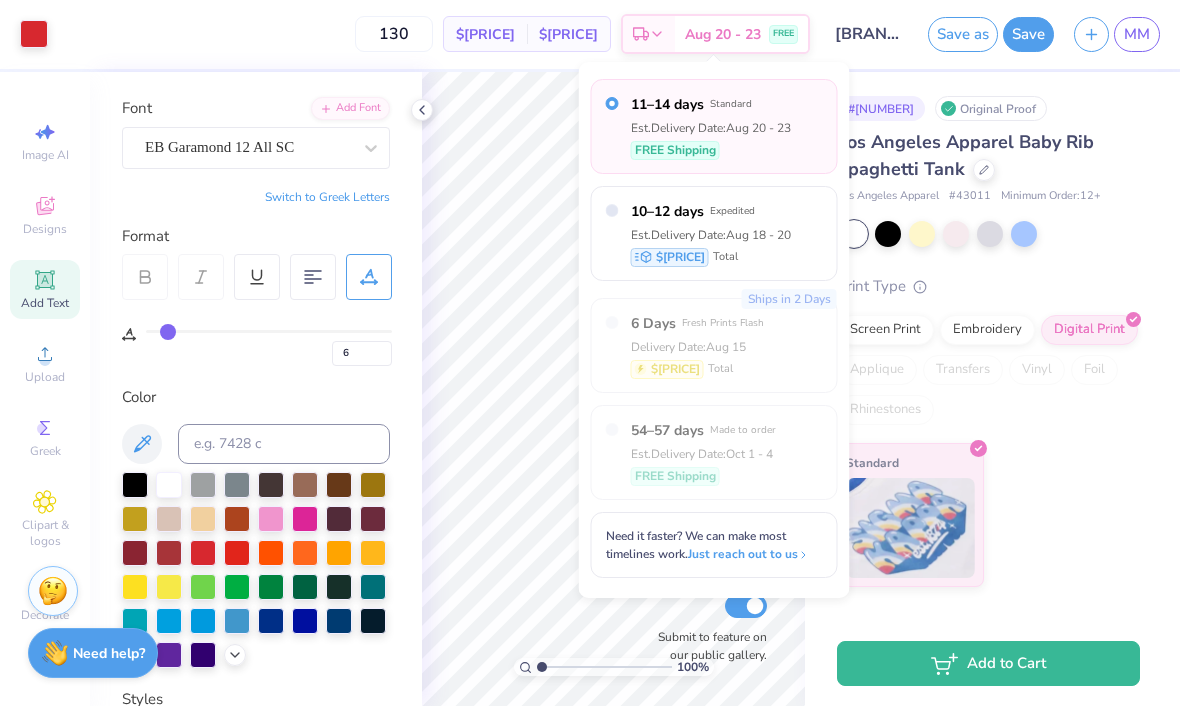 click at bounding box center [990, 235] 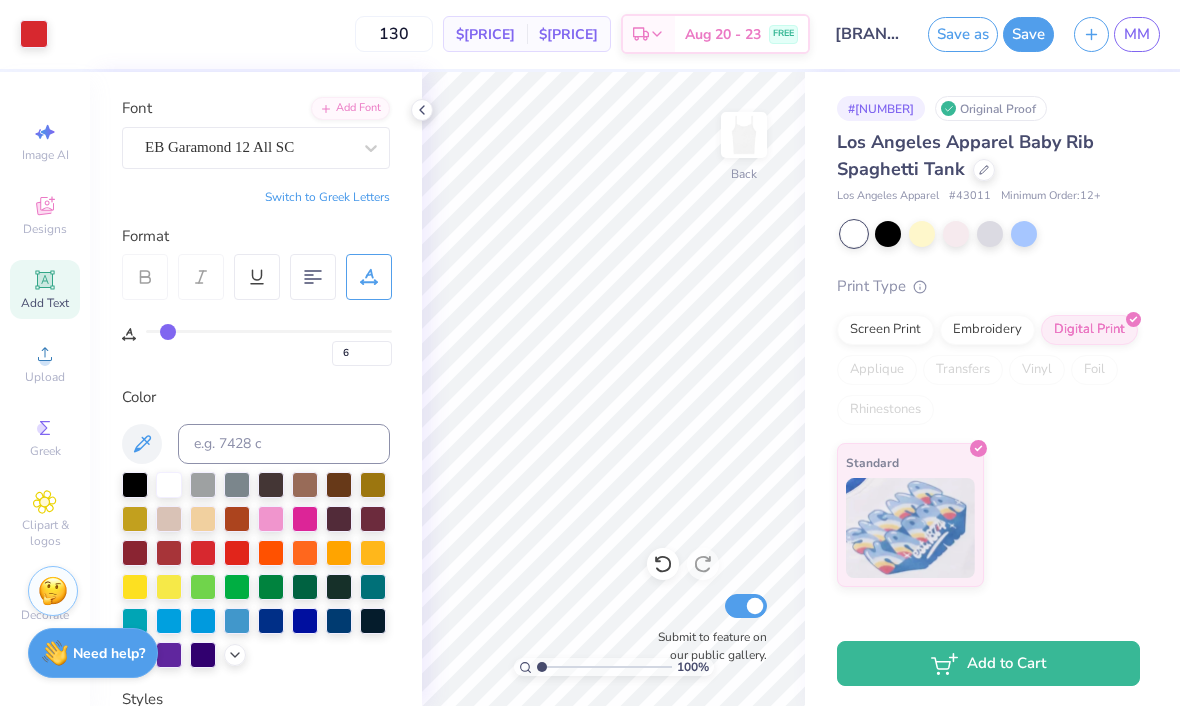 click on "Save" at bounding box center (1028, 35) 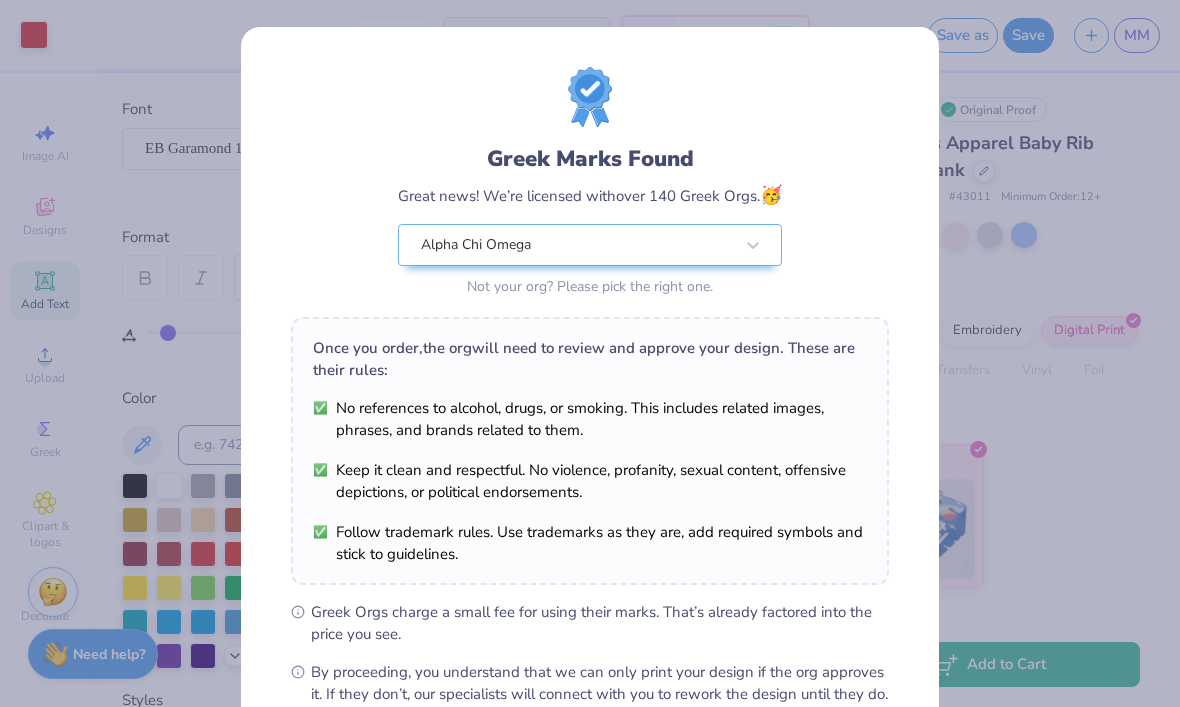 click on "Greek Marks Found Great news! We’re licensed with  over 140 Greek Orgs. 🥳 Alpha Chi Omega Not your org? Please pick the right one. Once you order,  the org  will need to review and approve your design. These are their rules: No references to alcohol, drugs, or smoking. This includes related images, phrases, and brands related to them. Keep it clean and respectful. No violence, profanity, sexual content, offensive depictions, or political endorsements. Follow trademark rules. Use trademarks as they are, add required symbols and stick to guidelines. Greek Orgs charge a small fee for using their marks. That’s already factored into the price you see. By proceeding, you understand that we can only print your design if the org approves it. If they don’t, our specialists will connect with you to rework the design until they do. We’ll only submit the design if you order. I Understand! No  Greek  marks in your design?" at bounding box center [590, 353] 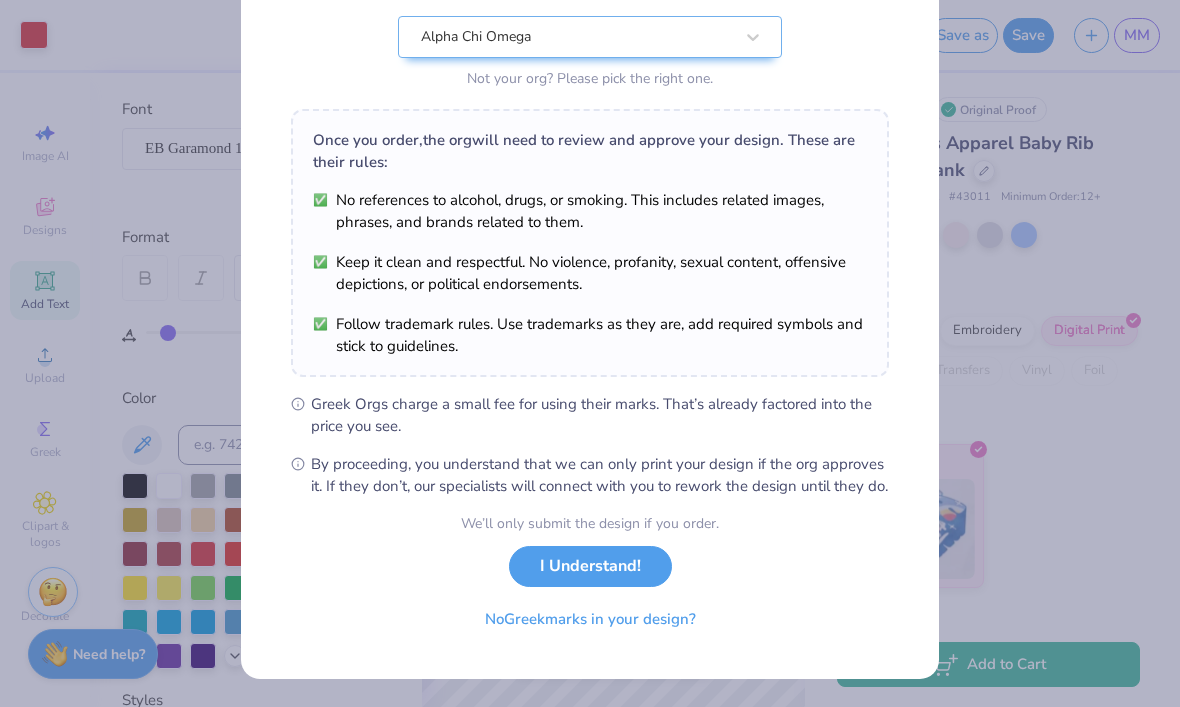 scroll, scrollTop: 229, scrollLeft: 0, axis: vertical 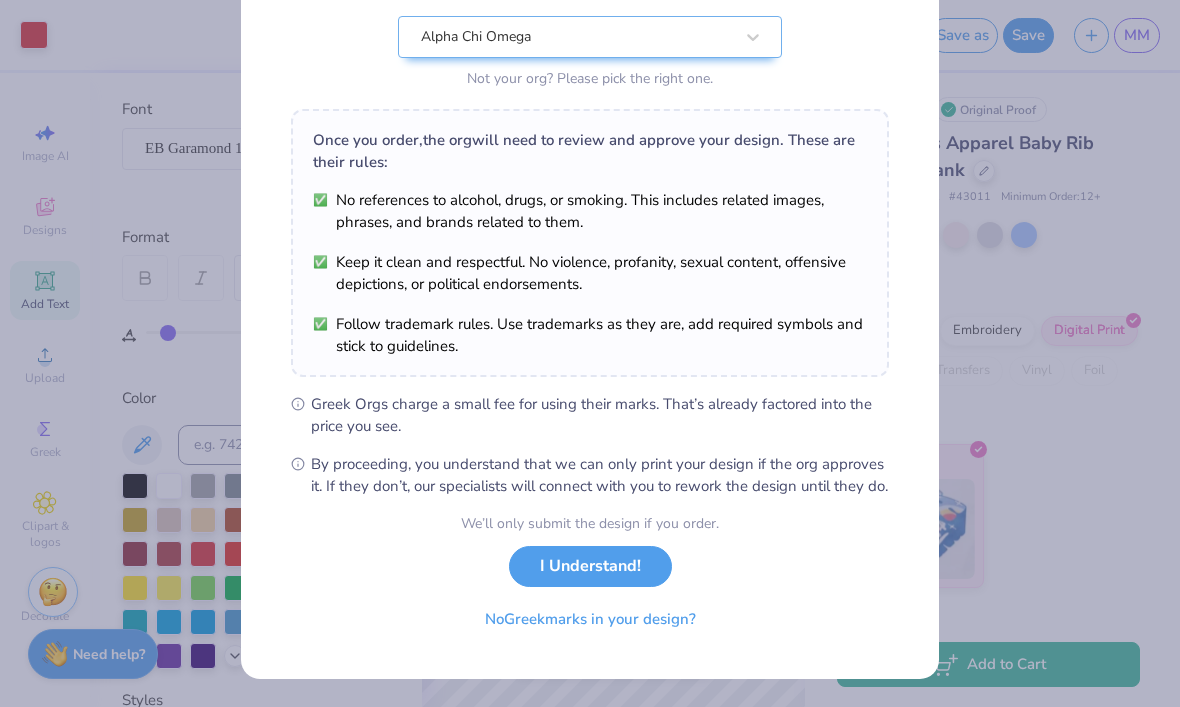 click on "I Understand!" at bounding box center [590, 566] 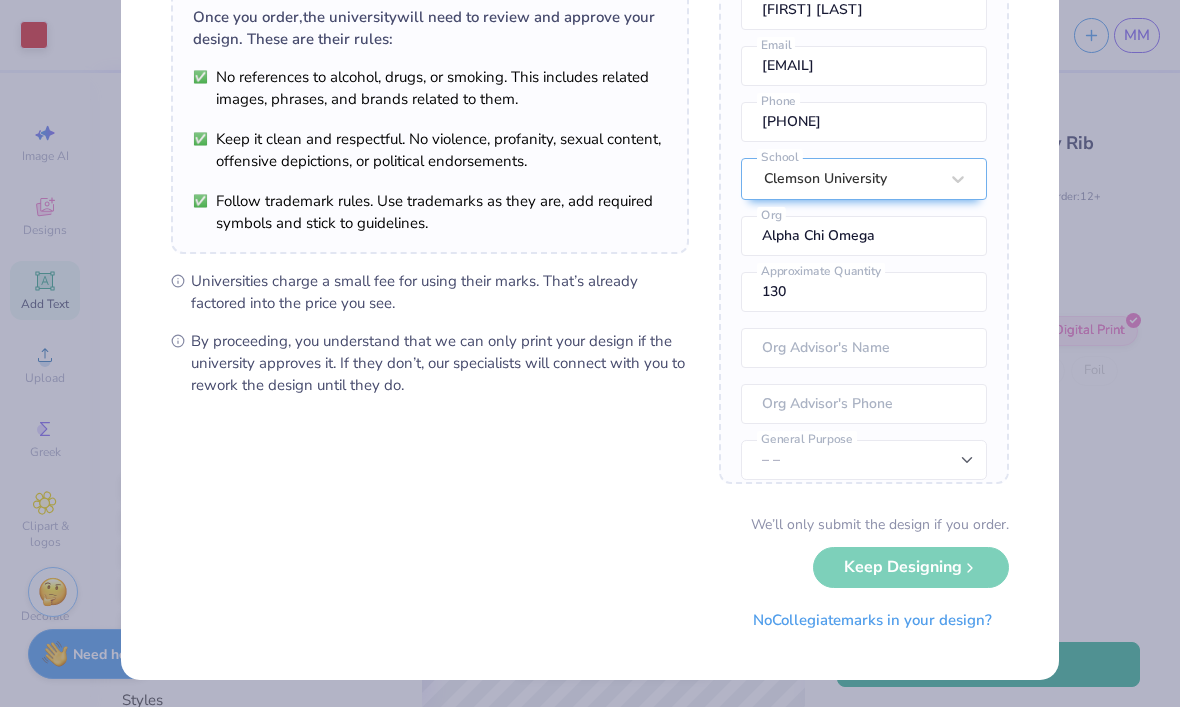 scroll, scrollTop: 0, scrollLeft: 0, axis: both 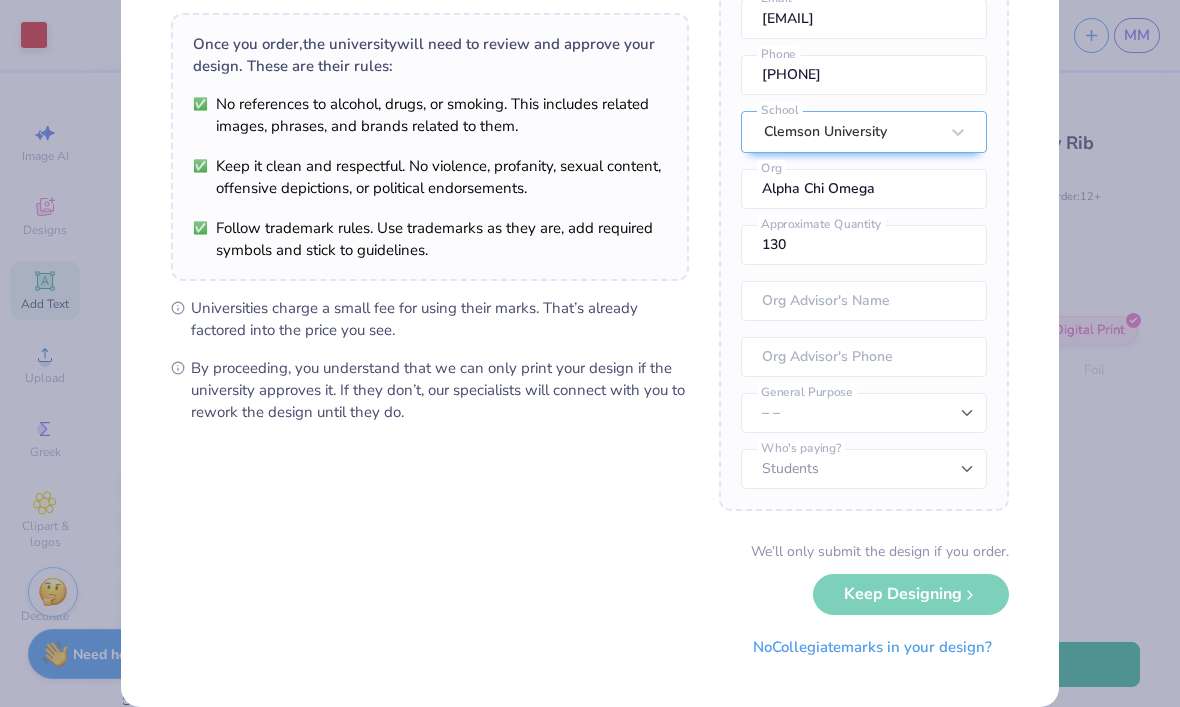click on "No  Collegiate  marks in your design?" at bounding box center [872, 647] 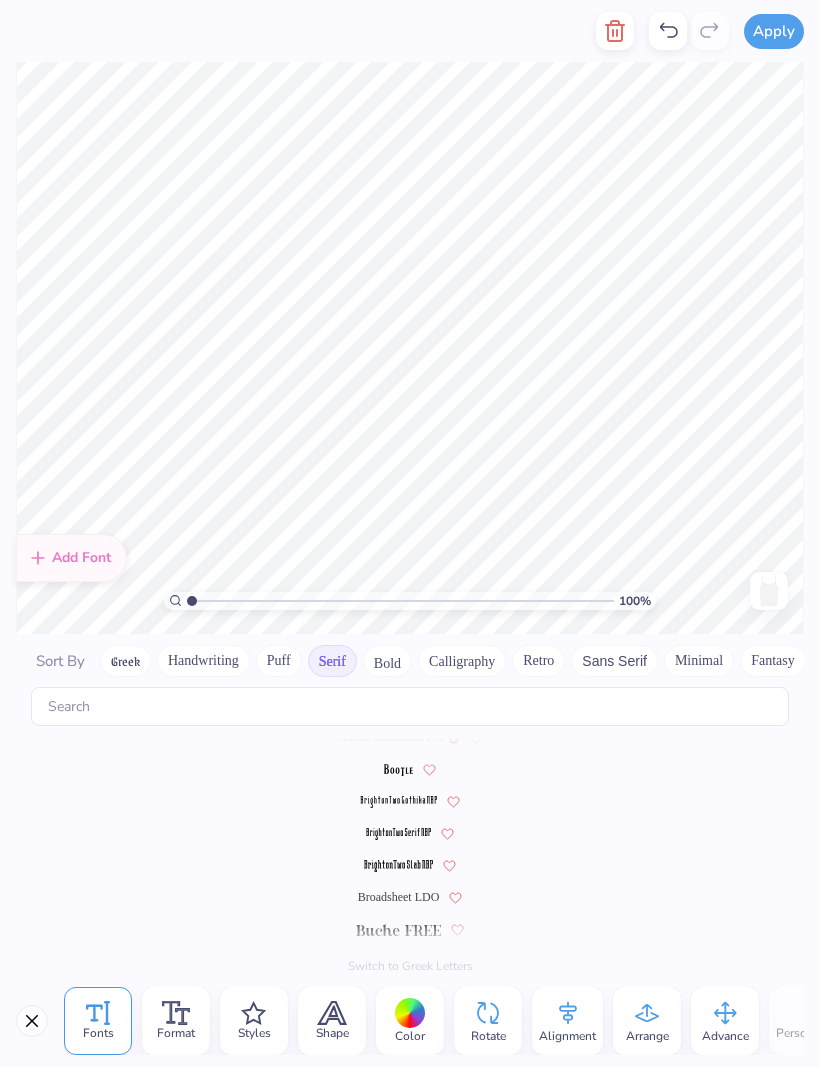 scroll, scrollTop: 0, scrollLeft: 0, axis: both 